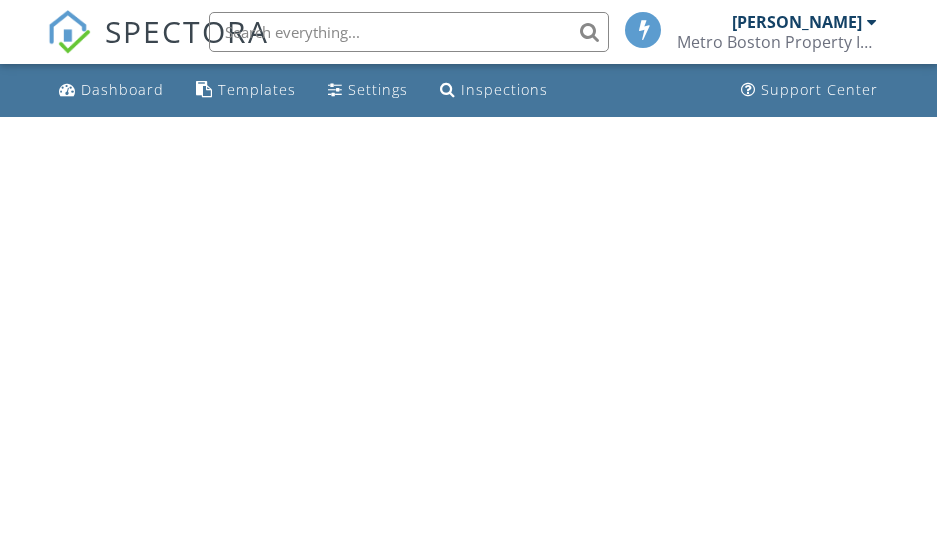 scroll, scrollTop: 0, scrollLeft: 0, axis: both 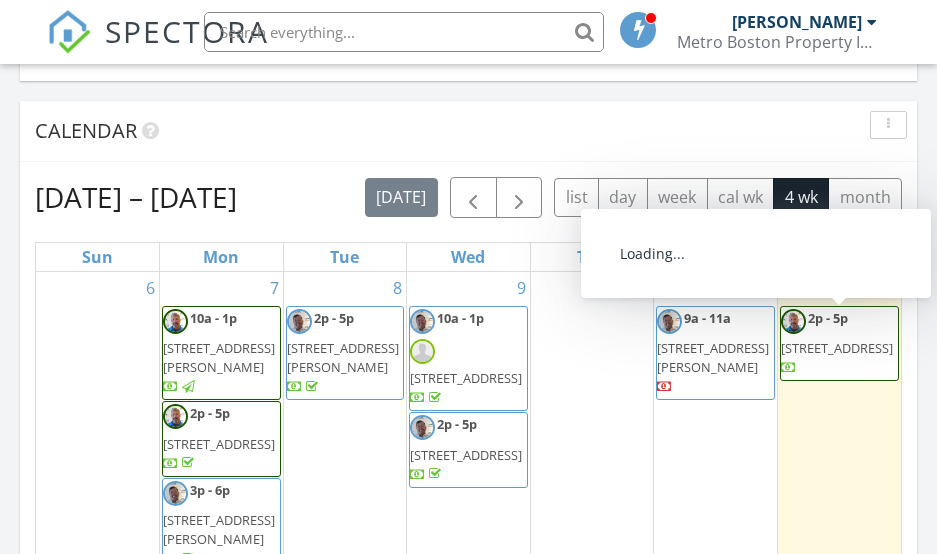 click on "215 Powhattan Dr, Taunton 02718" at bounding box center [837, 348] 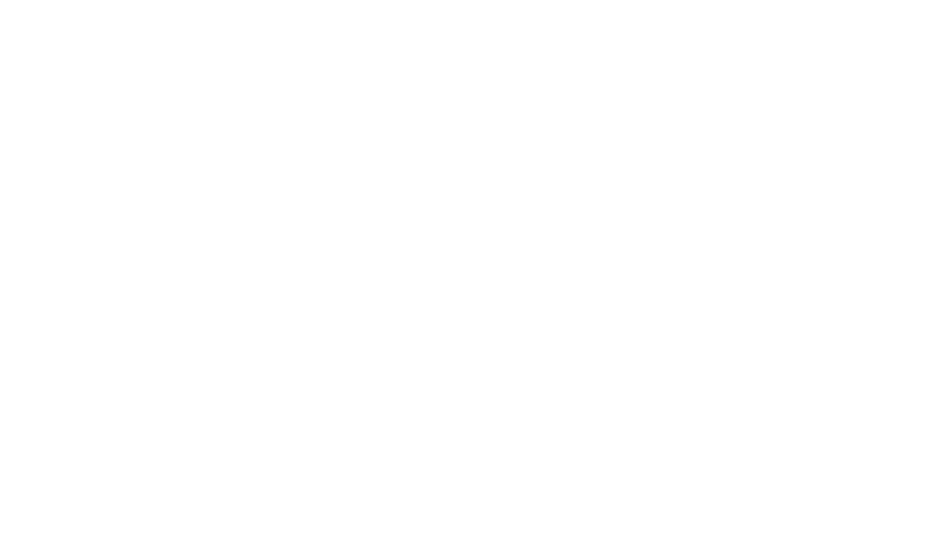 scroll, scrollTop: 0, scrollLeft: 0, axis: both 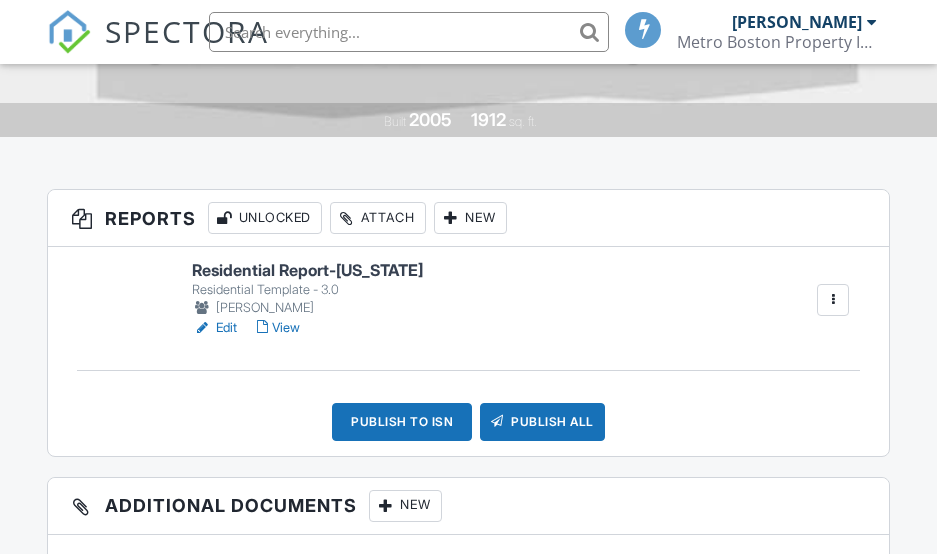 click on "Edit" at bounding box center [214, 328] 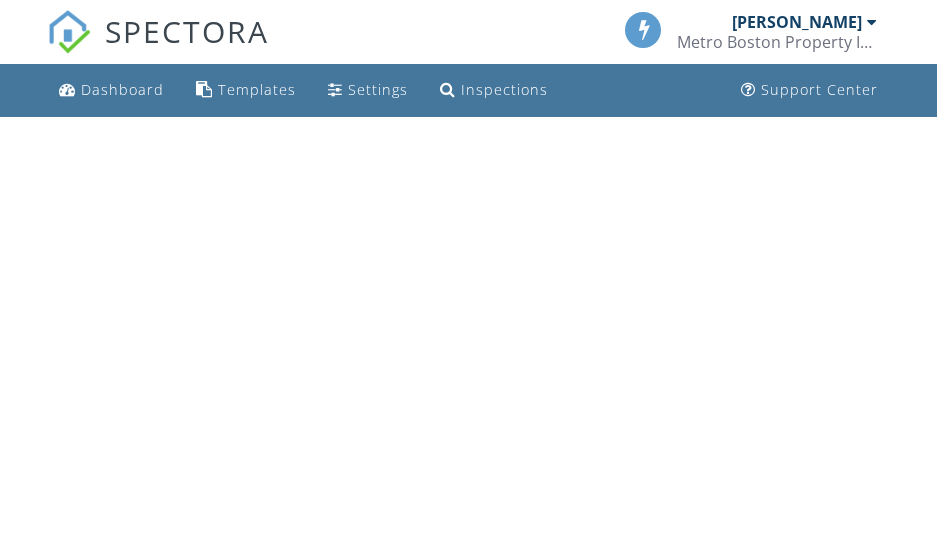 scroll, scrollTop: 0, scrollLeft: 0, axis: both 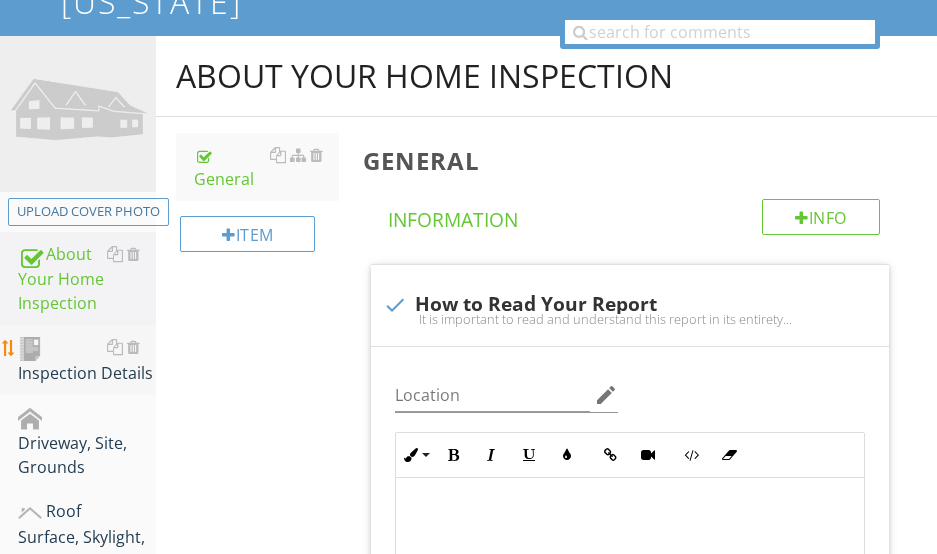 click on "Inspection Details" at bounding box center [87, 360] 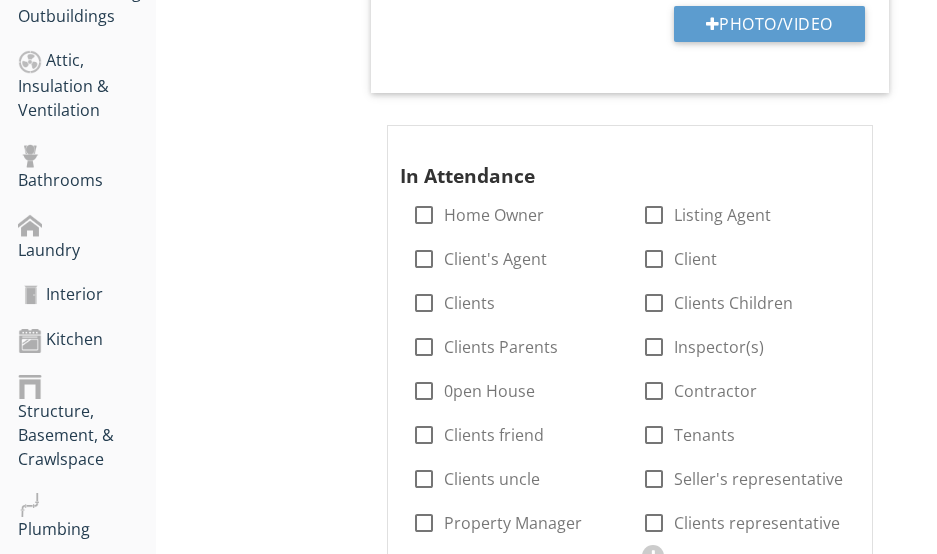 scroll, scrollTop: 1100, scrollLeft: 0, axis: vertical 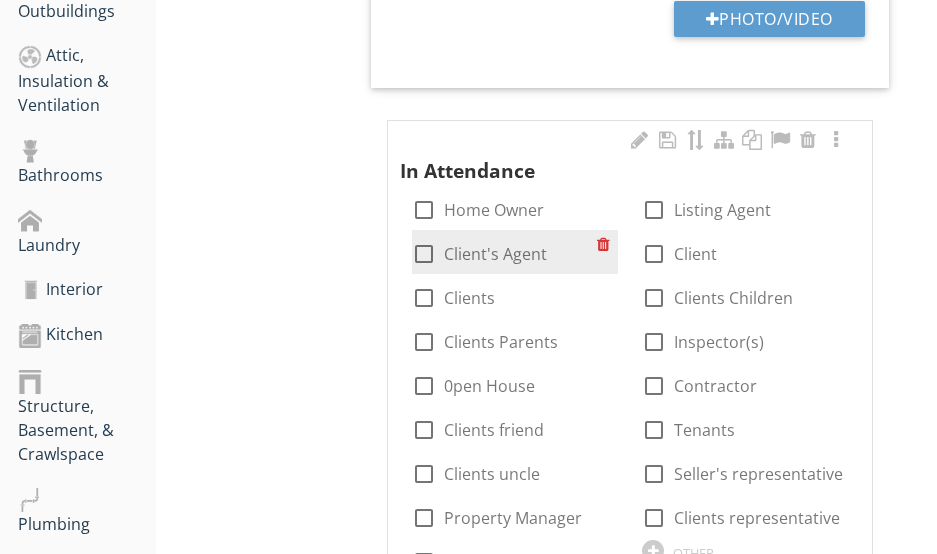 click at bounding box center [424, 254] 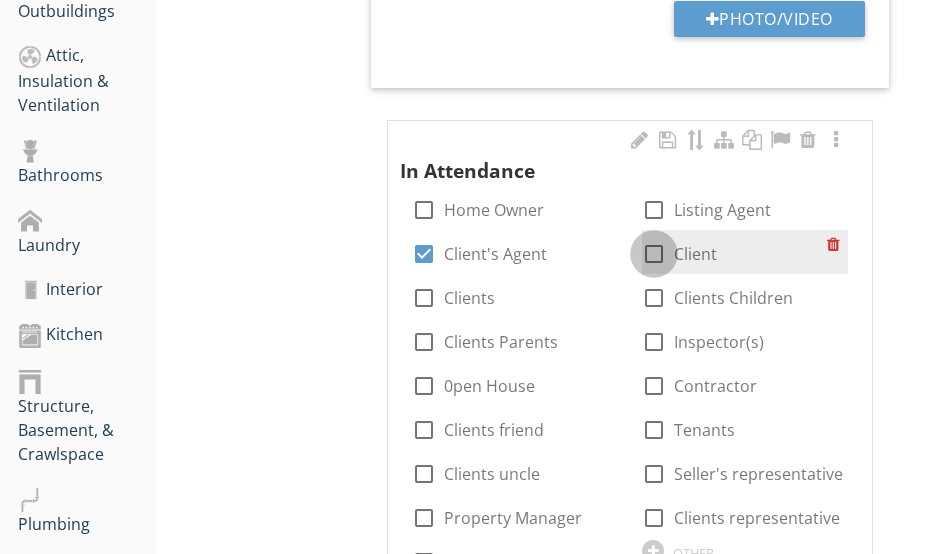 click at bounding box center [654, 254] 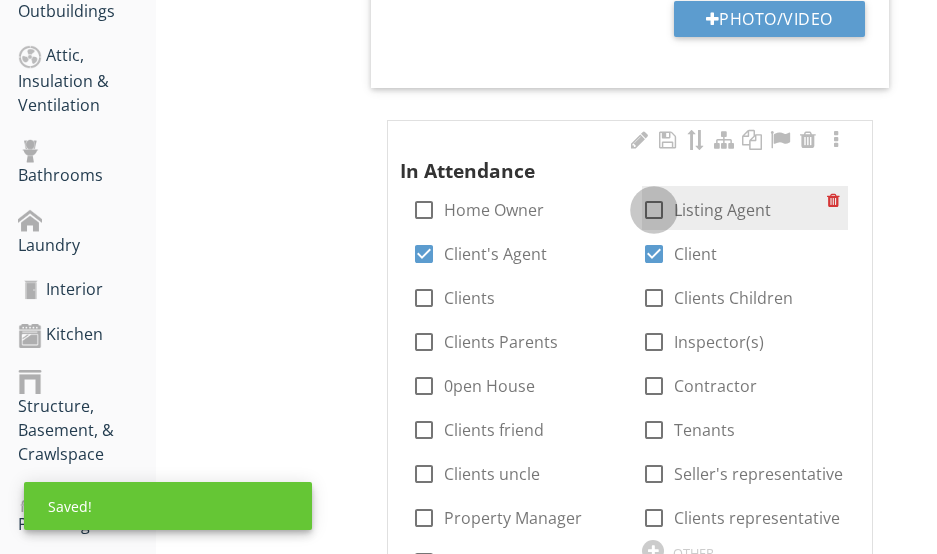 click at bounding box center [654, 210] 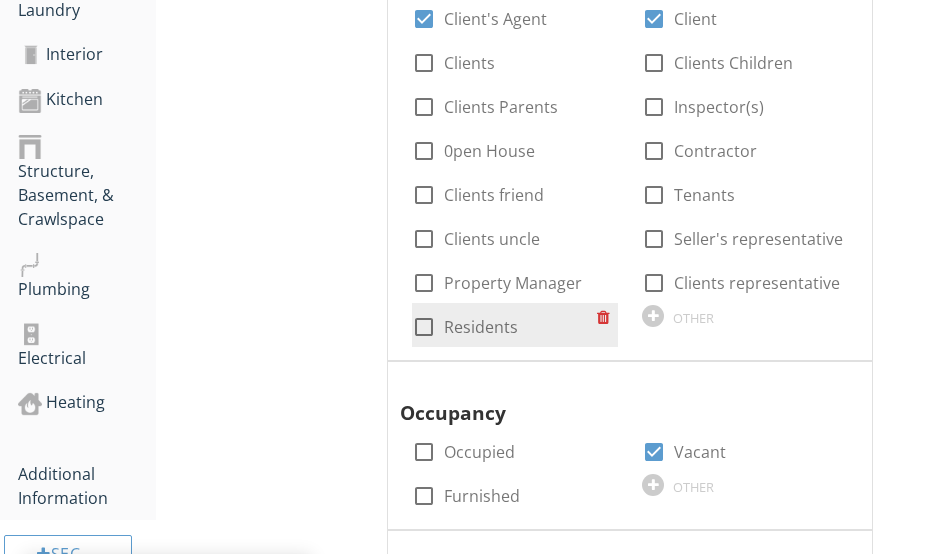 scroll, scrollTop: 1300, scrollLeft: 0, axis: vertical 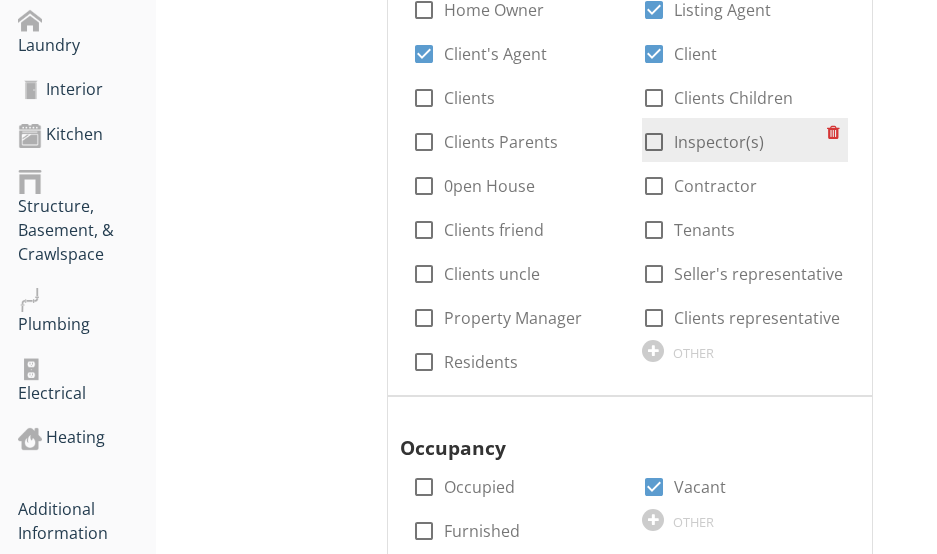 click at bounding box center (654, 142) 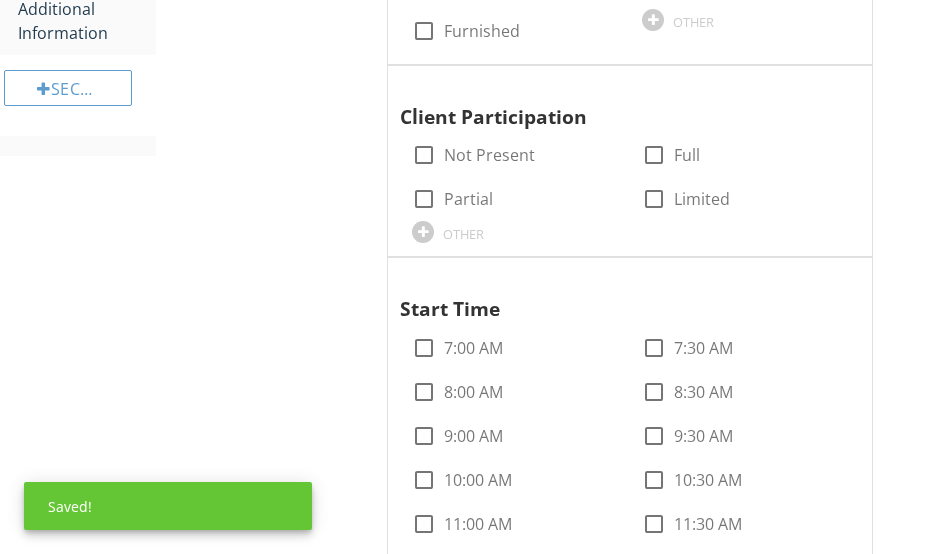 scroll, scrollTop: 1700, scrollLeft: 0, axis: vertical 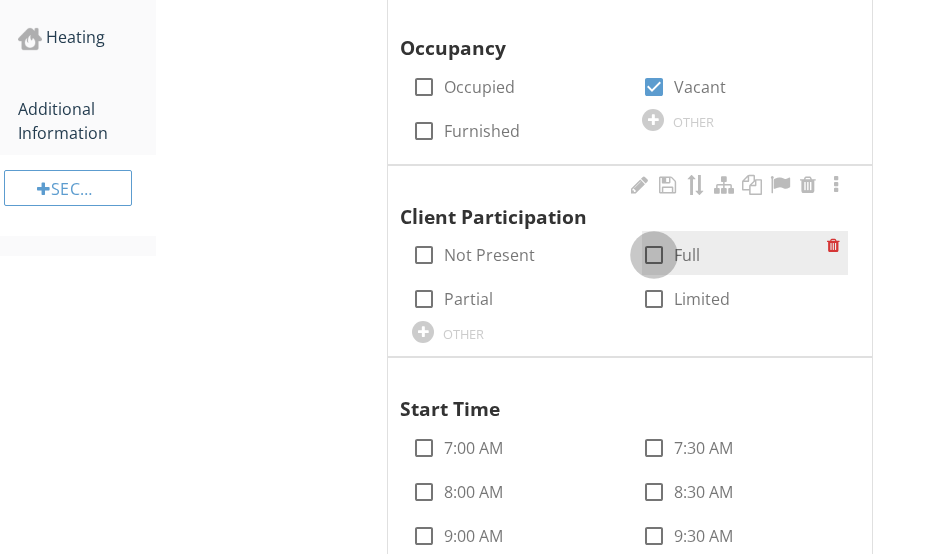 click at bounding box center [654, 255] 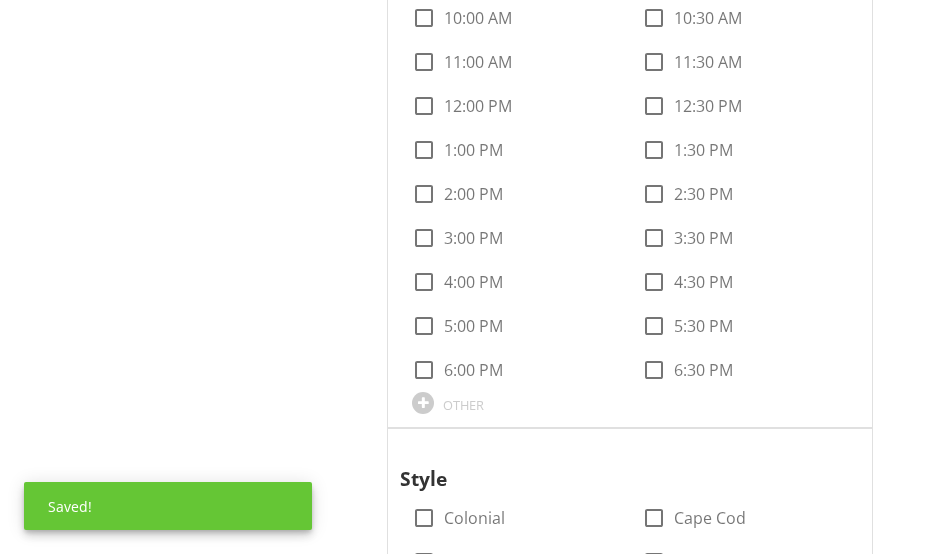 scroll, scrollTop: 2900, scrollLeft: 0, axis: vertical 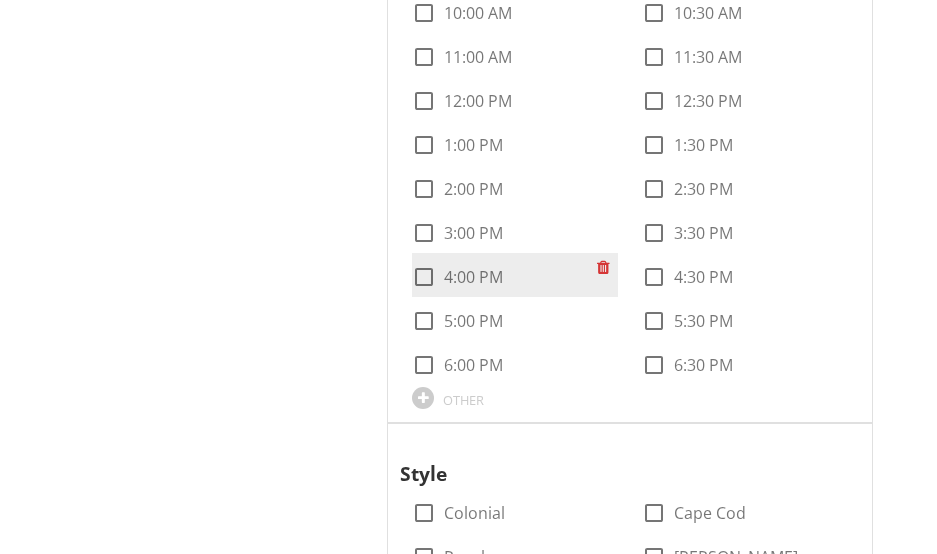 click at bounding box center (424, 277) 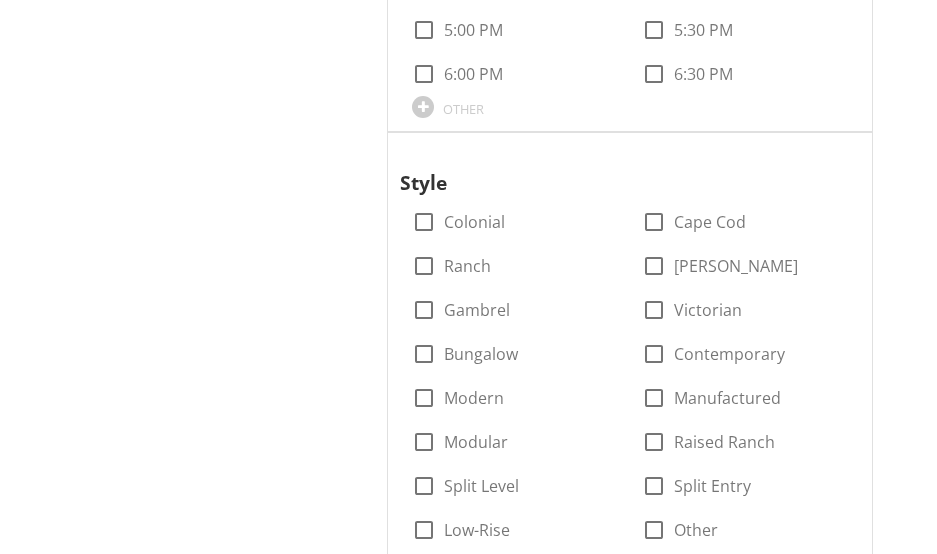 scroll, scrollTop: 3200, scrollLeft: 0, axis: vertical 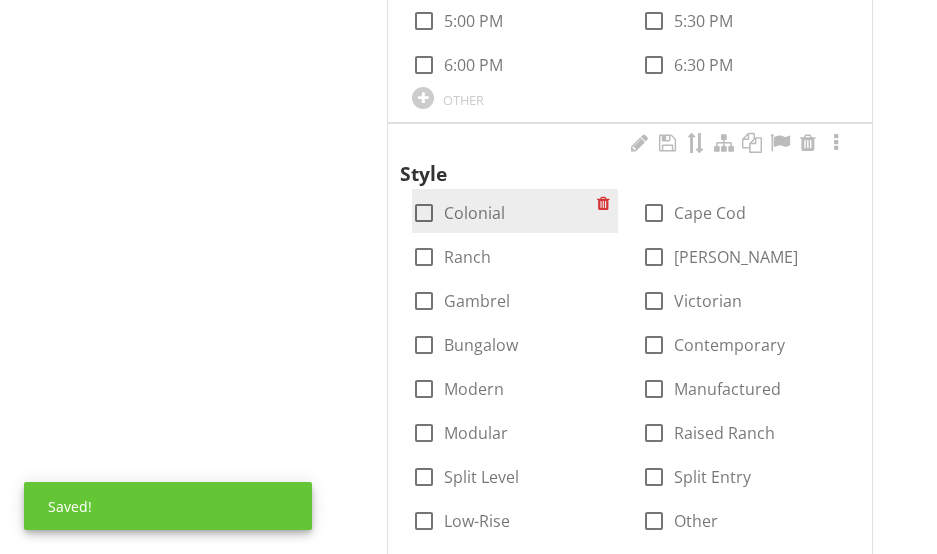click at bounding box center [424, 213] 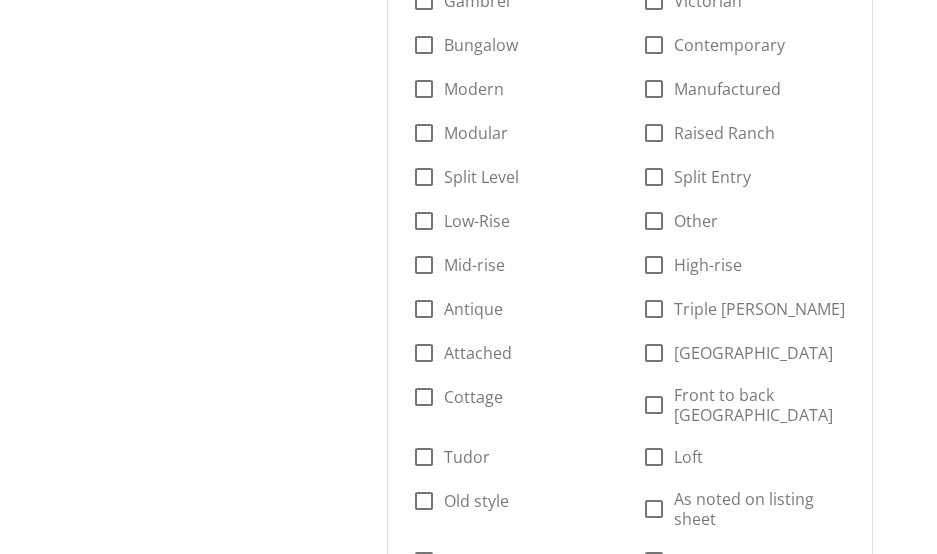 scroll, scrollTop: 3900, scrollLeft: 0, axis: vertical 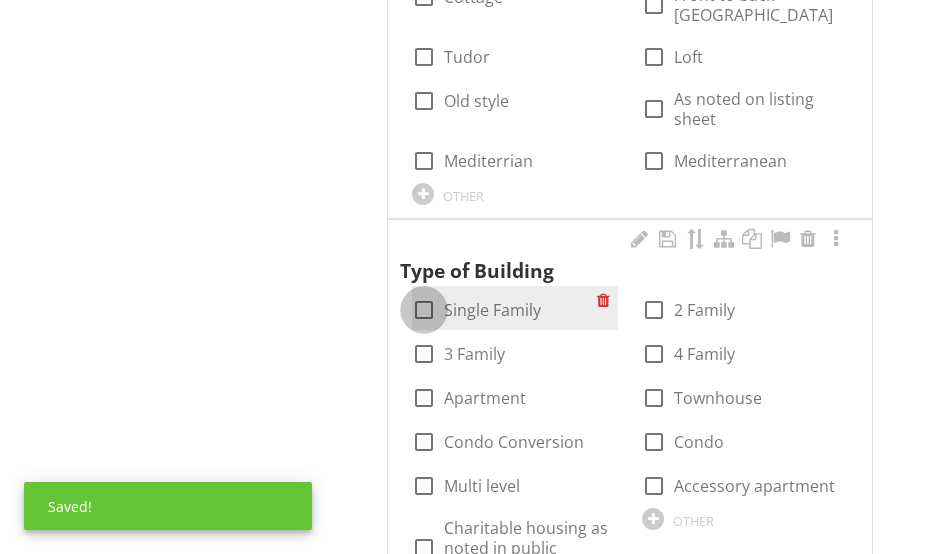 click at bounding box center [424, 310] 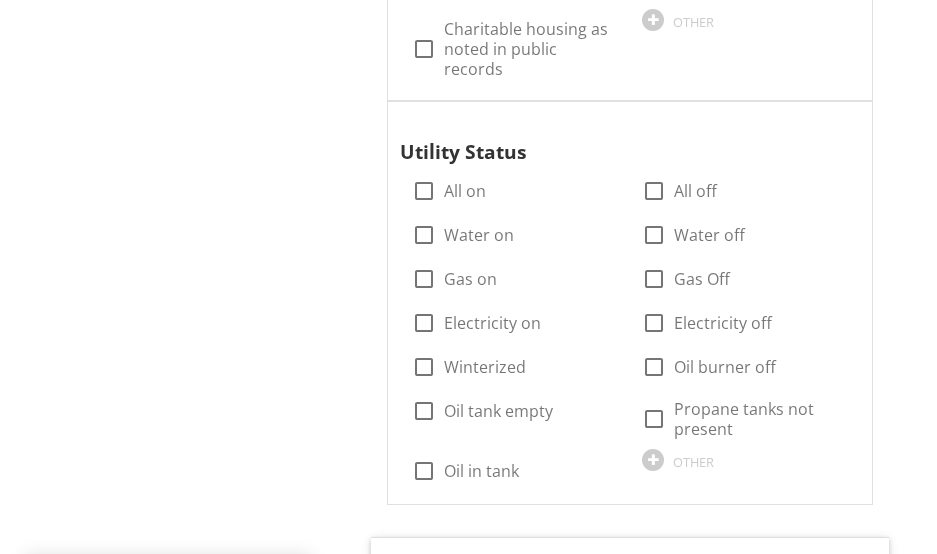 scroll, scrollTop: 4400, scrollLeft: 0, axis: vertical 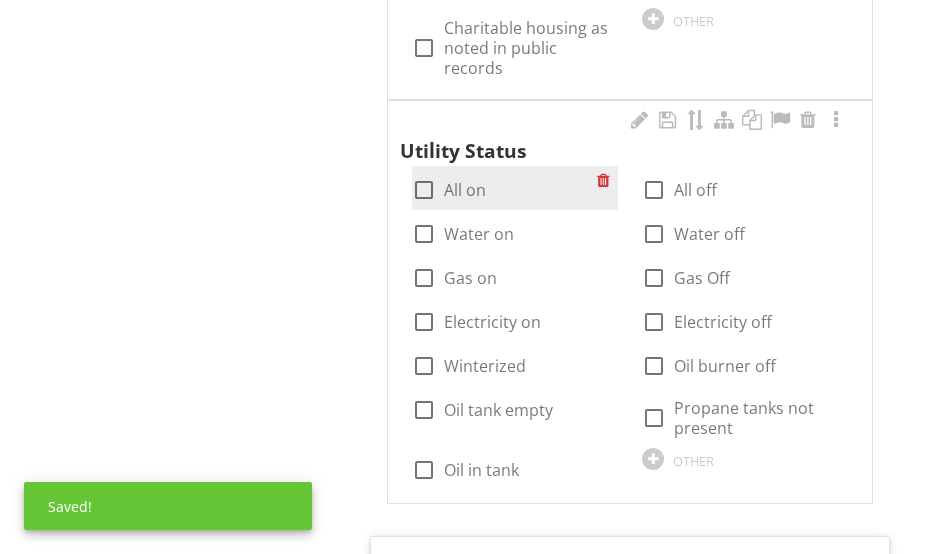 click at bounding box center (424, 190) 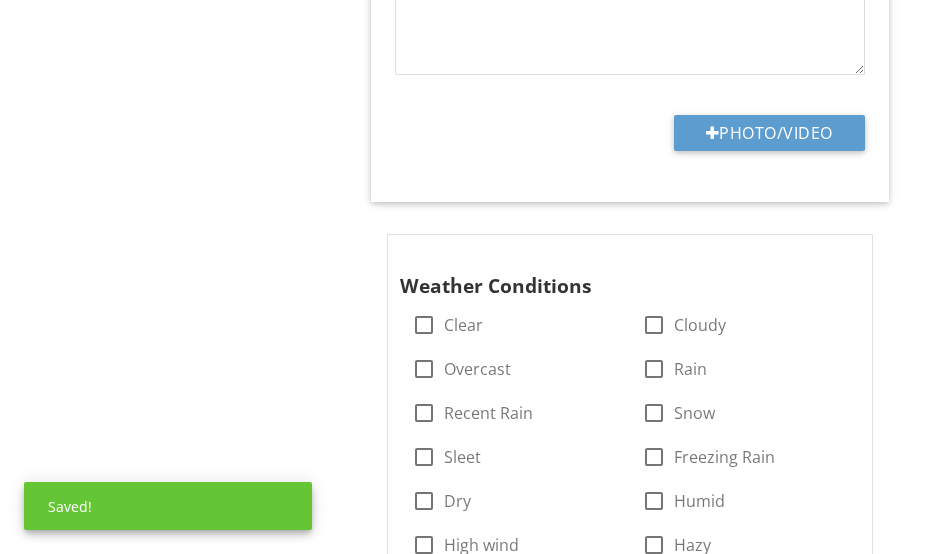 scroll, scrollTop: 5900, scrollLeft: 0, axis: vertical 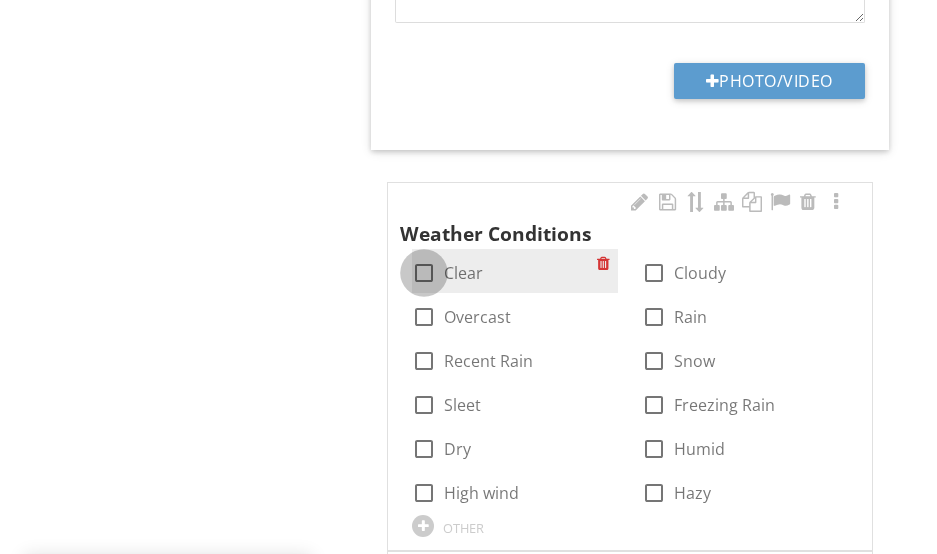 click at bounding box center [424, 273] 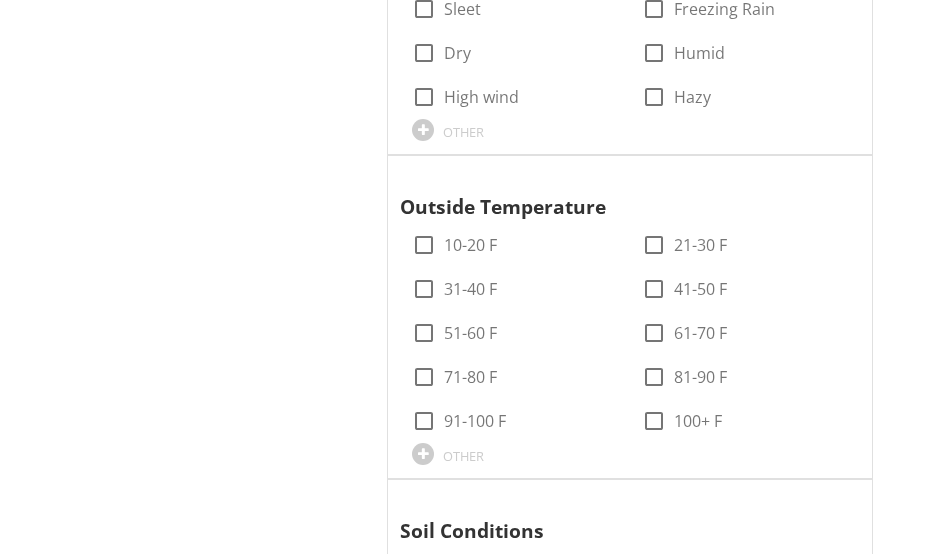 scroll, scrollTop: 6300, scrollLeft: 0, axis: vertical 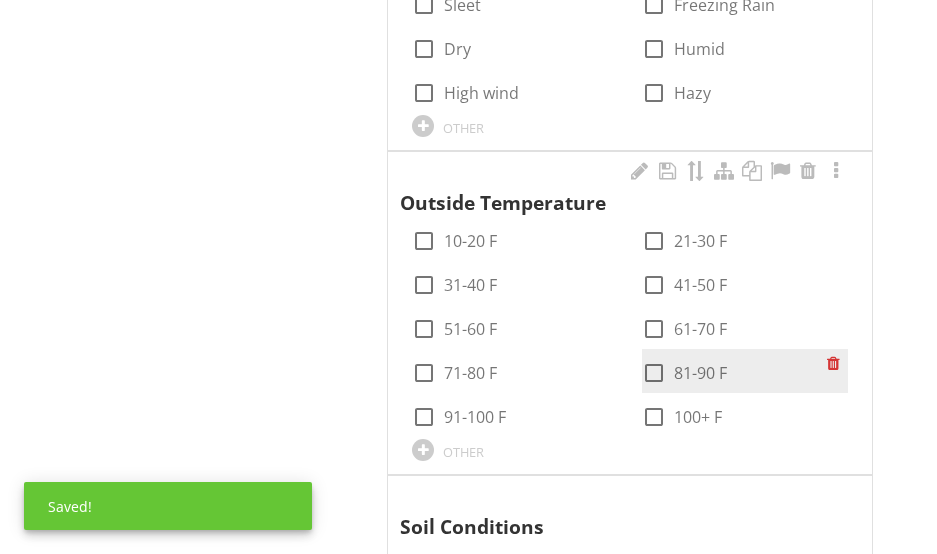 click at bounding box center [654, 373] 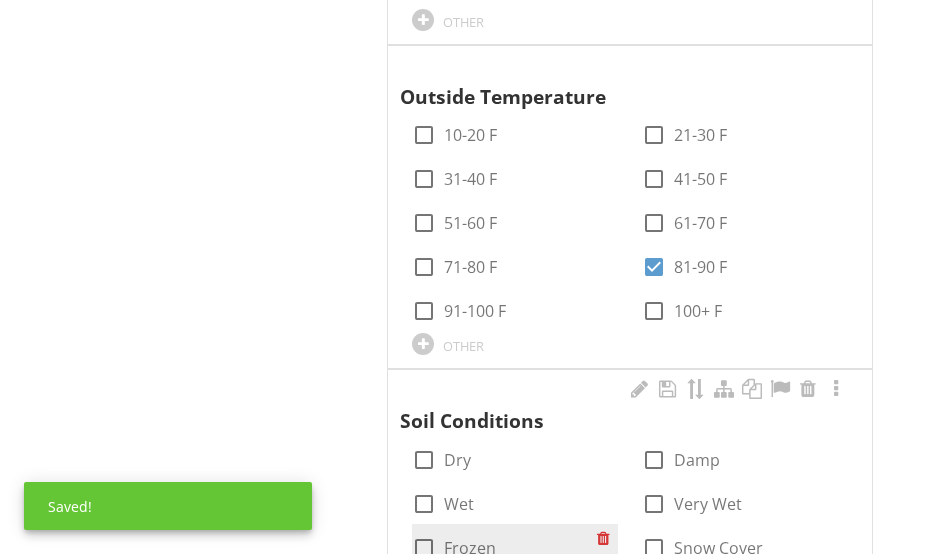 scroll, scrollTop: 6600, scrollLeft: 0, axis: vertical 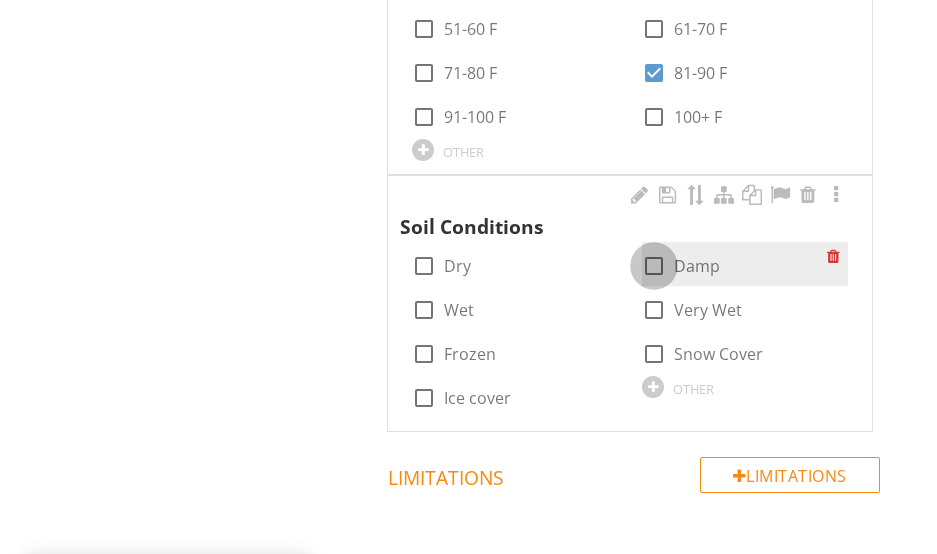click at bounding box center [654, 266] 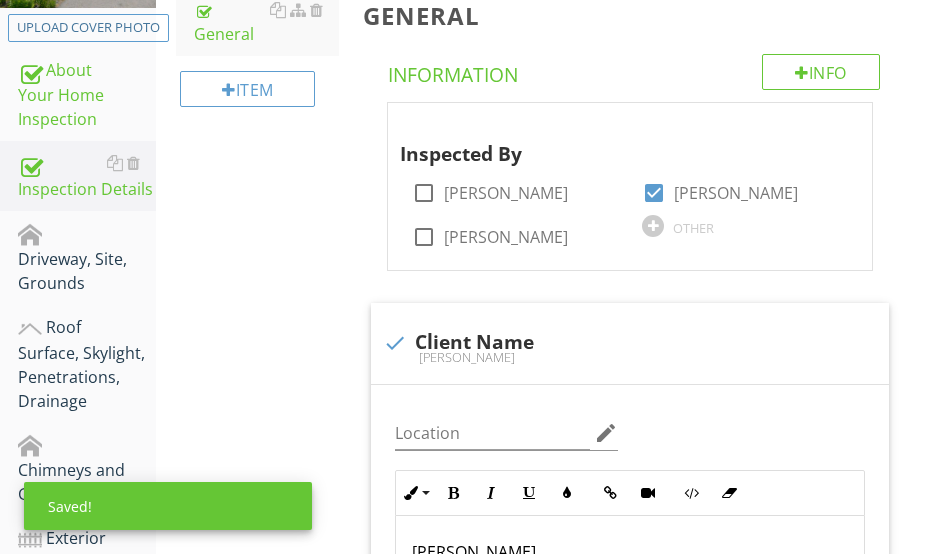 scroll, scrollTop: 400, scrollLeft: 0, axis: vertical 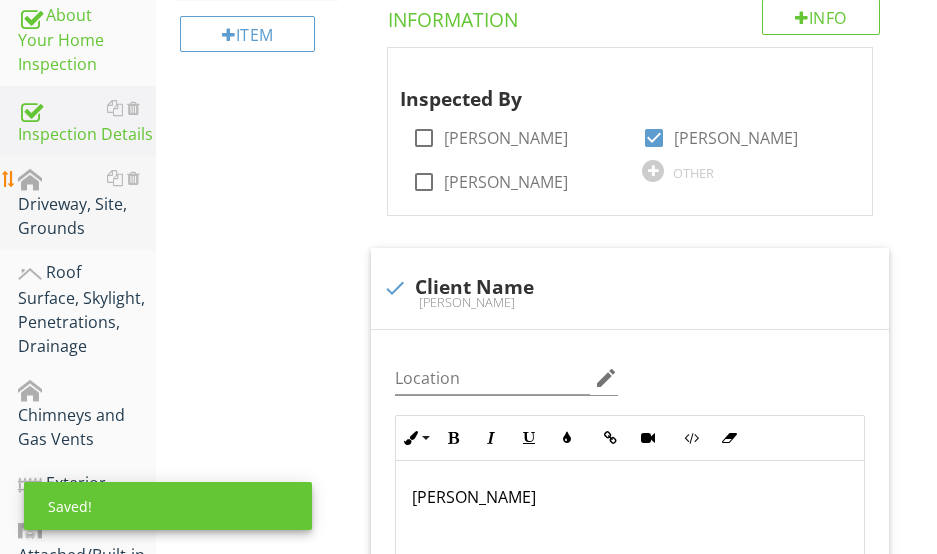 click on "Driveway, Site, Grounds" at bounding box center (87, 203) 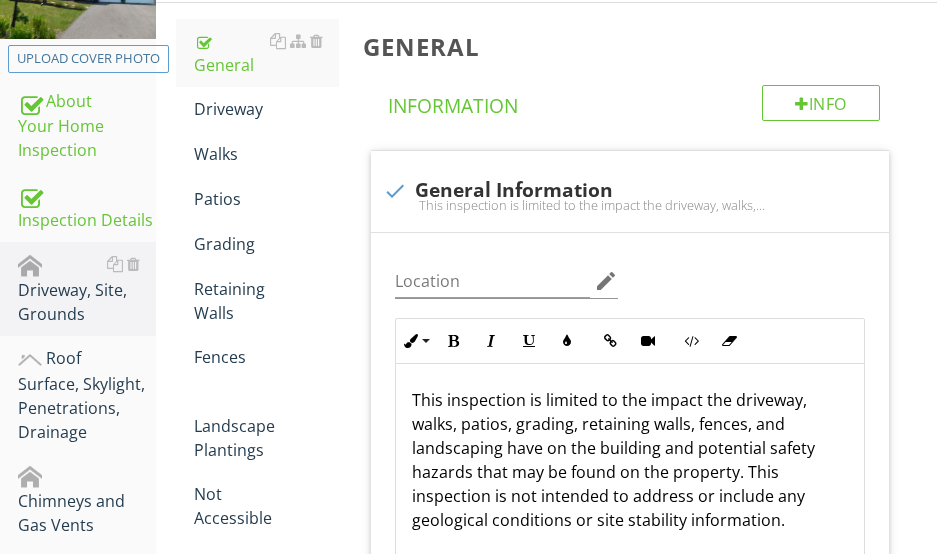scroll, scrollTop: 200, scrollLeft: 0, axis: vertical 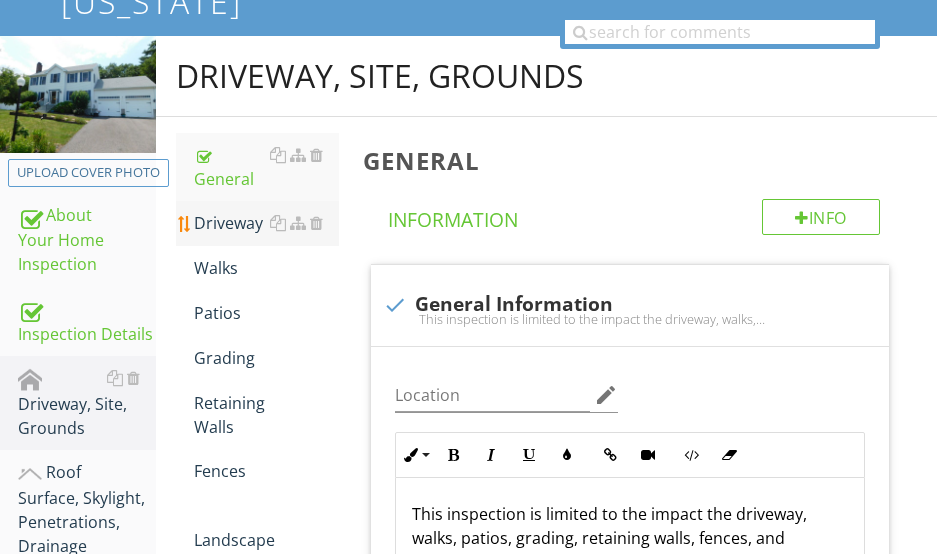 click on "Driveway" at bounding box center [266, 223] 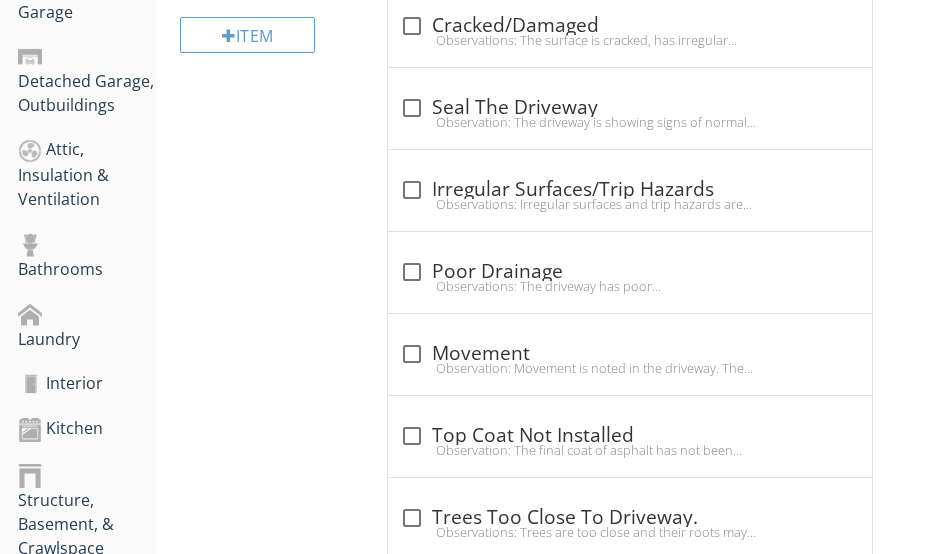 scroll, scrollTop: 1000, scrollLeft: 0, axis: vertical 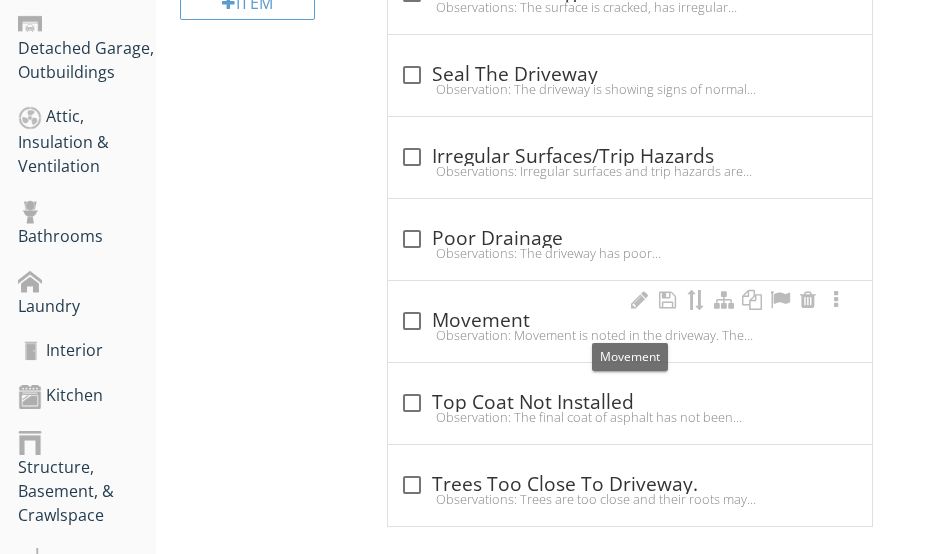 click on "check_box_outline_blank
Movement" at bounding box center [630, 321] 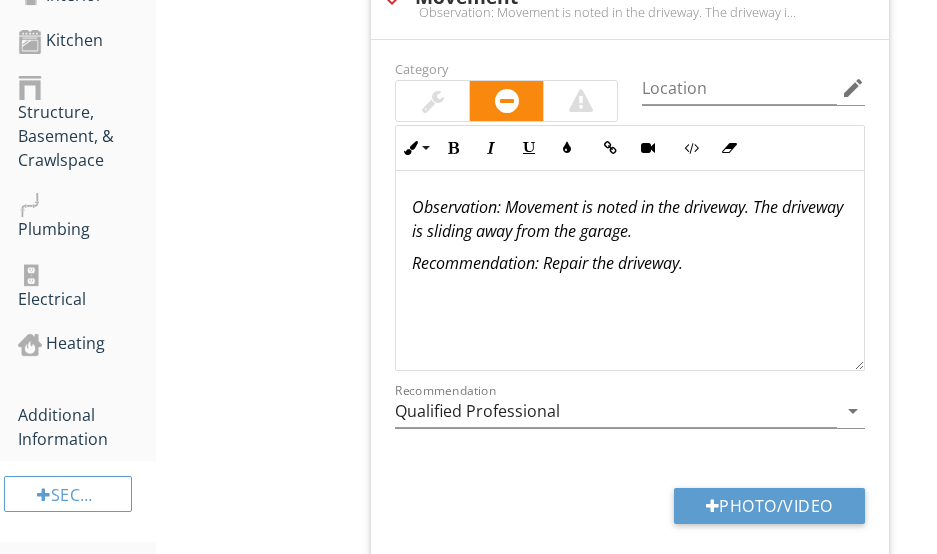 scroll, scrollTop: 1324, scrollLeft: 0, axis: vertical 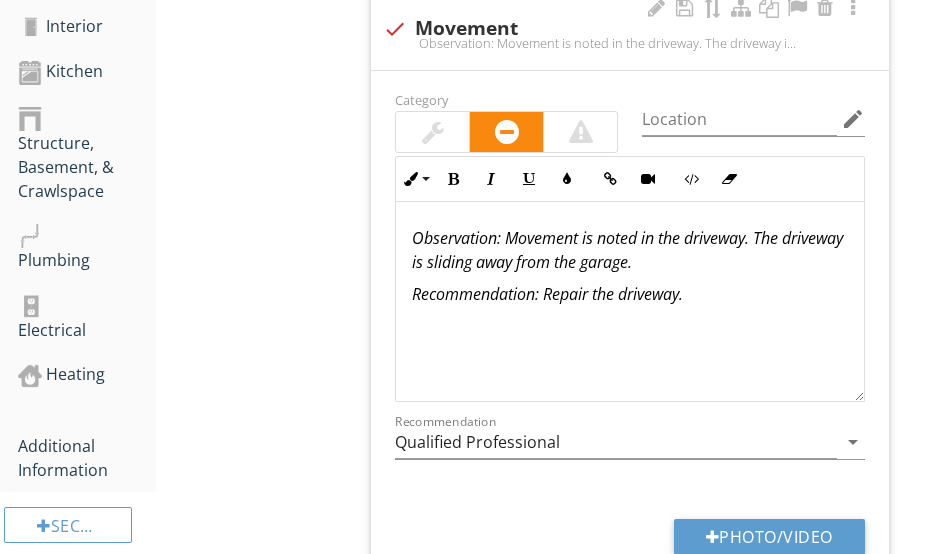 click at bounding box center [433, 132] 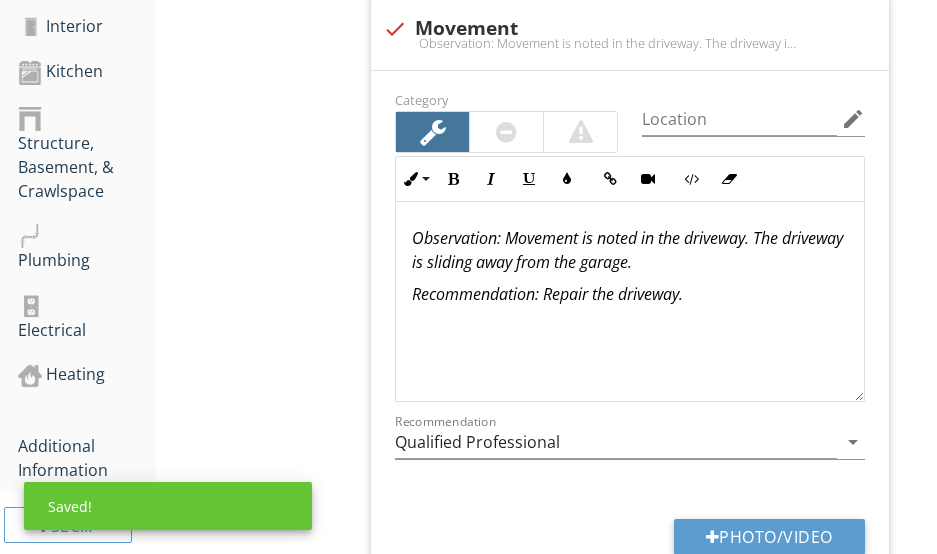 scroll, scrollTop: 1424, scrollLeft: 0, axis: vertical 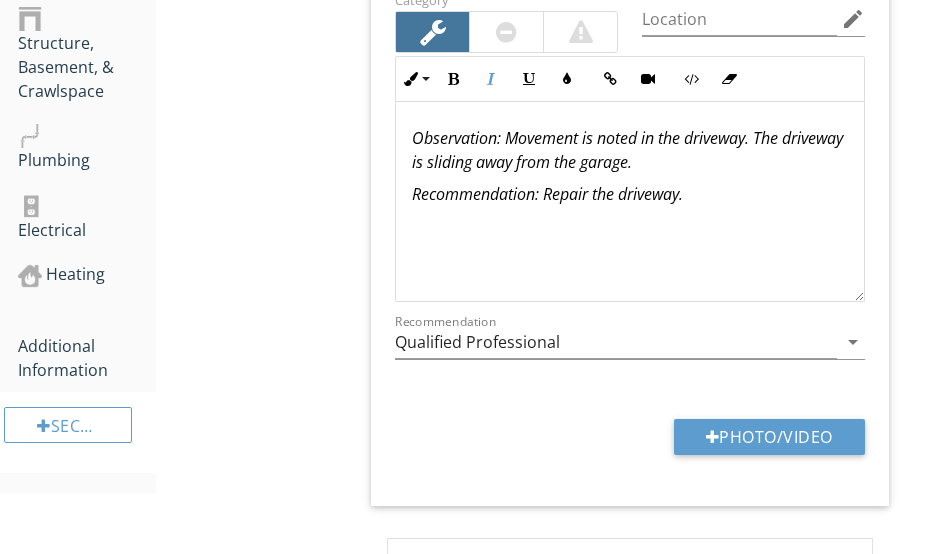 click on "Recommendation: Repair the driveway." at bounding box center (547, 194) 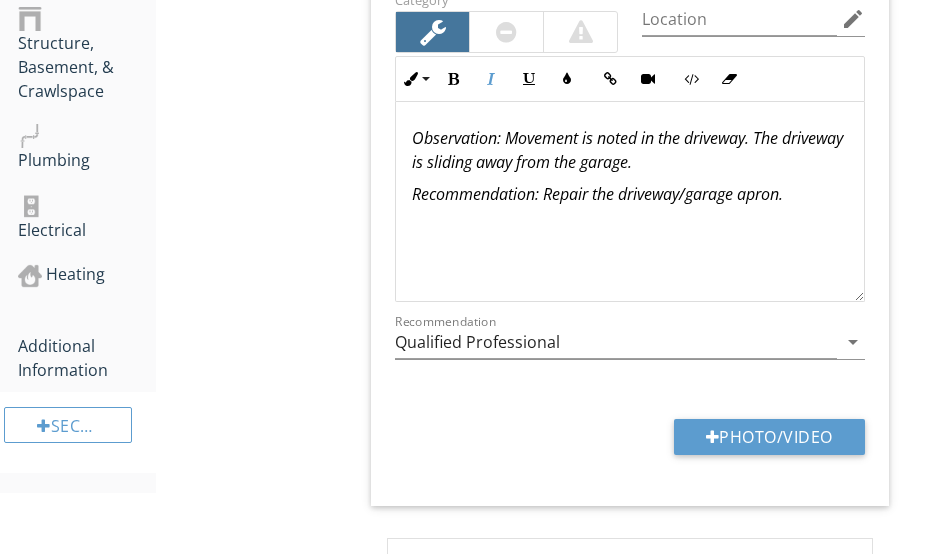 scroll, scrollTop: 1, scrollLeft: 0, axis: vertical 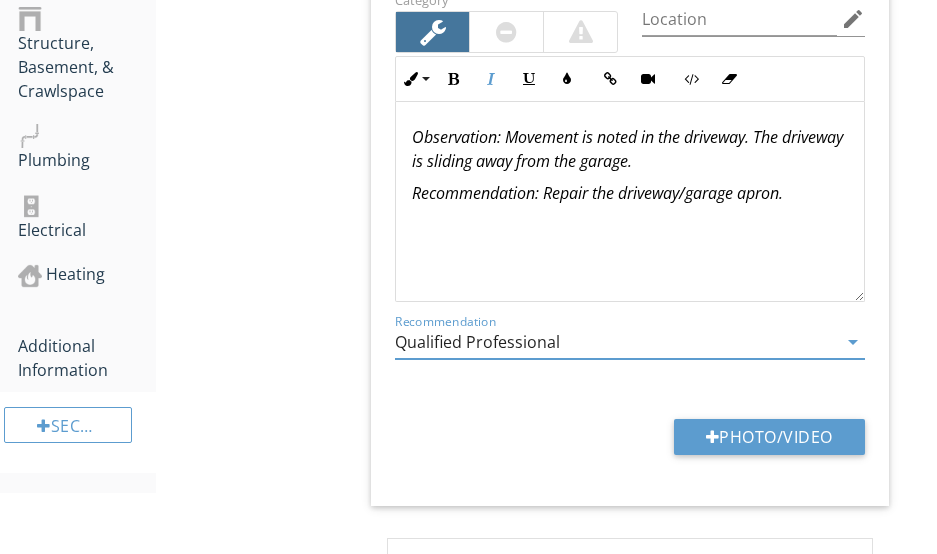 click on "Qualified Professional" at bounding box center (616, 342) 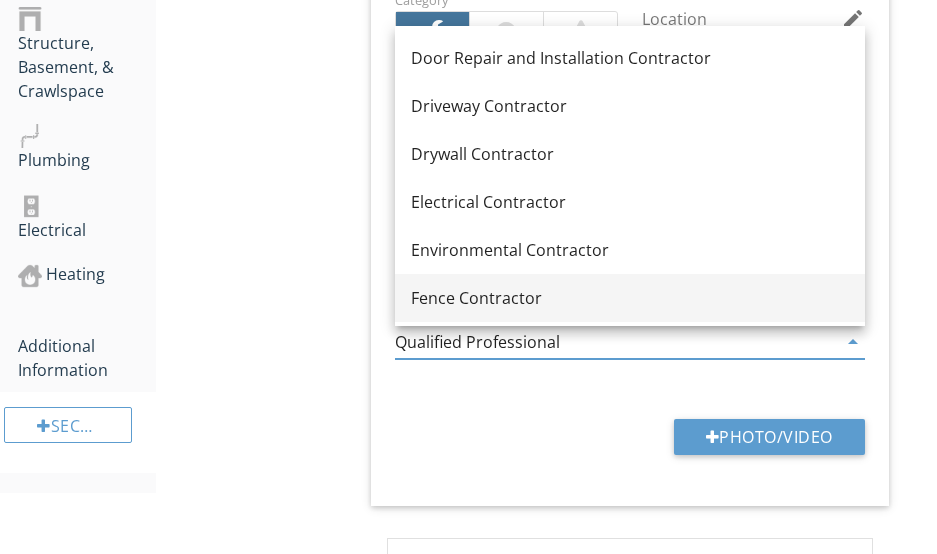 scroll, scrollTop: 576, scrollLeft: 0, axis: vertical 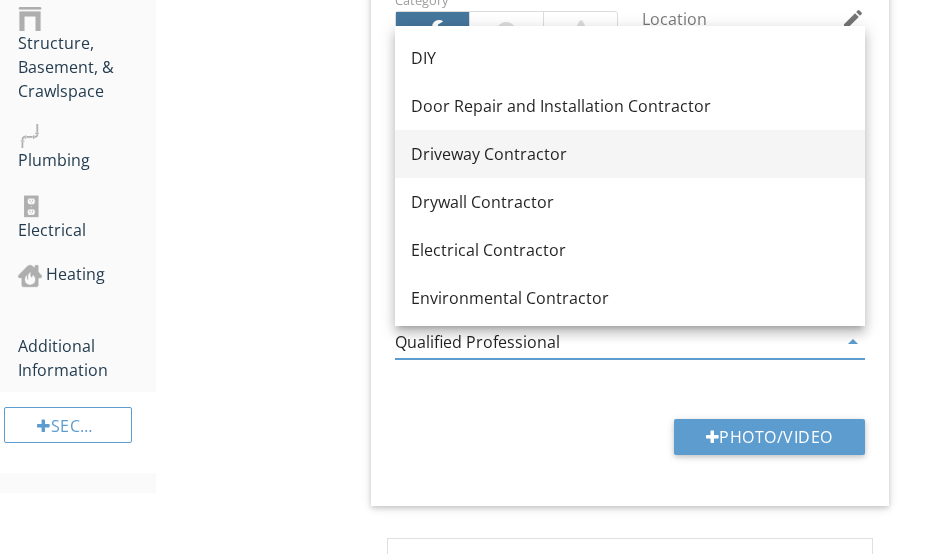 click on "Driveway Contractor" at bounding box center (630, 154) 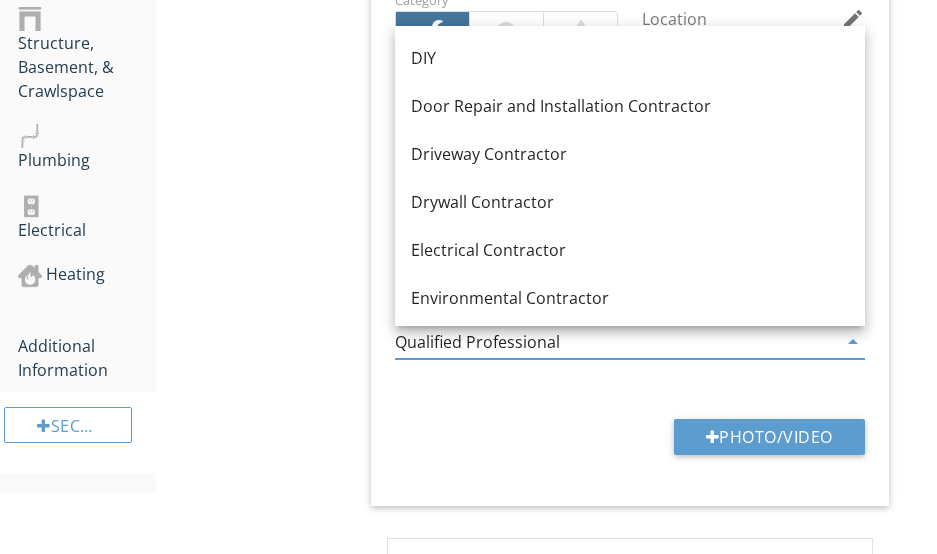type on "Driveway Contractor" 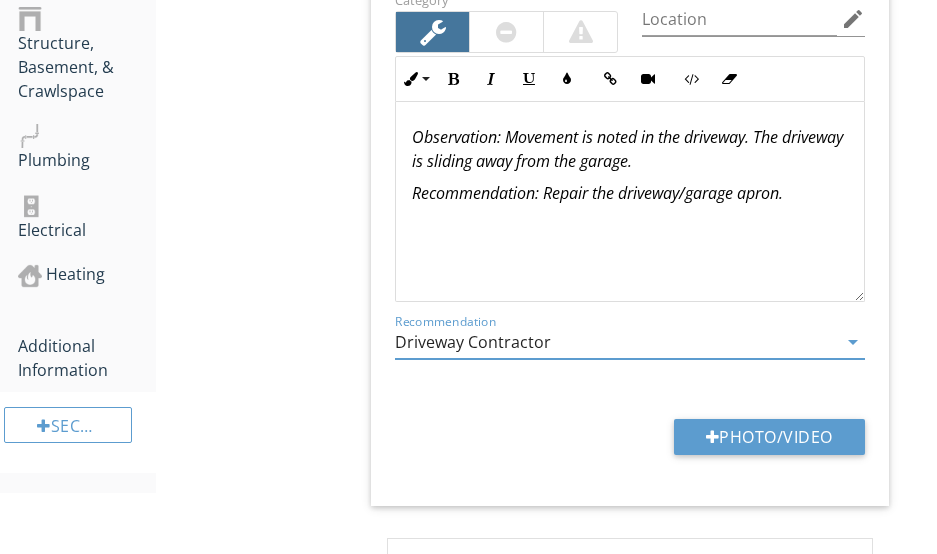 click on "Observation: Movement is noted in the driveway. The driveway is sliding away from the garage." at bounding box center [627, 149] 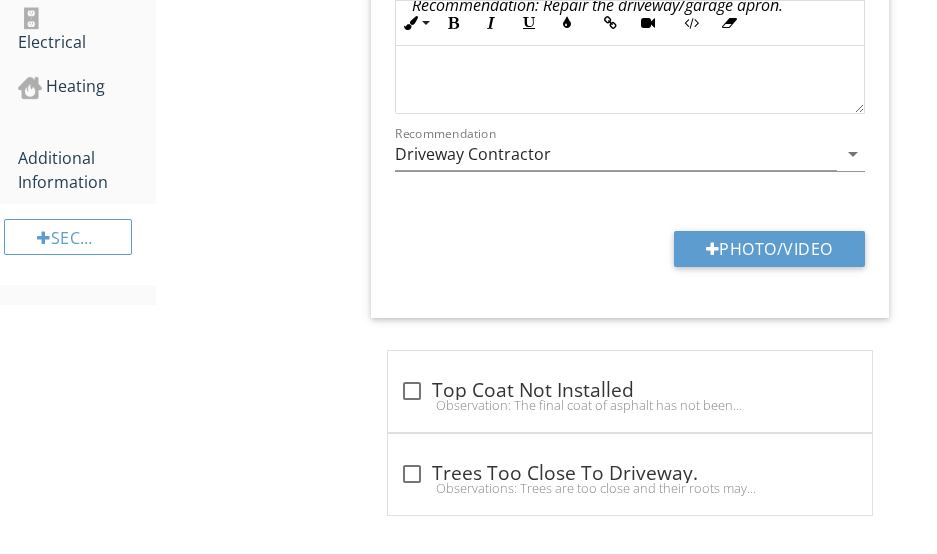 scroll, scrollTop: 1624, scrollLeft: 0, axis: vertical 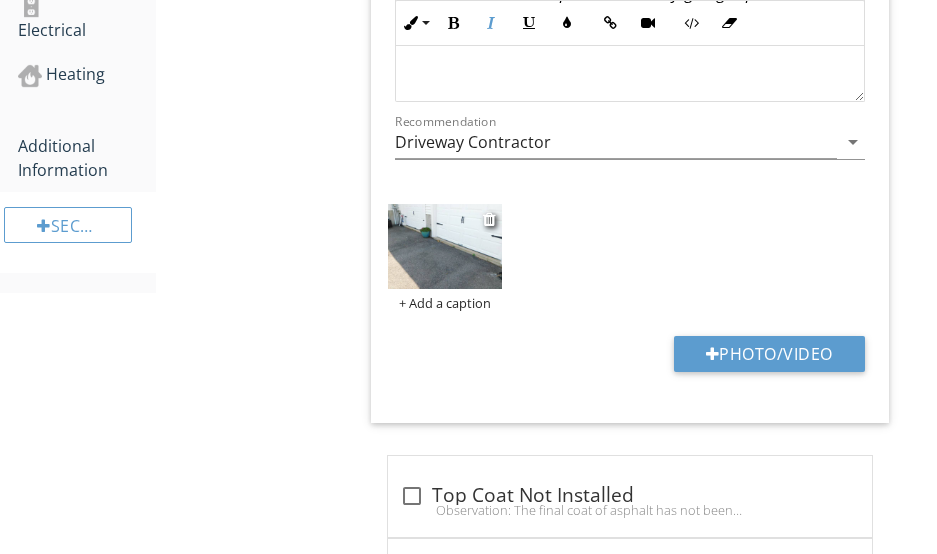 click at bounding box center (444, 246) 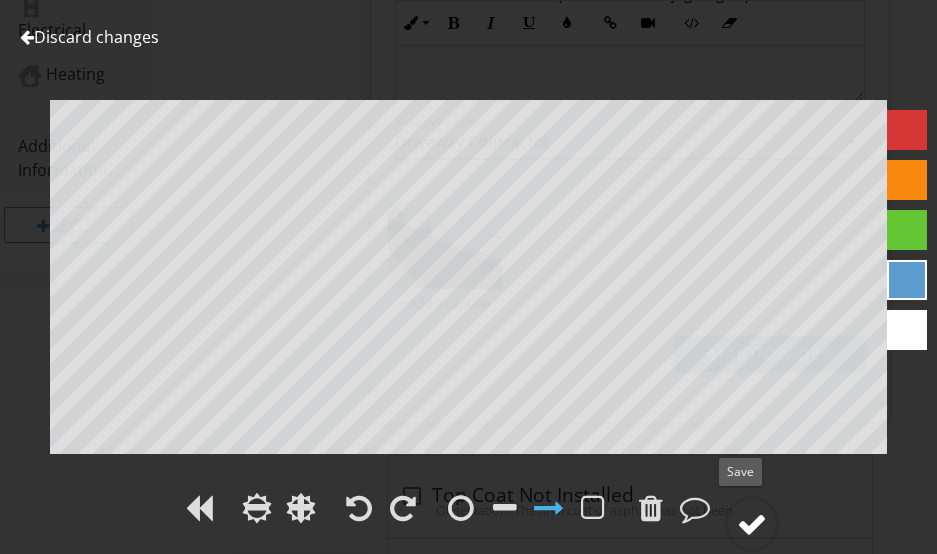 click at bounding box center (752, 524) 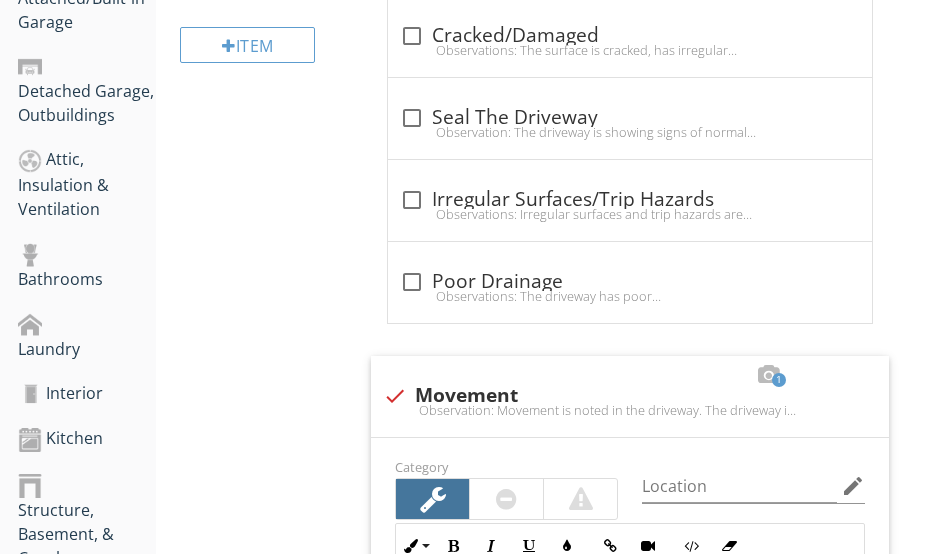 scroll, scrollTop: 841, scrollLeft: 0, axis: vertical 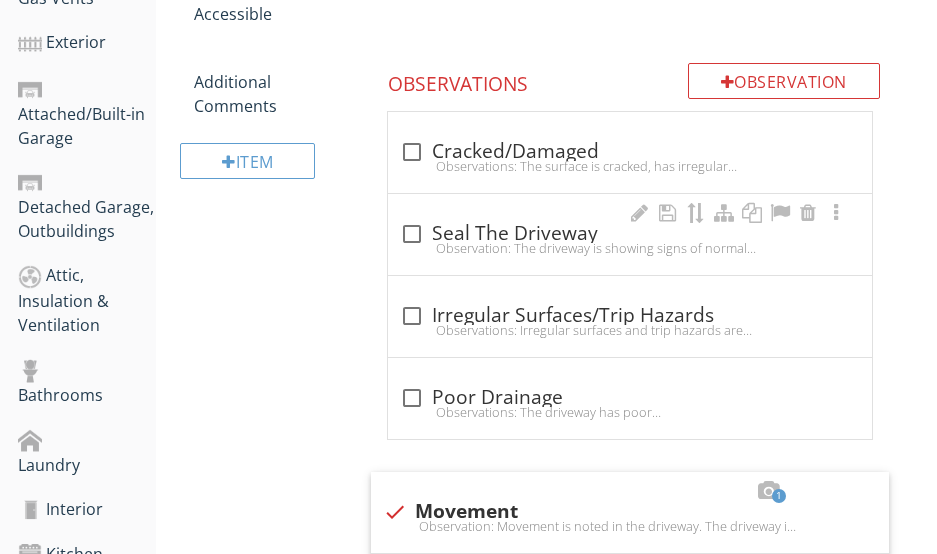 click on "check_box_outline_blank
Seal The Driveway" at bounding box center (630, 234) 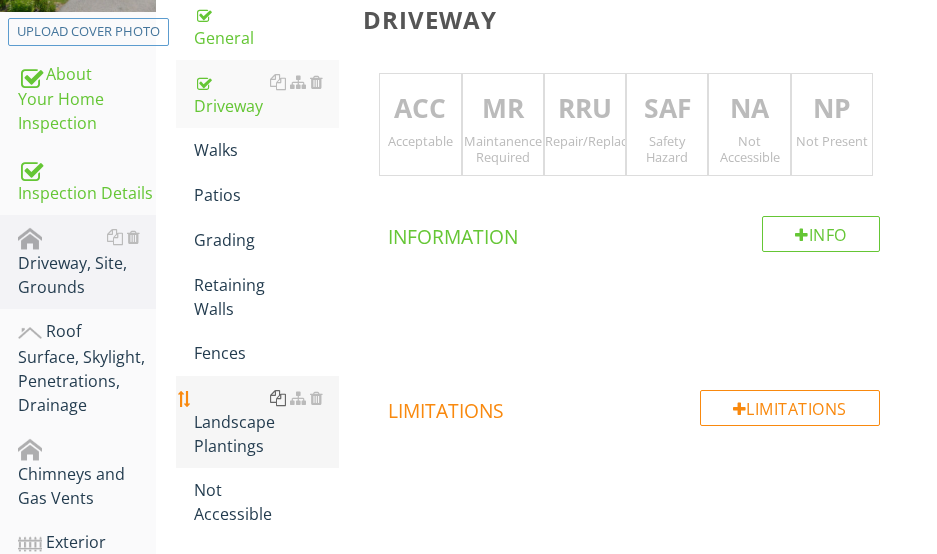 scroll, scrollTop: 41, scrollLeft: 0, axis: vertical 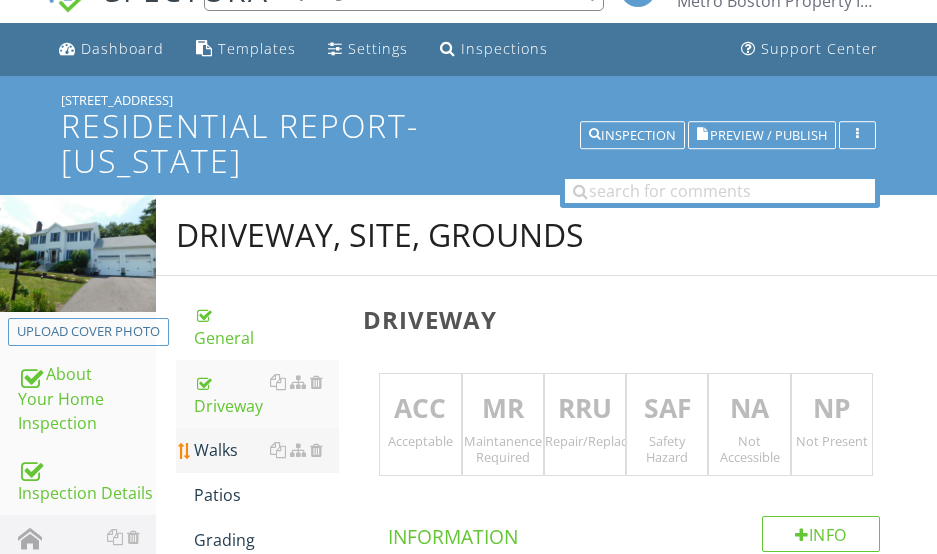 click on "Walks" at bounding box center [266, 450] 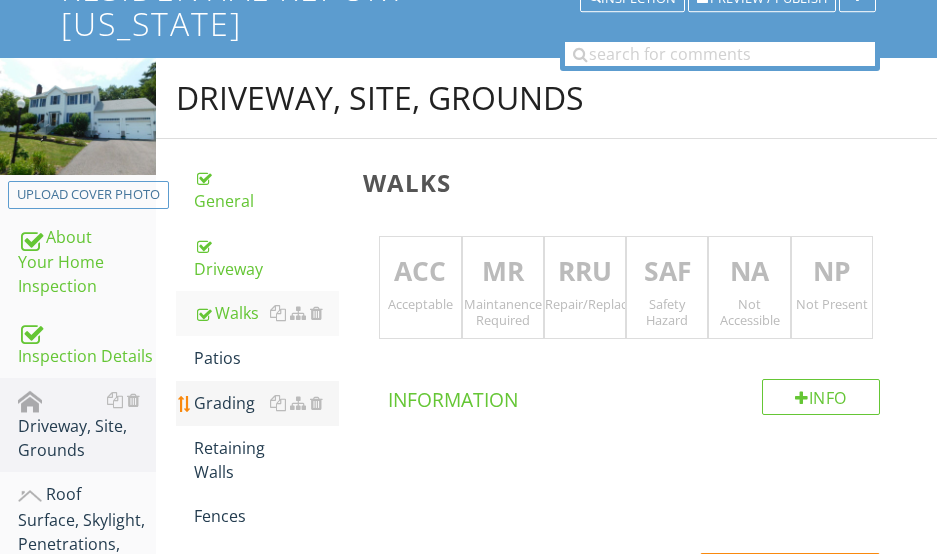 scroll, scrollTop: 241, scrollLeft: 0, axis: vertical 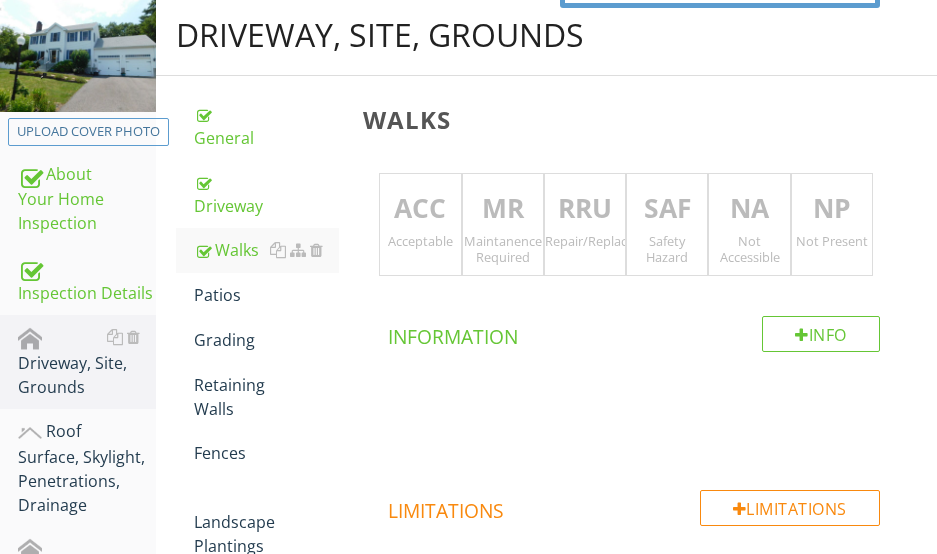 click on "MR" at bounding box center (503, 209) 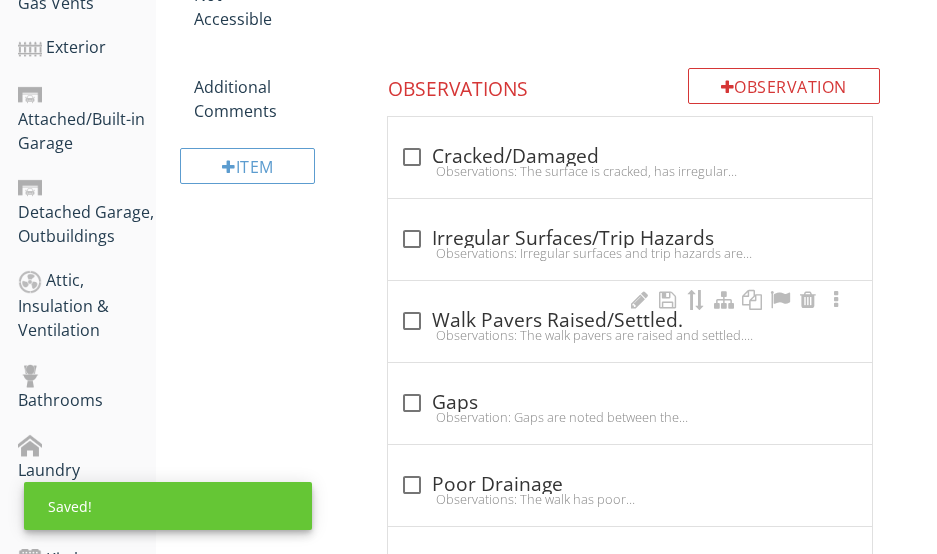 scroll, scrollTop: 841, scrollLeft: 0, axis: vertical 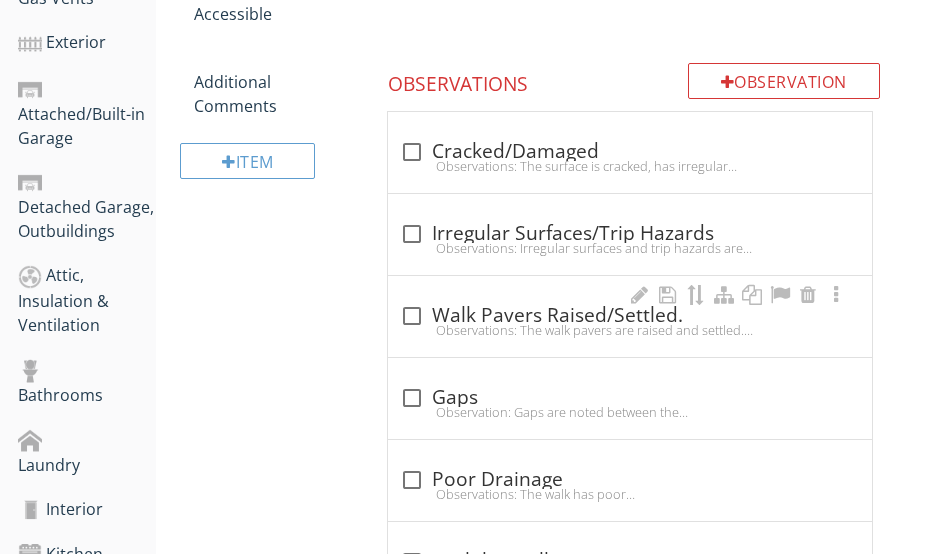 click on "check_box_outline_blank
Walk Pavers Raised/Settled." at bounding box center (630, 316) 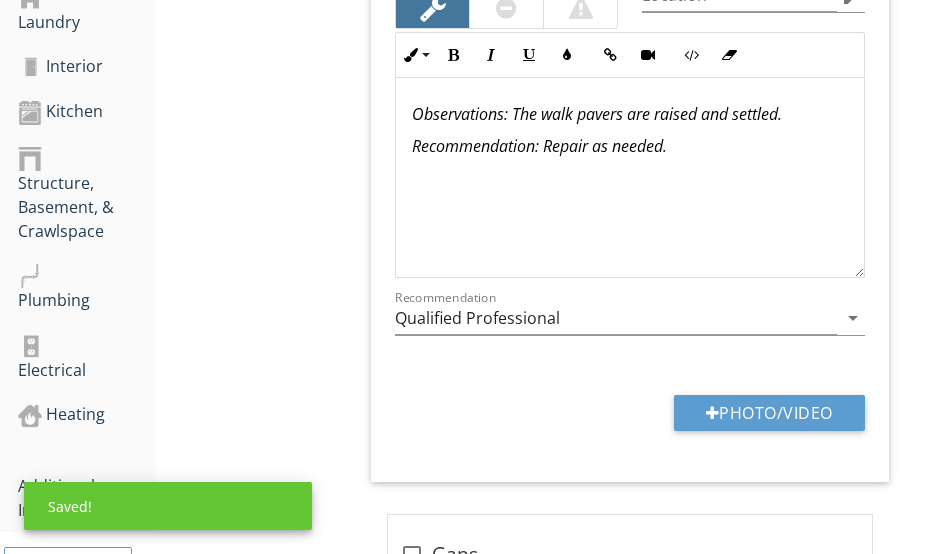 scroll, scrollTop: 1341, scrollLeft: 0, axis: vertical 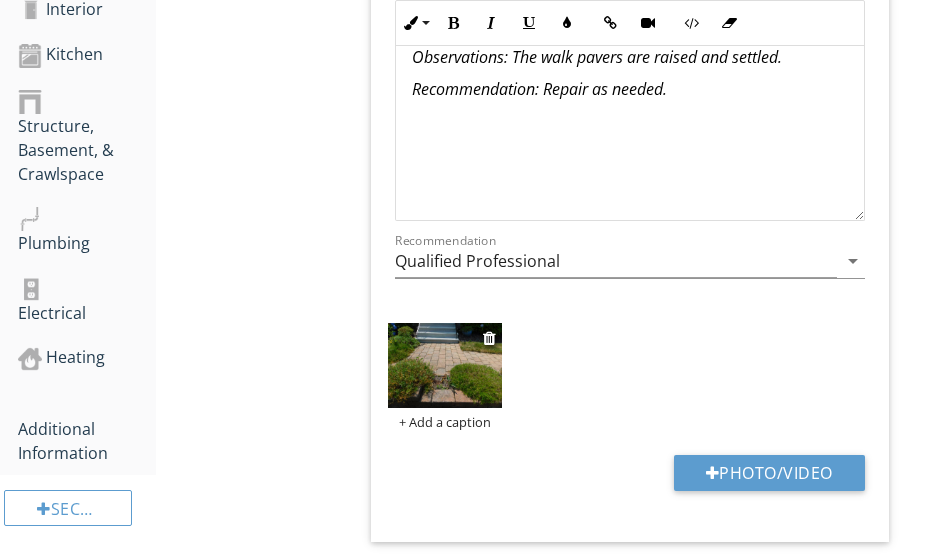 click at bounding box center (444, 365) 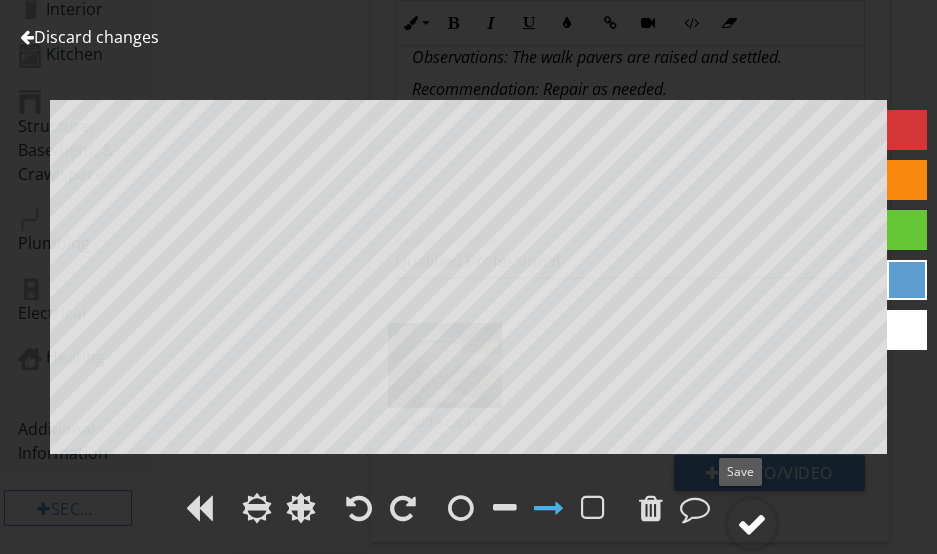 click at bounding box center [752, 524] 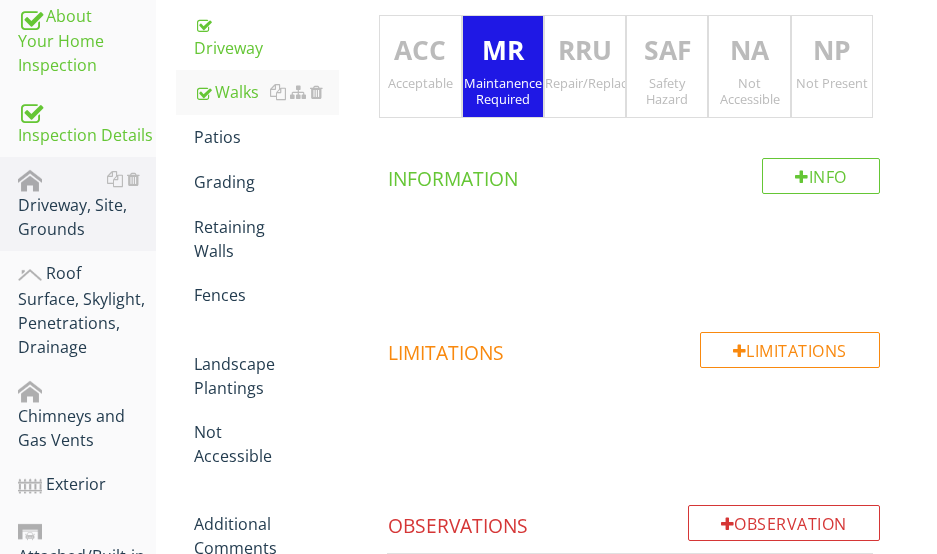 scroll, scrollTop: 341, scrollLeft: 0, axis: vertical 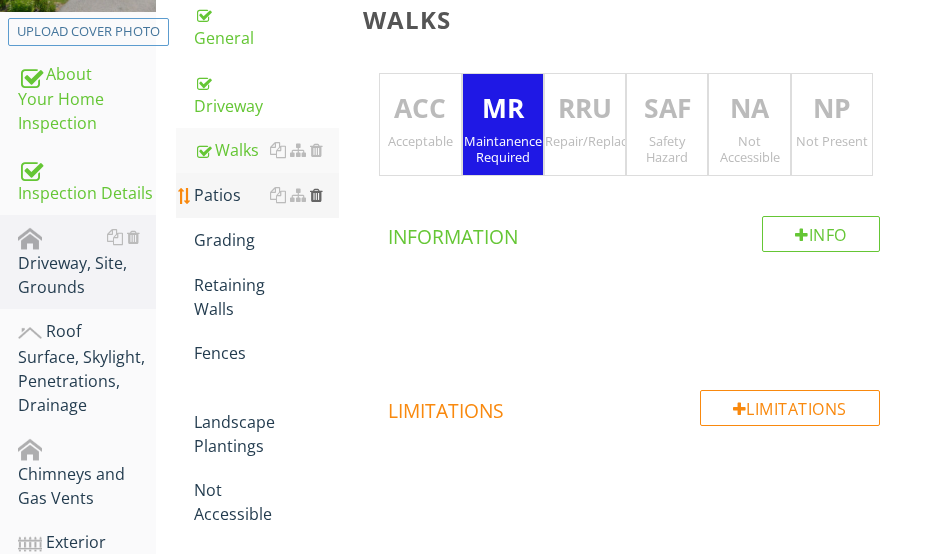 click at bounding box center [316, 195] 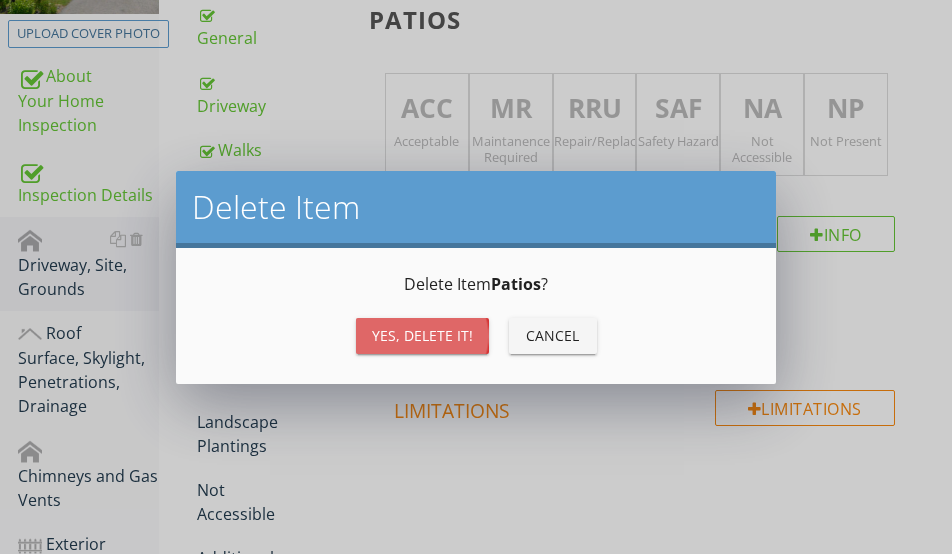 click on "Yes, Delete it!" at bounding box center (422, 335) 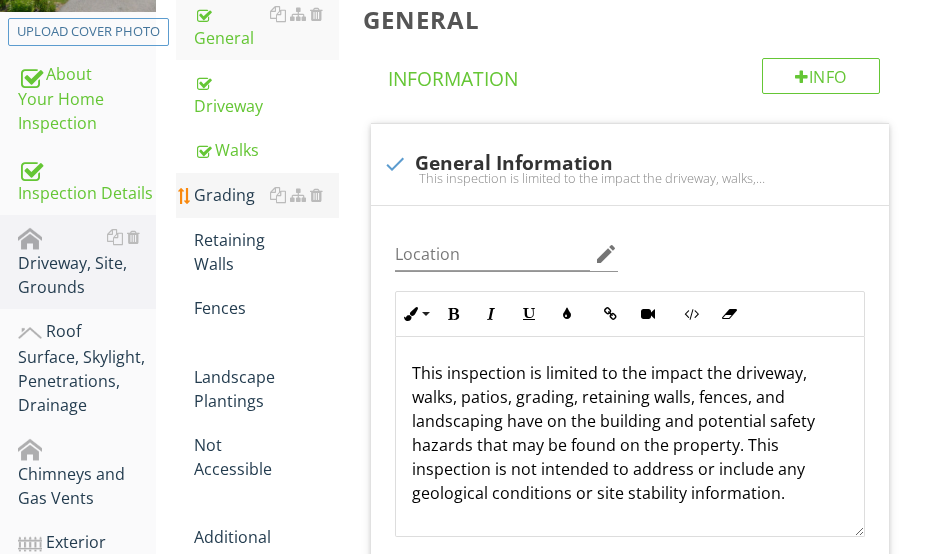 click on "Grading" at bounding box center (266, 195) 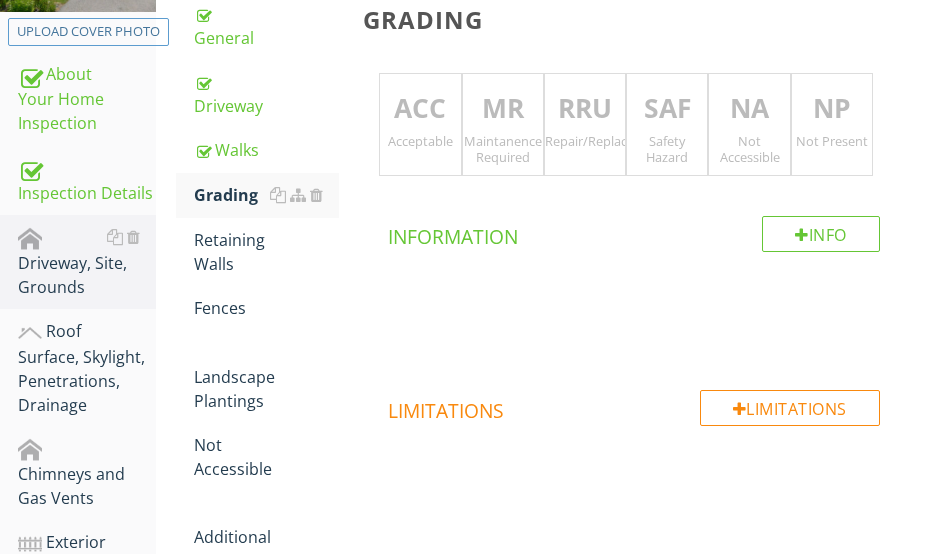 click on "ACC" at bounding box center [420, 109] 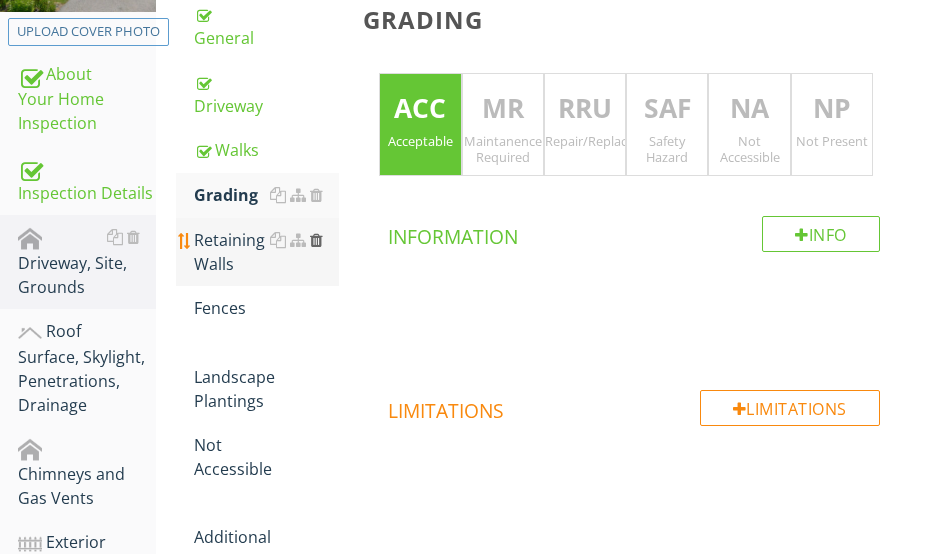 click at bounding box center (316, 240) 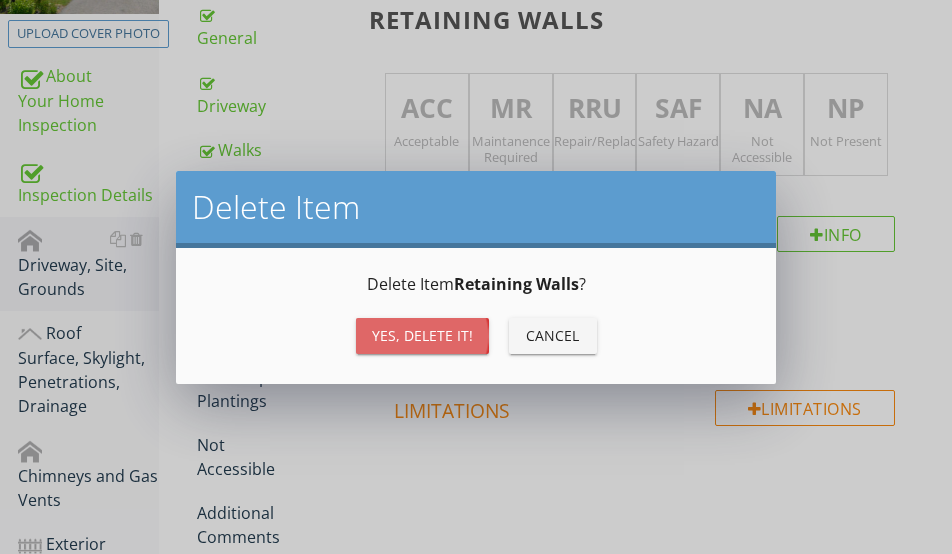 click on "Yes, Delete it!" at bounding box center [422, 336] 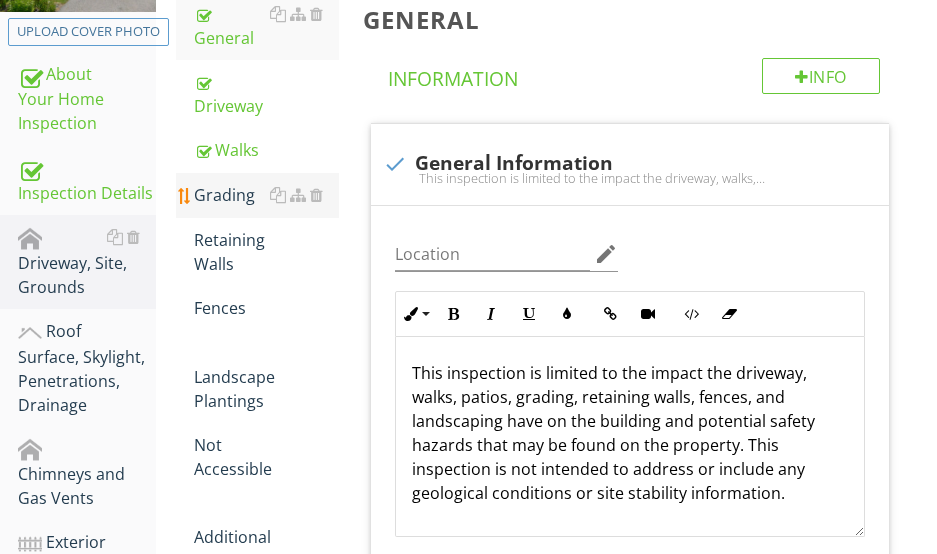click on "Grading" at bounding box center [266, 195] 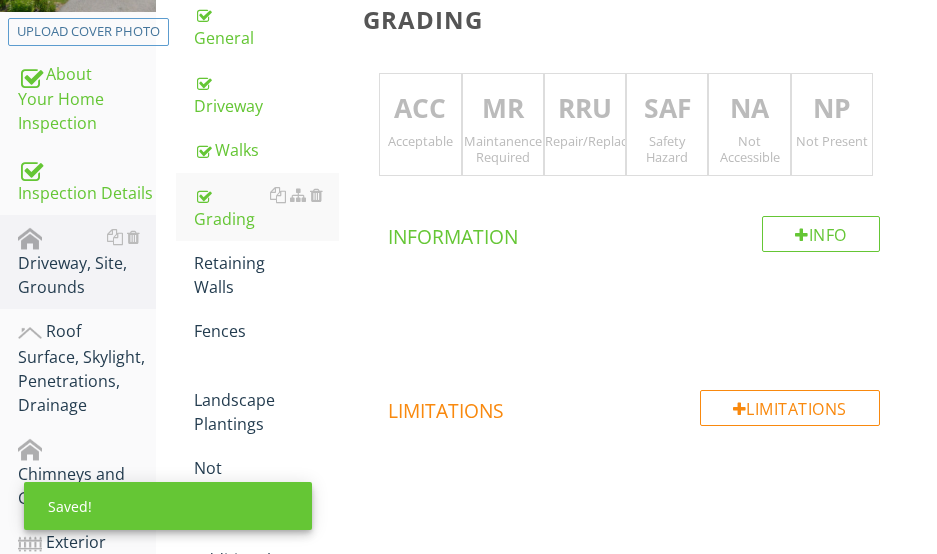 click on "ACC" at bounding box center (420, 109) 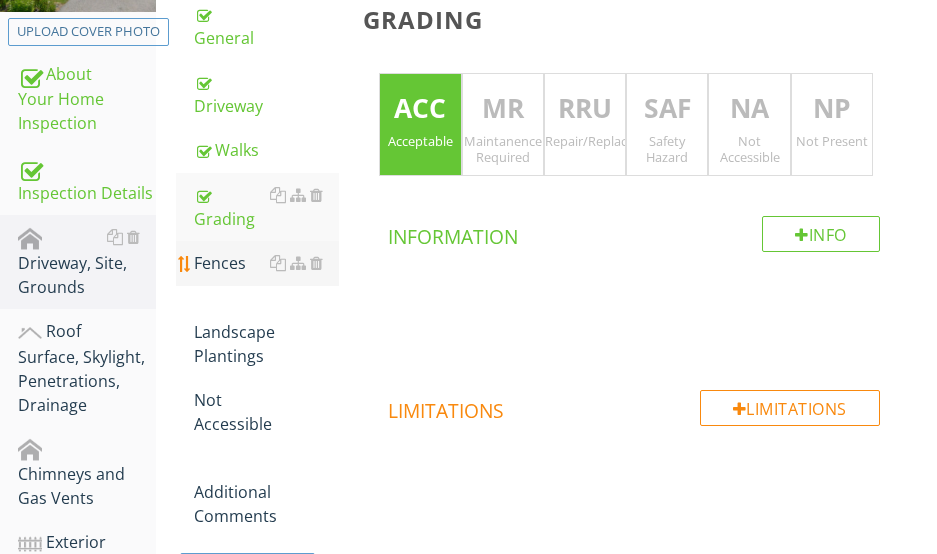 click on "Fences" at bounding box center (266, 263) 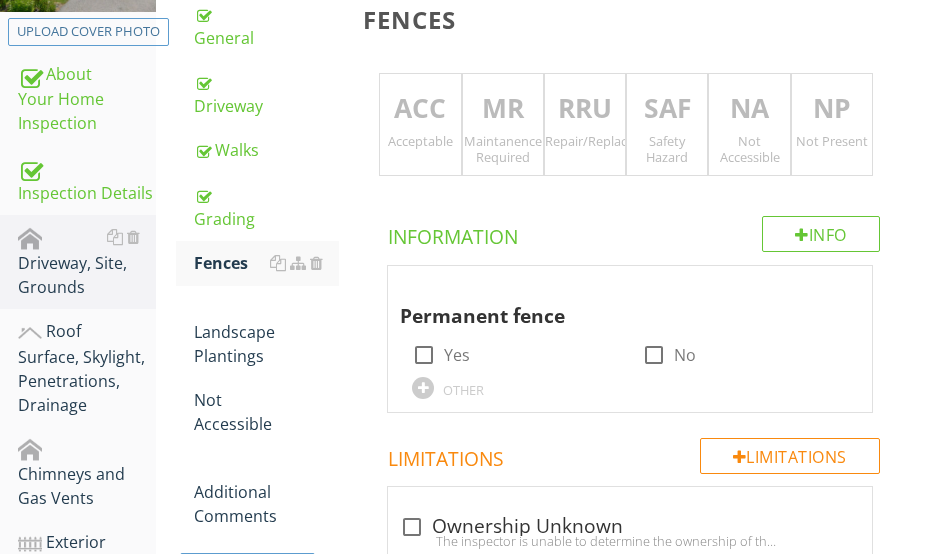click on "NP" at bounding box center (832, 109) 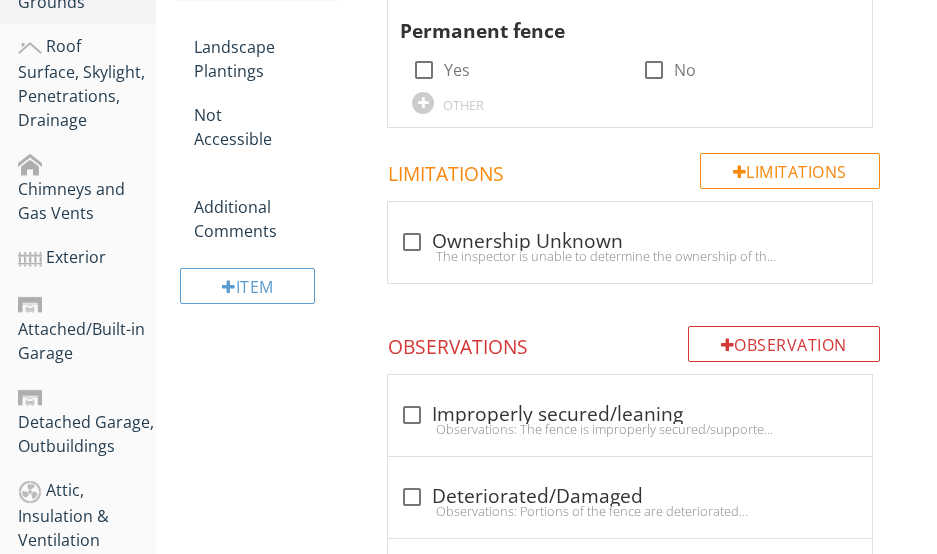 scroll, scrollTop: 641, scrollLeft: 0, axis: vertical 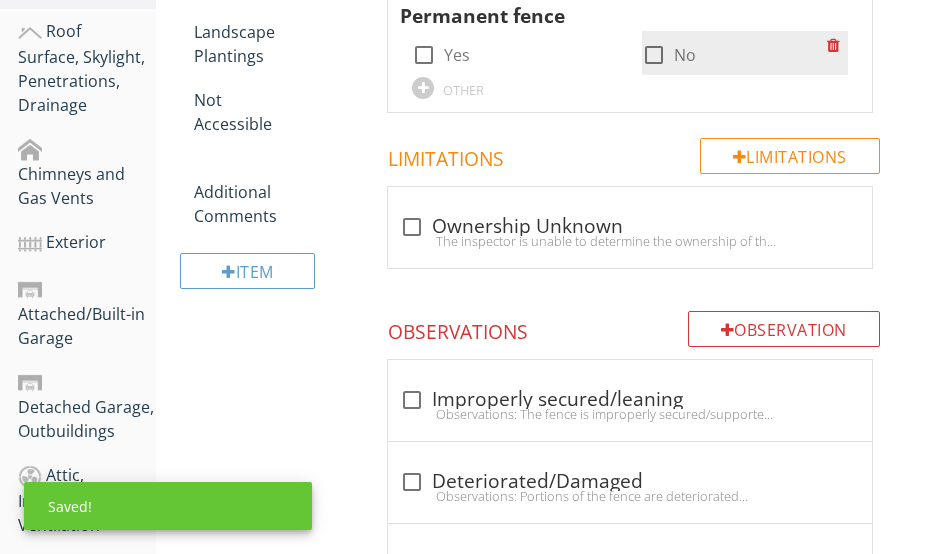 click at bounding box center [654, 55] 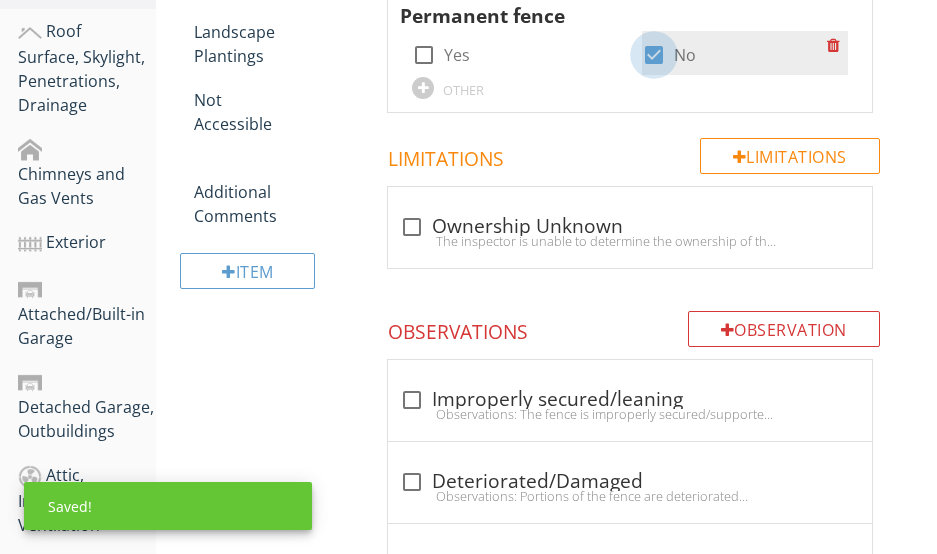 checkbox on "true" 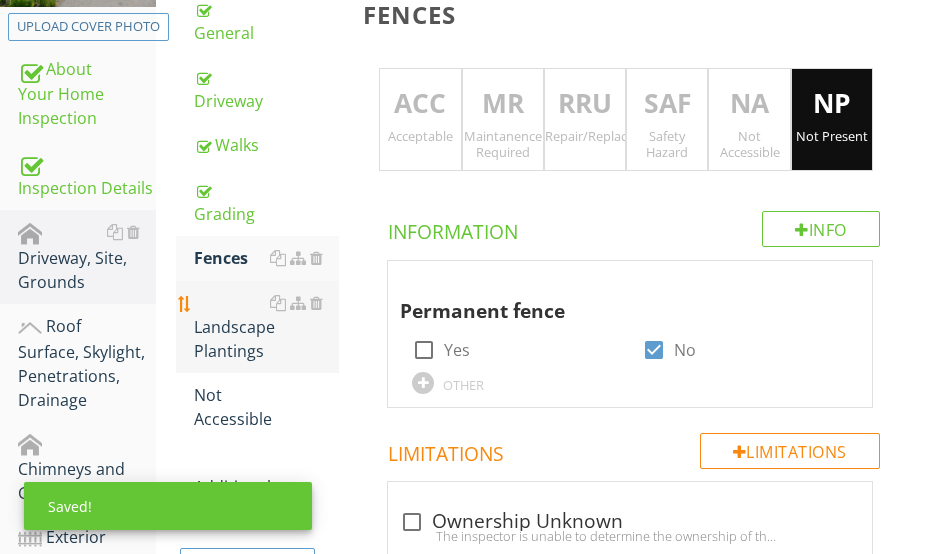 scroll, scrollTop: 341, scrollLeft: 0, axis: vertical 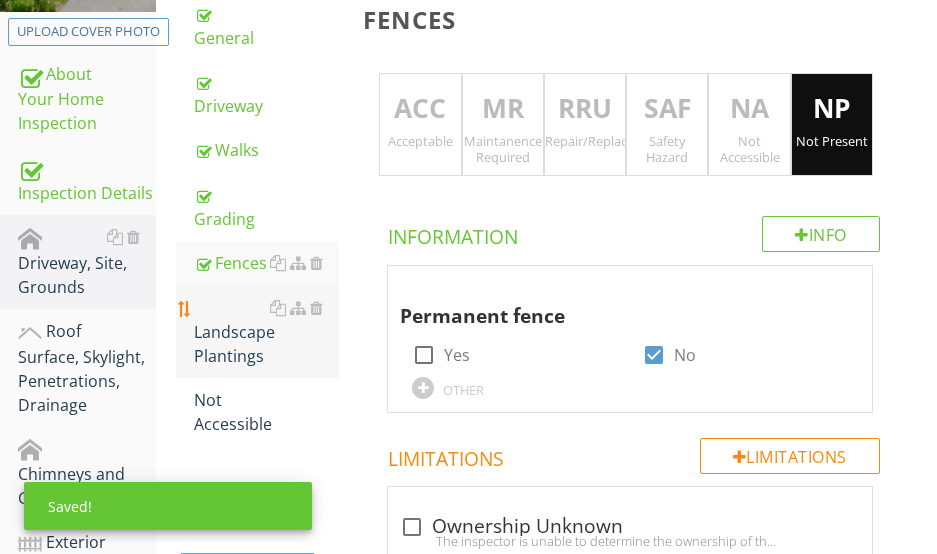 click on "Landscape Plantings" at bounding box center (266, 332) 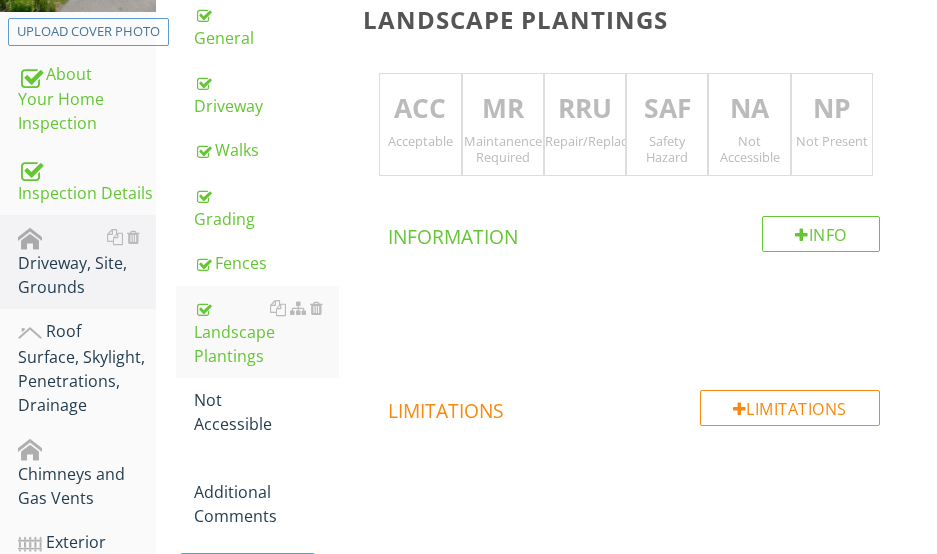 click on "MR" at bounding box center [503, 109] 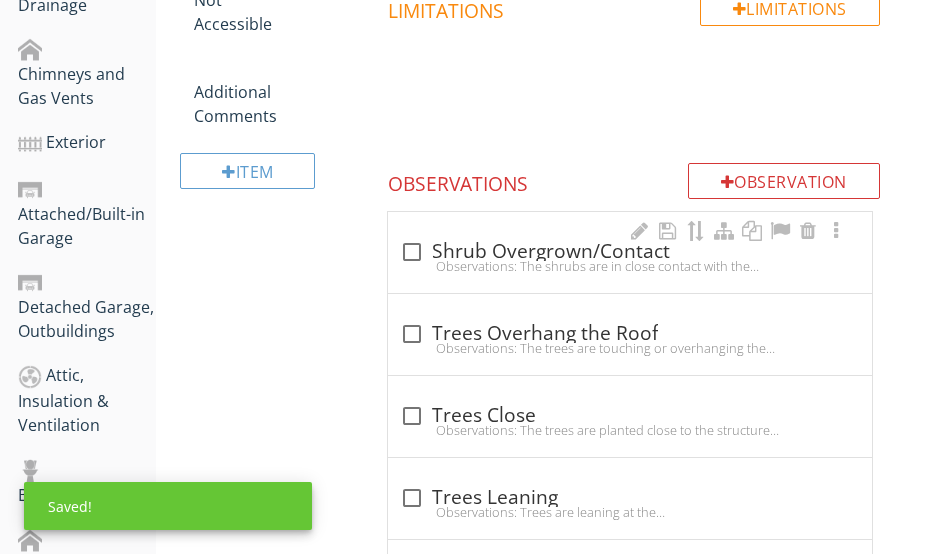 scroll, scrollTop: 841, scrollLeft: 0, axis: vertical 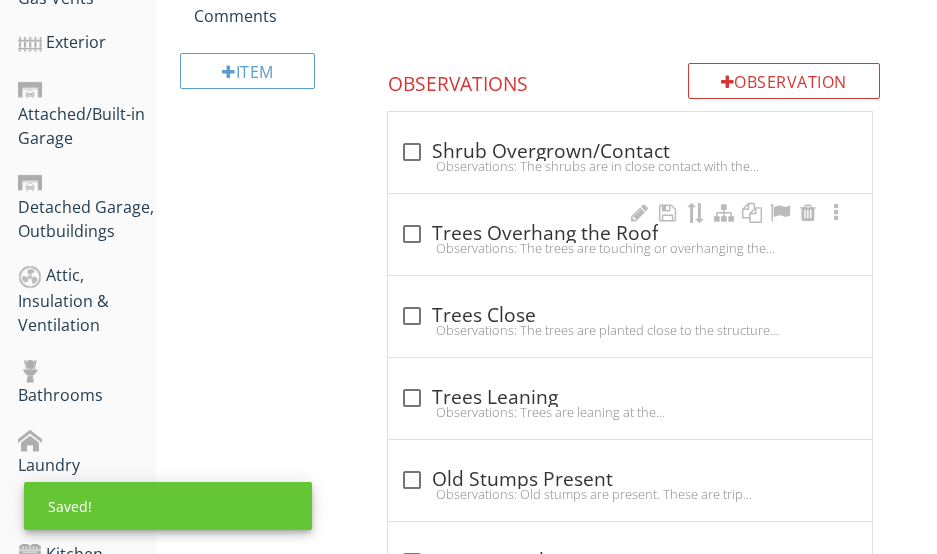 click on "Observations: The trees are touching or overhanging the roof. This leads to [PERSON_NAME] and lichen growth, squirrel activity, and may damage the roof.Recommendation: These limbs/branches should be removed." at bounding box center [630, 248] 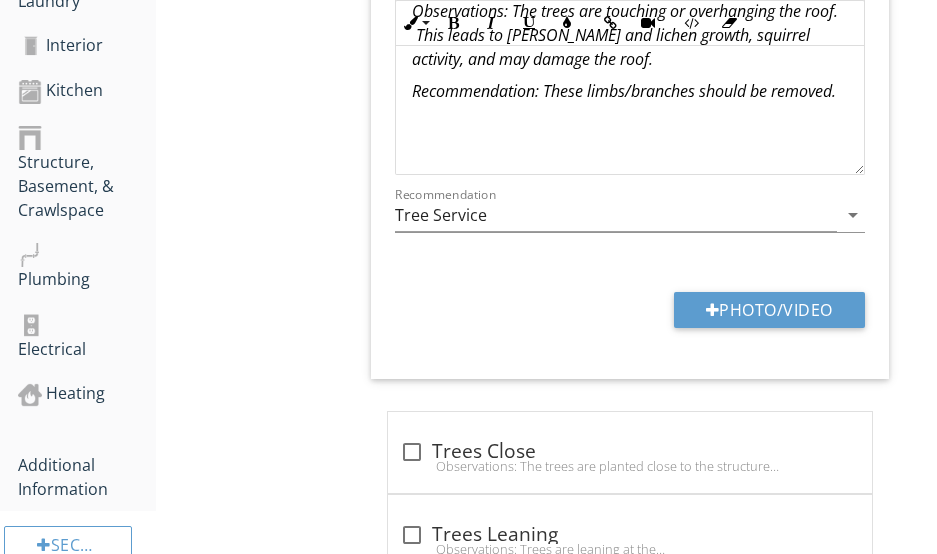 scroll, scrollTop: 1341, scrollLeft: 0, axis: vertical 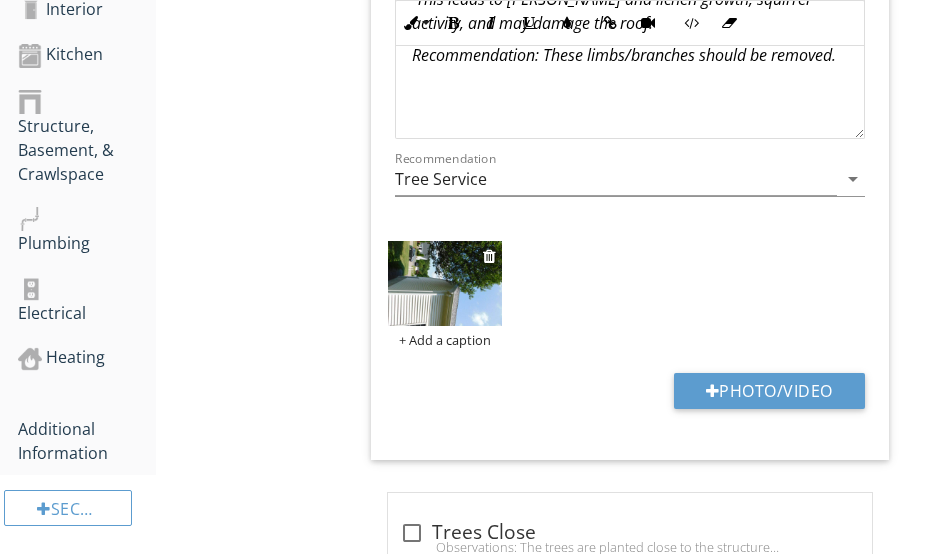 click at bounding box center [444, 283] 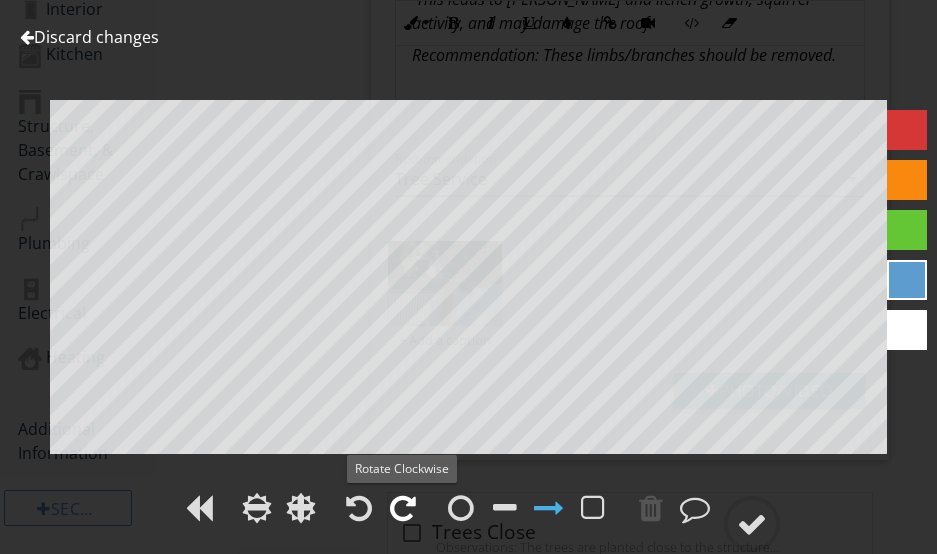 click at bounding box center (403, 508) 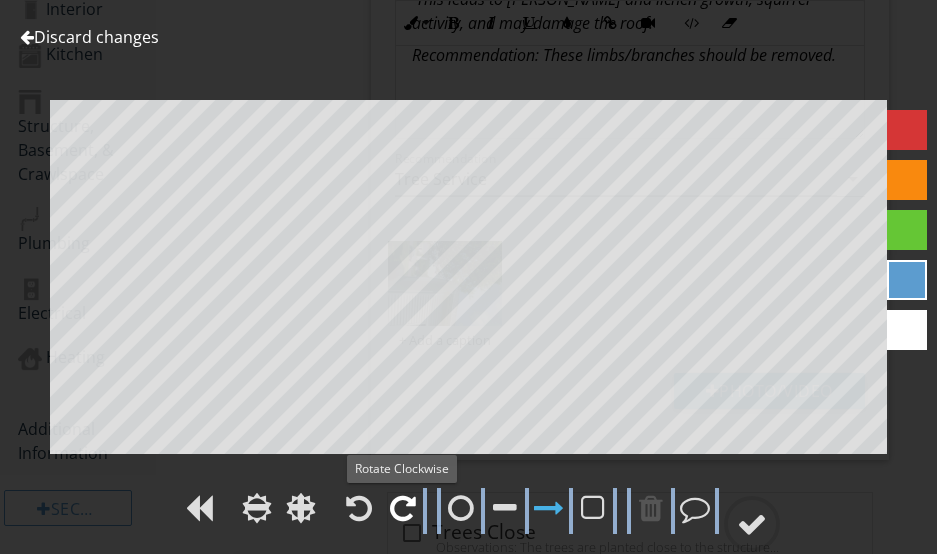 click at bounding box center (403, 508) 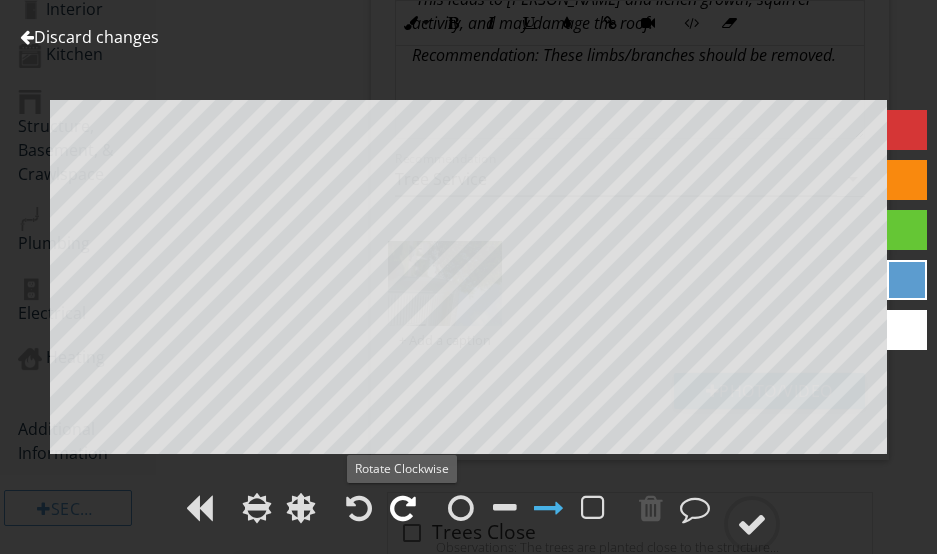 click at bounding box center [403, 508] 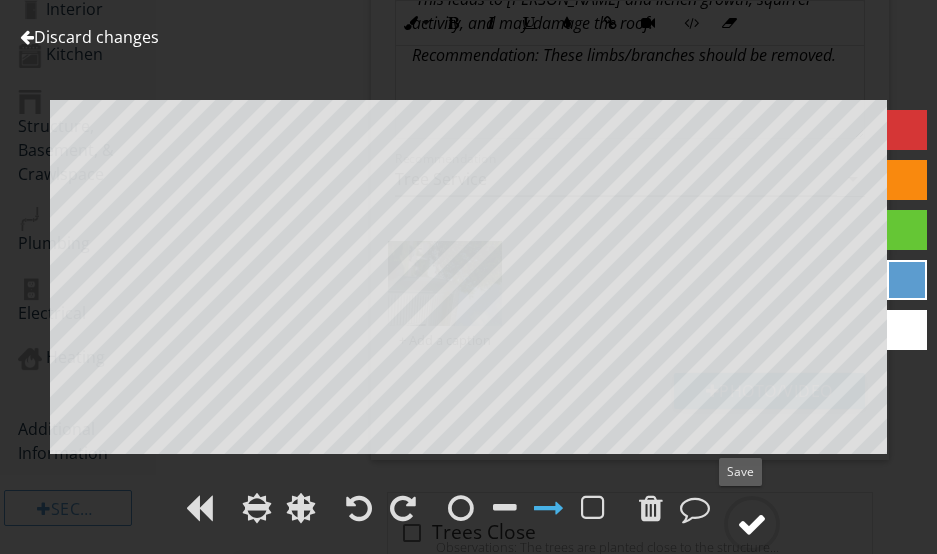 click at bounding box center [752, 524] 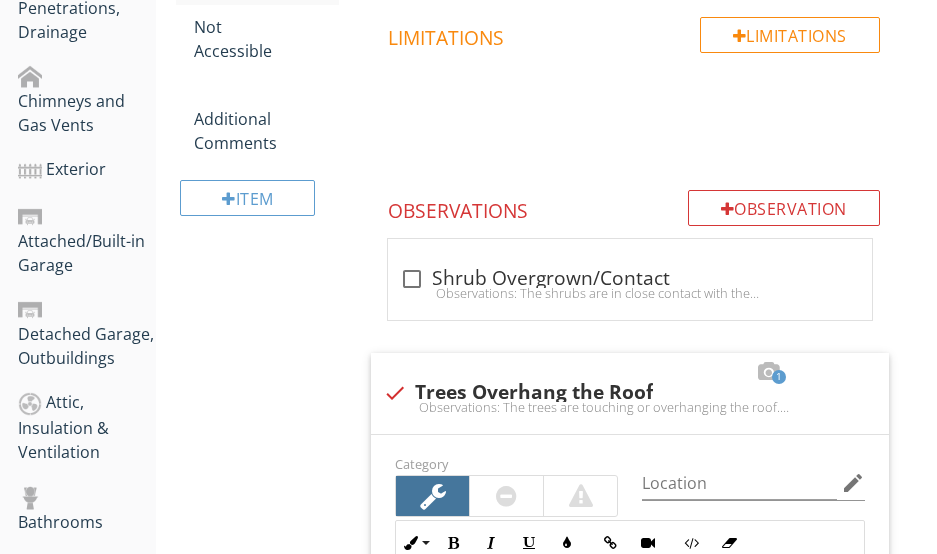 scroll, scrollTop: 676, scrollLeft: 0, axis: vertical 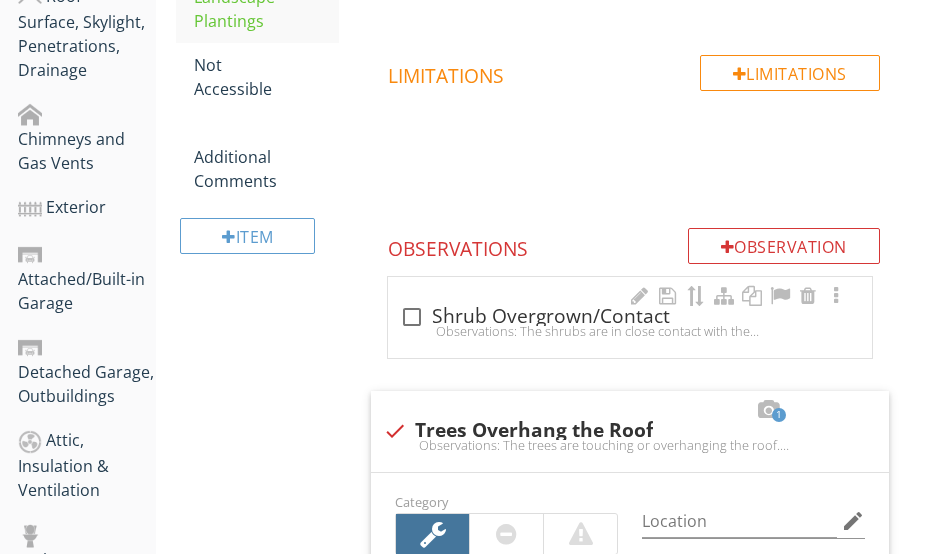 click on "Observations: The shrubs are in close contact with the structure, and older roots may be in contact with the foundation.Recommendation: These shrubs should be trimmed or removed." at bounding box center [630, 331] 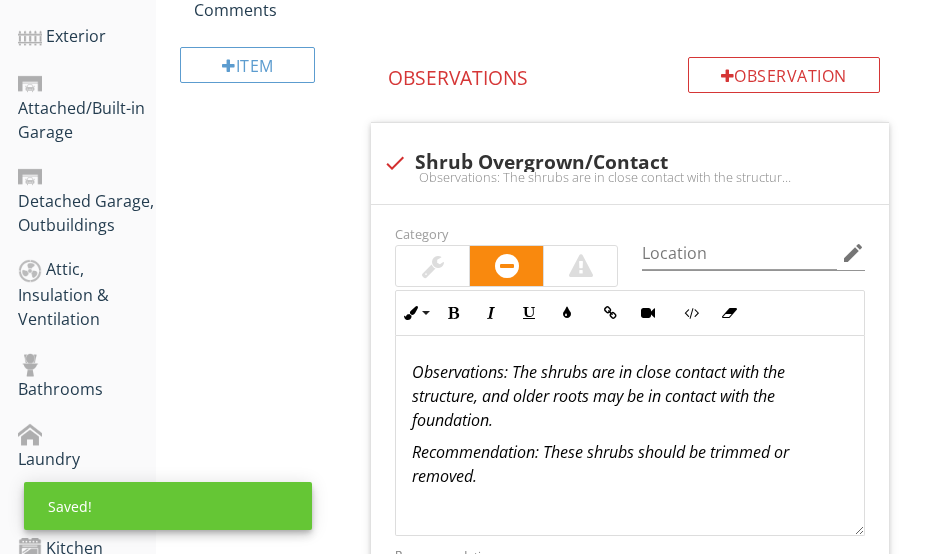 scroll, scrollTop: 976, scrollLeft: 0, axis: vertical 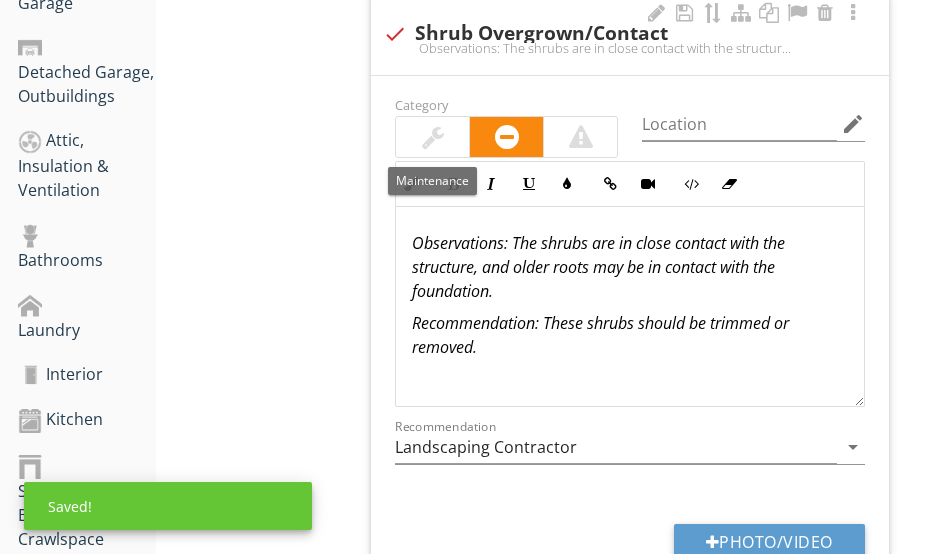 click at bounding box center [432, 137] 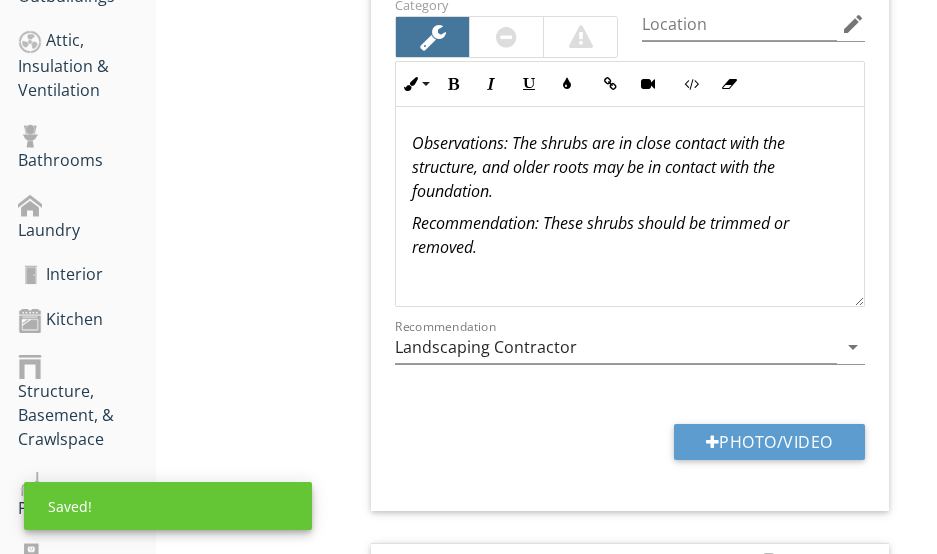 scroll, scrollTop: 1176, scrollLeft: 0, axis: vertical 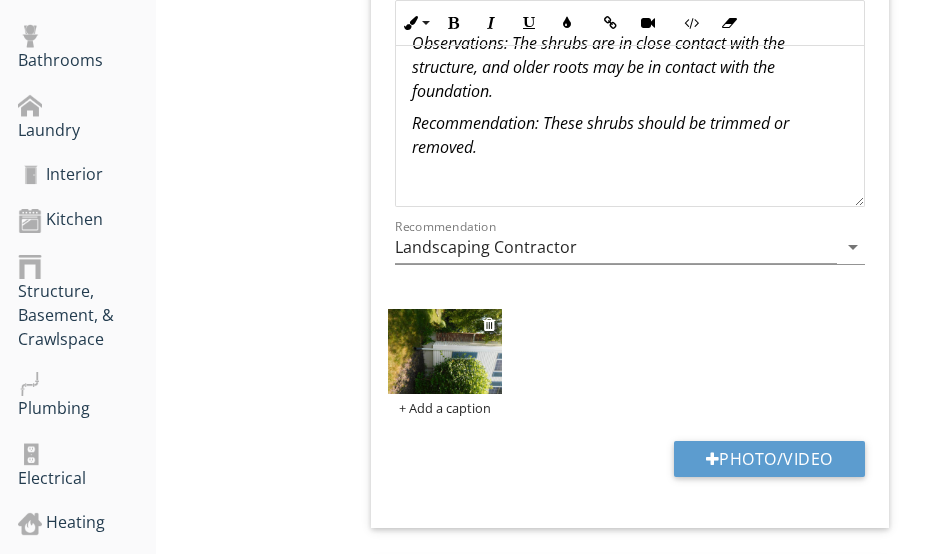 click at bounding box center (444, 351) 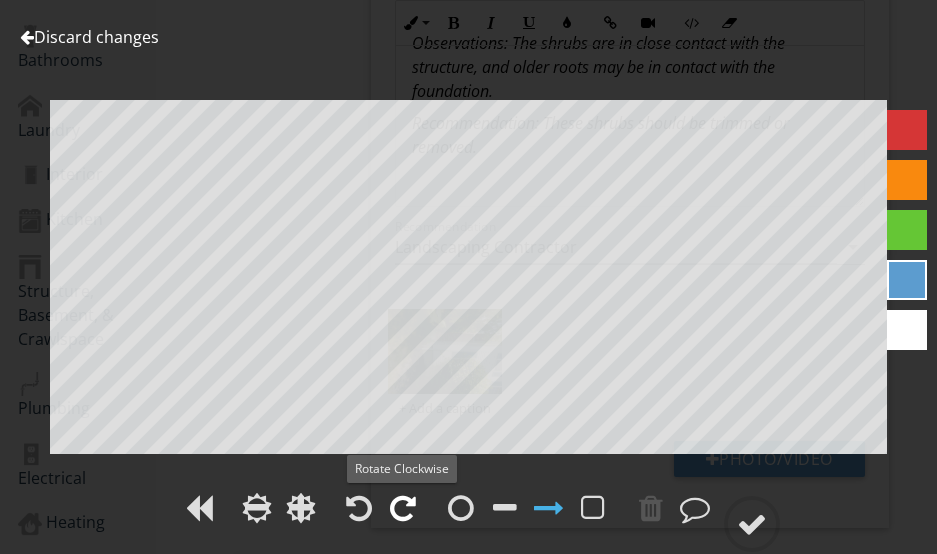 click at bounding box center [403, 508] 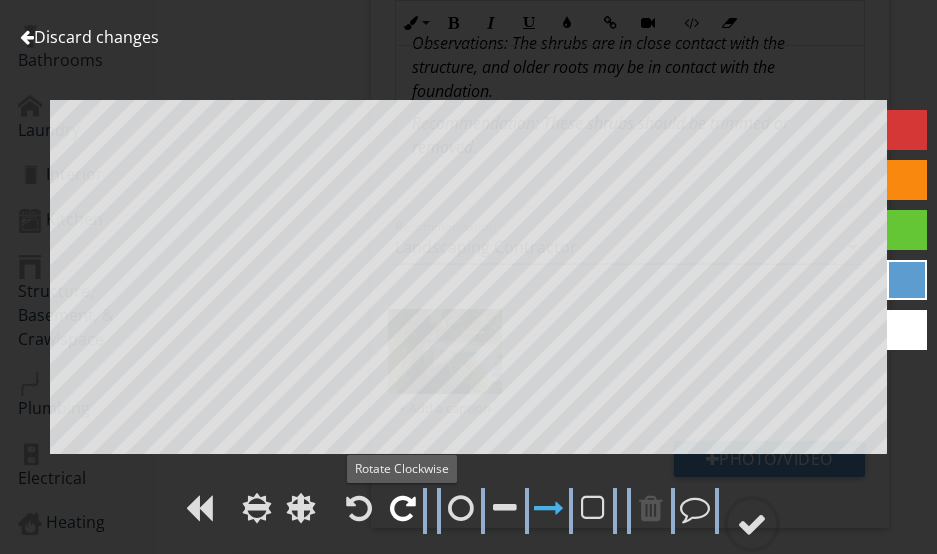 click at bounding box center (403, 508) 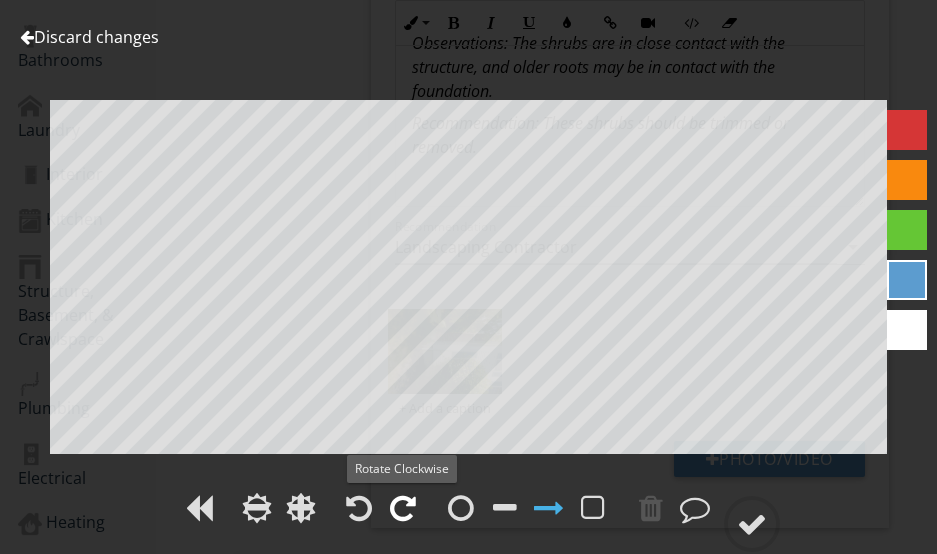 click at bounding box center [403, 508] 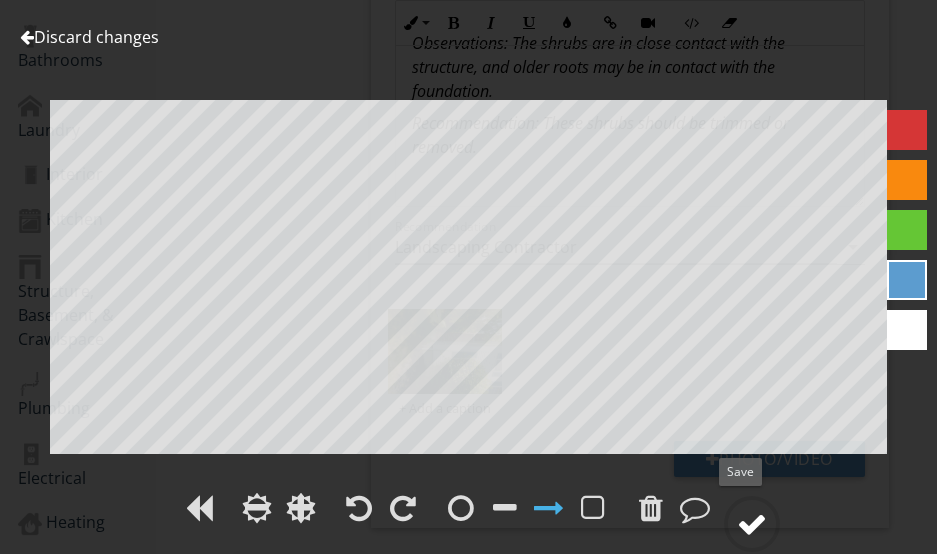 click 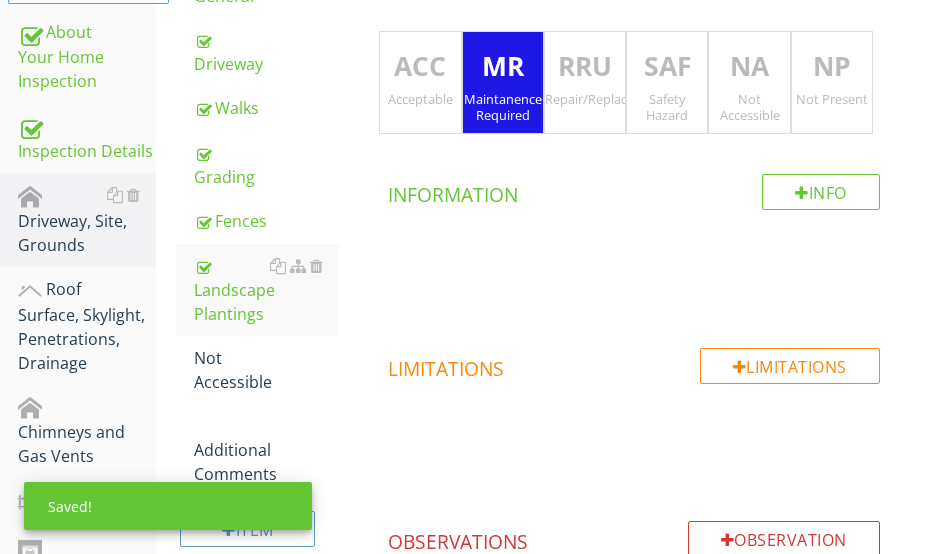 scroll, scrollTop: 376, scrollLeft: 0, axis: vertical 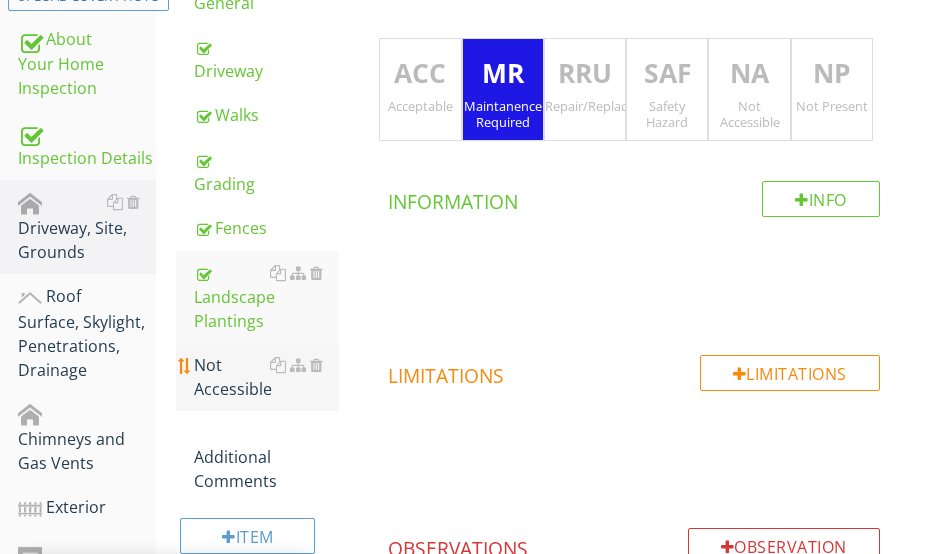 click on "Not Accessible" at bounding box center [266, 377] 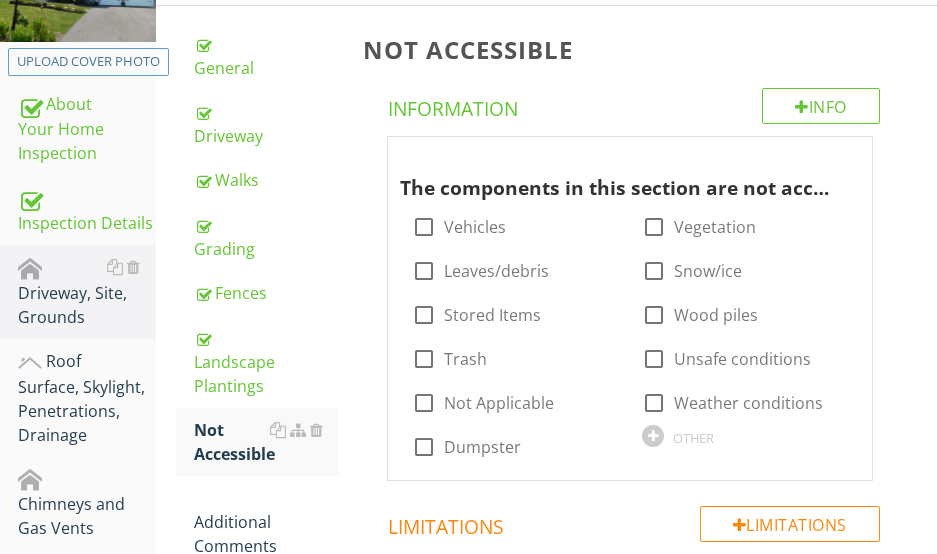 scroll, scrollTop: 276, scrollLeft: 0, axis: vertical 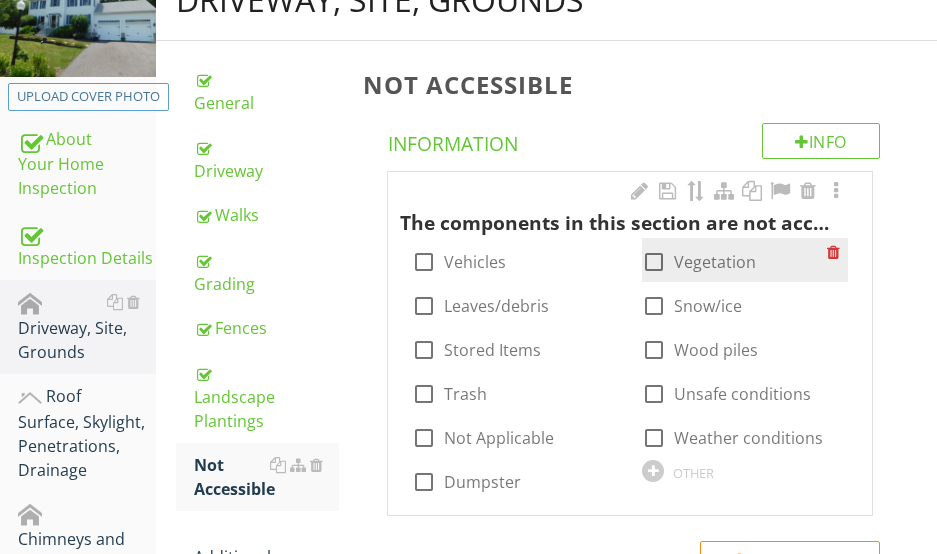 click at bounding box center (654, 262) 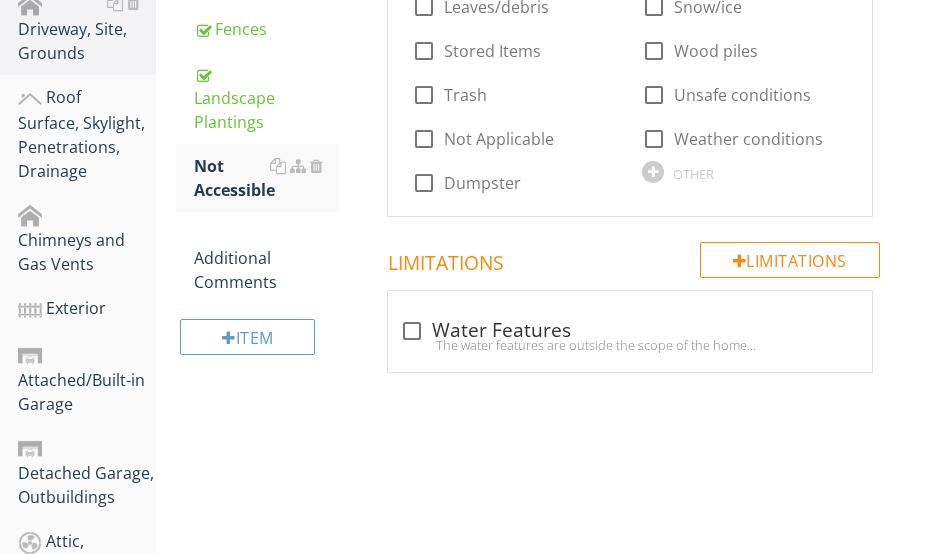 scroll, scrollTop: 576, scrollLeft: 0, axis: vertical 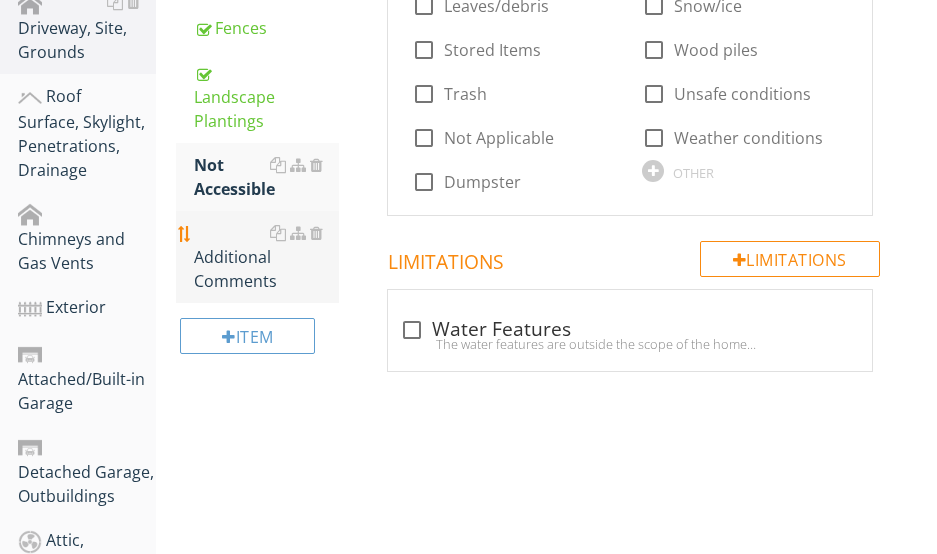 click on "Additional Comments" at bounding box center (266, 257) 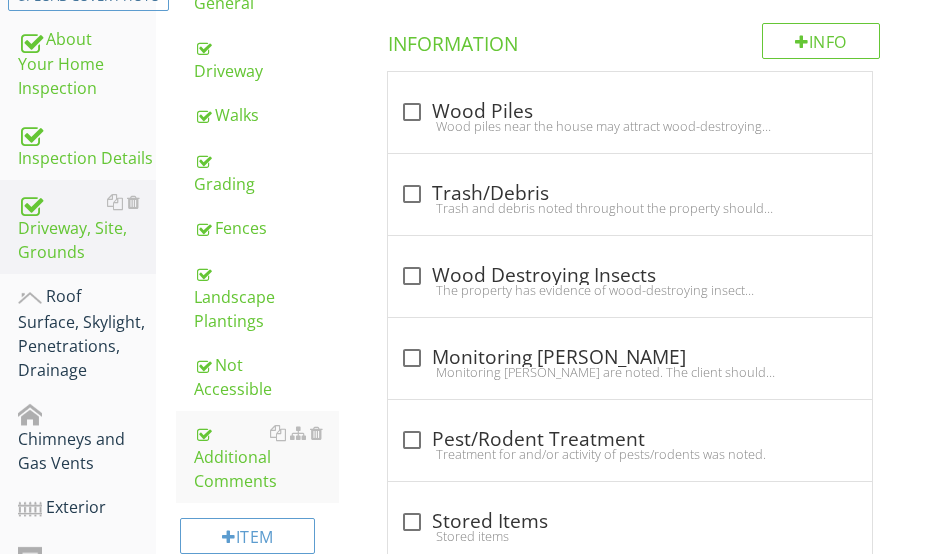 scroll, scrollTop: 476, scrollLeft: 0, axis: vertical 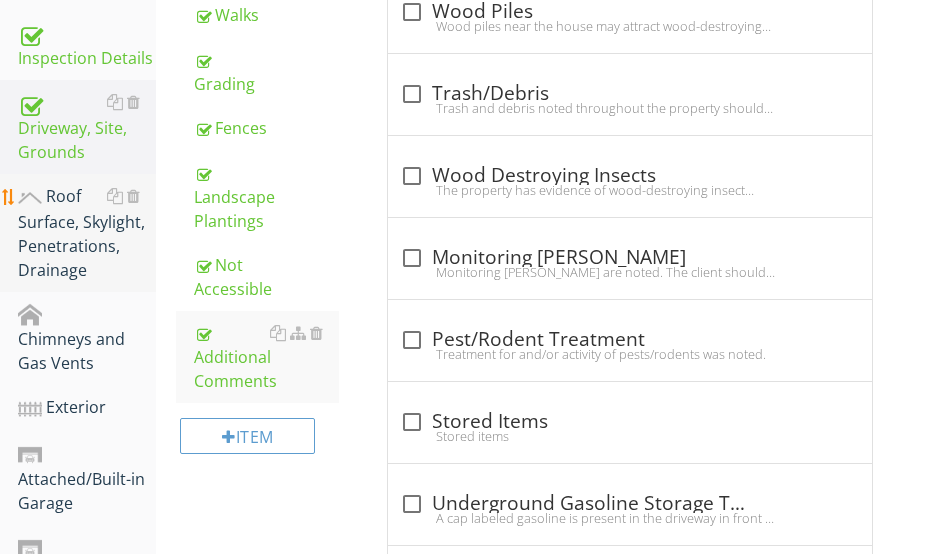 click on "Roof Surface, Skylight, Penetrations, Drainage" at bounding box center (87, 233) 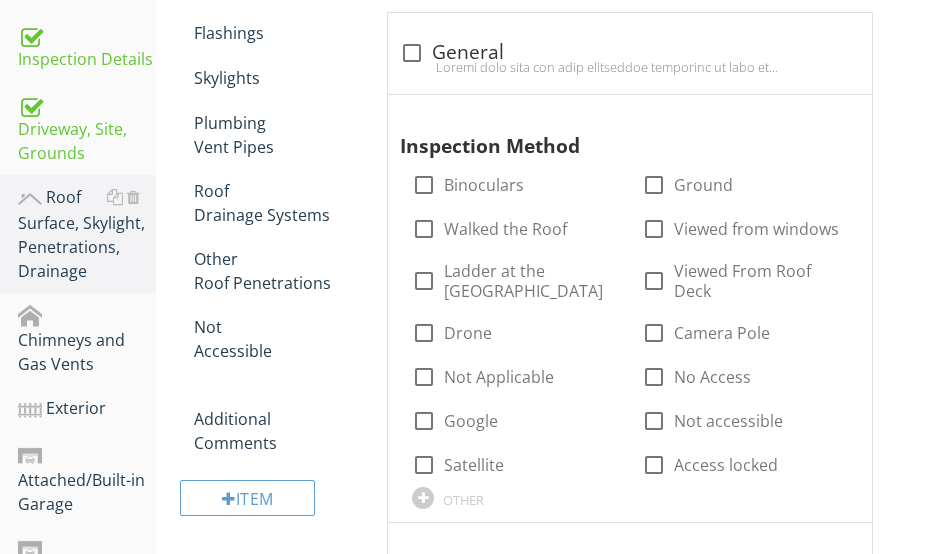 scroll, scrollTop: 476, scrollLeft: 0, axis: vertical 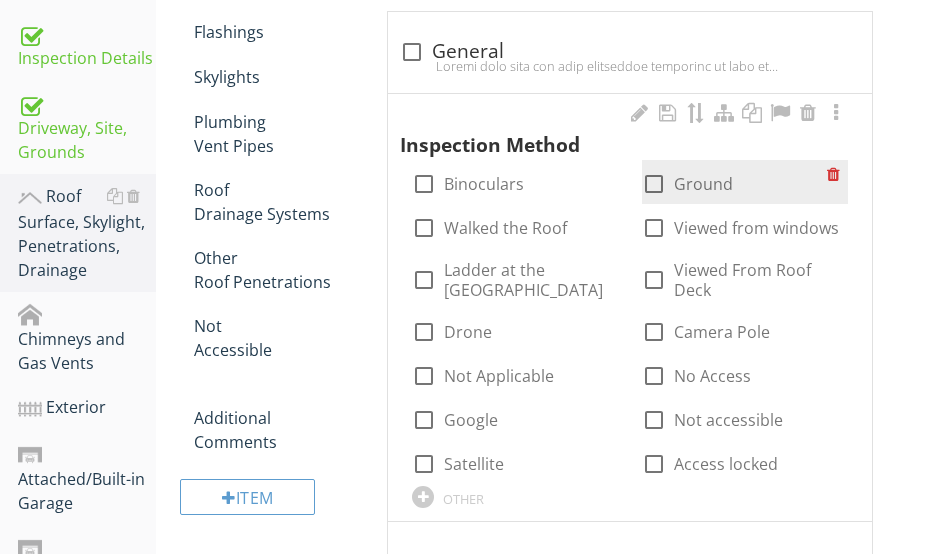 click at bounding box center (654, 184) 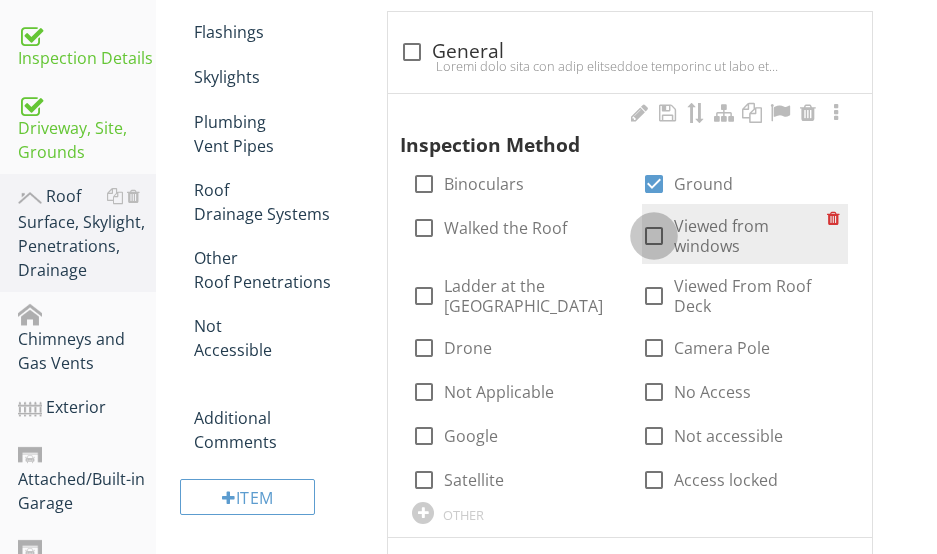 click at bounding box center [654, 236] 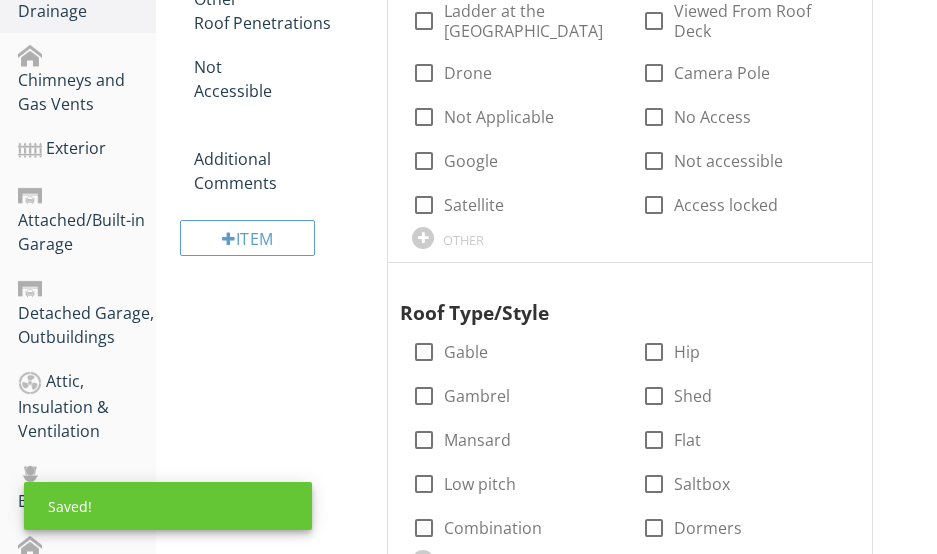 scroll, scrollTop: 776, scrollLeft: 0, axis: vertical 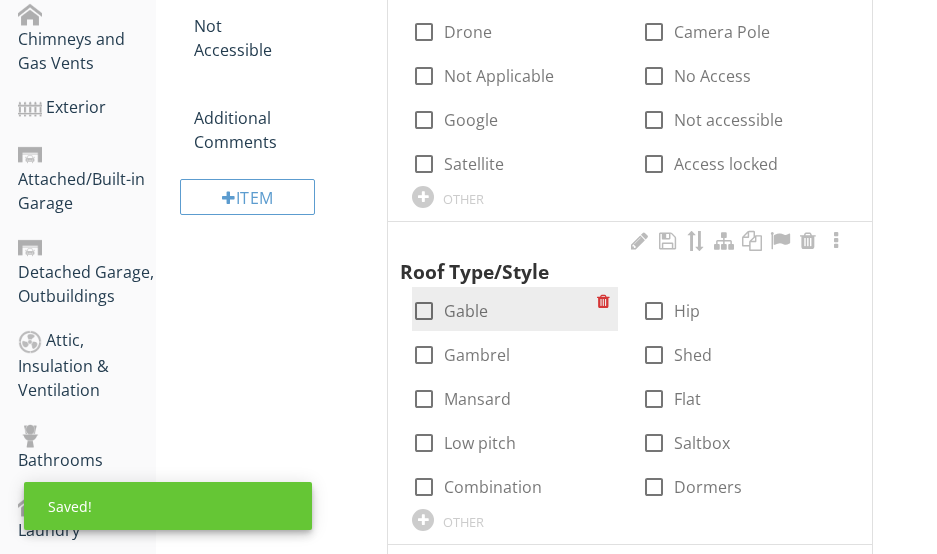 click at bounding box center (424, 311) 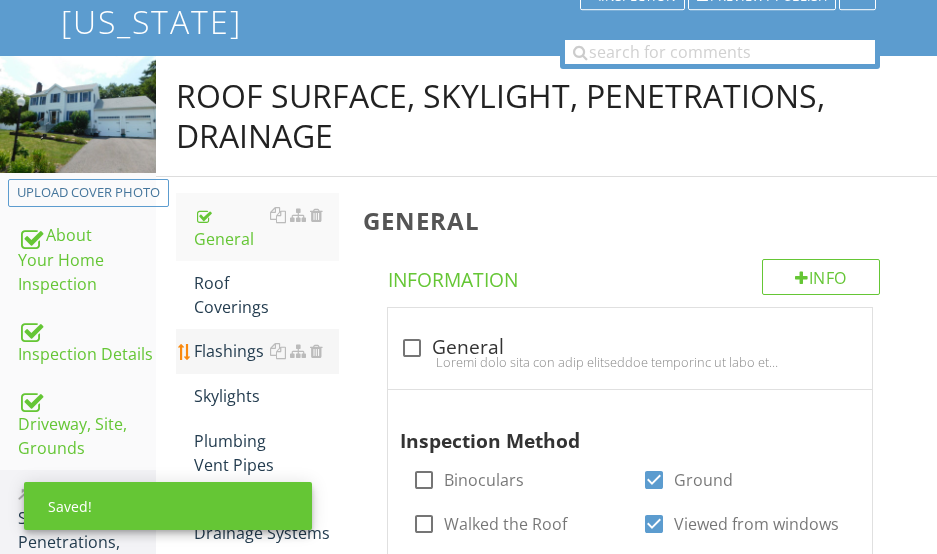 scroll, scrollTop: 176, scrollLeft: 0, axis: vertical 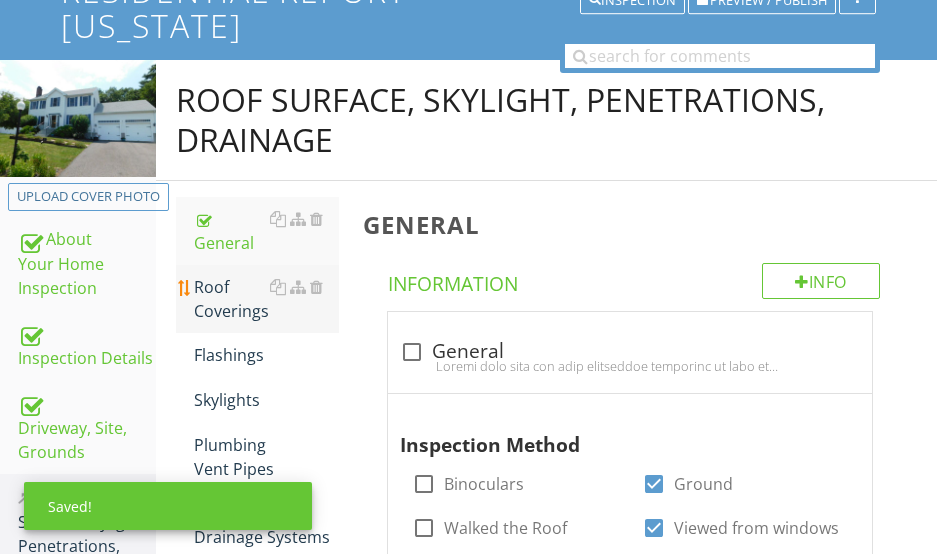 click on "Roof Coverings" at bounding box center (266, 299) 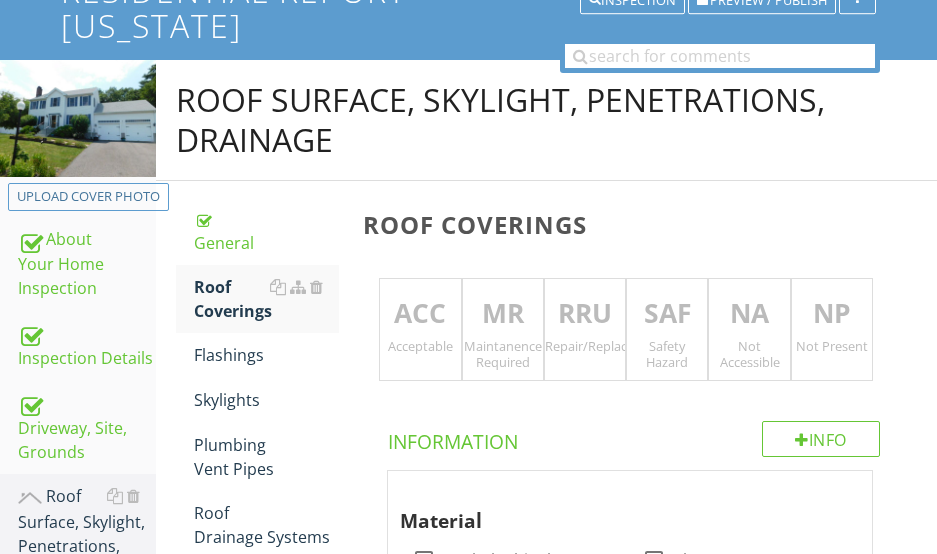 click on "ACC" at bounding box center (420, 314) 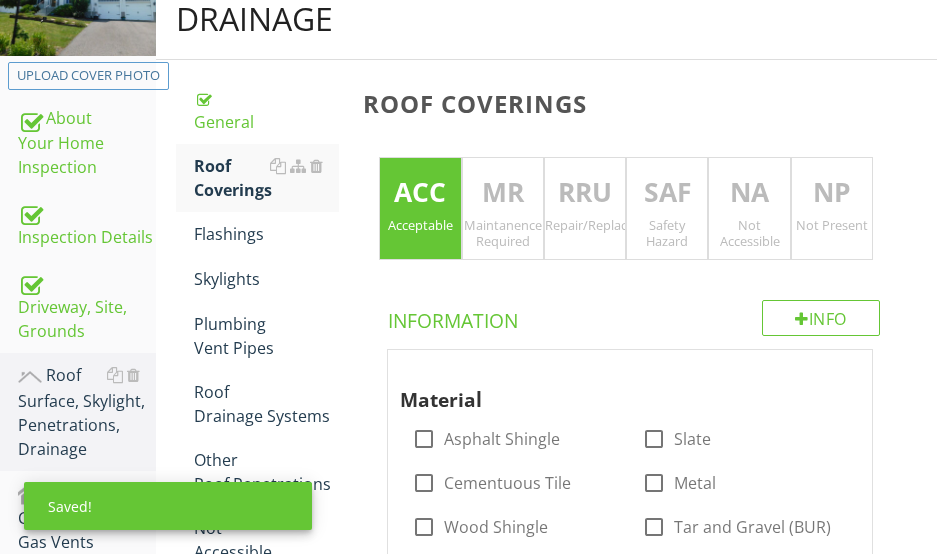 scroll, scrollTop: 476, scrollLeft: 0, axis: vertical 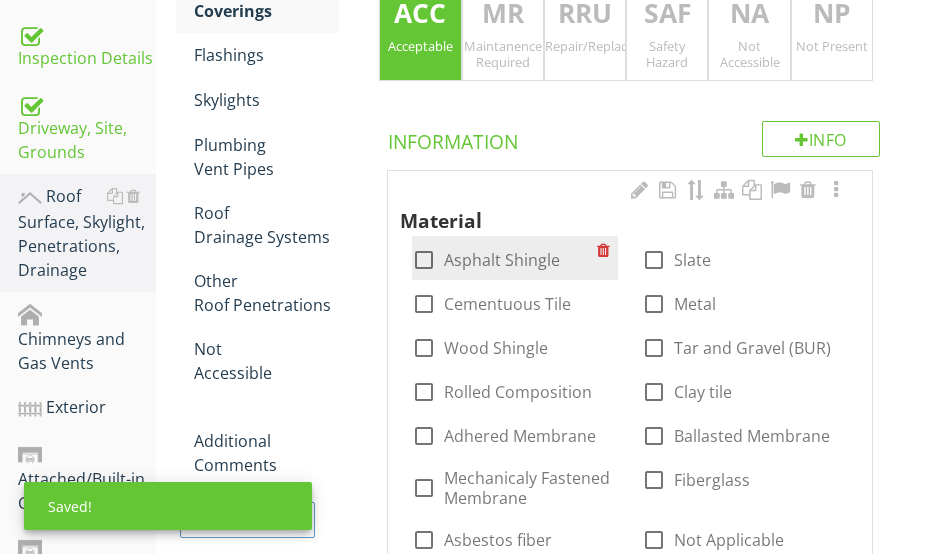click at bounding box center (424, 260) 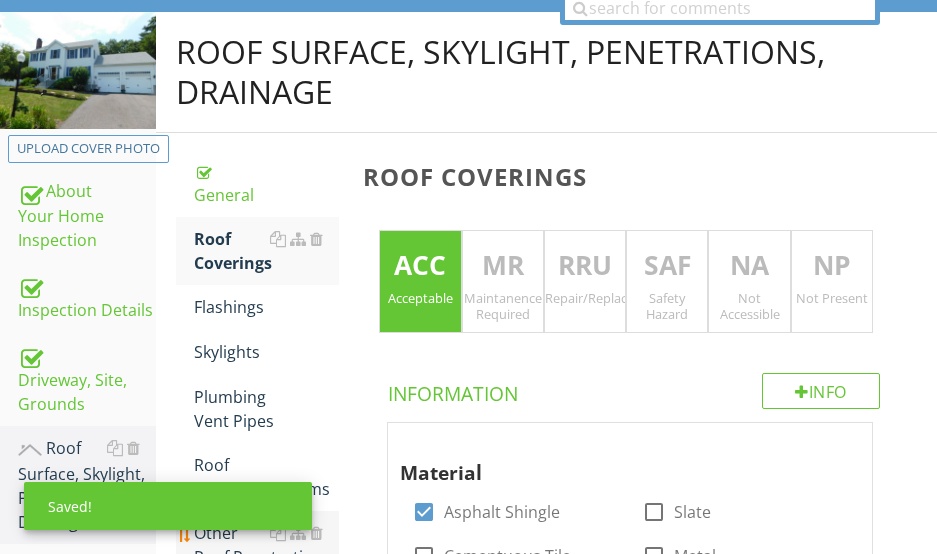 scroll, scrollTop: 176, scrollLeft: 0, axis: vertical 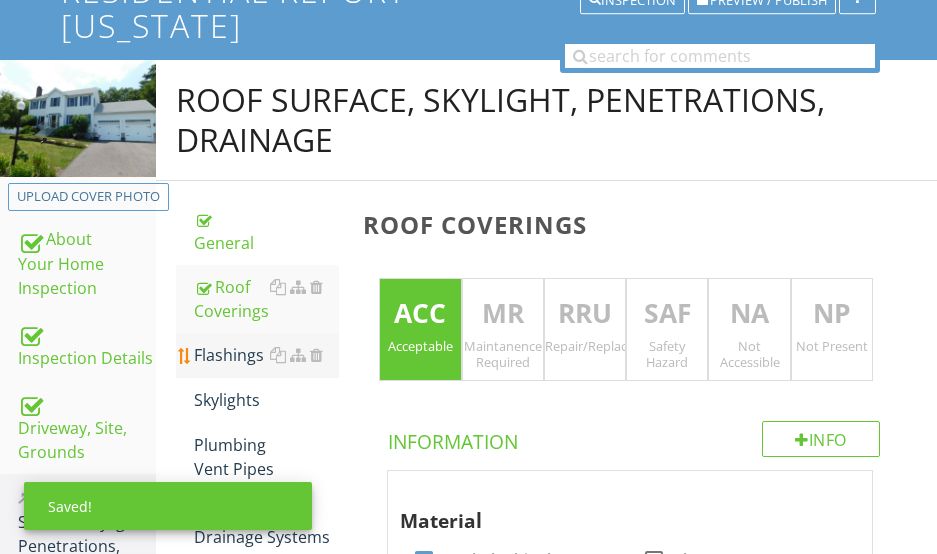 click on "Flashings" at bounding box center [266, 355] 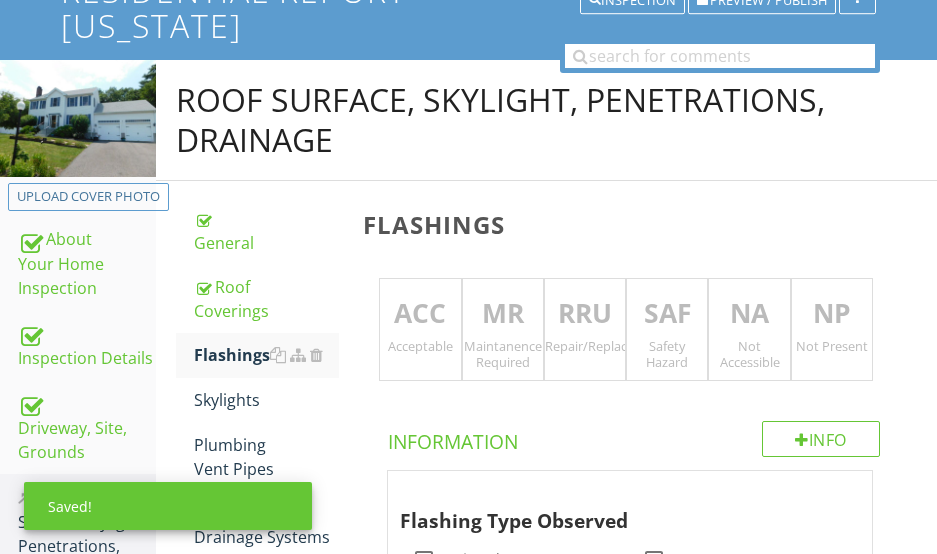 click on "ACC" at bounding box center (420, 314) 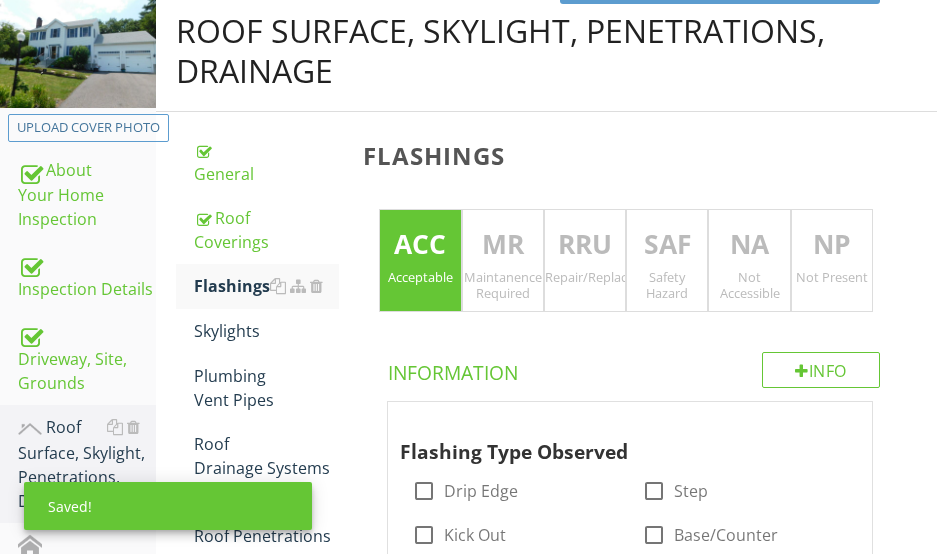 scroll, scrollTop: 476, scrollLeft: 0, axis: vertical 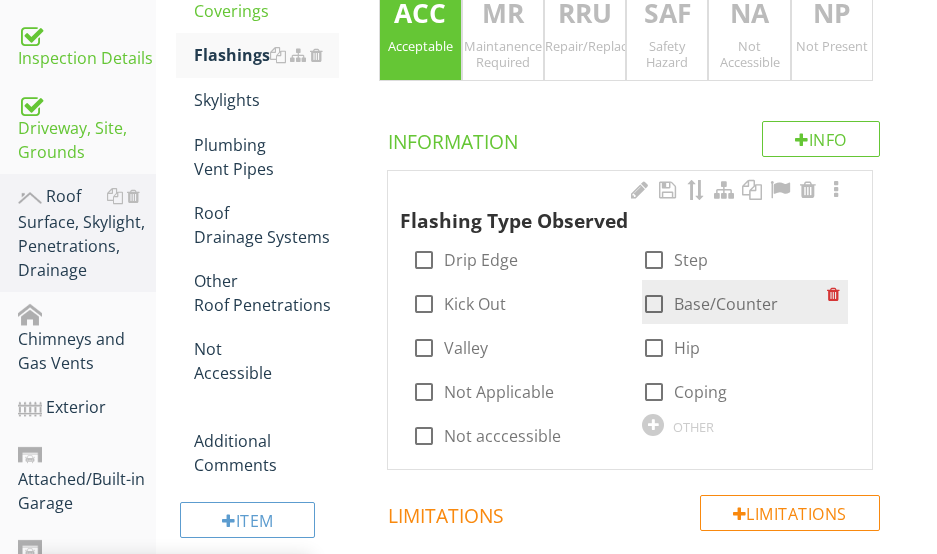 click at bounding box center [654, 304] 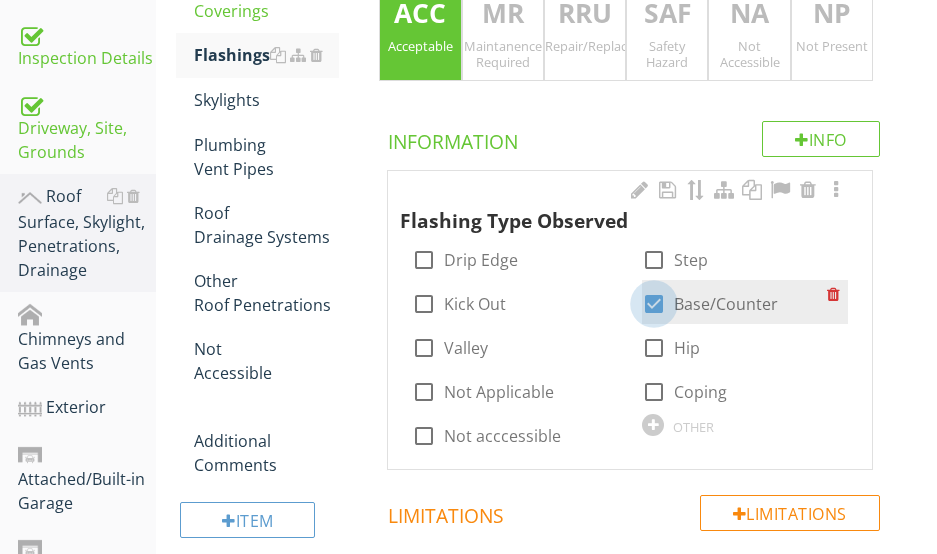 checkbox on "true" 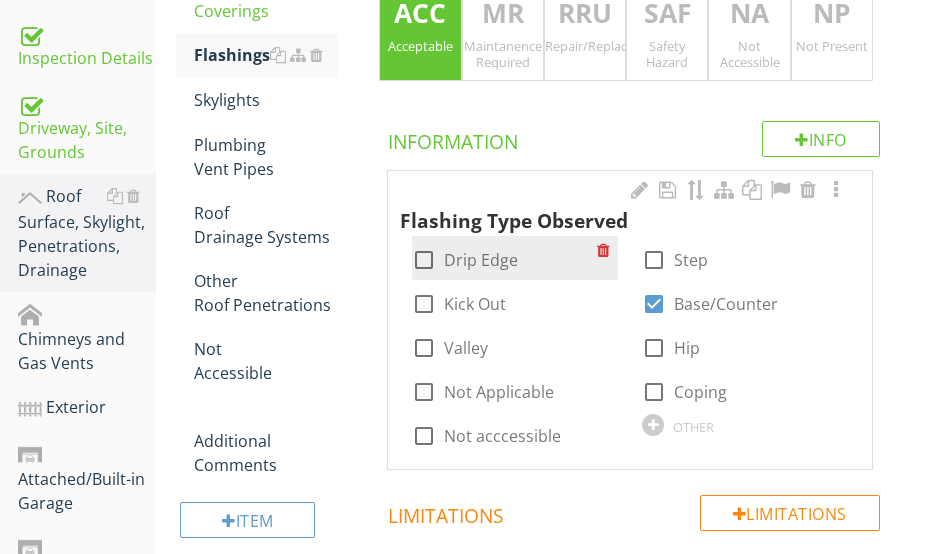 click at bounding box center [424, 260] 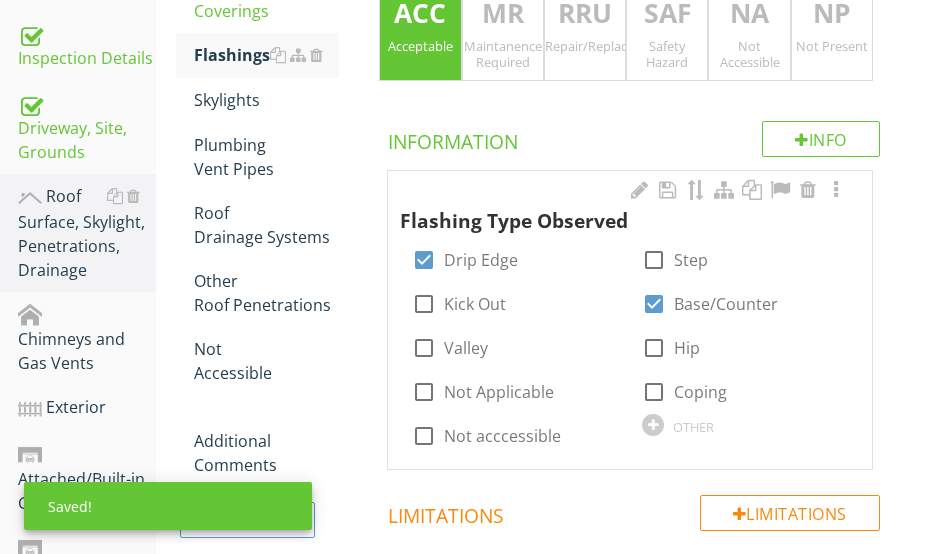 scroll, scrollTop: 376, scrollLeft: 0, axis: vertical 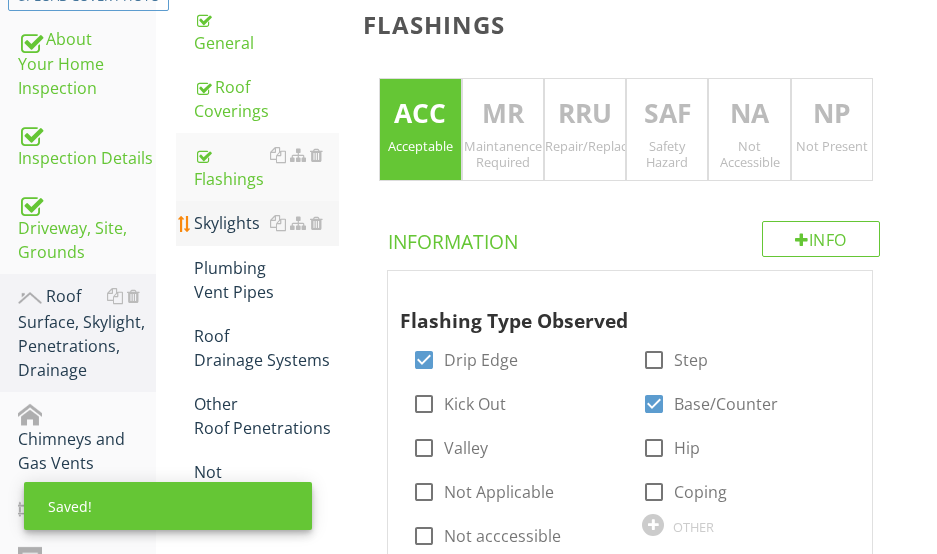click on "Skylights" at bounding box center [266, 223] 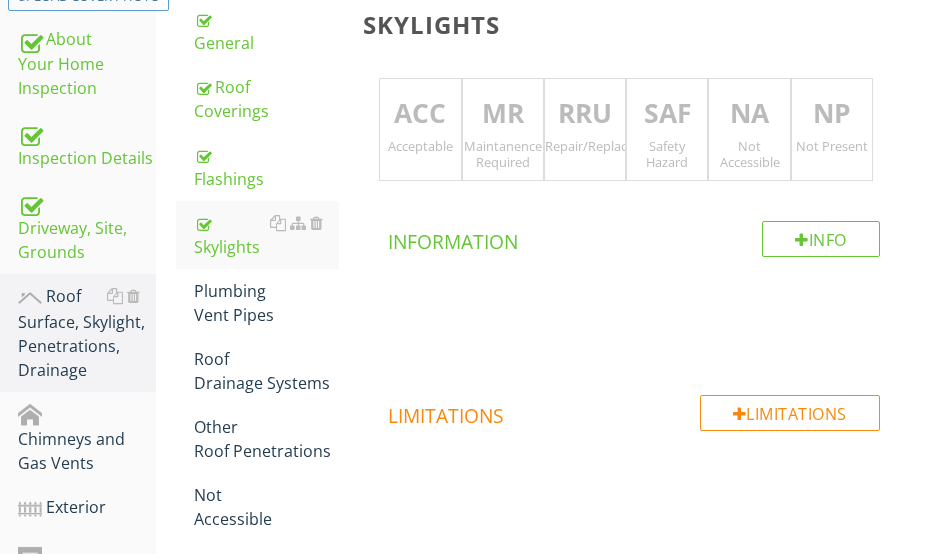 click on "NP" at bounding box center [832, 114] 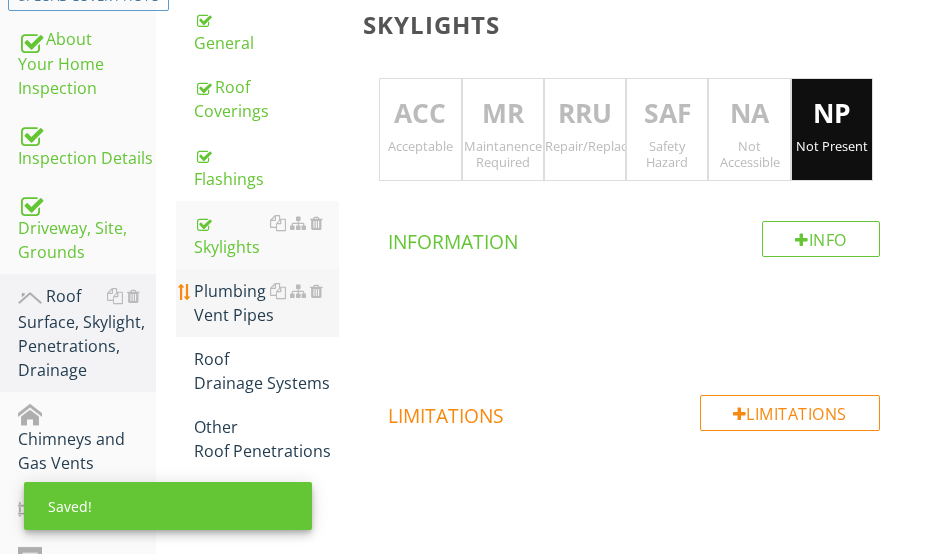 click on "Plumbing Vent Pipes" at bounding box center (266, 303) 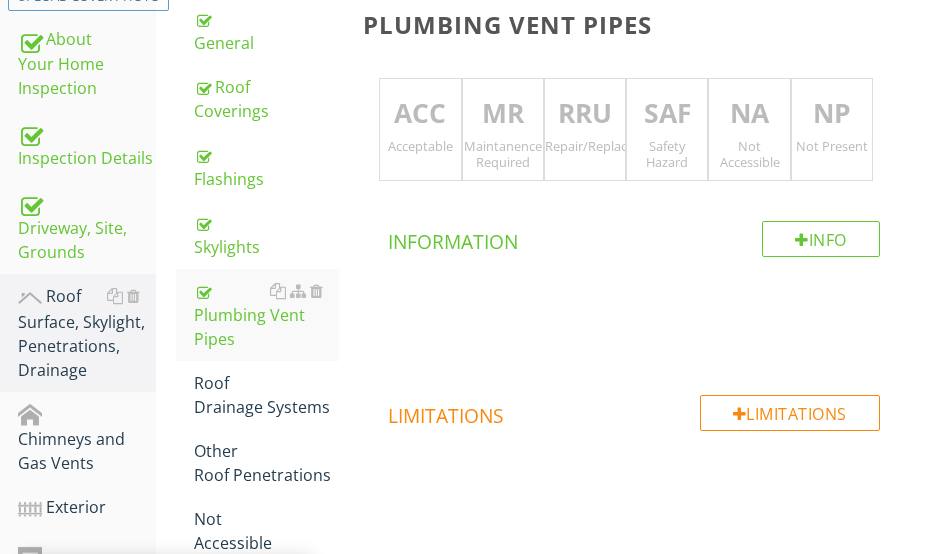 click on "Acceptable" at bounding box center [420, 146] 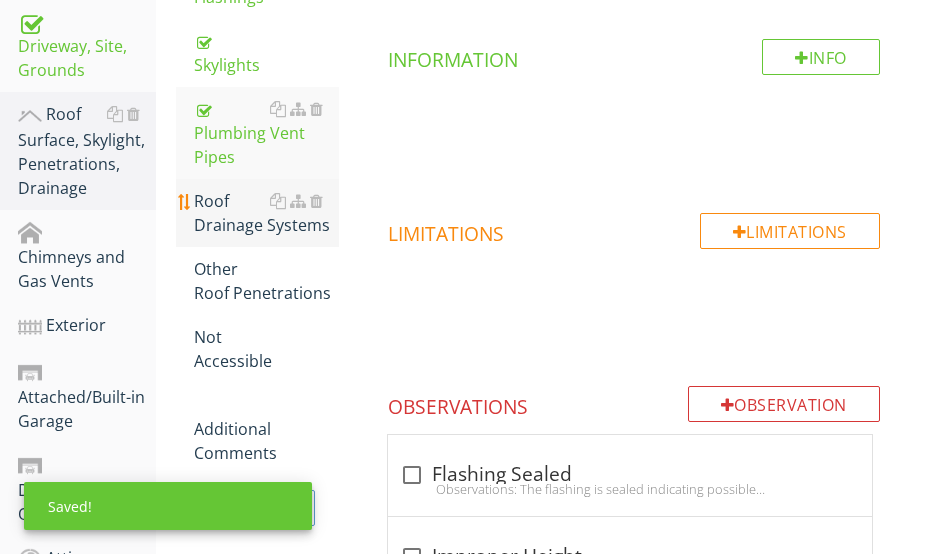scroll, scrollTop: 576, scrollLeft: 0, axis: vertical 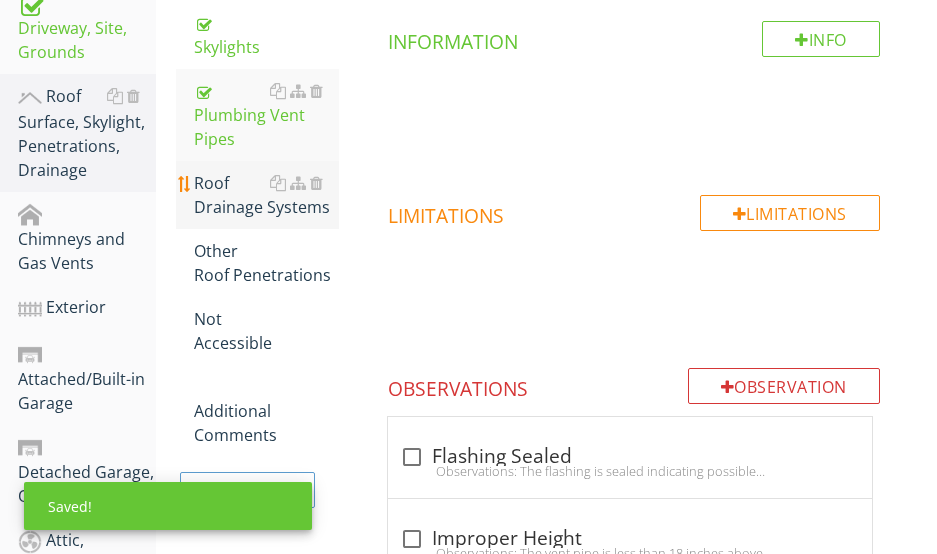 click on "Roof Drainage Systems" at bounding box center (266, 195) 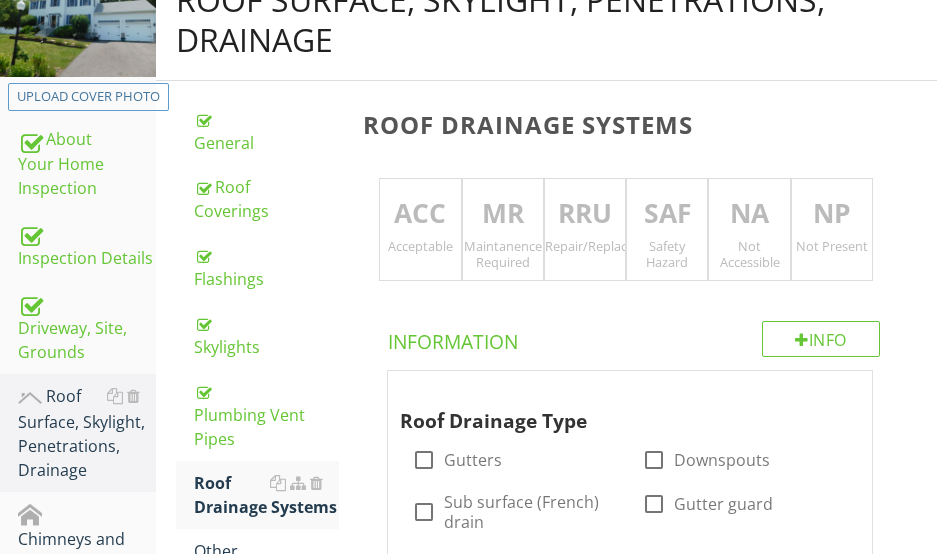 click on "MR" at bounding box center [503, 214] 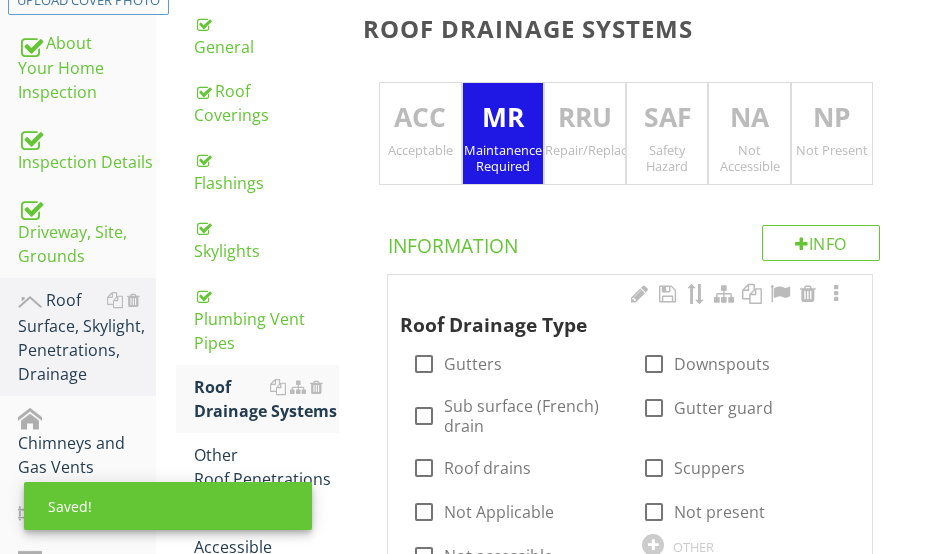 scroll, scrollTop: 476, scrollLeft: 0, axis: vertical 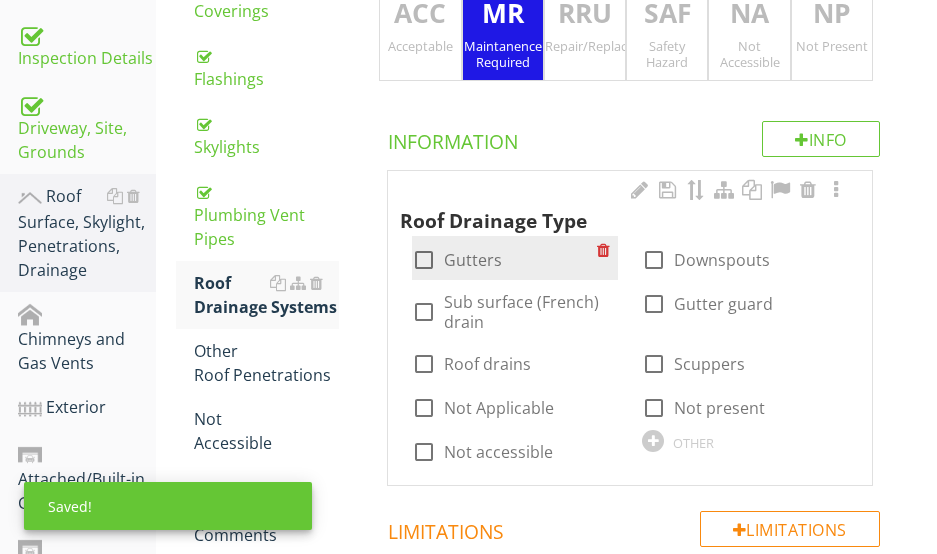 click at bounding box center (424, 260) 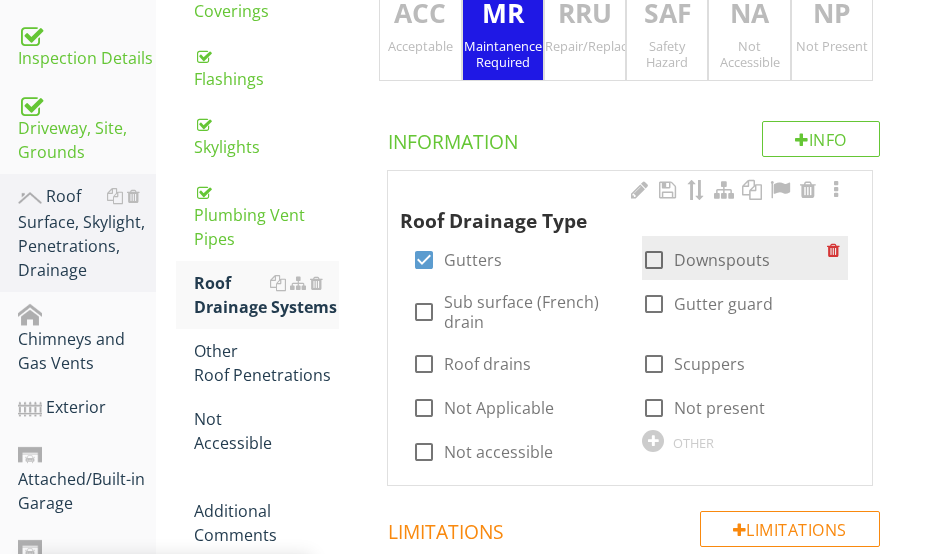 click at bounding box center (654, 260) 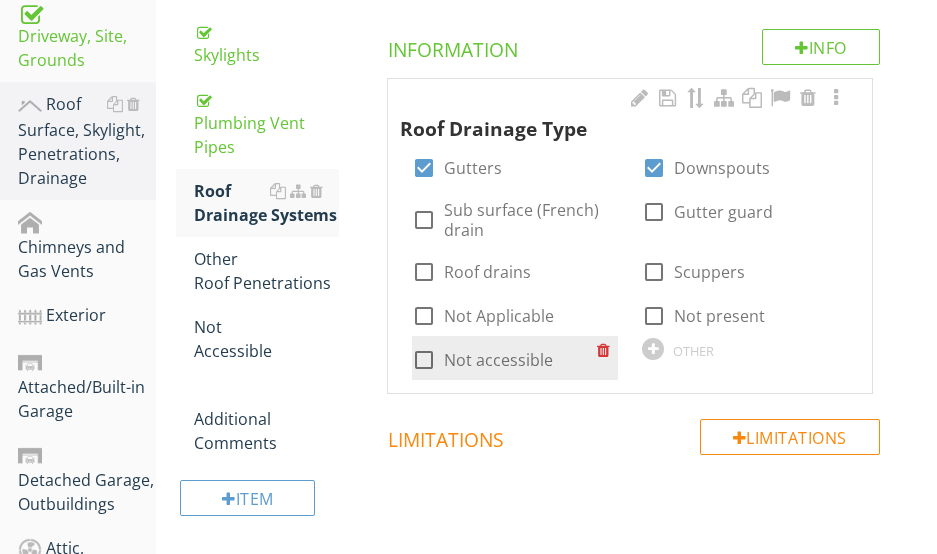 scroll, scrollTop: 876, scrollLeft: 0, axis: vertical 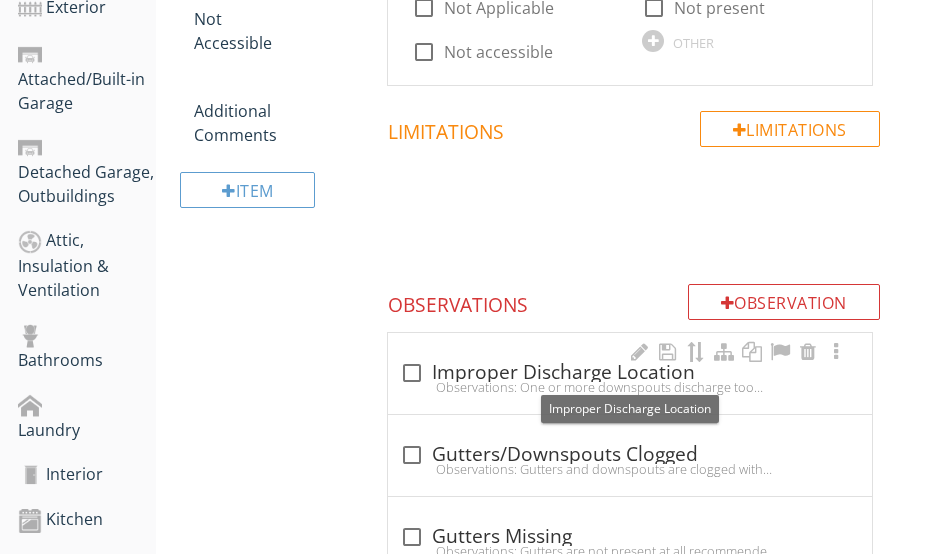 click on "check_box_outline_blank
Improper Discharge Location" at bounding box center (630, 373) 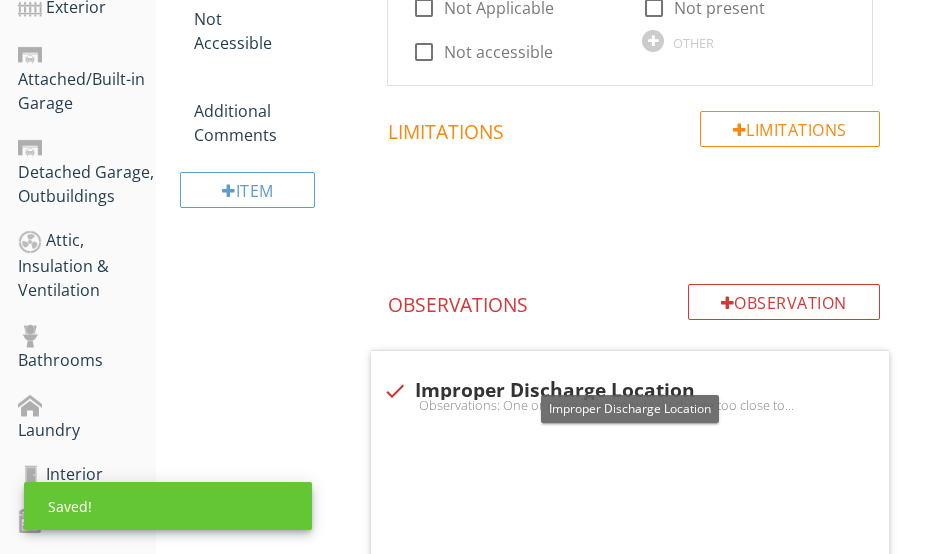 checkbox on "true" 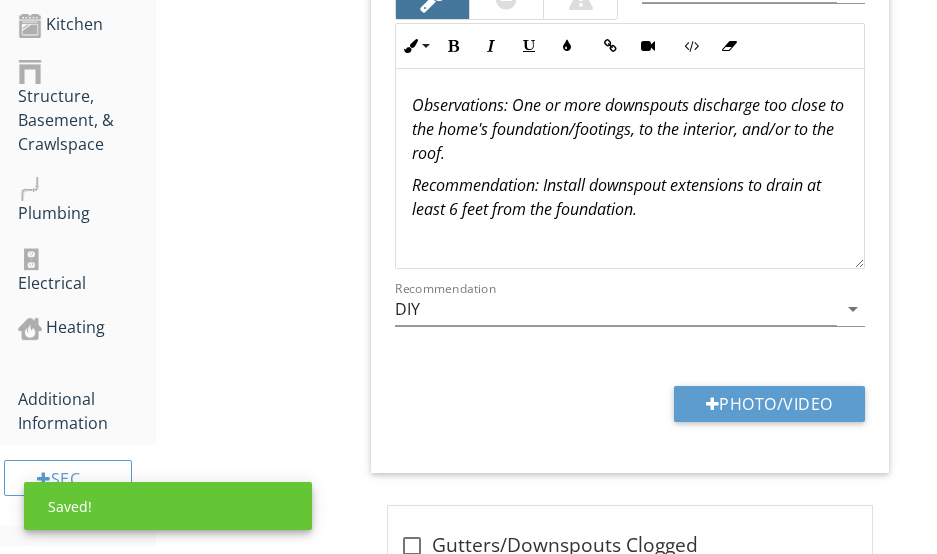 scroll, scrollTop: 1376, scrollLeft: 0, axis: vertical 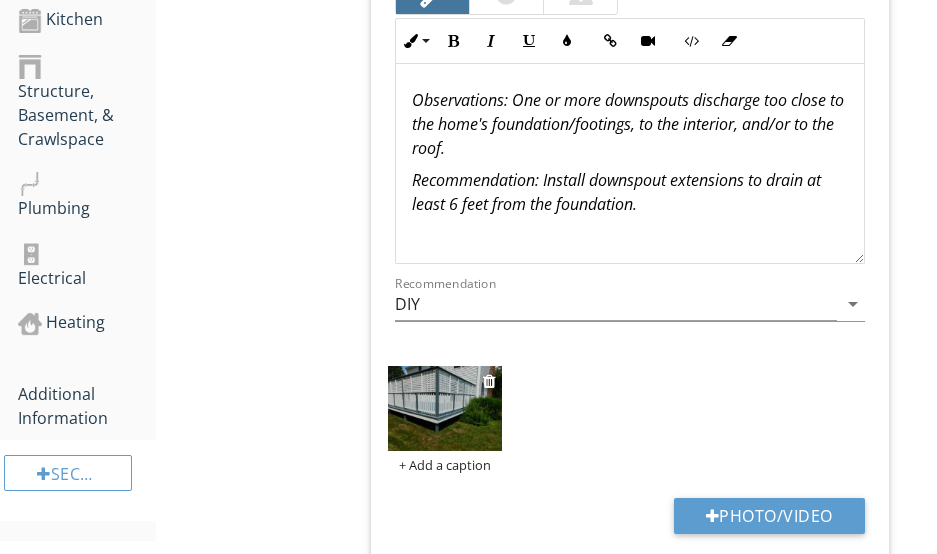 click at bounding box center [444, 408] 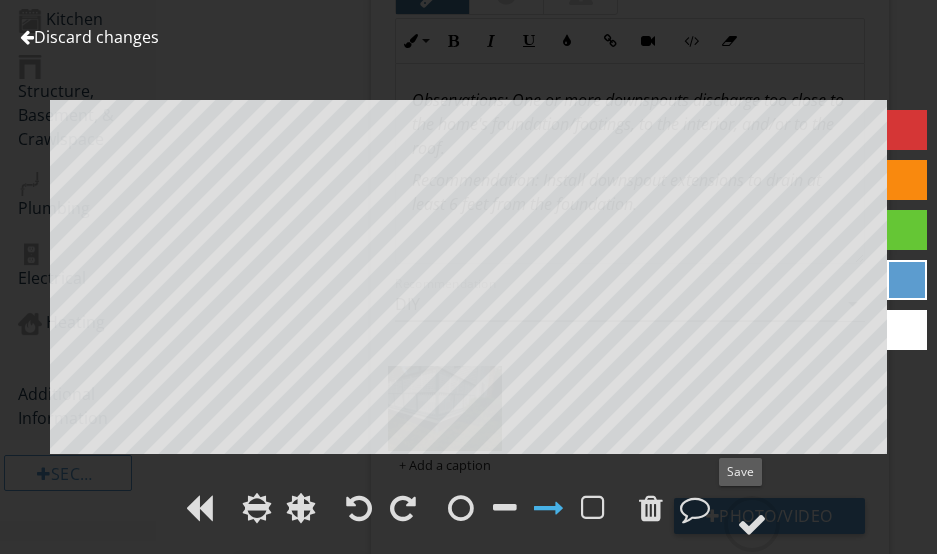 drag, startPoint x: 745, startPoint y: 514, endPoint x: 645, endPoint y: 463, distance: 112.25417 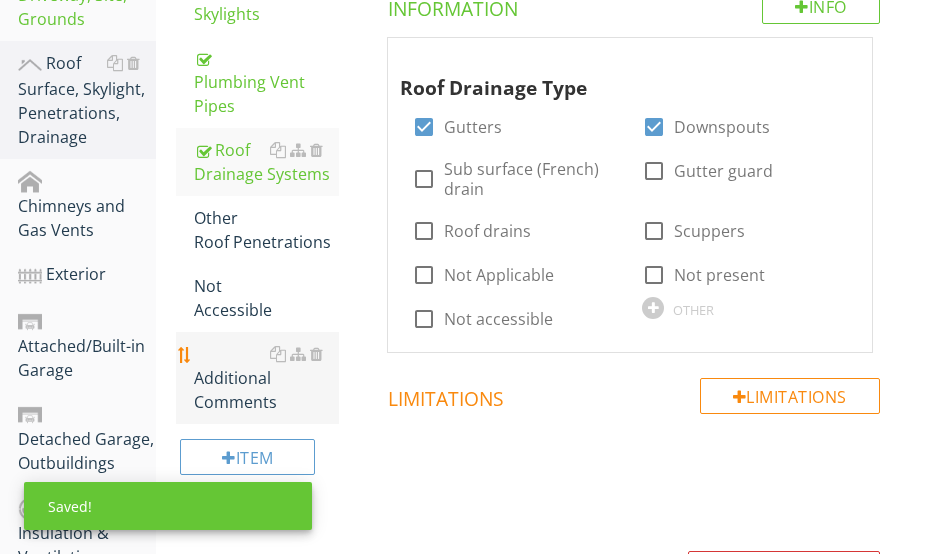 scroll, scrollTop: 576, scrollLeft: 0, axis: vertical 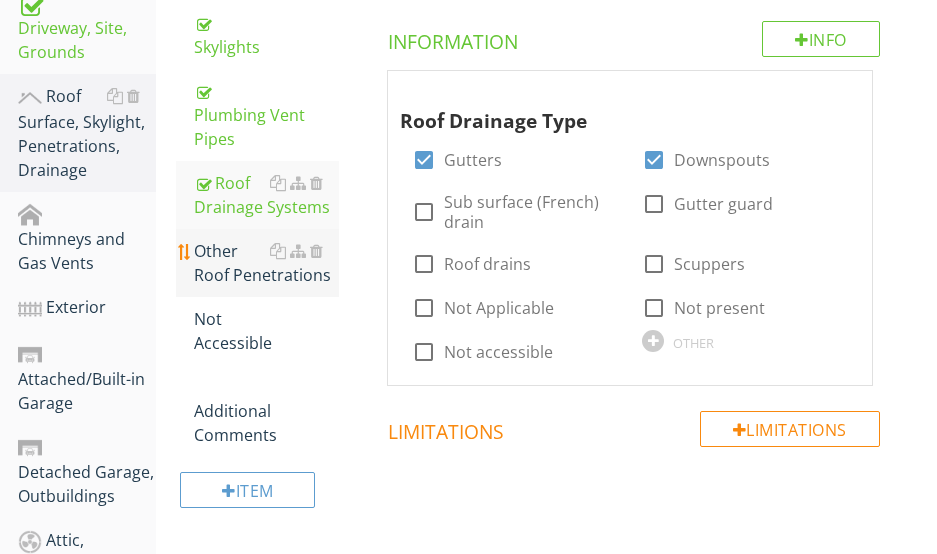 click on "Other Roof Penetrations" at bounding box center (266, 263) 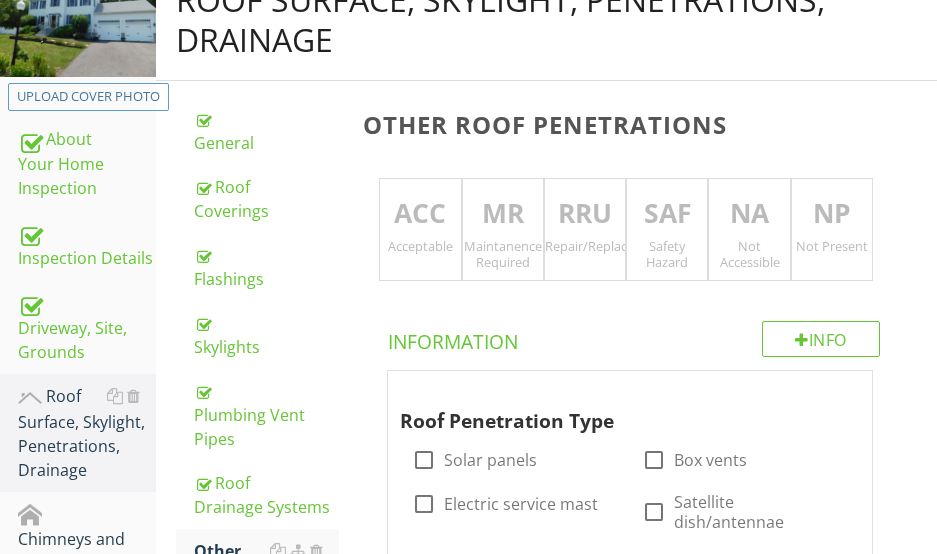 click on "NP" at bounding box center (832, 214) 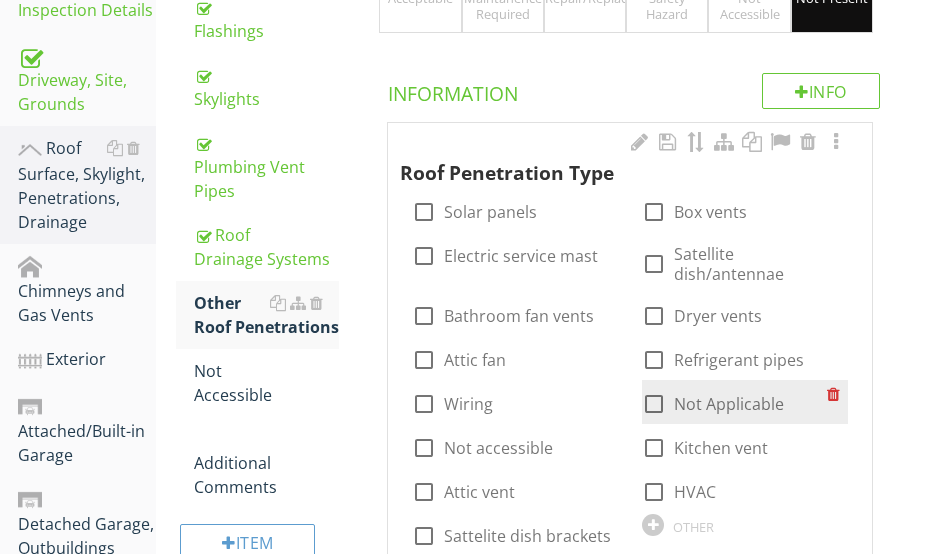 scroll, scrollTop: 676, scrollLeft: 0, axis: vertical 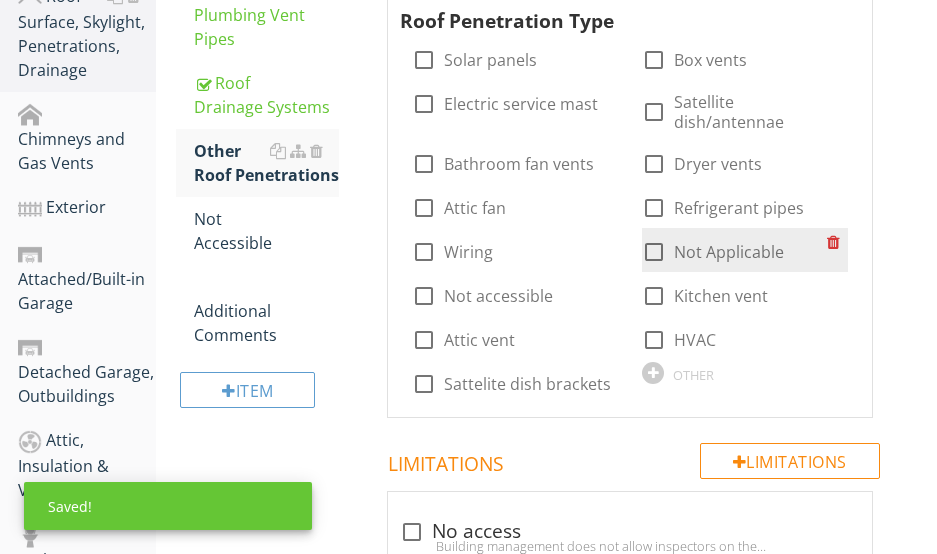 click at bounding box center [654, 252] 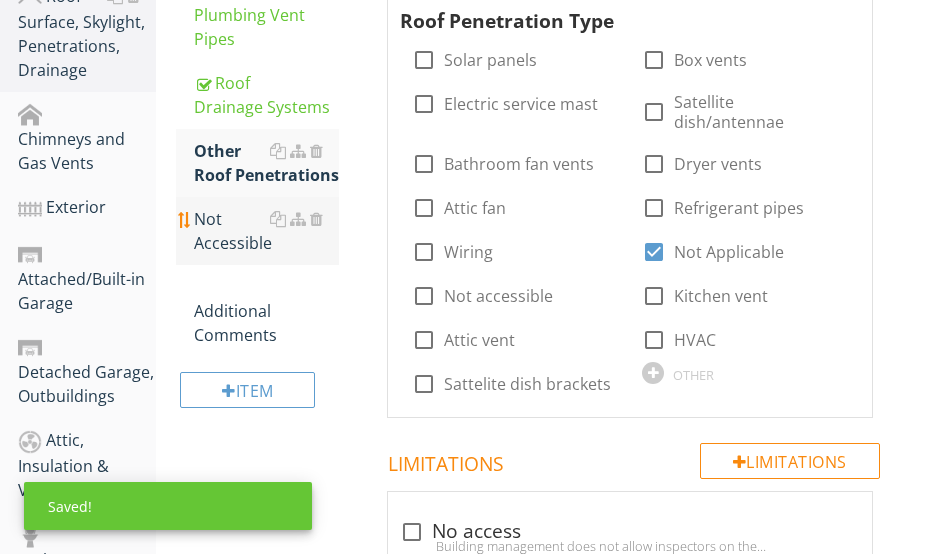 click on "Not Accessible" at bounding box center [266, 231] 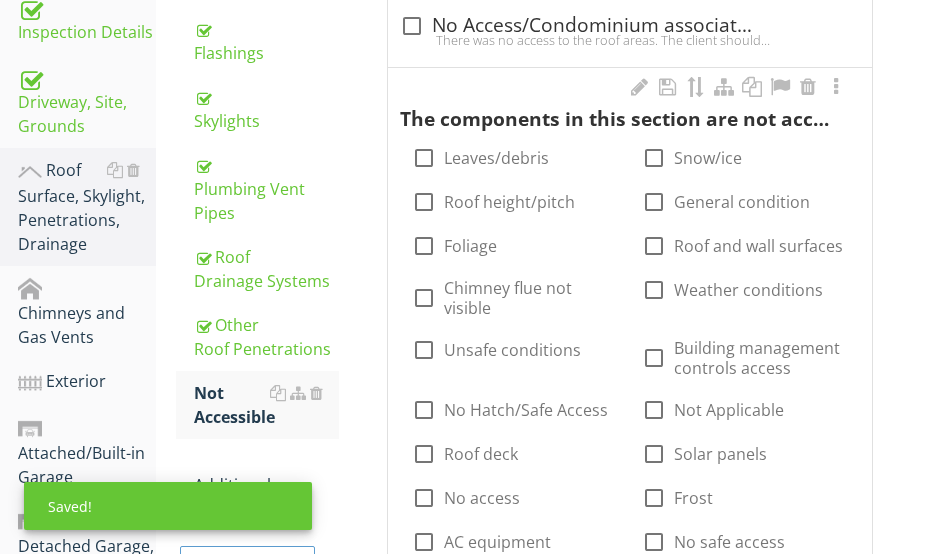 scroll, scrollTop: 476, scrollLeft: 0, axis: vertical 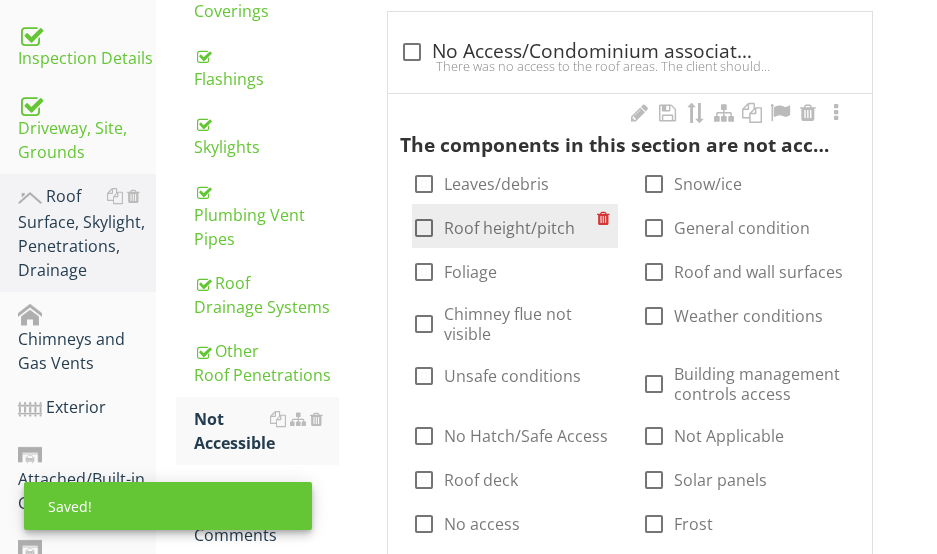 click at bounding box center [424, 228] 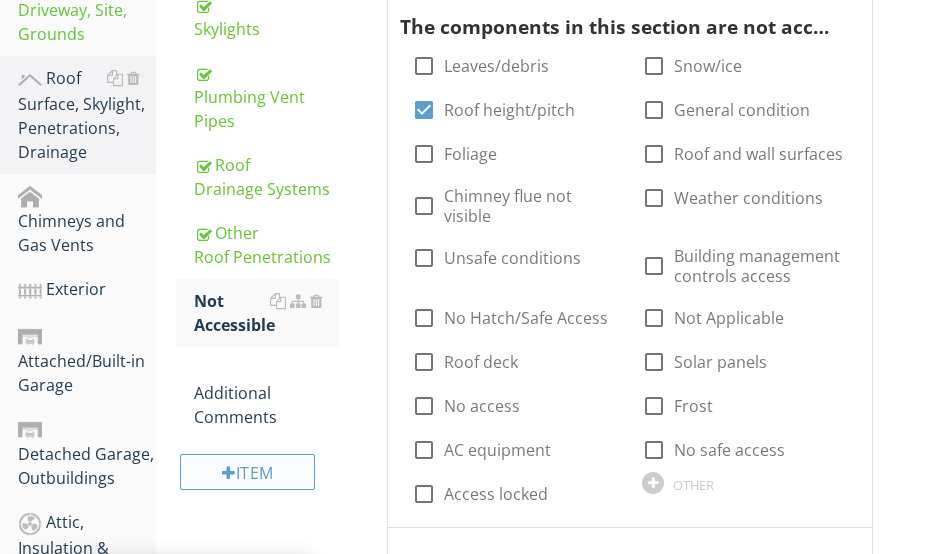 scroll, scrollTop: 776, scrollLeft: 0, axis: vertical 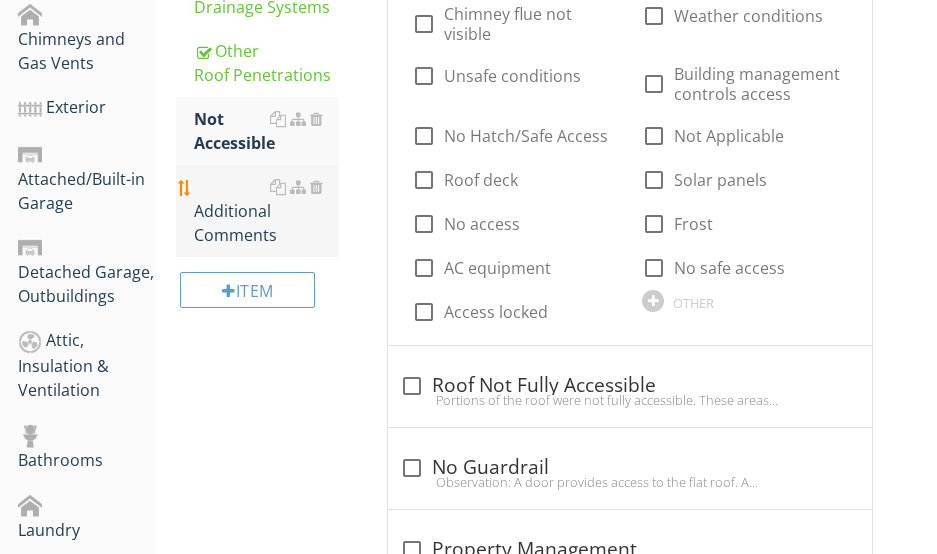 click on "Additional Comments" at bounding box center [266, 211] 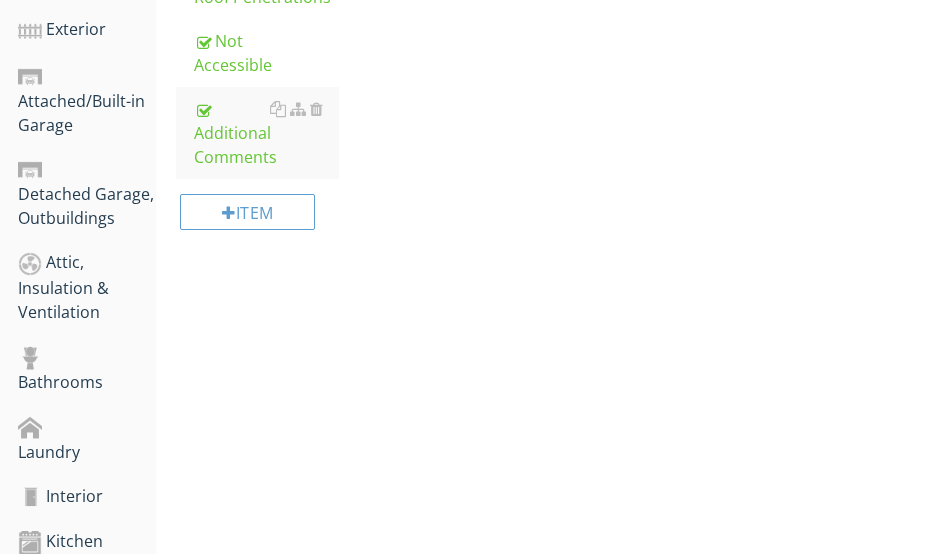 scroll, scrollTop: 776, scrollLeft: 0, axis: vertical 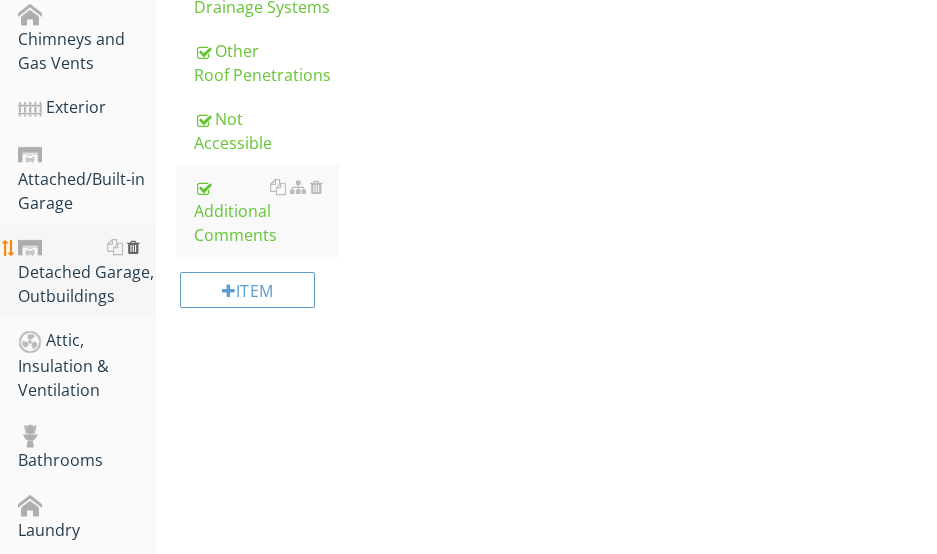 click at bounding box center (133, 247) 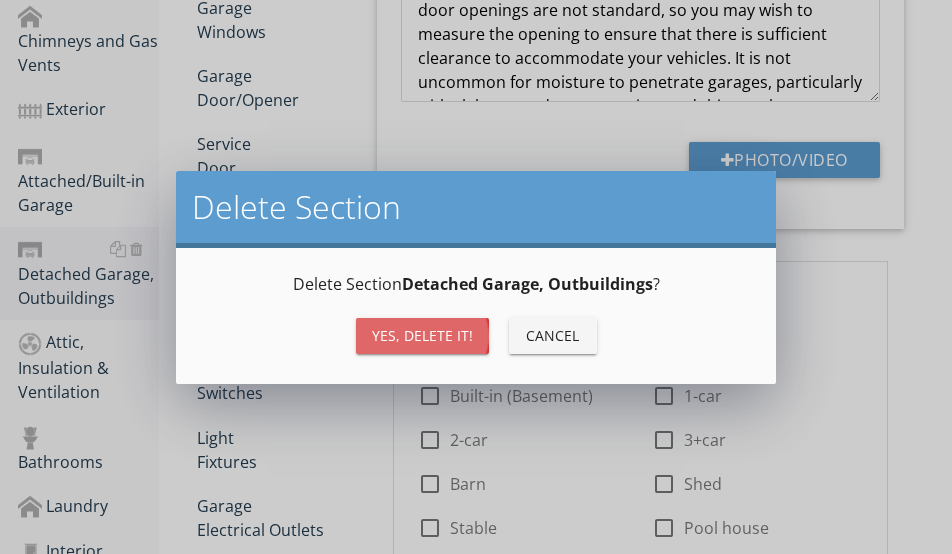 click on "Yes, Delete it!" at bounding box center (422, 336) 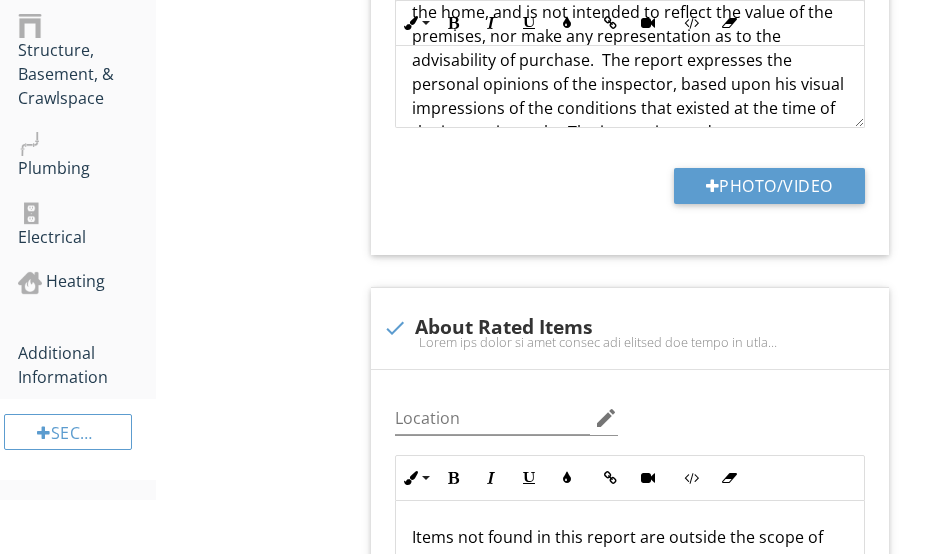 scroll, scrollTop: 1376, scrollLeft: 0, axis: vertical 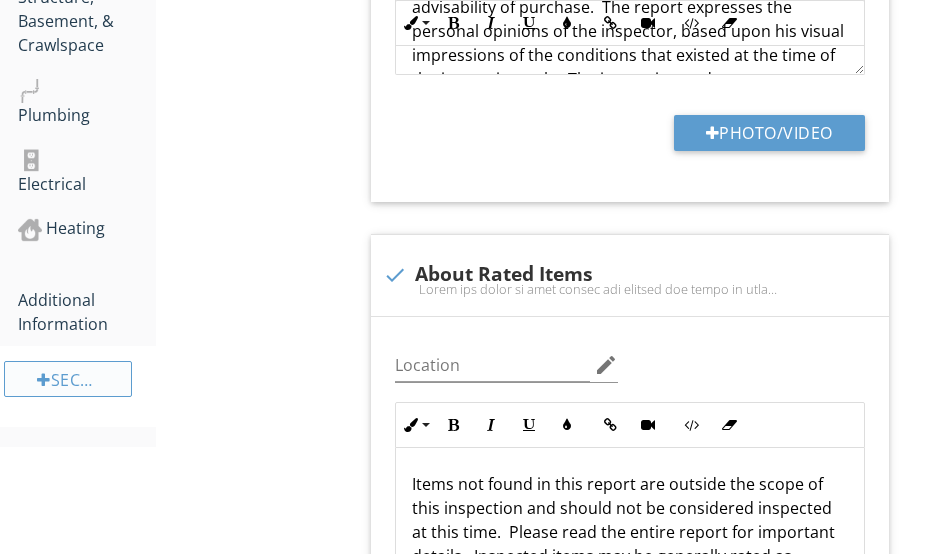click on "Section" at bounding box center (68, 379) 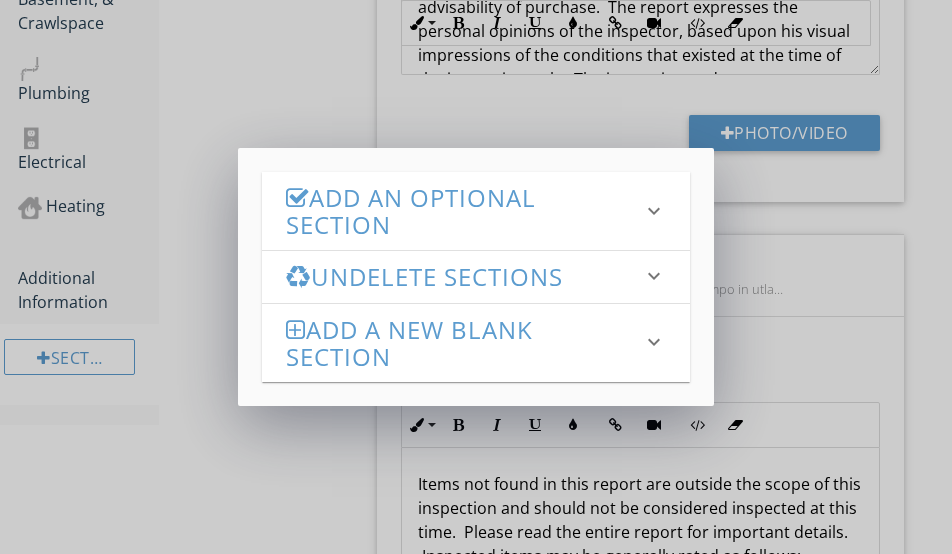 click on "Add an Optional Section" at bounding box center [464, 211] 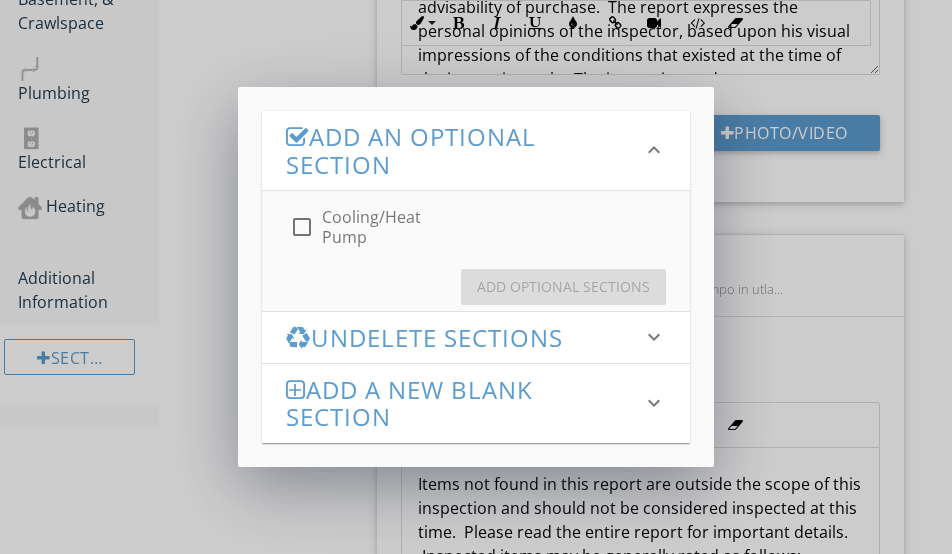 click at bounding box center [302, 227] 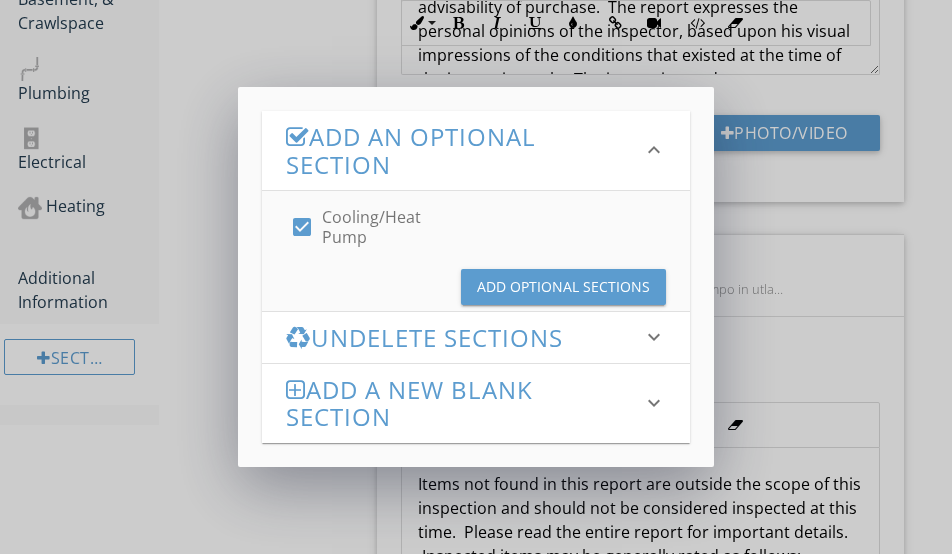 click on "Add Optional Sections" at bounding box center [563, 286] 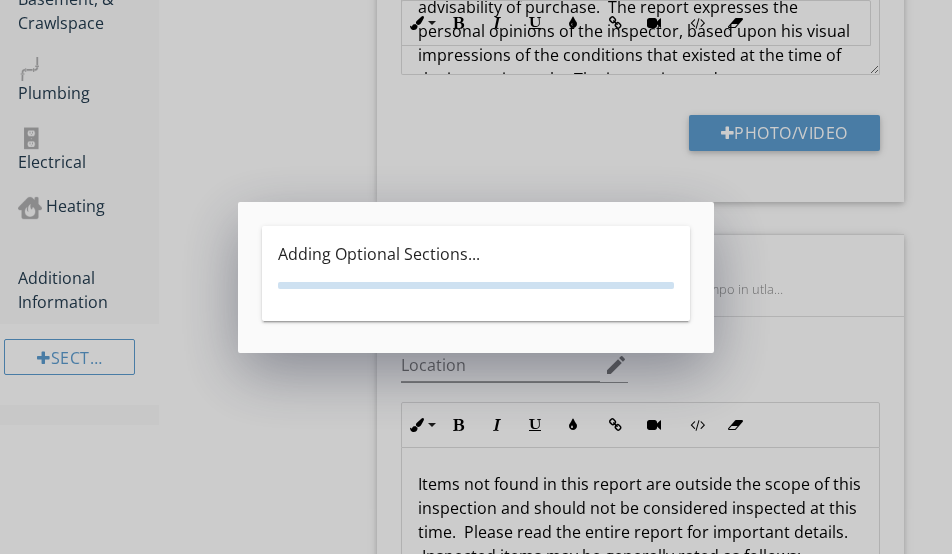 type on "<p><span class="fr-video fr-draggable" contenteditable="false" style="display: block; clear: both; text-align: center;"><iframe width="640" height="360" src="[URL][DOMAIN_NAME]" frameborder="0" allowfullscreen="" class="fr-draggable"></iframe></span>It is important to read and understand this report in its entirety including the Inspection Contract. &nbsp;The Inspection Contract along with this page clearly explains the scope and limitations of the inspection, and how to read and understand the report.<br>At any point in this report where the inspector has recommended repairs or further review or evaluation of any nature, <em><strong>it is our strong recommendation that the client obtains at least three estimates for the repairs or replacement prior to the closing of escrow. &nbsp;</strong></em></p><p><em>Information Tab</em></p><p>This tab is where you will find basic information about the systems and components<em>&nbsp;</em></p><p><em>Limitations Tab</em></p><p>There ..." 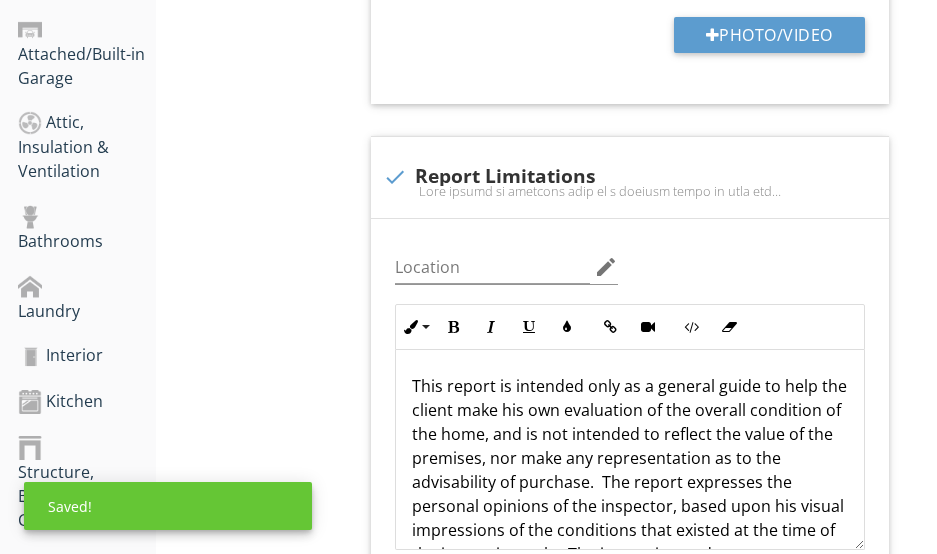 type on "<p><span class="fr-video fr-draggable" contenteditable="false" style="display: block; clear: both; text-align: center;"><iframe width="640" height="360" src="[URL][DOMAIN_NAME]" frameborder="0" allowfullscreen="" class="fr-draggable"></iframe></span>It is important to read and understand this report in its entirety including the Inspection Contract. &nbsp;The Inspection Contract along with this page clearly explains the scope and limitations of the inspection, and how to read and understand the report.<br>At any point in this report where the inspector has recommended repairs or further review or evaluation of any nature, <em><strong>it is our strong recommendation that the client obtains at least three estimates for the repairs or replacement prior to the closing of escrow. &nbsp;</strong></em></p><p><em>Information Tab</em></p><p>This tab is where you will find basic information about the systems and components<em>&nbsp;</em></p><p><em>Limitations Tab</em></p><p>There ..." 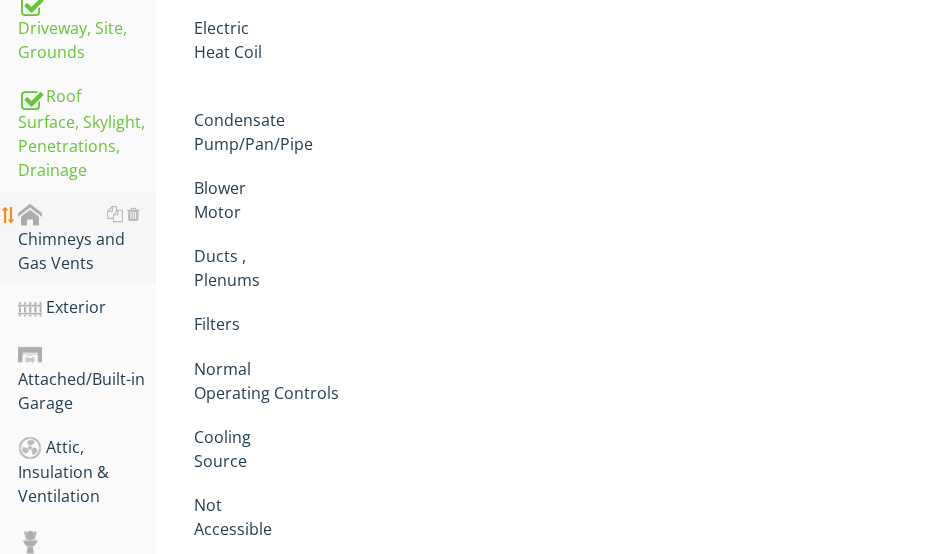 scroll, scrollTop: 476, scrollLeft: 0, axis: vertical 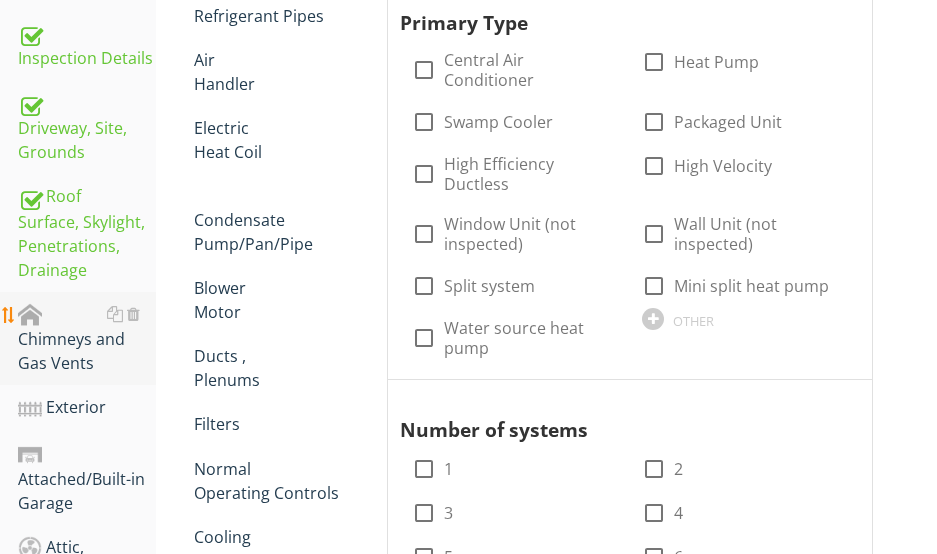 click on "Chimneys and Gas Vents" at bounding box center (87, 339) 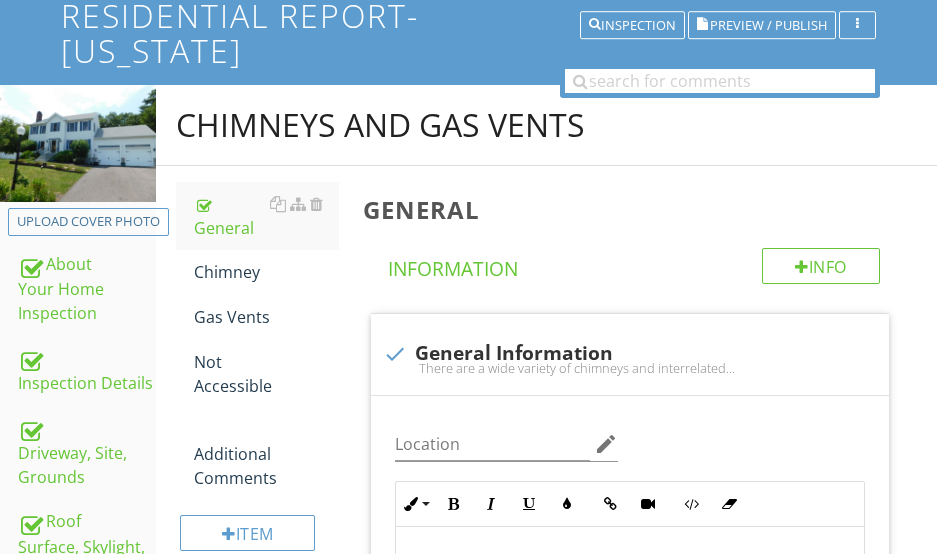 scroll, scrollTop: 76, scrollLeft: 0, axis: vertical 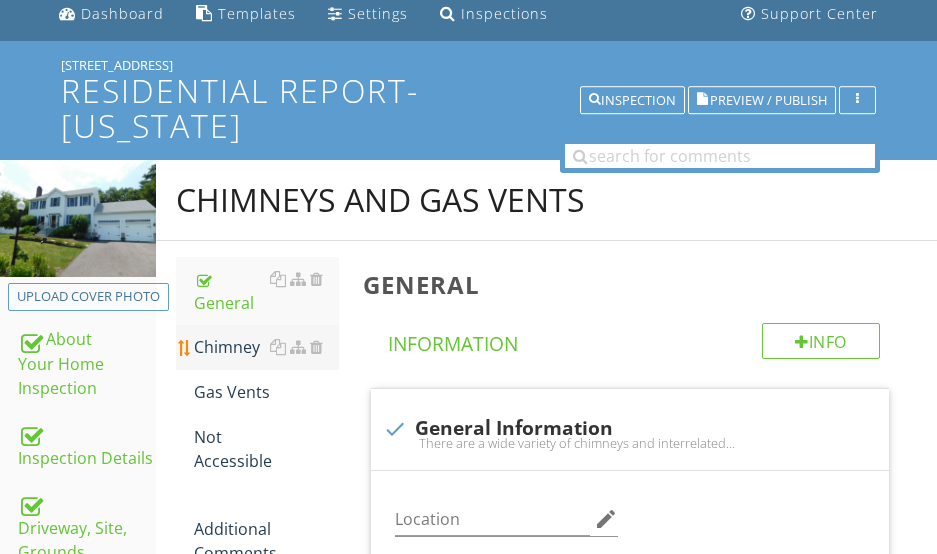 click on "Chimney" at bounding box center (266, 347) 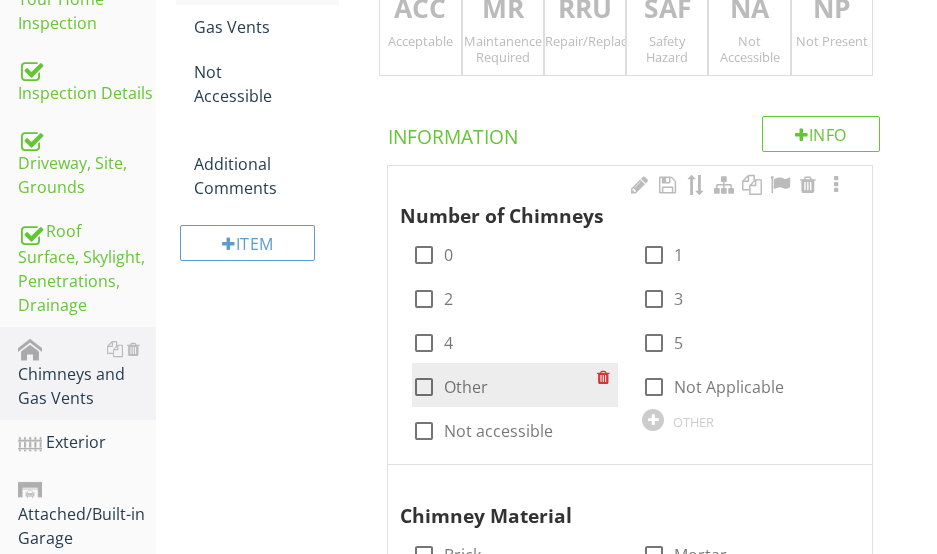 scroll, scrollTop: 476, scrollLeft: 0, axis: vertical 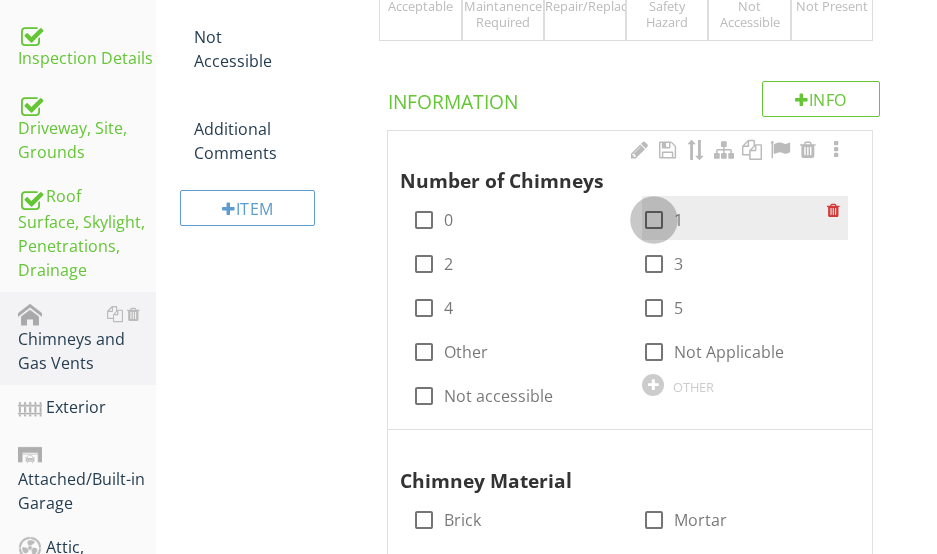 click at bounding box center (654, 220) 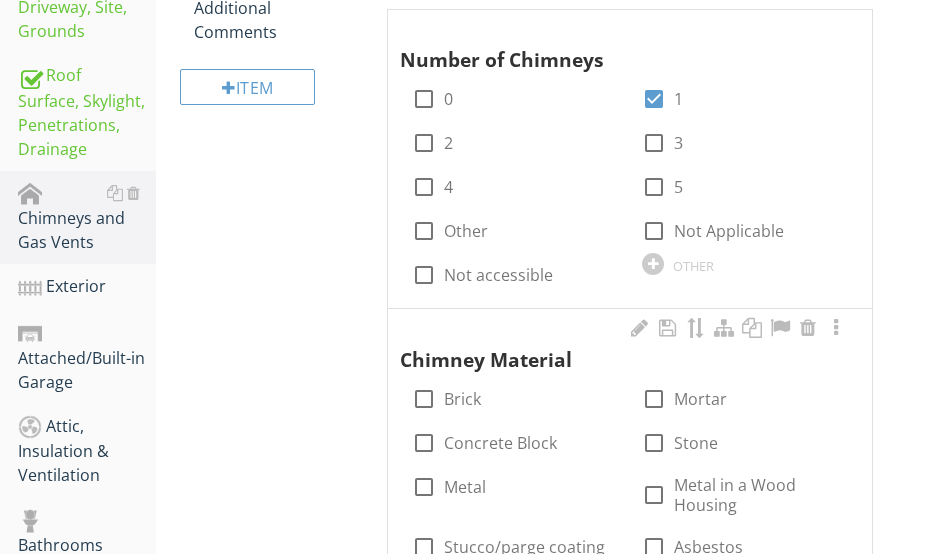 scroll, scrollTop: 776, scrollLeft: 0, axis: vertical 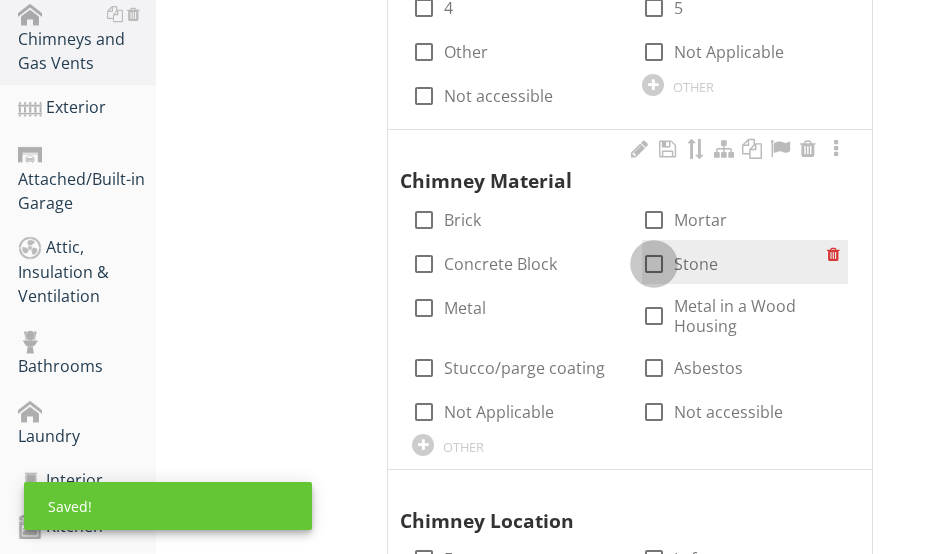 click at bounding box center (654, 264) 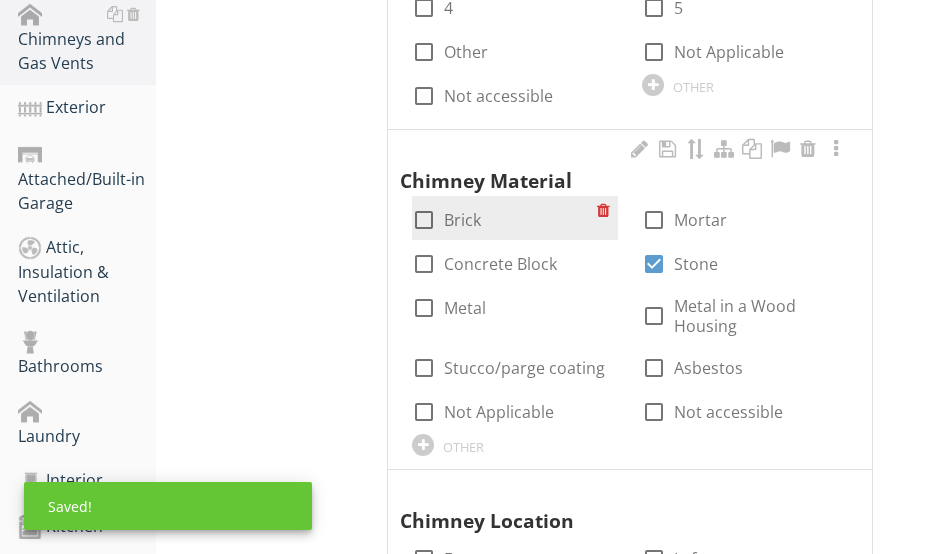 click at bounding box center [424, 220] 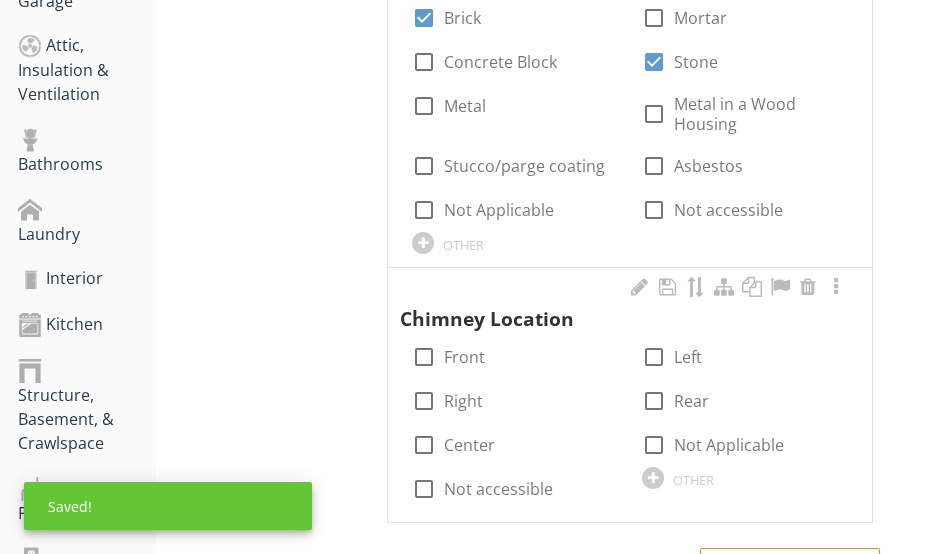 scroll, scrollTop: 1076, scrollLeft: 0, axis: vertical 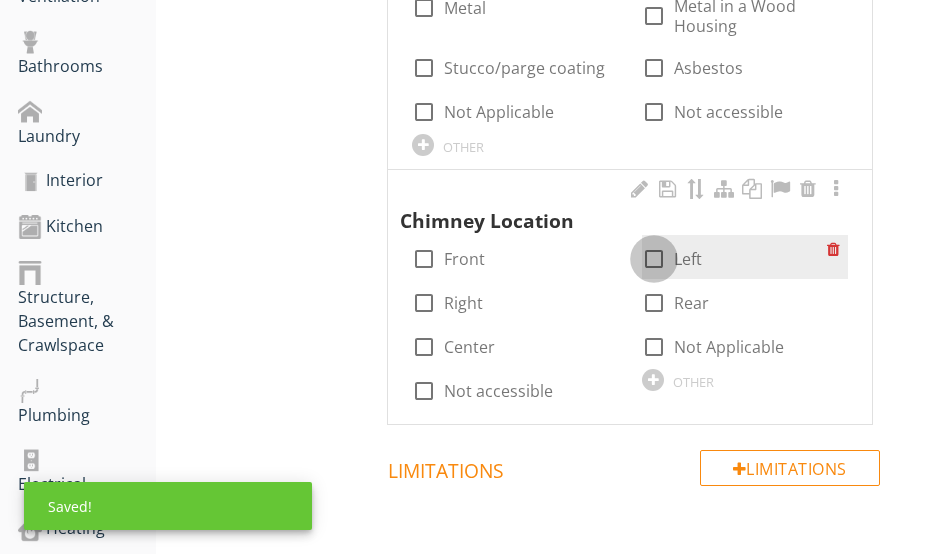 click at bounding box center [654, 259] 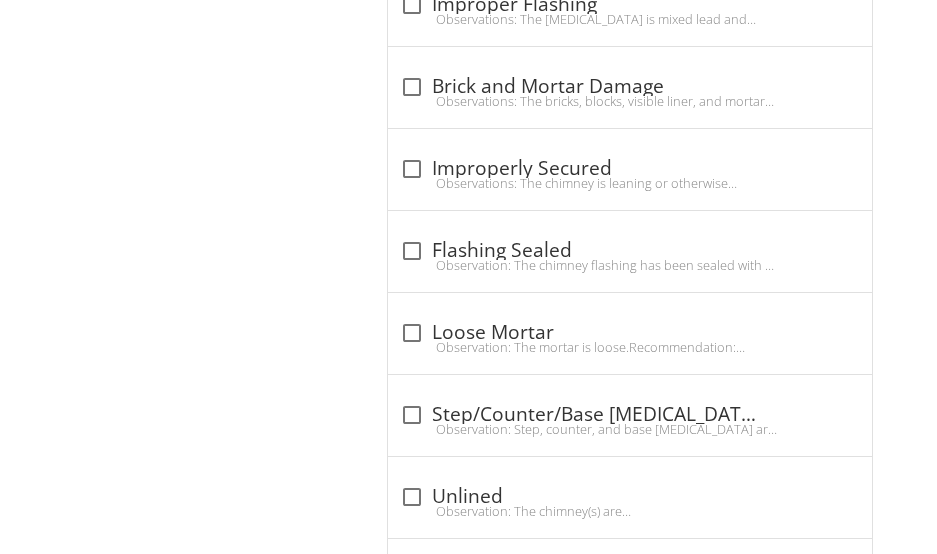 scroll, scrollTop: 1976, scrollLeft: 0, axis: vertical 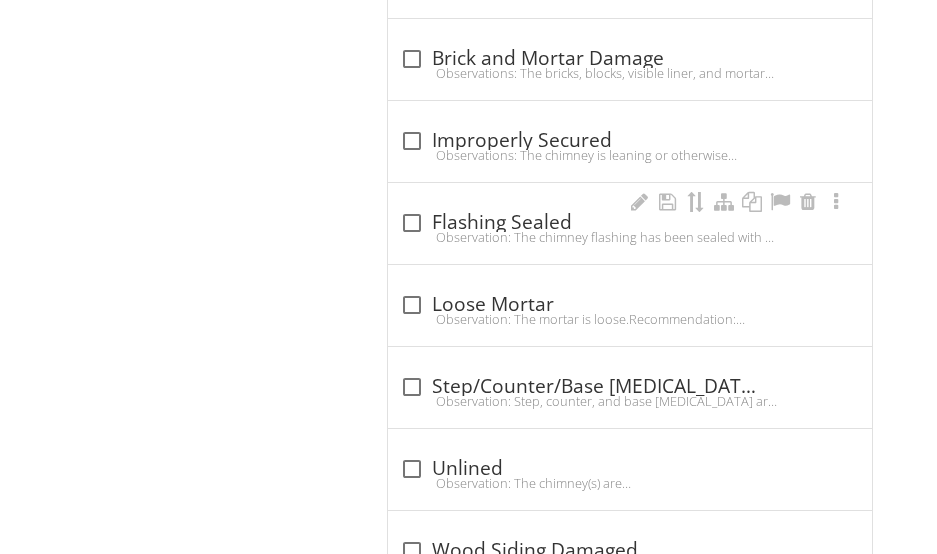 click on "check_box_outline_blank
[MEDICAL_DATA] Sealed" at bounding box center (630, 223) 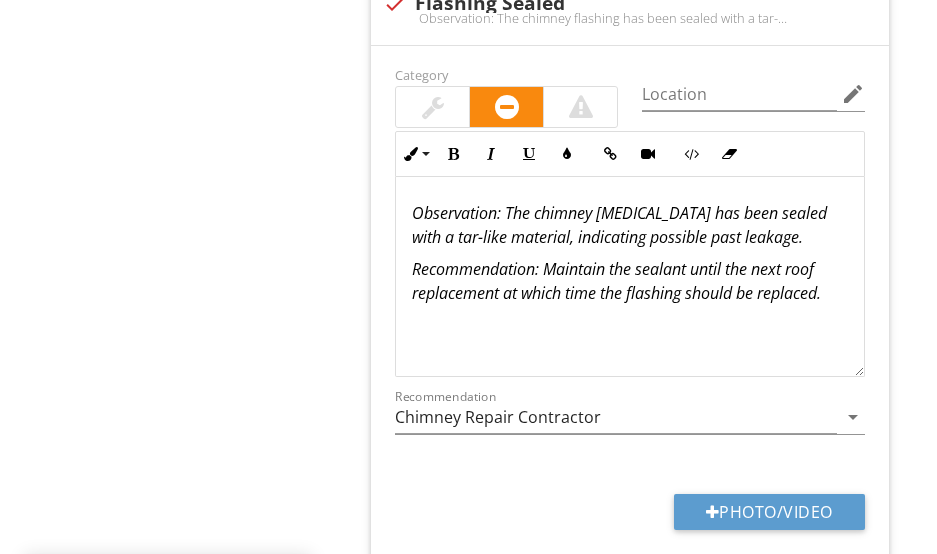 scroll, scrollTop: 2276, scrollLeft: 0, axis: vertical 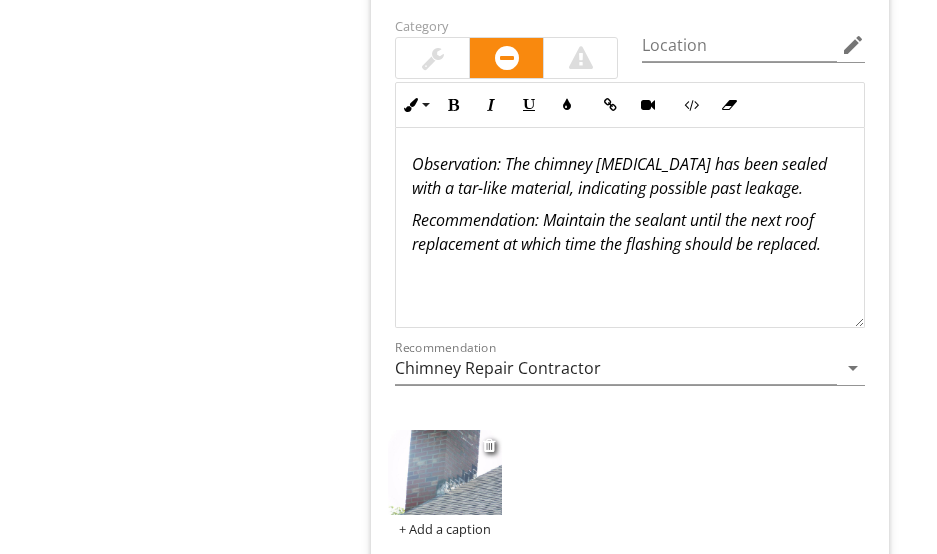 click at bounding box center (444, 472) 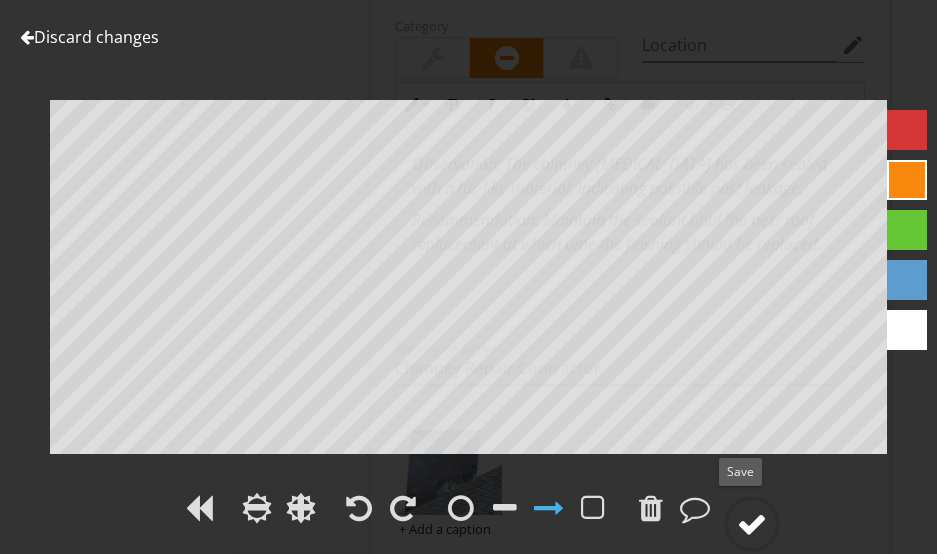 click at bounding box center [752, 524] 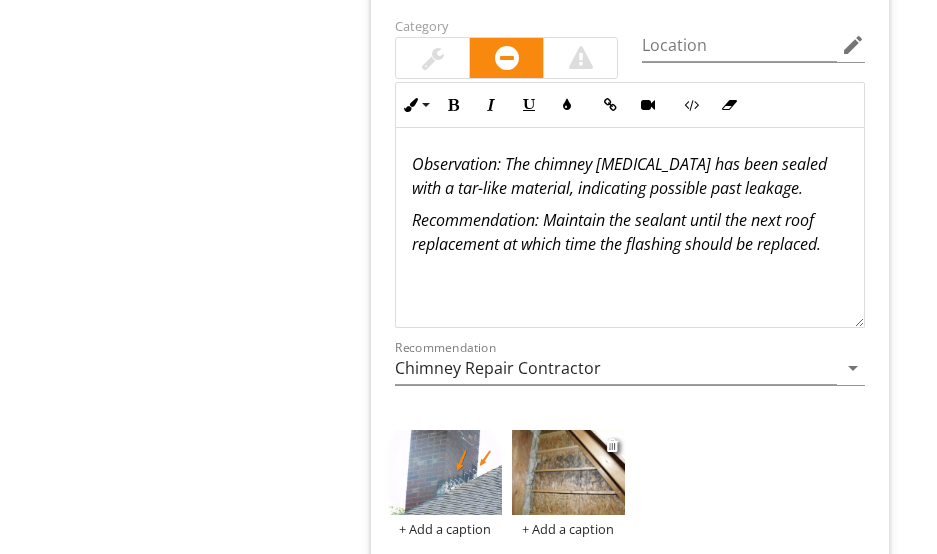 click at bounding box center [568, 472] 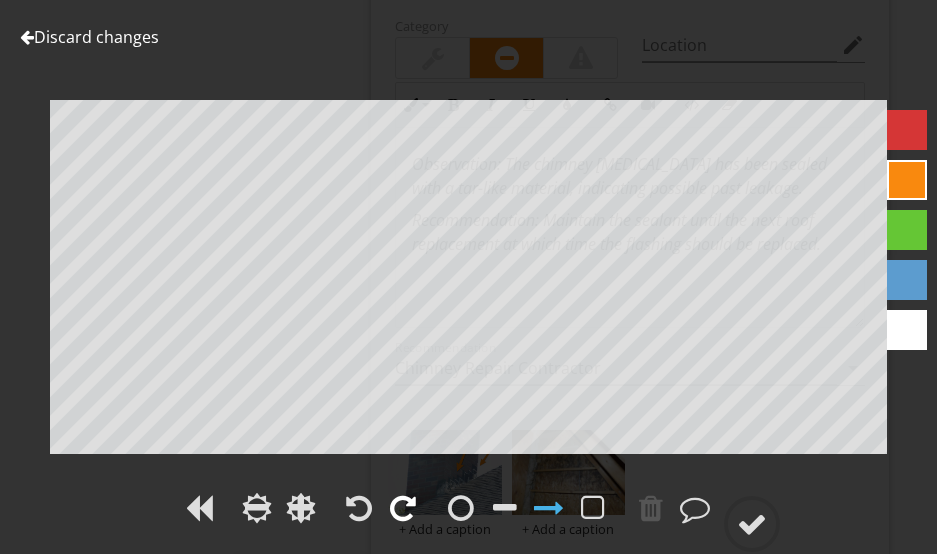 click at bounding box center [403, 508] 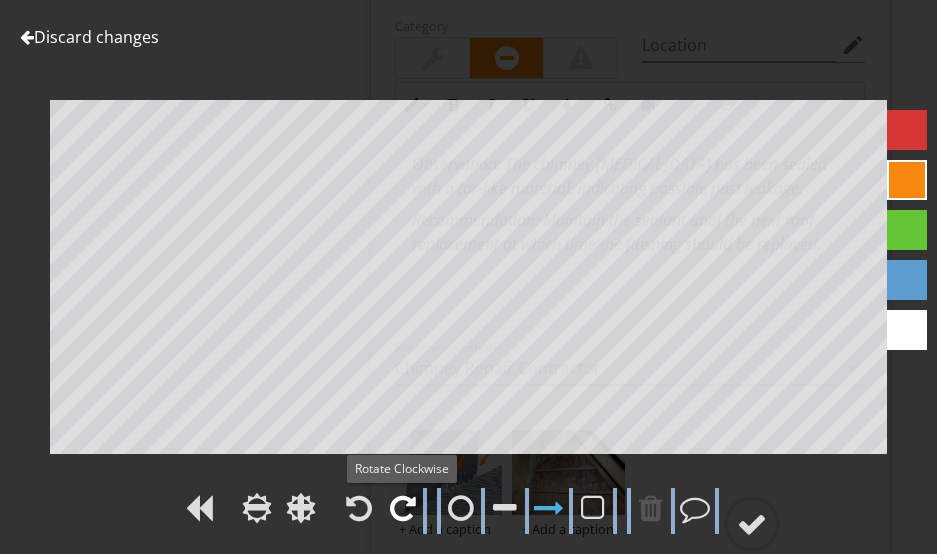 click at bounding box center [403, 508] 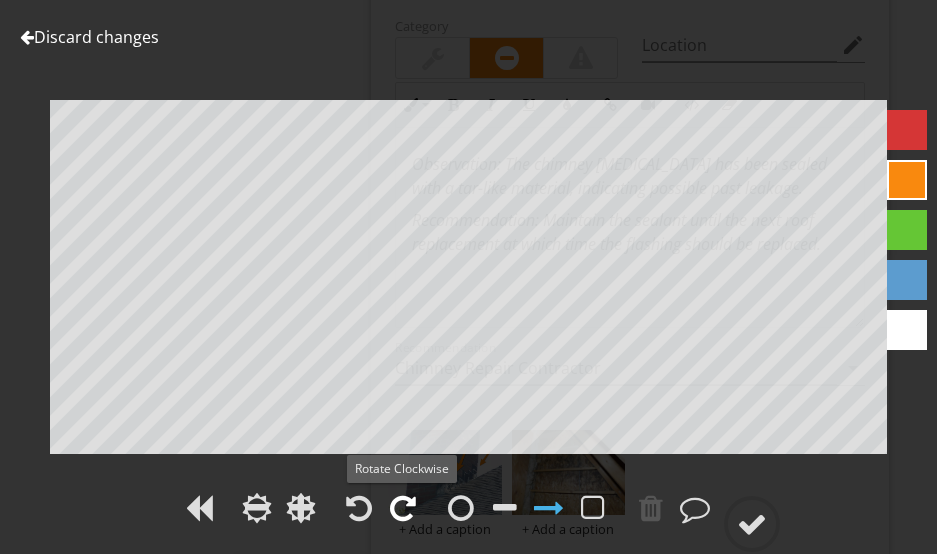click at bounding box center [403, 508] 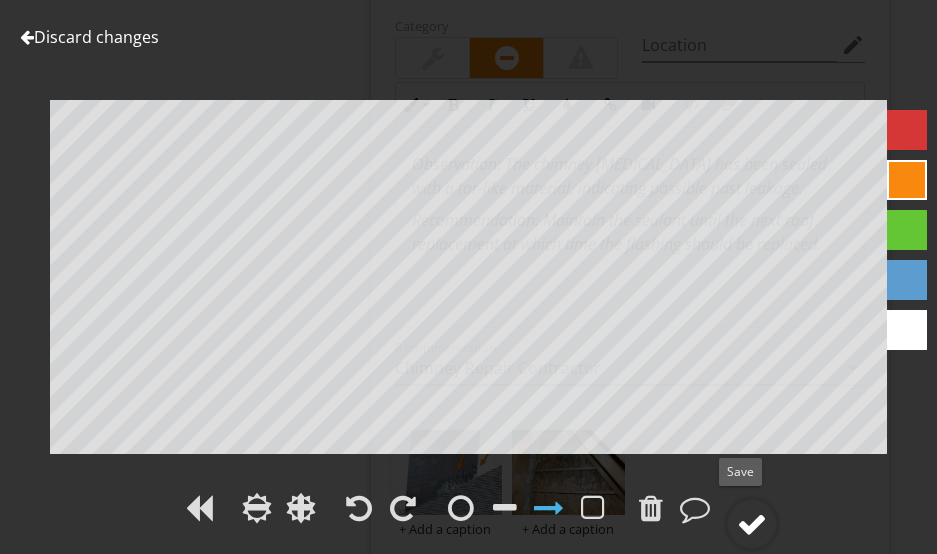 click at bounding box center [752, 524] 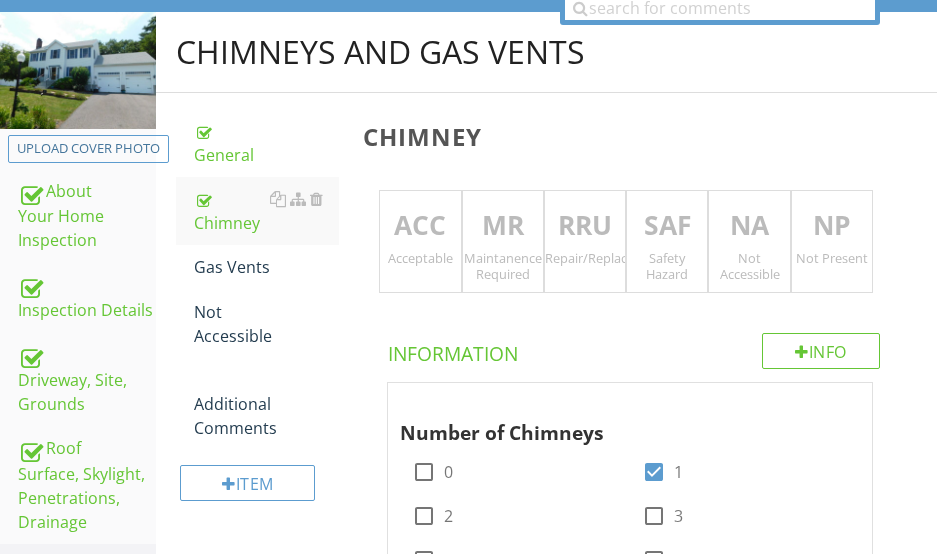 scroll, scrollTop: 176, scrollLeft: 0, axis: vertical 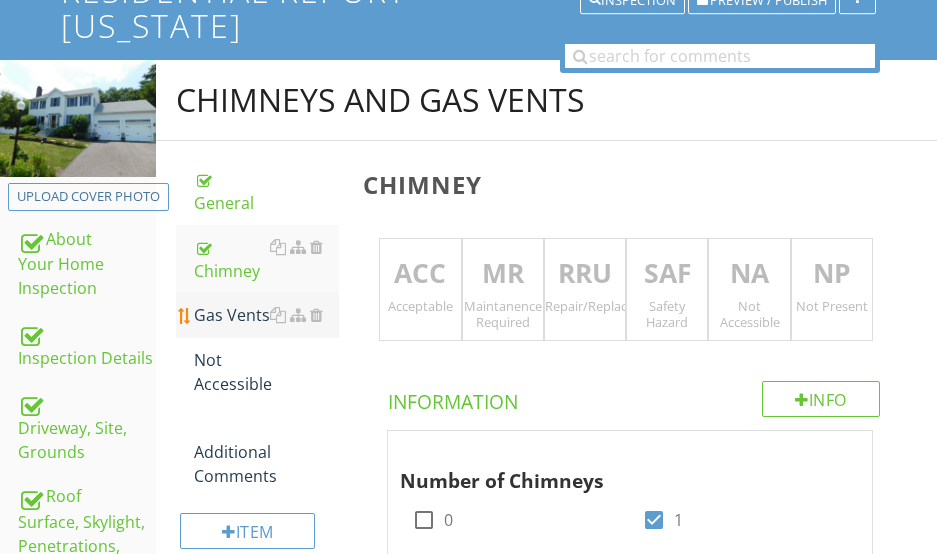 click on "Gas Vents" at bounding box center [266, 315] 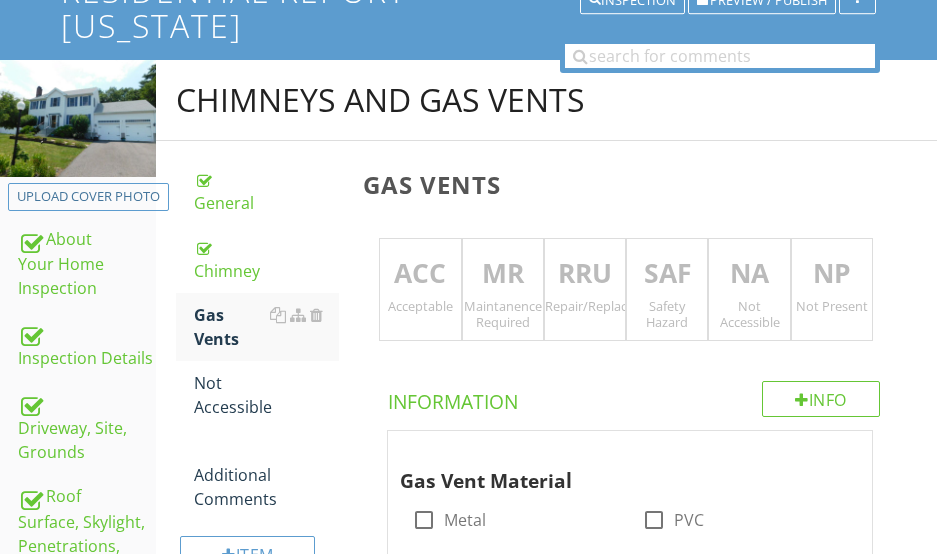 click on "NP" at bounding box center [832, 274] 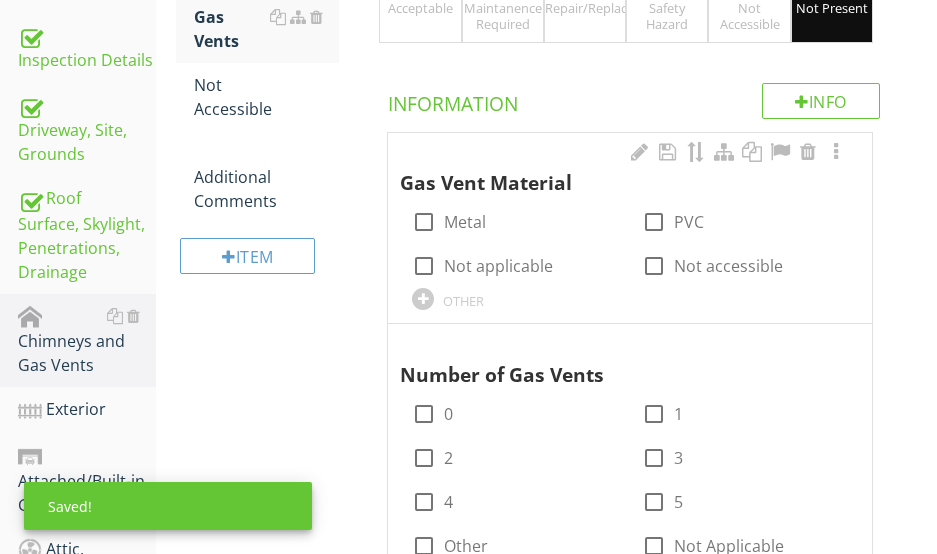scroll, scrollTop: 476, scrollLeft: 0, axis: vertical 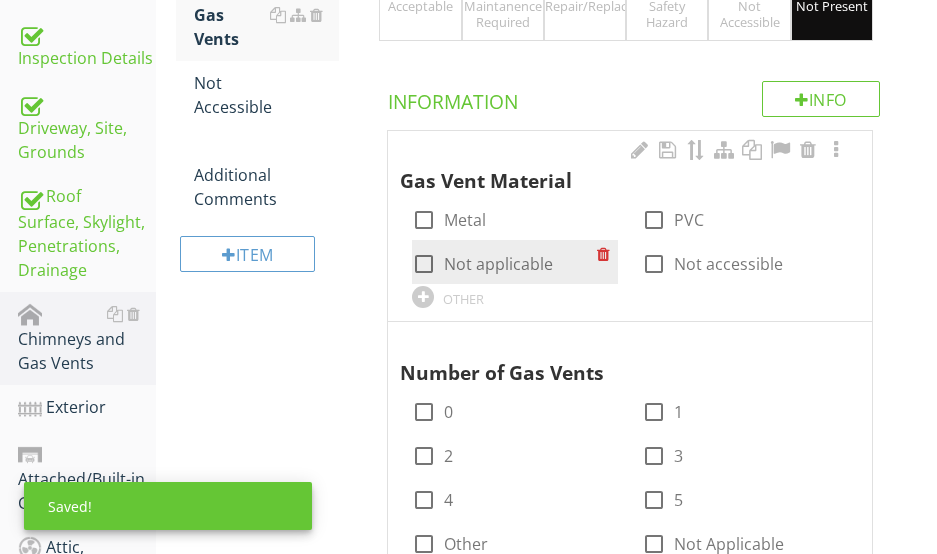 click at bounding box center [424, 264] 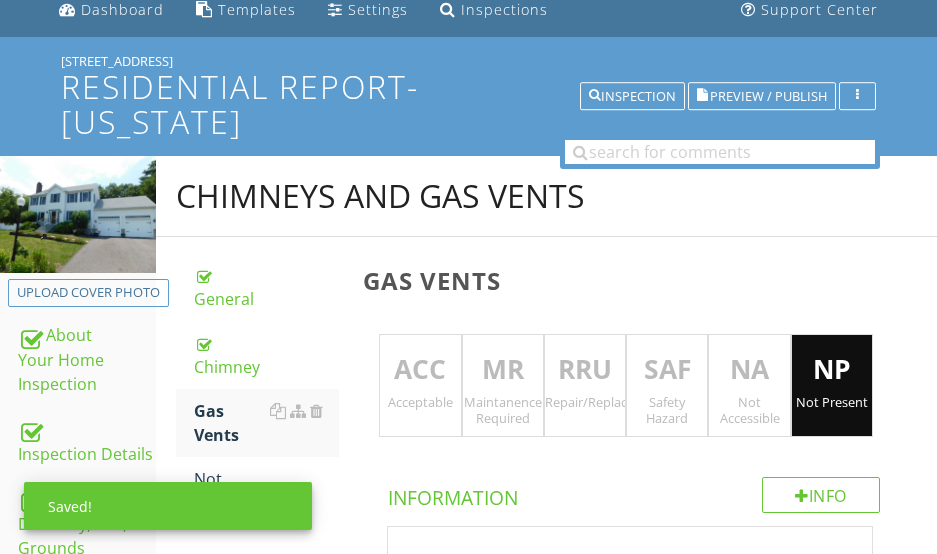 scroll, scrollTop: 76, scrollLeft: 0, axis: vertical 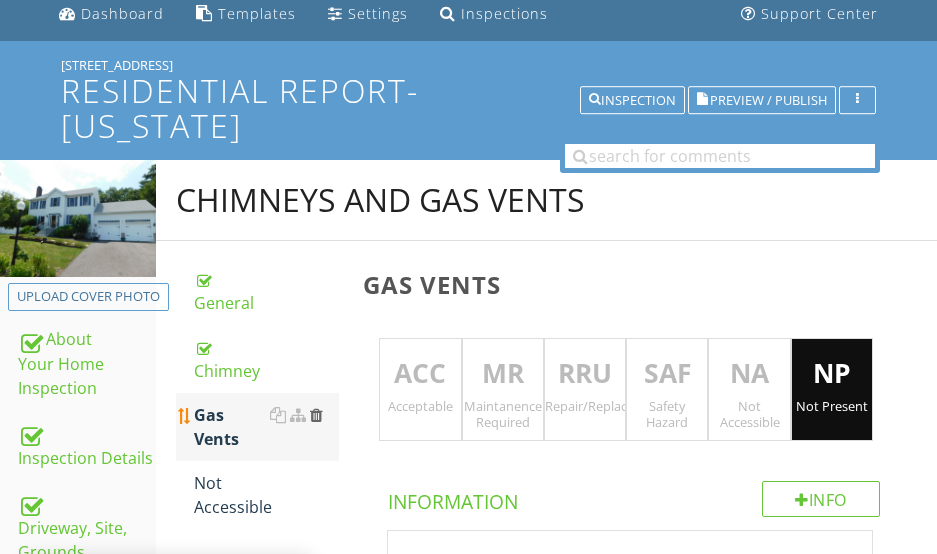 click at bounding box center (316, 415) 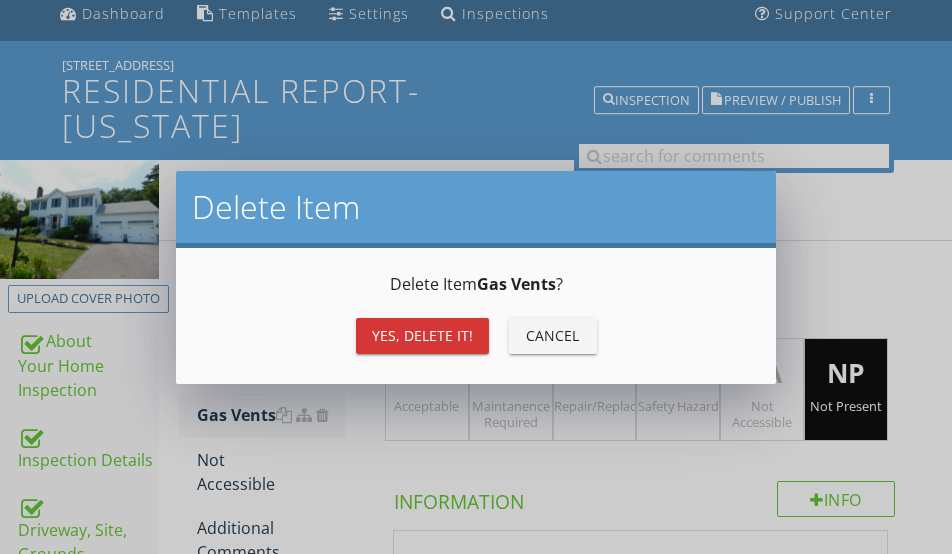 click on "Yes, Delete it!" at bounding box center [422, 336] 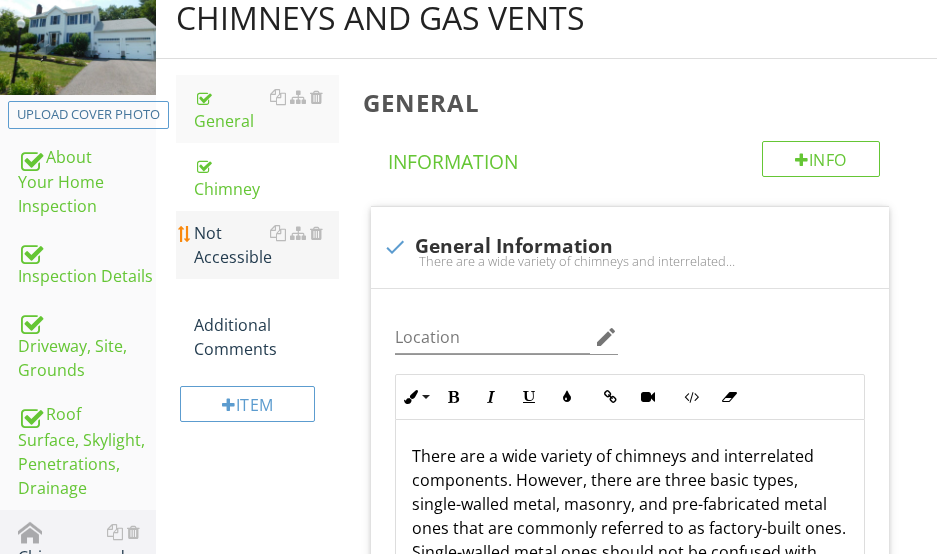 scroll, scrollTop: 276, scrollLeft: 0, axis: vertical 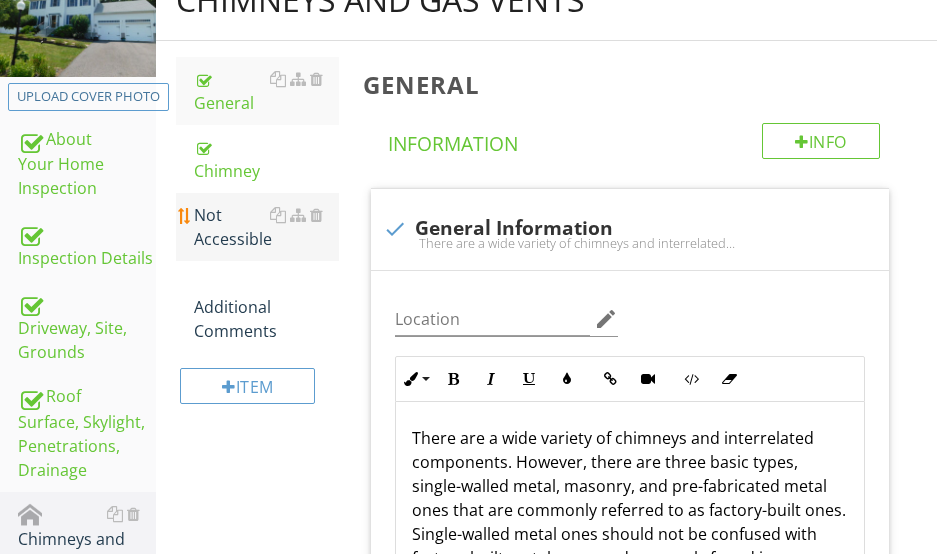 click on "Not Accessible" at bounding box center (266, 227) 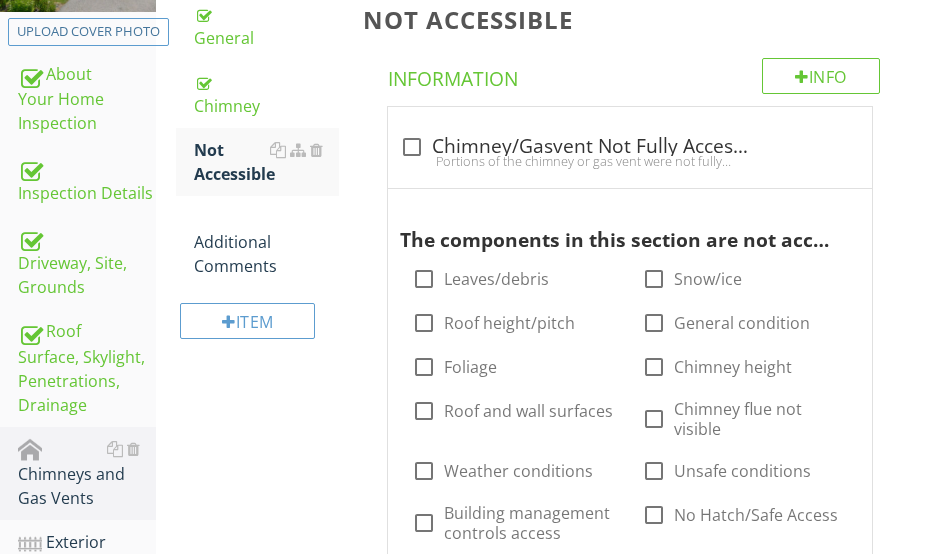 scroll, scrollTop: 376, scrollLeft: 0, axis: vertical 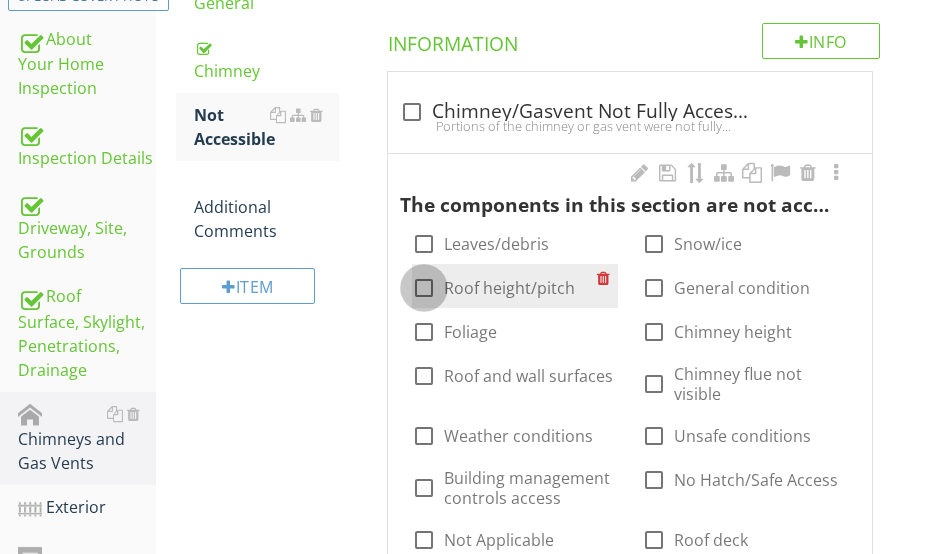 click at bounding box center [424, 288] 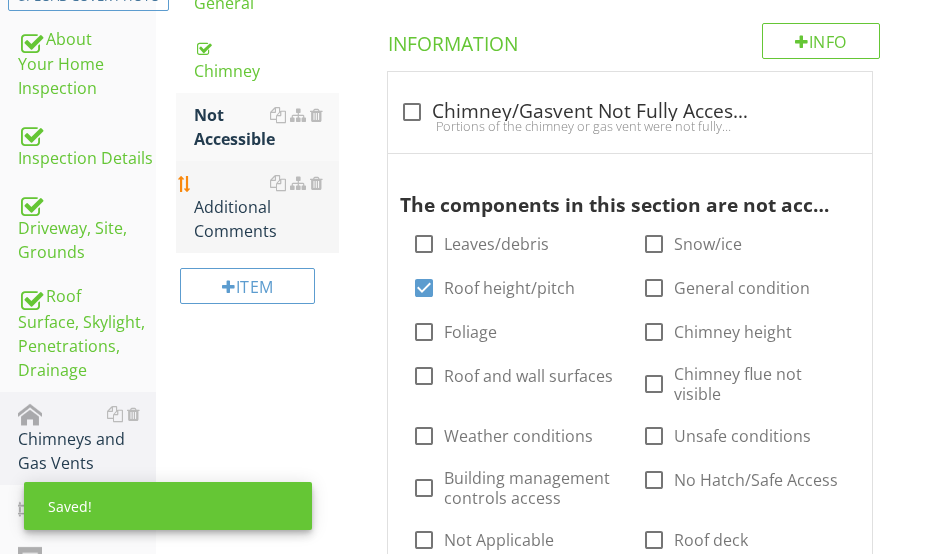 click on "Additional Comments" at bounding box center (266, 207) 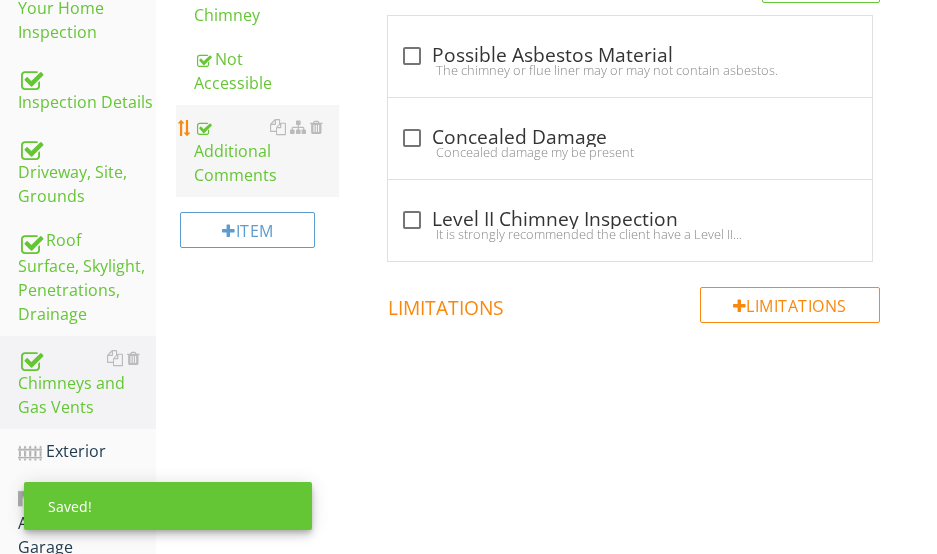 scroll, scrollTop: 476, scrollLeft: 0, axis: vertical 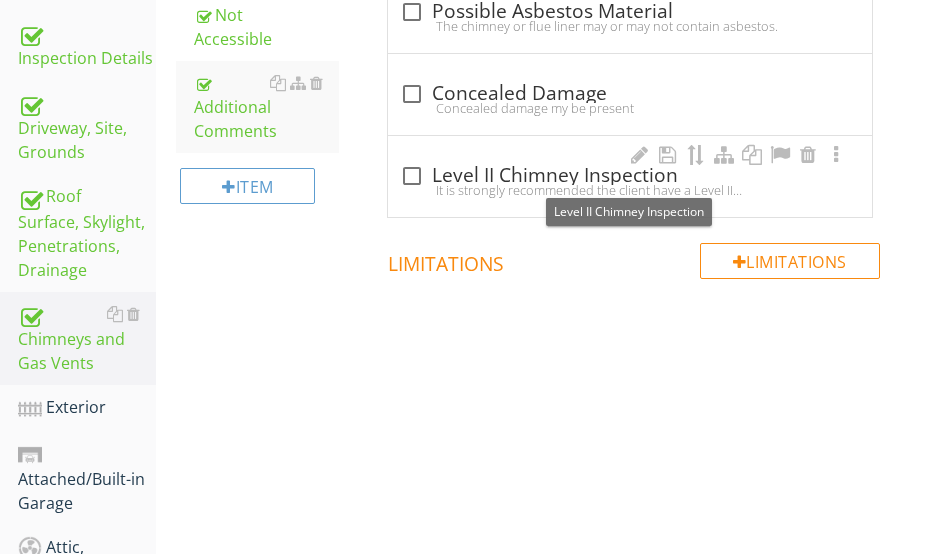 click on "check_box_outline_blank
Level II Chimney Inspection" at bounding box center (630, 176) 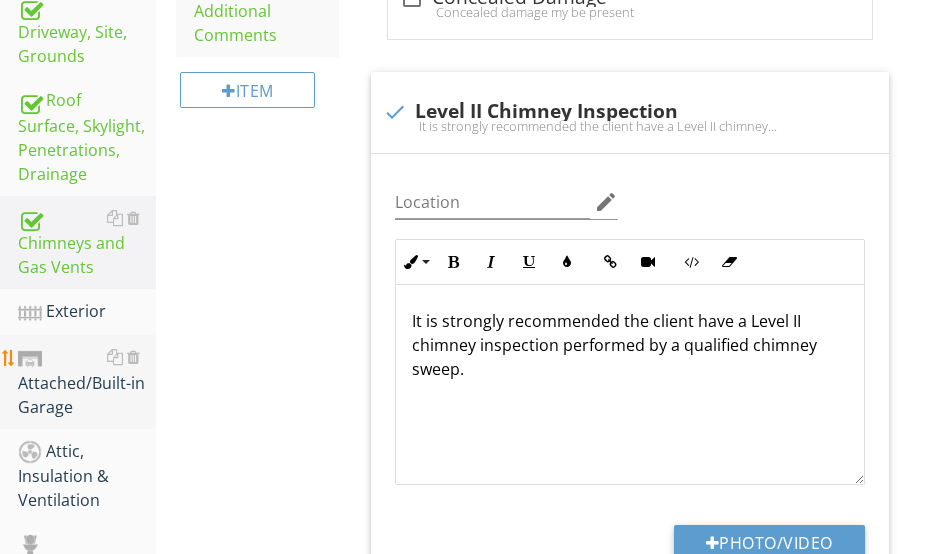 scroll, scrollTop: 576, scrollLeft: 0, axis: vertical 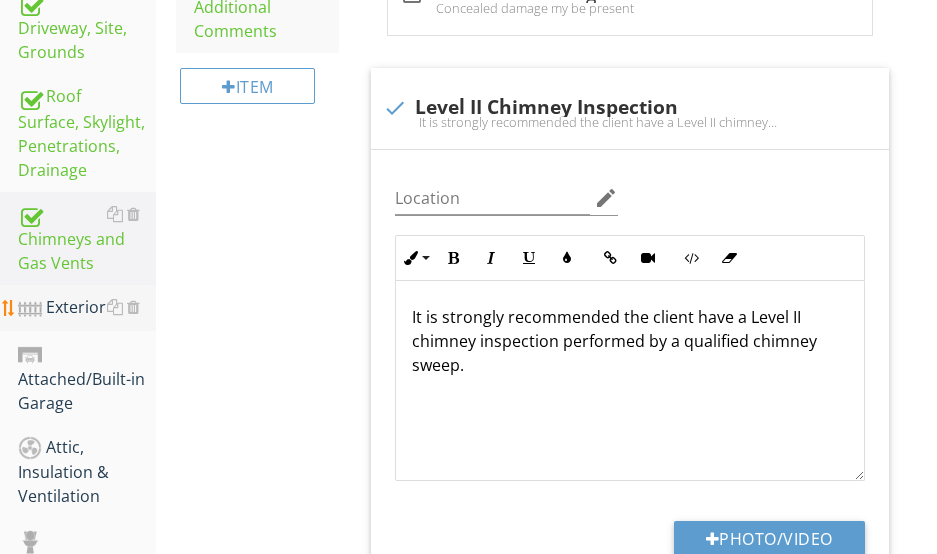 click on "Exterior" at bounding box center [87, 308] 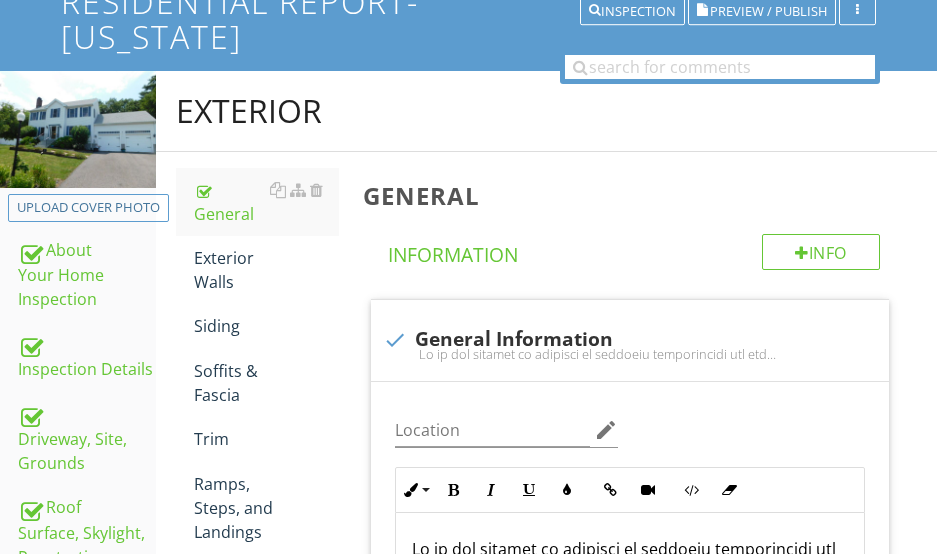 scroll, scrollTop: 76, scrollLeft: 0, axis: vertical 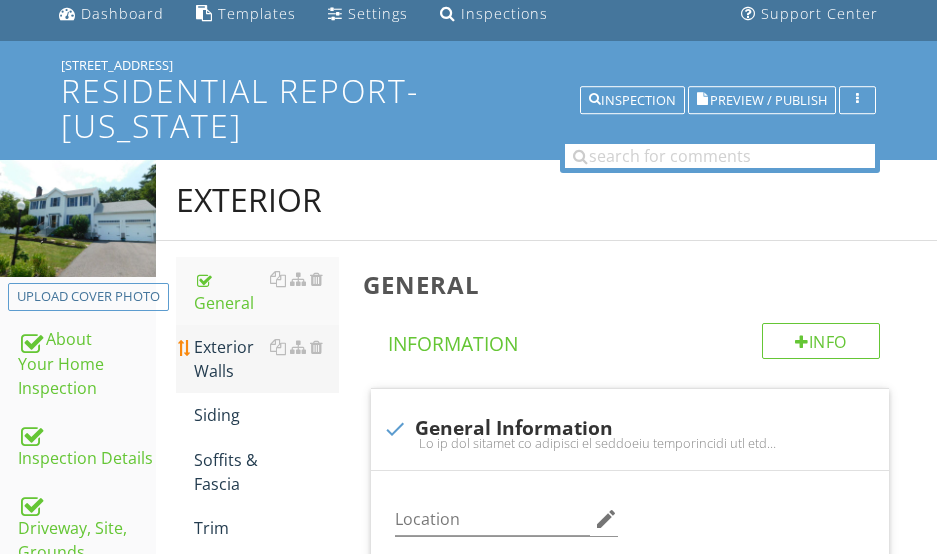 click on "Exterior Walls" at bounding box center [266, 359] 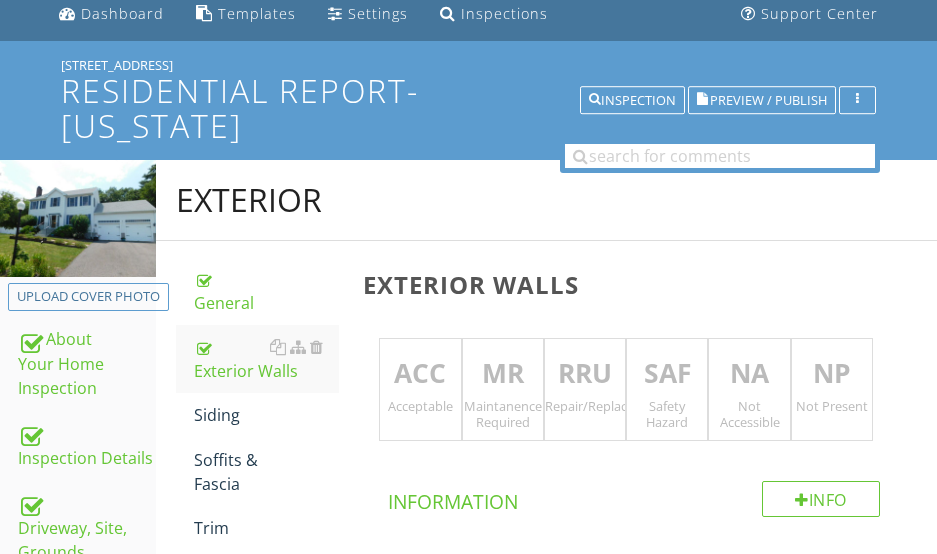 click on "ACC" at bounding box center [420, 374] 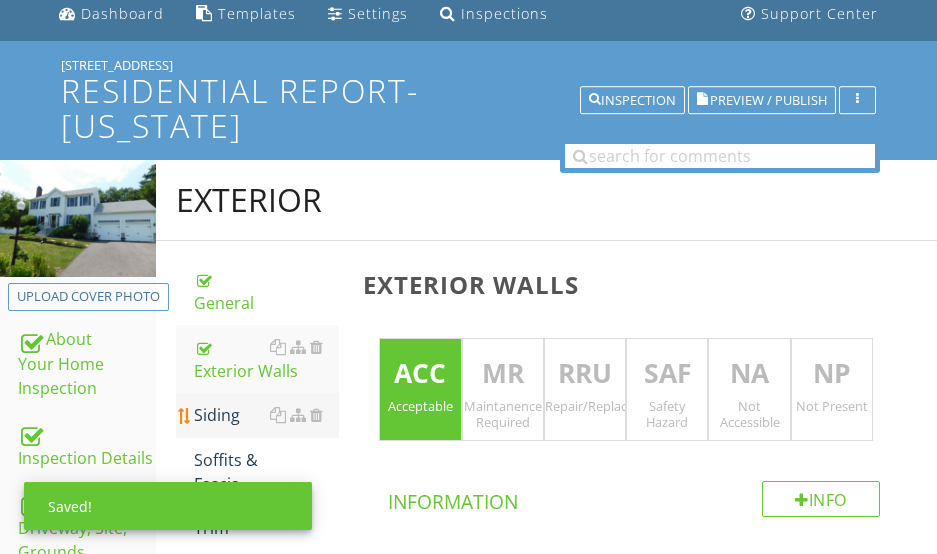 click on "Siding" at bounding box center [266, 415] 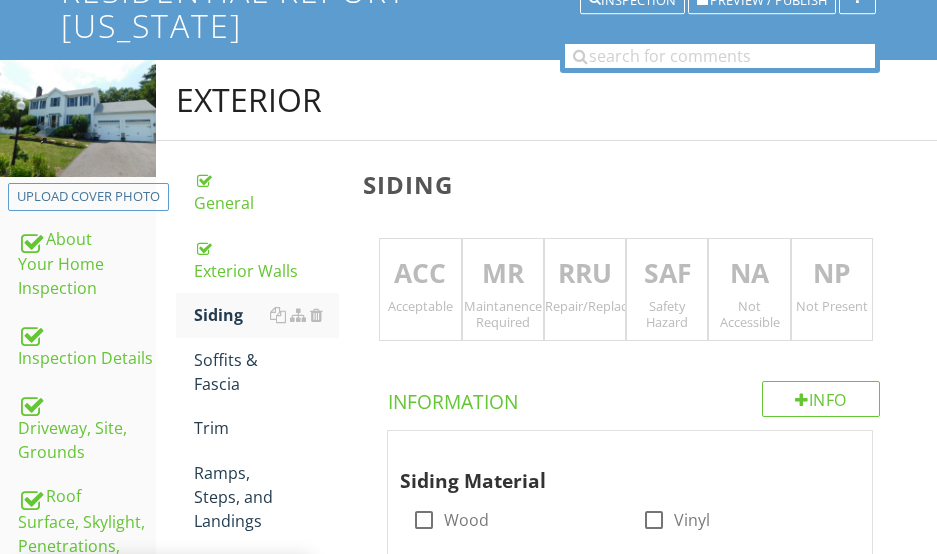click on "ACC" at bounding box center [420, 274] 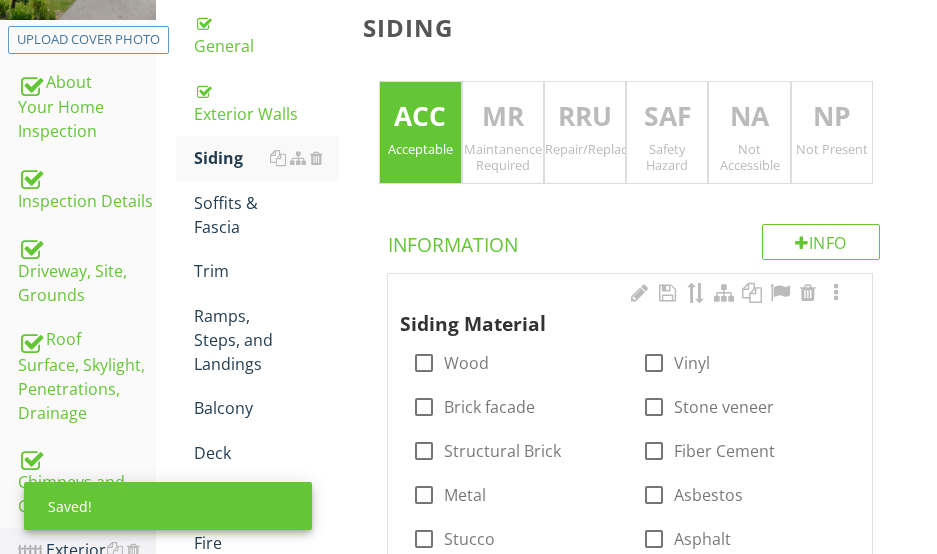 scroll, scrollTop: 376, scrollLeft: 0, axis: vertical 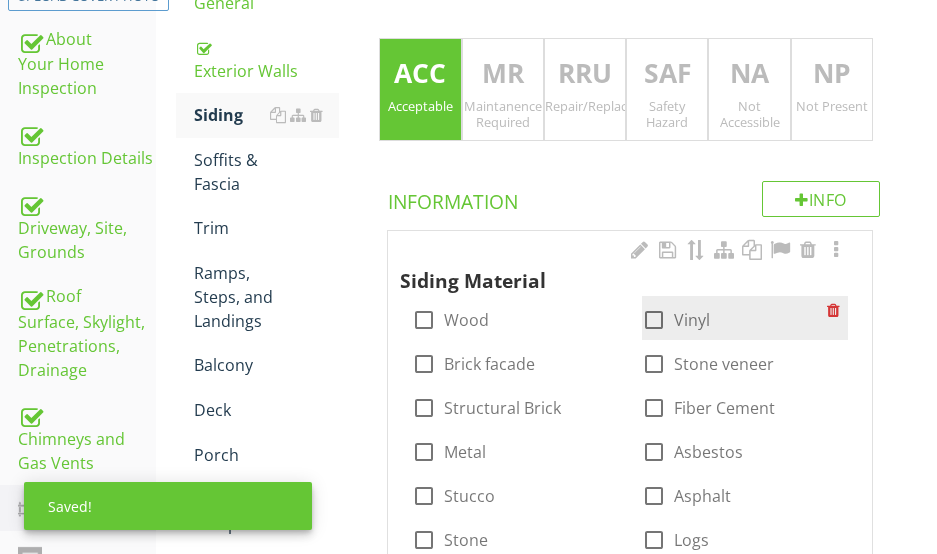 drag, startPoint x: 650, startPoint y: 310, endPoint x: 602, endPoint y: 277, distance: 58.249462 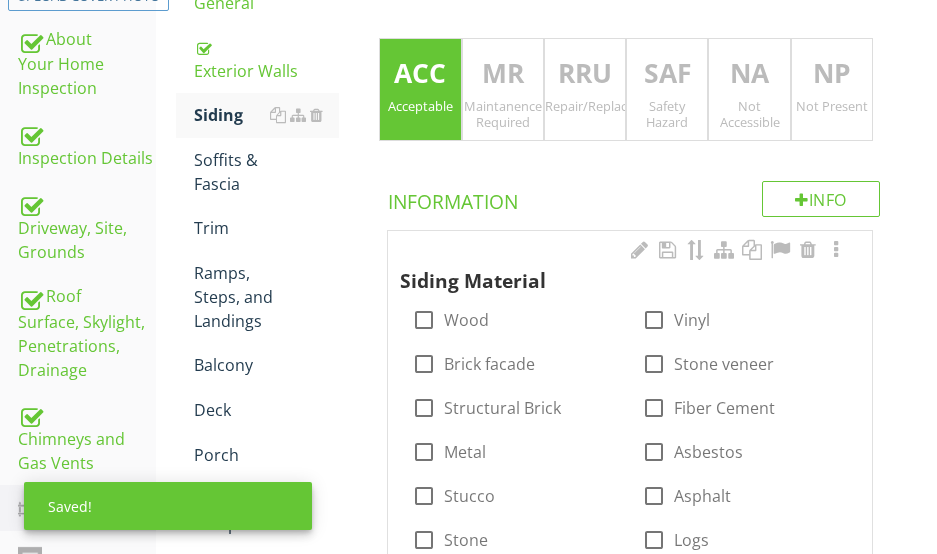 click at bounding box center (654, 320) 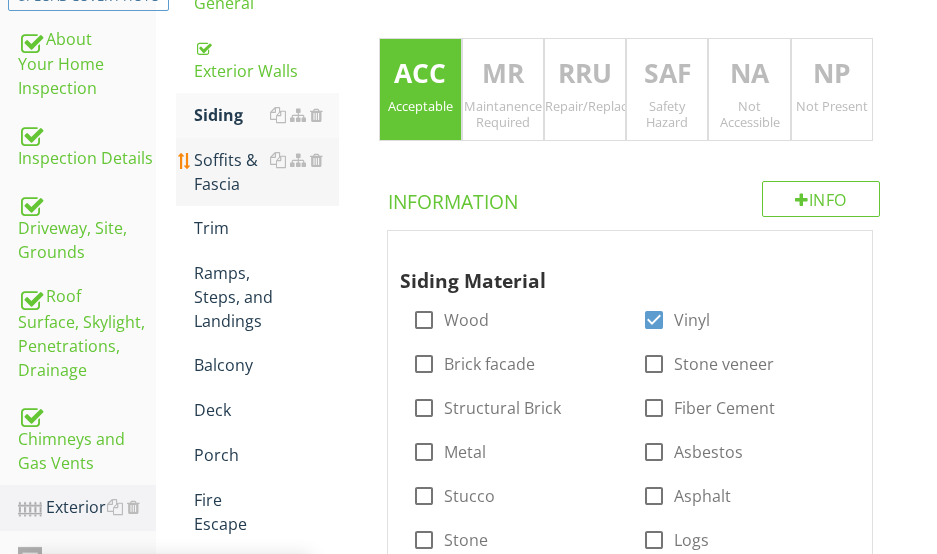 click on "Soffits & Fascia" at bounding box center (266, 172) 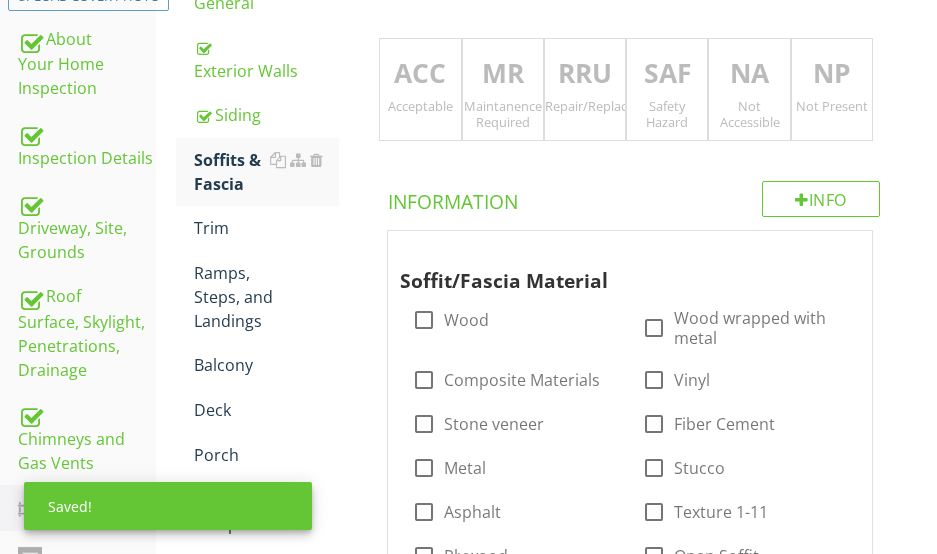 click on "Acceptable" at bounding box center (420, 106) 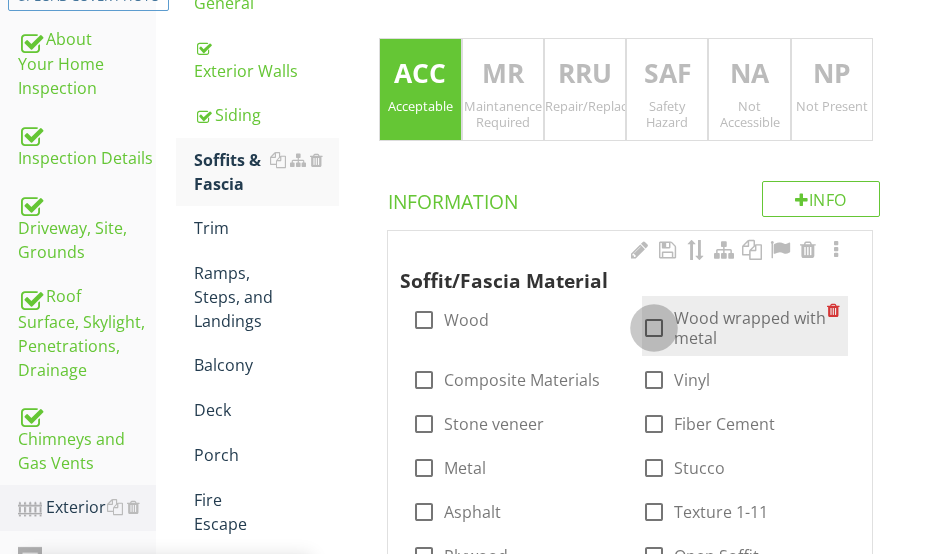 click at bounding box center [654, 328] 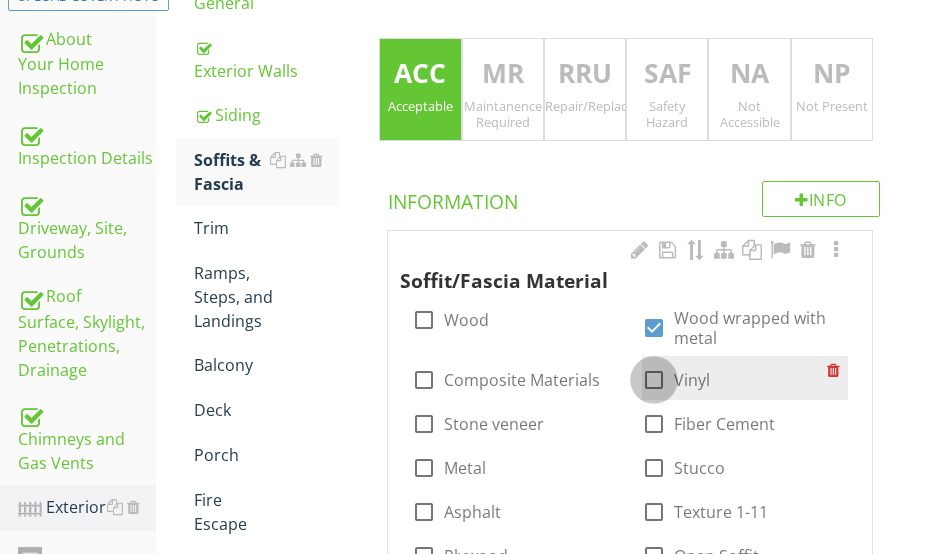 click at bounding box center [654, 380] 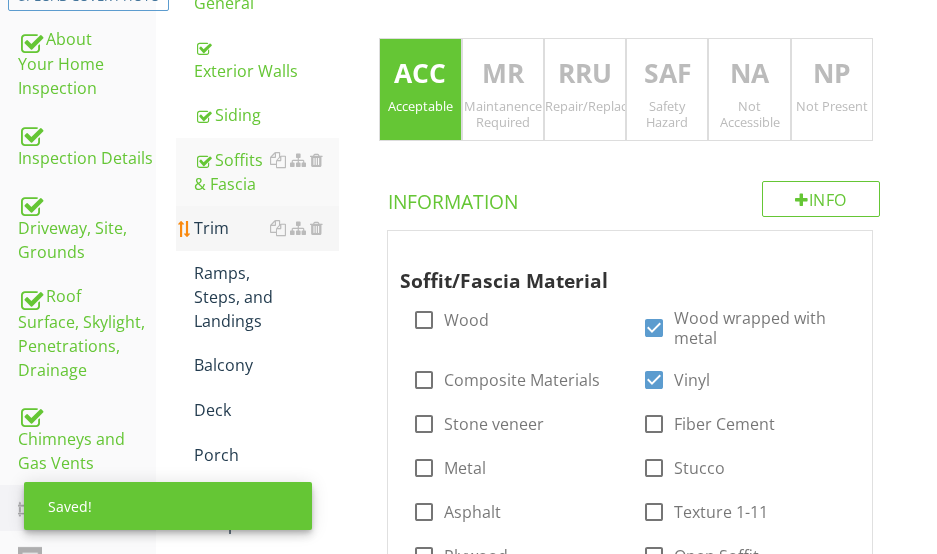 click on "Trim" at bounding box center (266, 228) 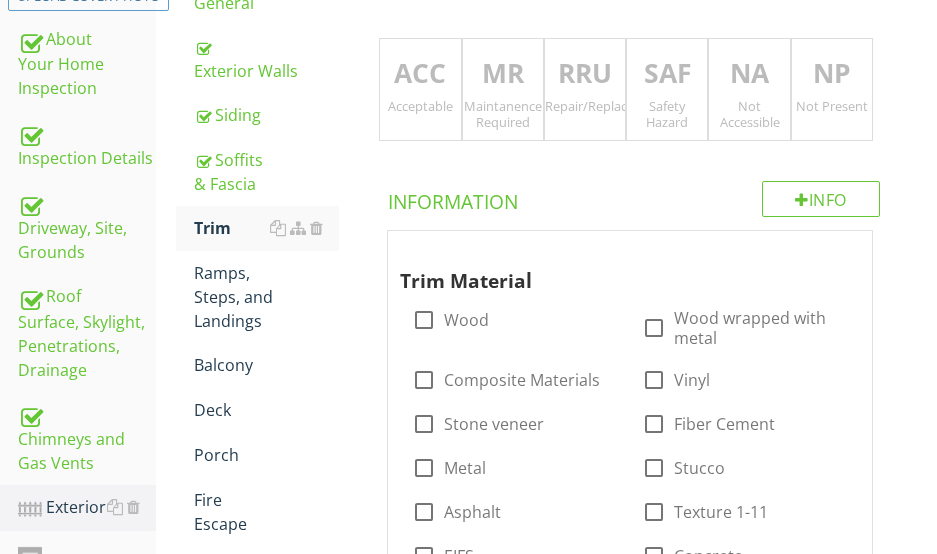click on "MR" at bounding box center [503, 74] 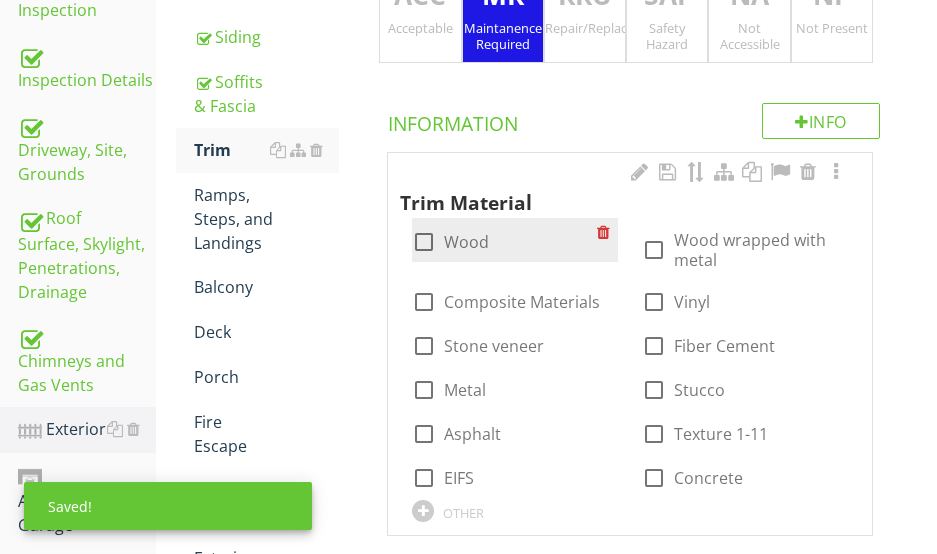 scroll, scrollTop: 576, scrollLeft: 0, axis: vertical 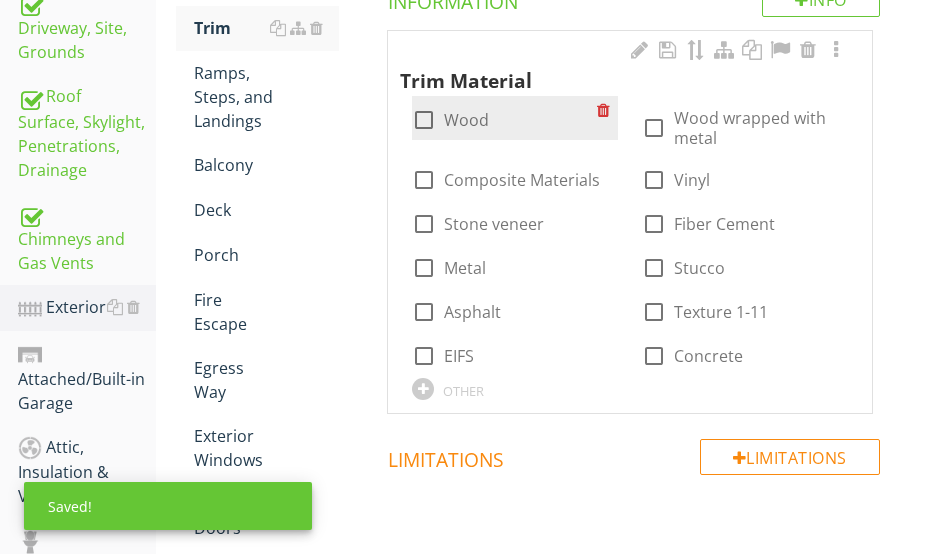 click at bounding box center (424, 120) 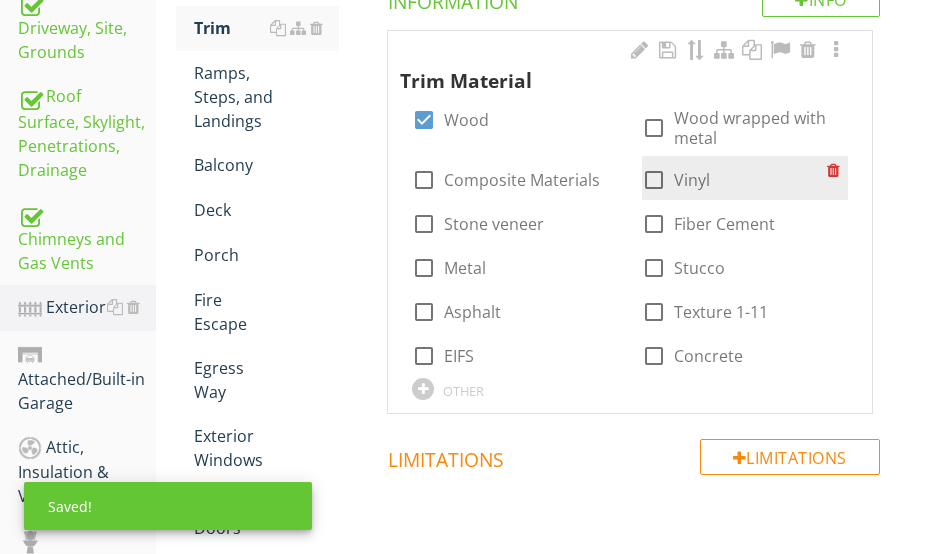 click at bounding box center (654, 180) 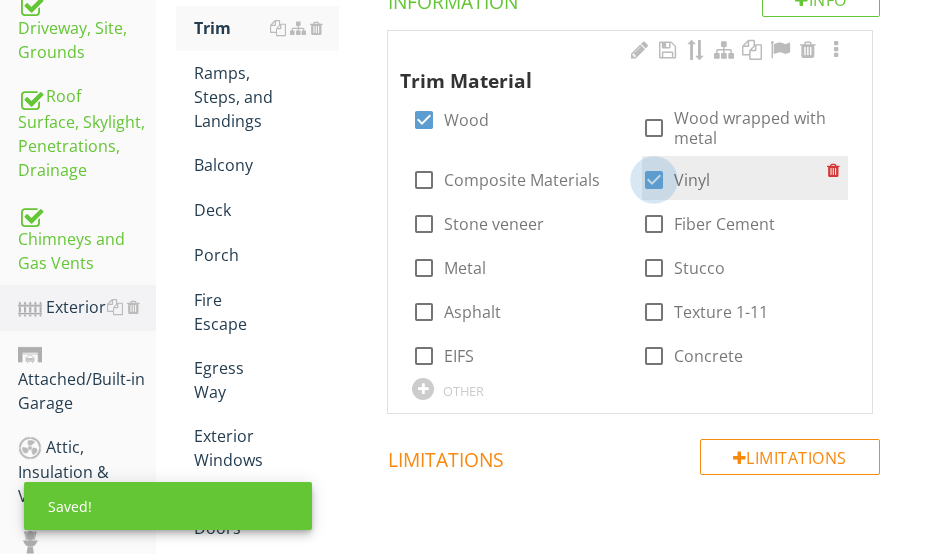checkbox on "true" 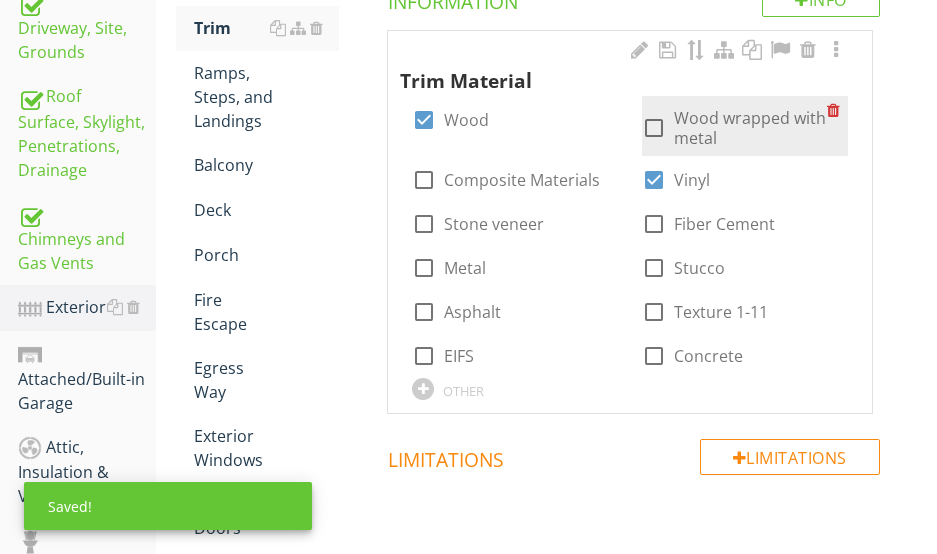 click at bounding box center (654, 128) 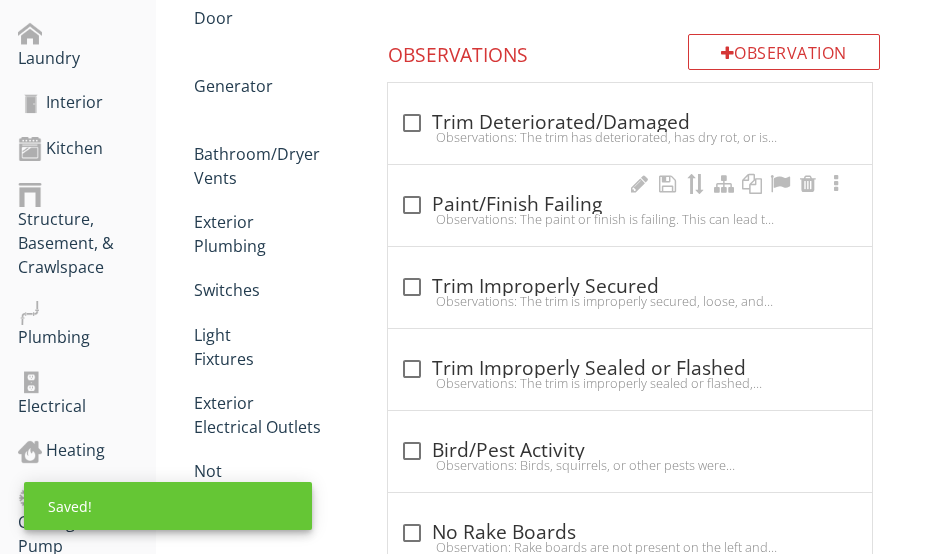 scroll, scrollTop: 1176, scrollLeft: 0, axis: vertical 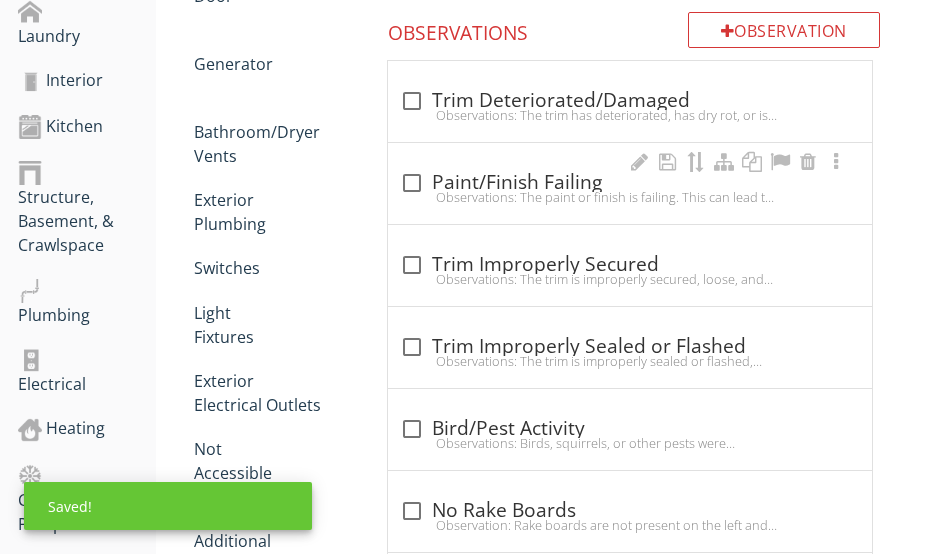 click on "Observations: The paint or finish is failing. This can lead to deterioration and rot of the material.Recommendation: The areas of concern be properly prepared and painted/finished." at bounding box center (630, 197) 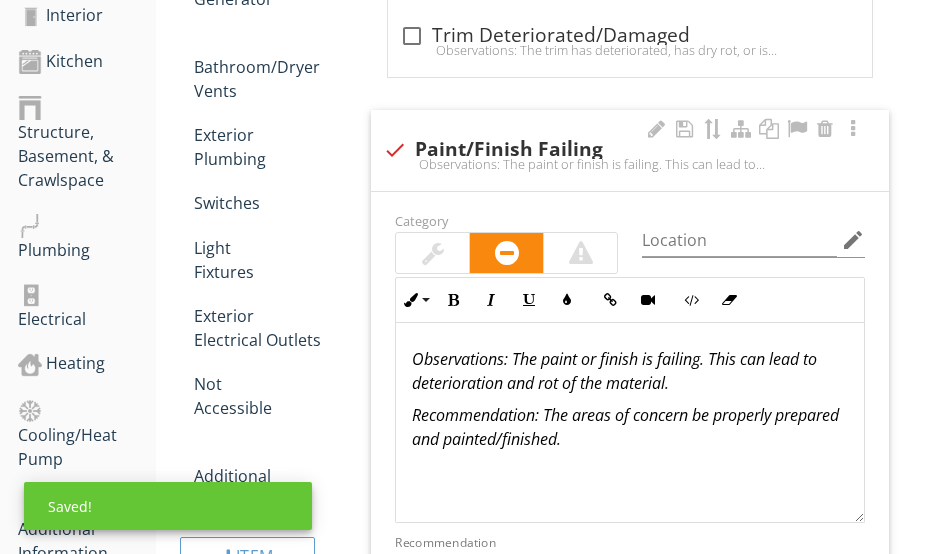 scroll, scrollTop: 1276, scrollLeft: 0, axis: vertical 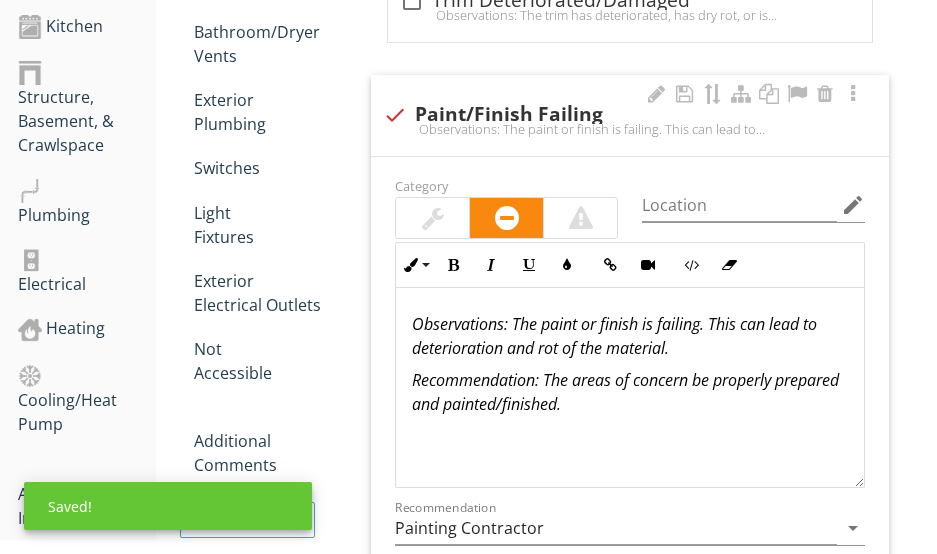 click at bounding box center (433, 218) 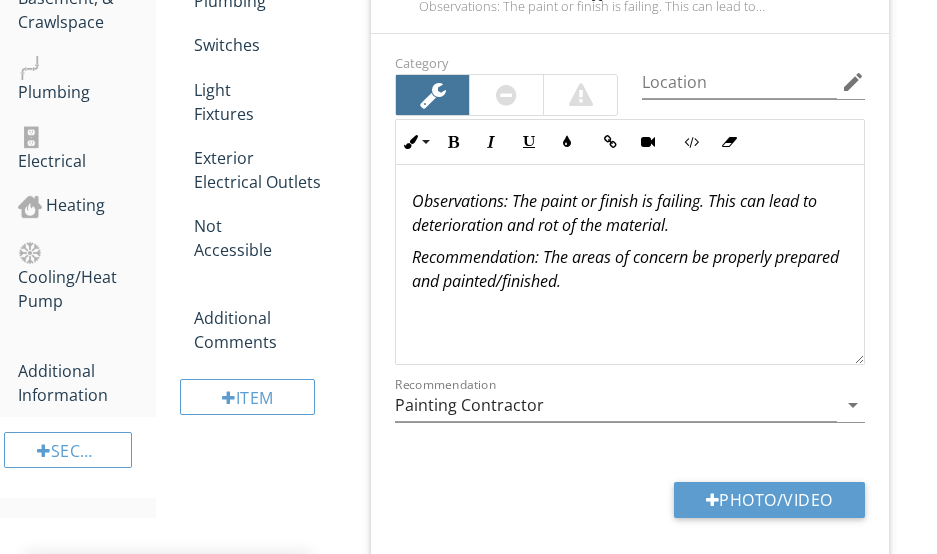 scroll, scrollTop: 1476, scrollLeft: 0, axis: vertical 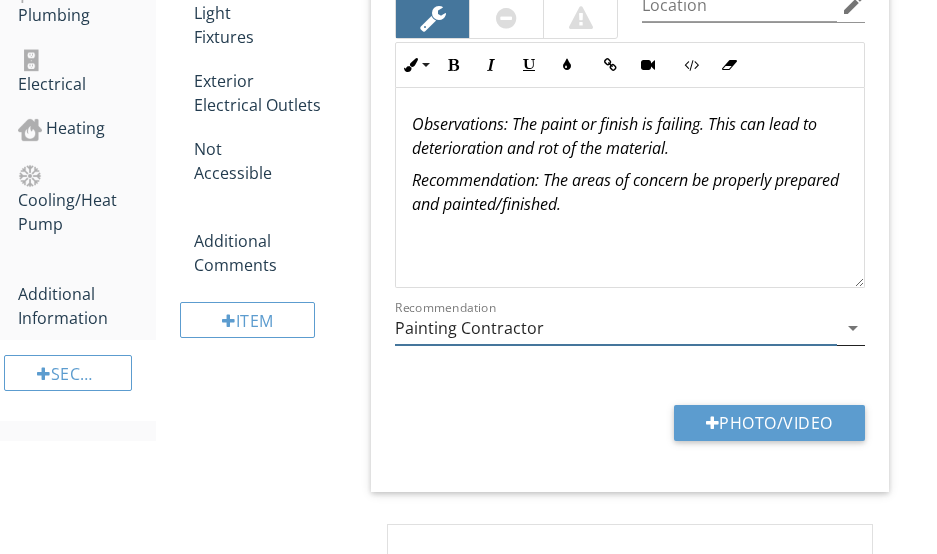 click on "Painting Contractor" at bounding box center (616, 328) 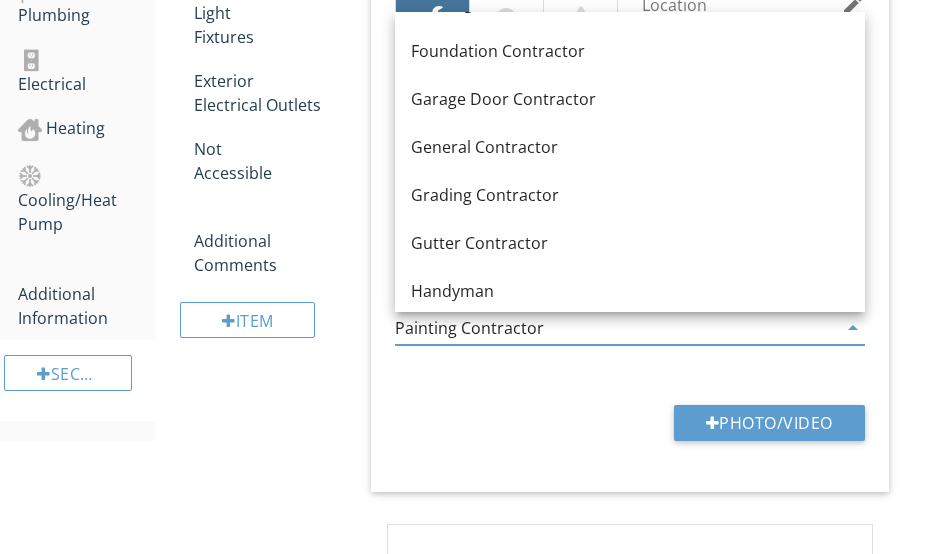 scroll, scrollTop: 1100, scrollLeft: 0, axis: vertical 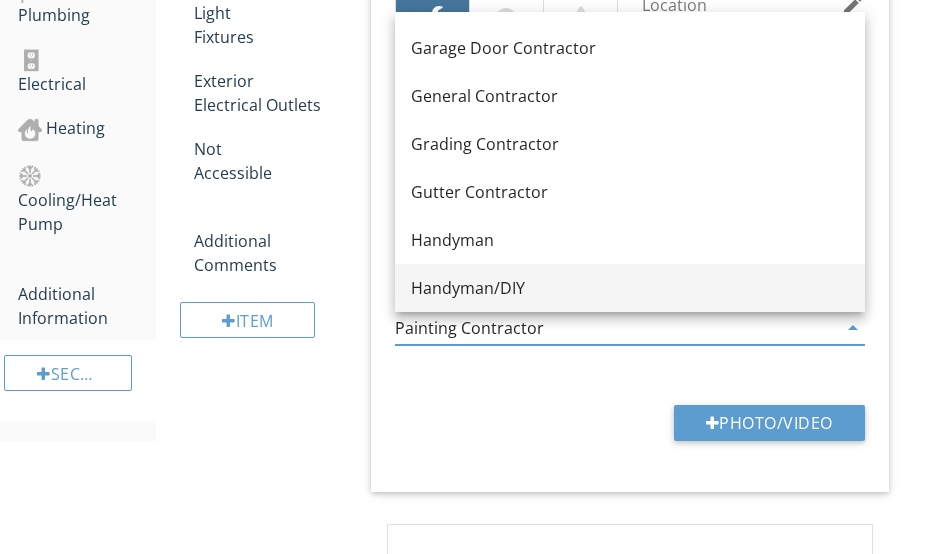 click on "Handyman/DIY" at bounding box center (630, 288) 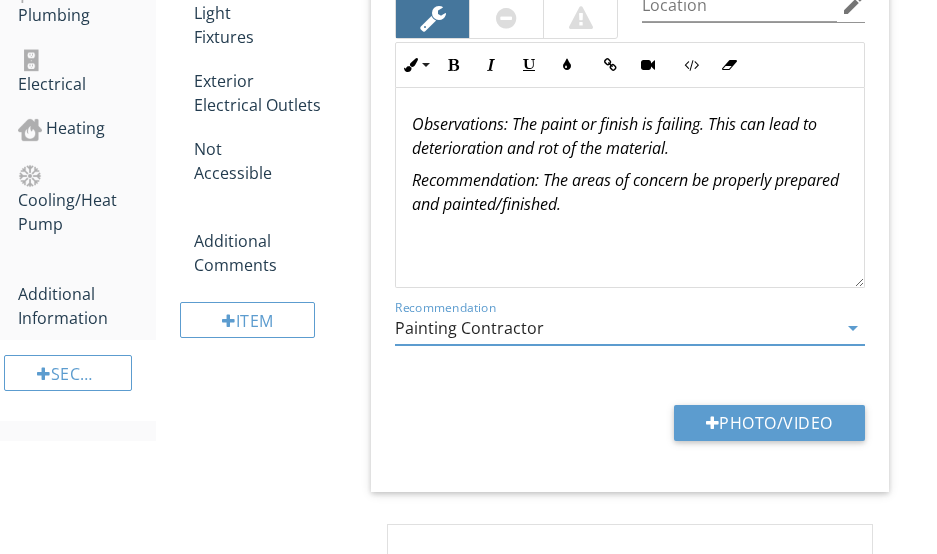 type on "Handyman/DIY" 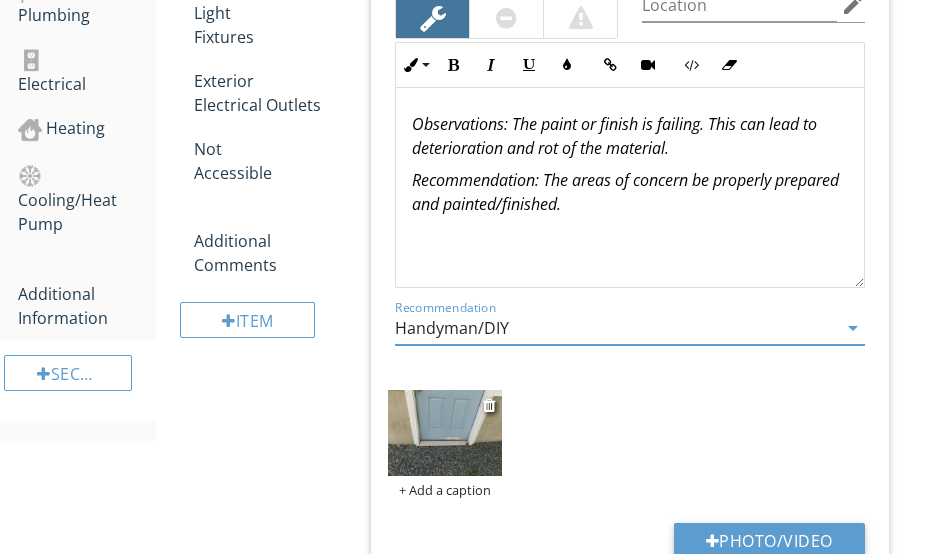 click at bounding box center (444, 432) 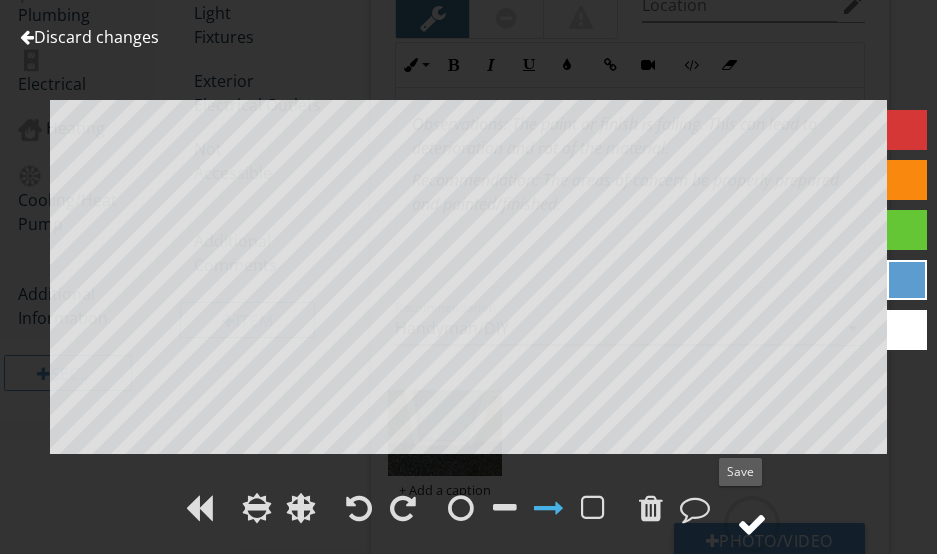 click at bounding box center [752, 524] 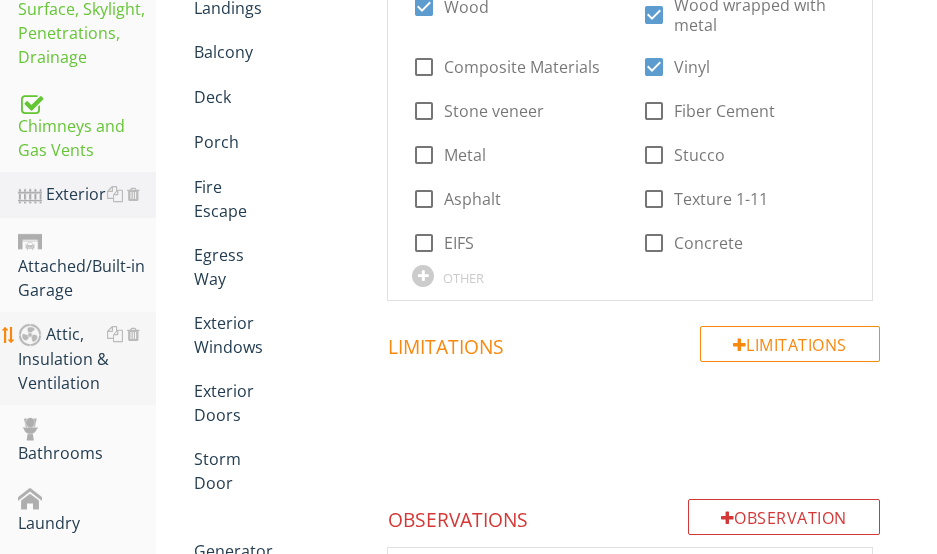 scroll, scrollTop: 576, scrollLeft: 0, axis: vertical 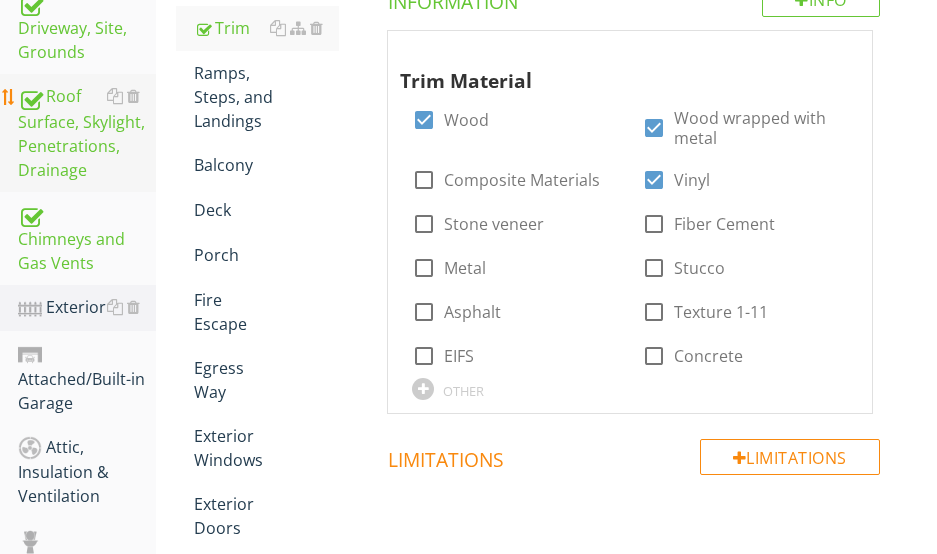 click on "Roof Surface, Skylight, Penetrations, Drainage" at bounding box center [87, 133] 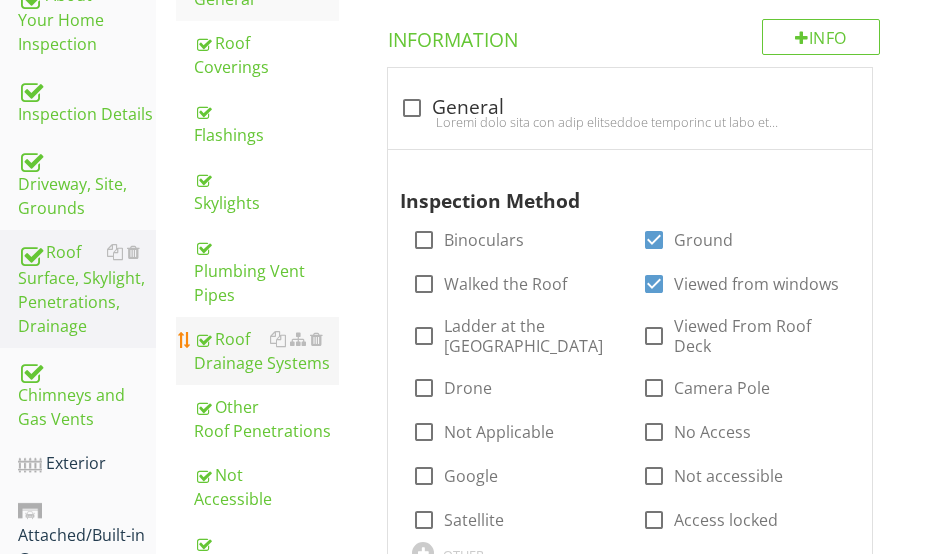 scroll, scrollTop: 376, scrollLeft: 0, axis: vertical 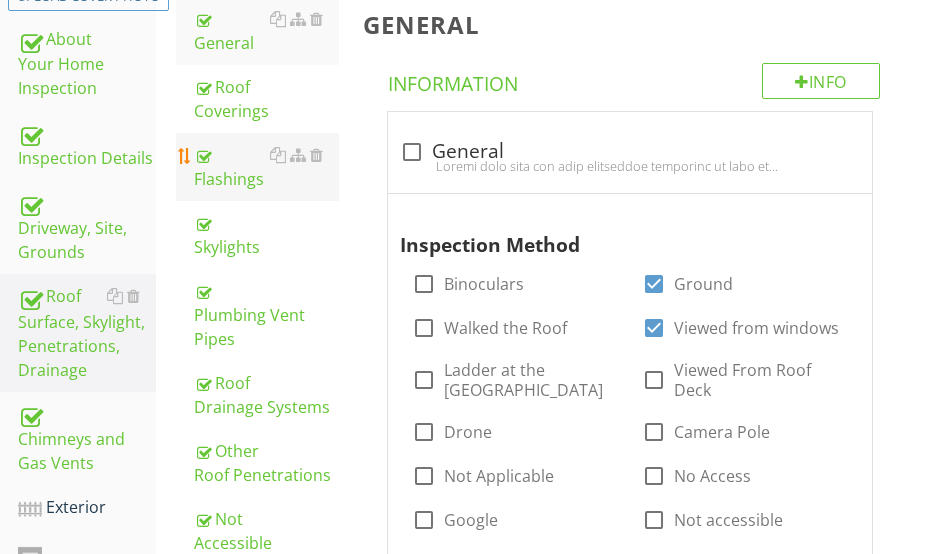 click on "Flashings" at bounding box center (266, 167) 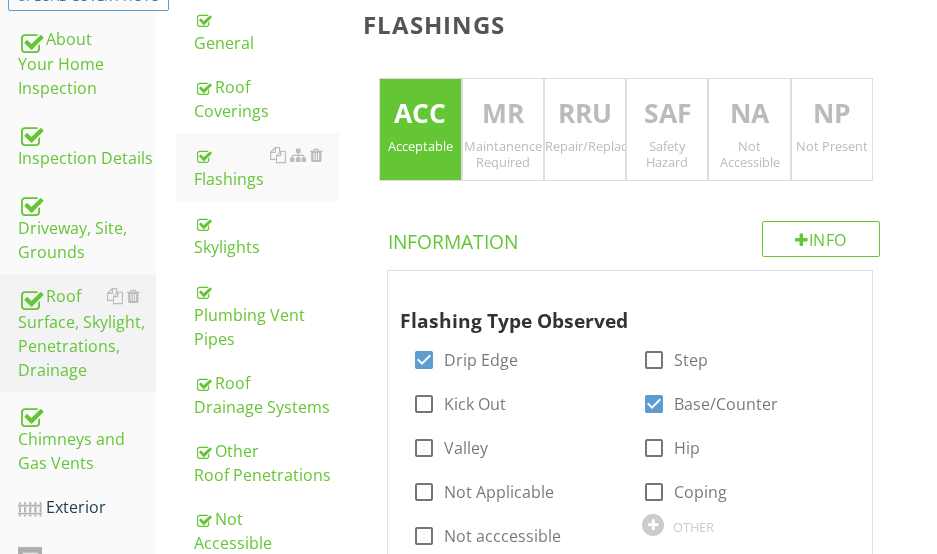 click on "MR" at bounding box center (503, 114) 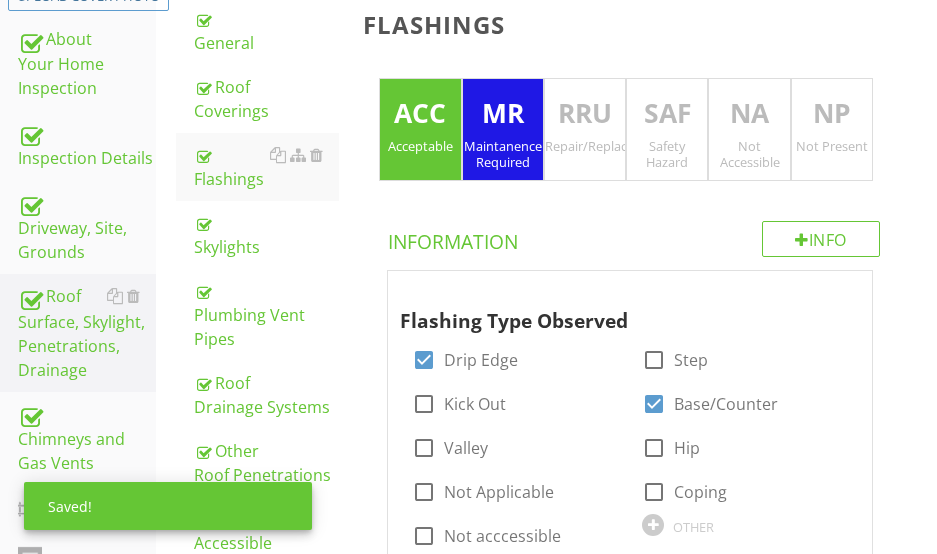 click on "ACC" at bounding box center [420, 114] 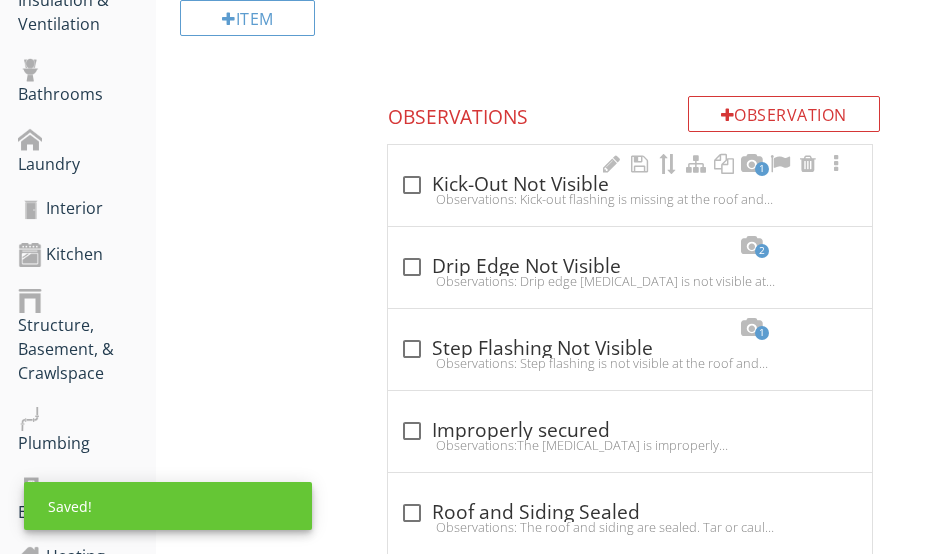 scroll, scrollTop: 976, scrollLeft: 0, axis: vertical 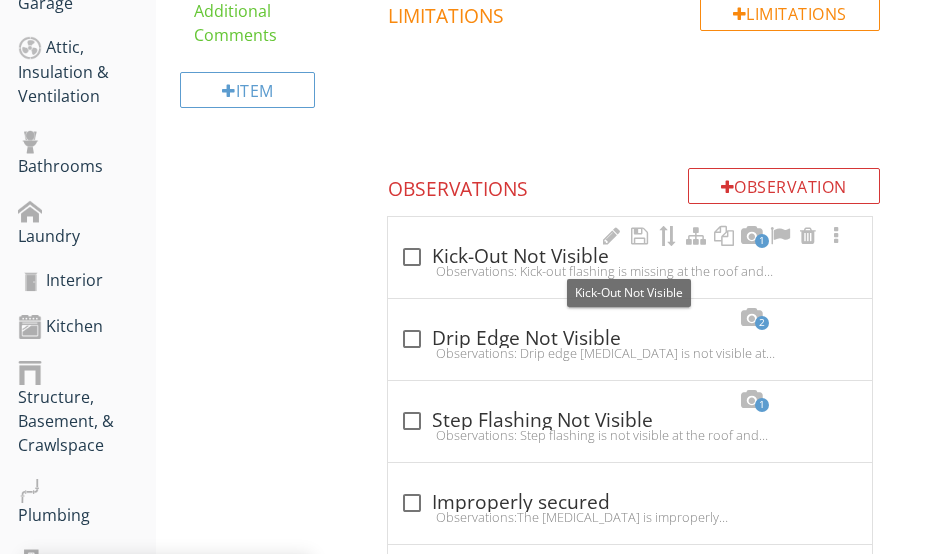 click on "check_box_outline_blank
Kick-Out Not Visible" at bounding box center (630, 257) 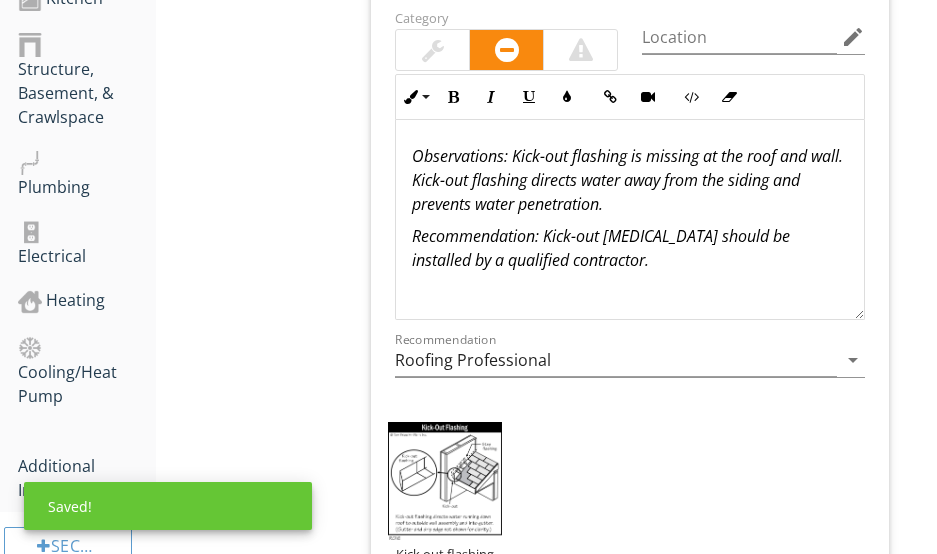 scroll, scrollTop: 1376, scrollLeft: 0, axis: vertical 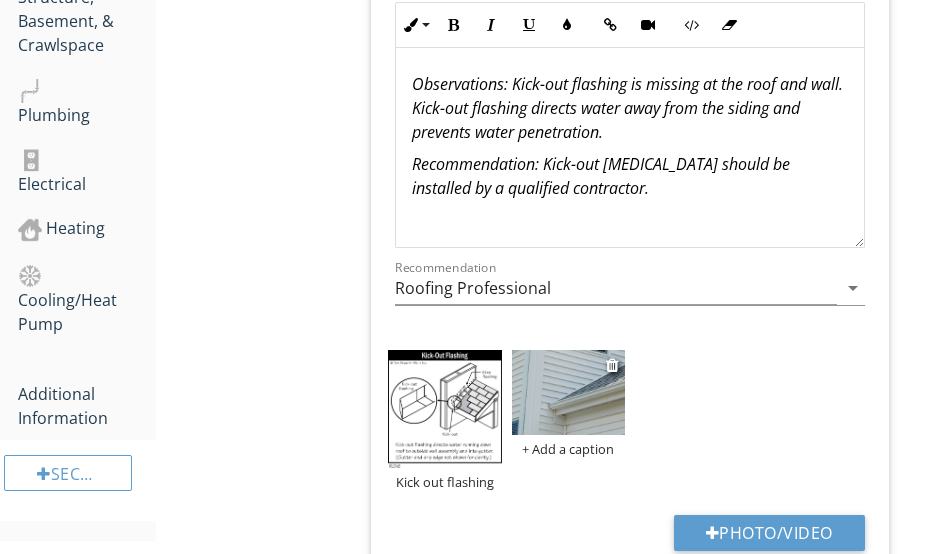click at bounding box center (568, 392) 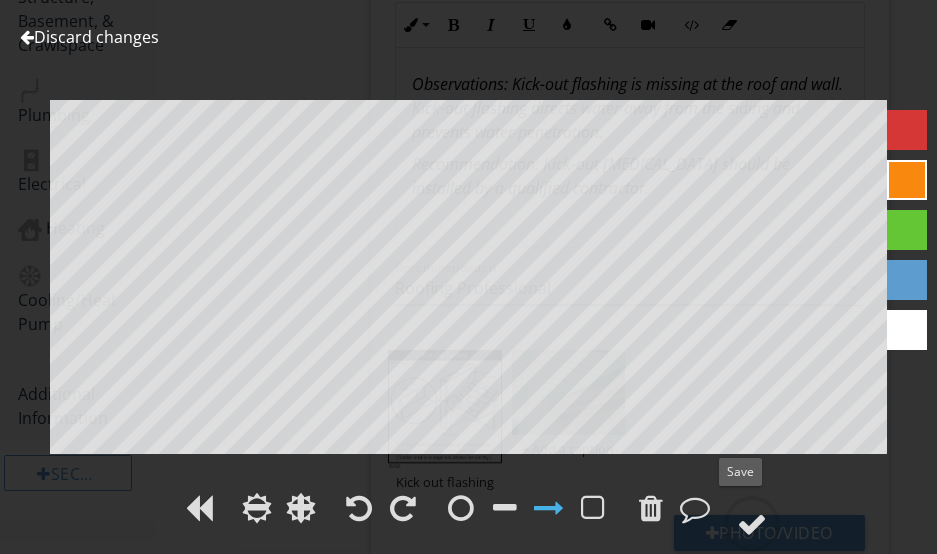 drag, startPoint x: 747, startPoint y: 517, endPoint x: 704, endPoint y: 458, distance: 73.00685 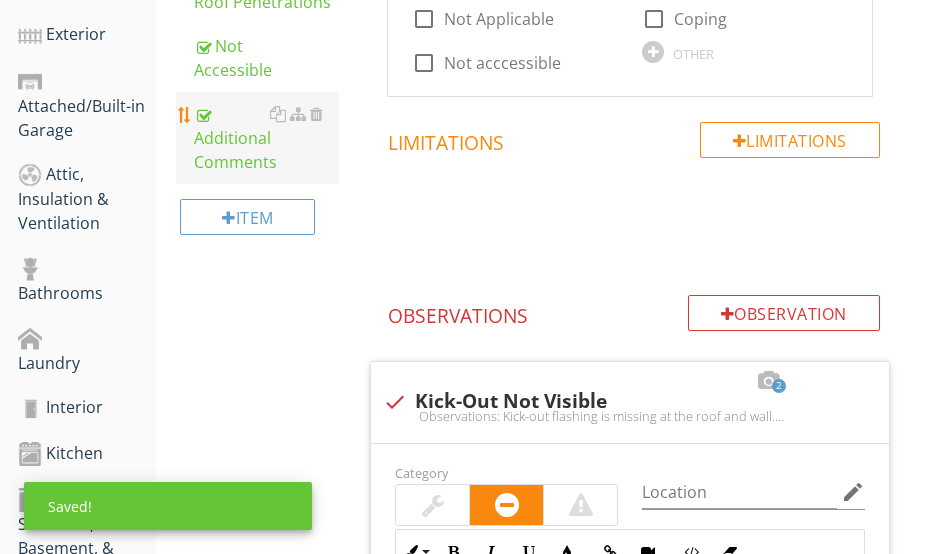 scroll, scrollTop: 676, scrollLeft: 0, axis: vertical 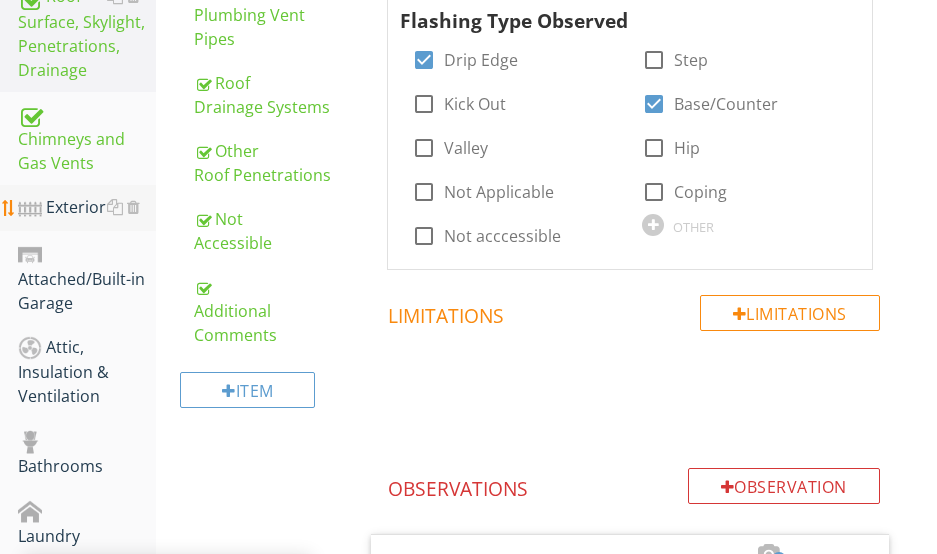 click on "Exterior" at bounding box center [87, 208] 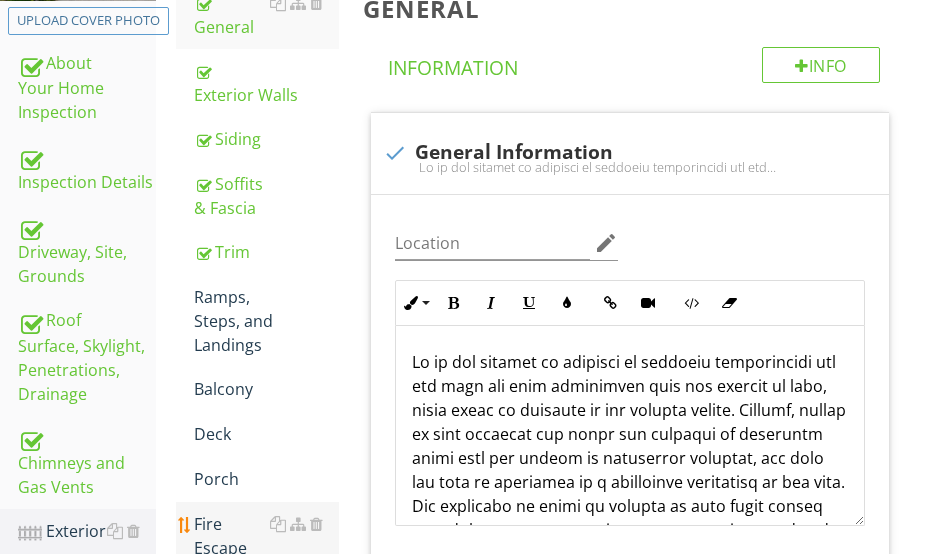 scroll, scrollTop: 376, scrollLeft: 0, axis: vertical 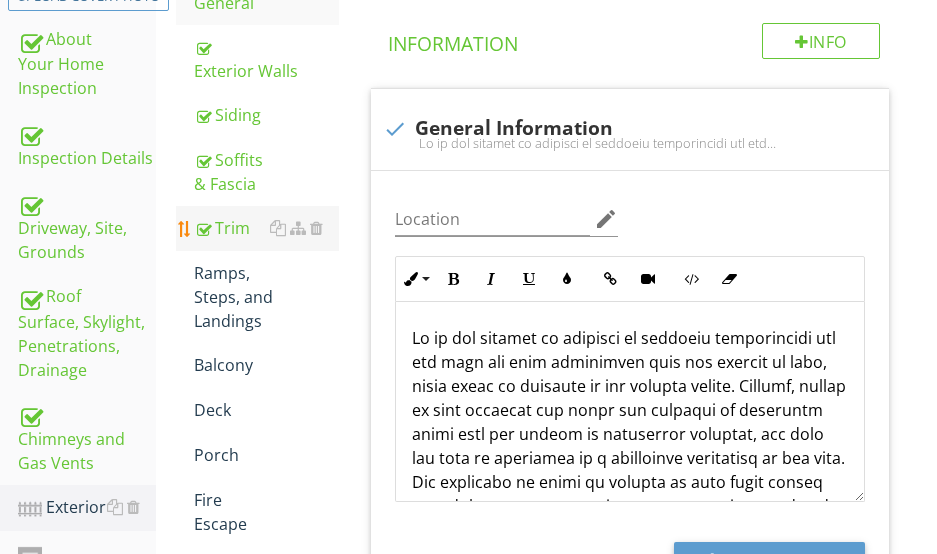 click on "Trim" at bounding box center [266, 228] 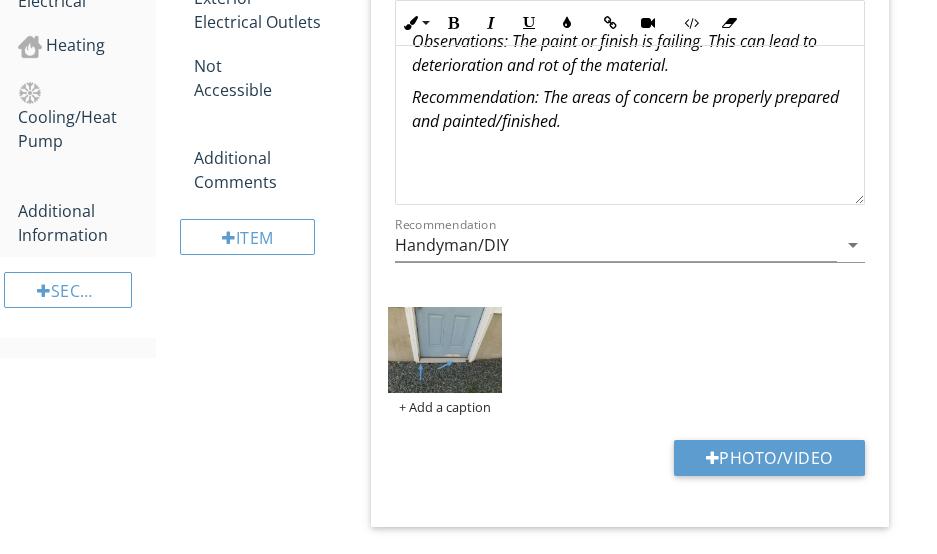 scroll, scrollTop: 1576, scrollLeft: 0, axis: vertical 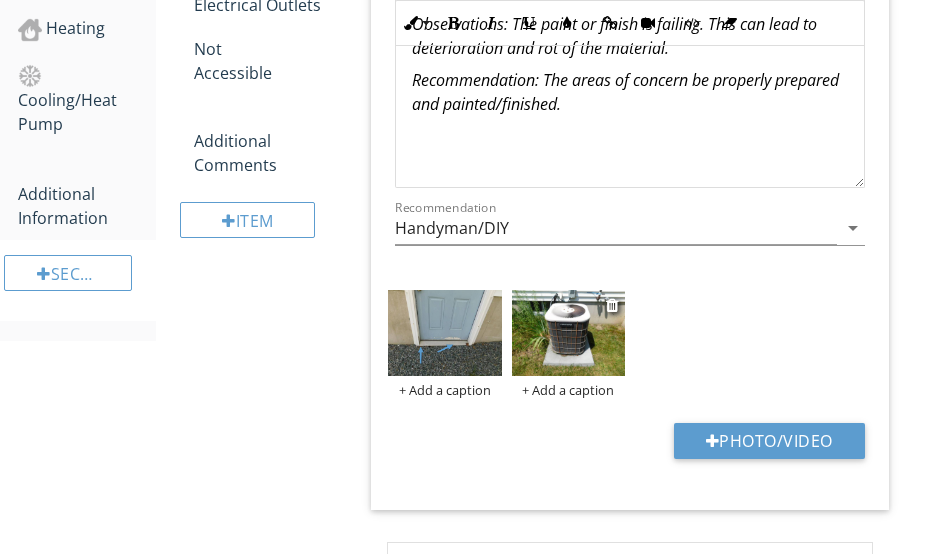 click at bounding box center (568, 332) 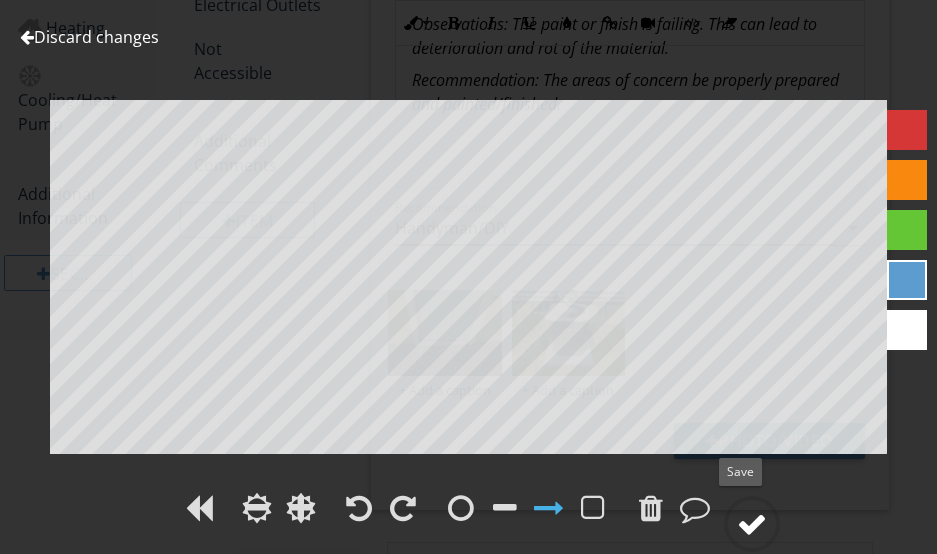 click at bounding box center [752, 524] 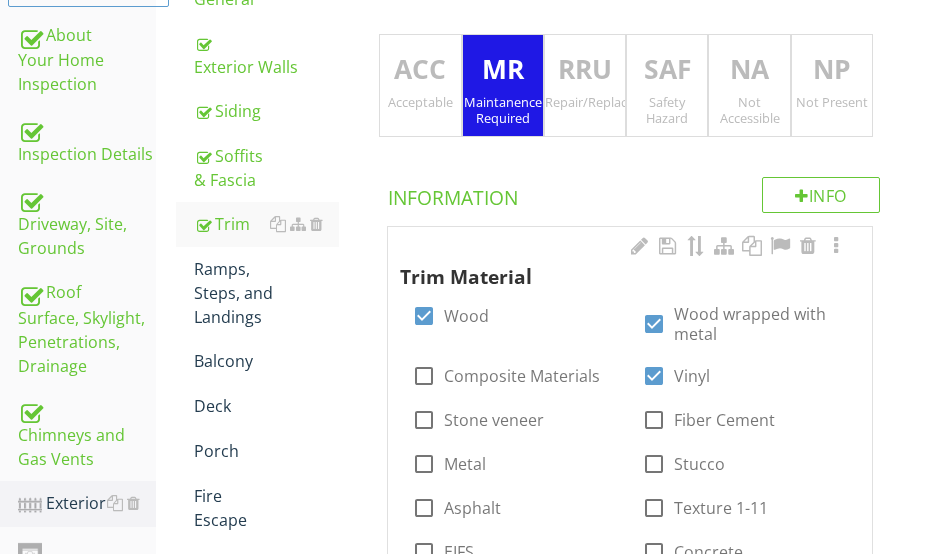 scroll, scrollTop: 376, scrollLeft: 0, axis: vertical 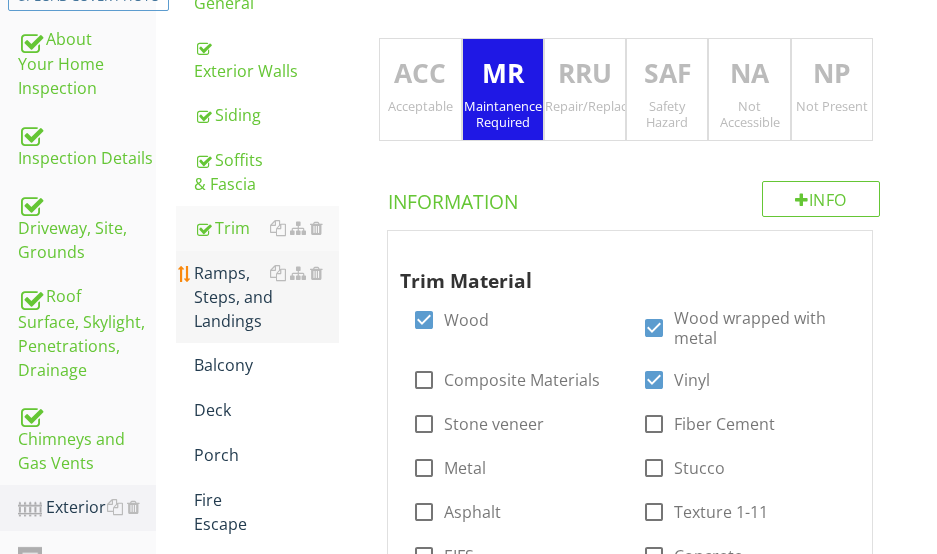 click on "Ramps, Steps, and Landings" at bounding box center (266, 297) 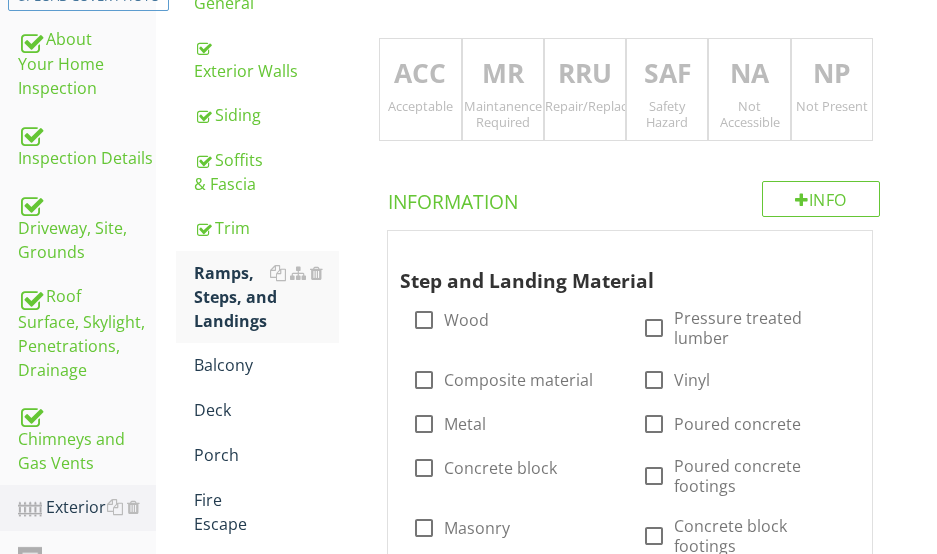click on "RRU" at bounding box center [585, 74] 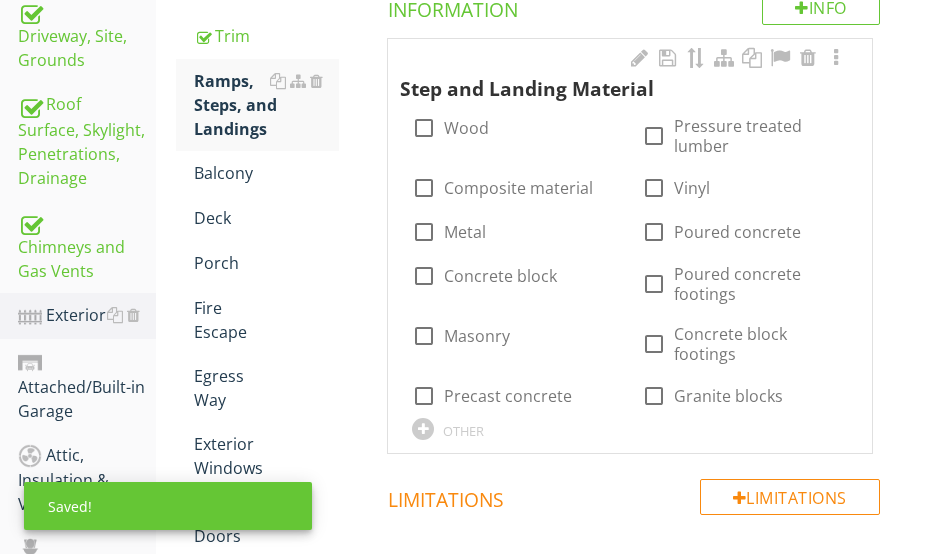 scroll, scrollTop: 576, scrollLeft: 0, axis: vertical 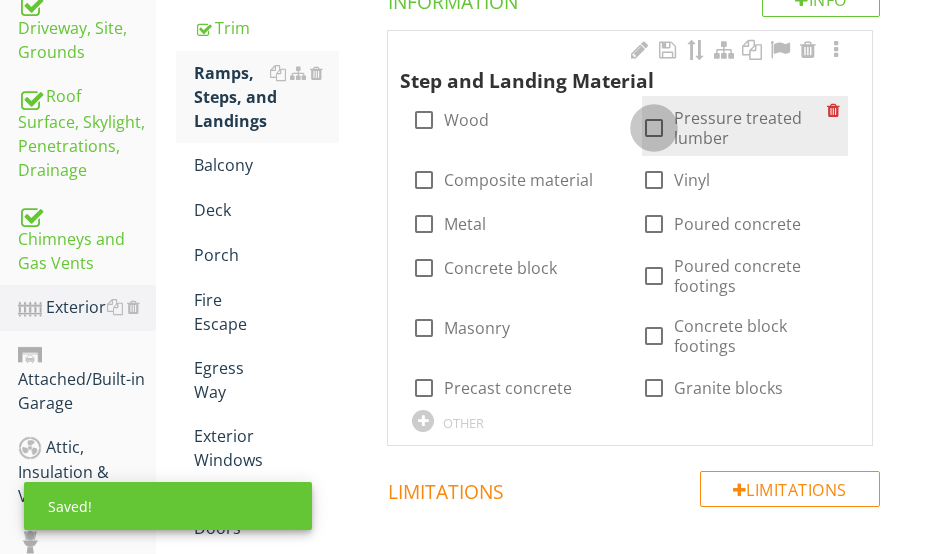 click at bounding box center (654, 128) 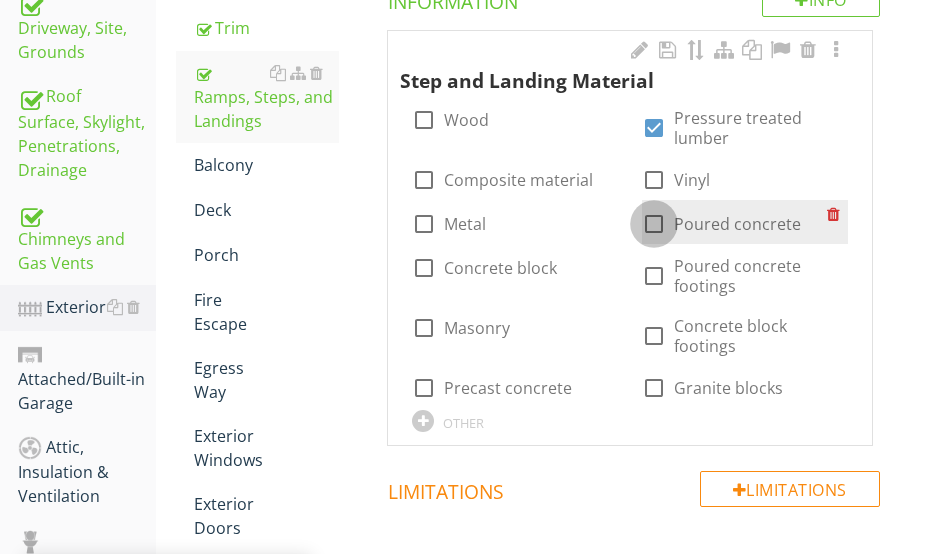 click at bounding box center (654, 224) 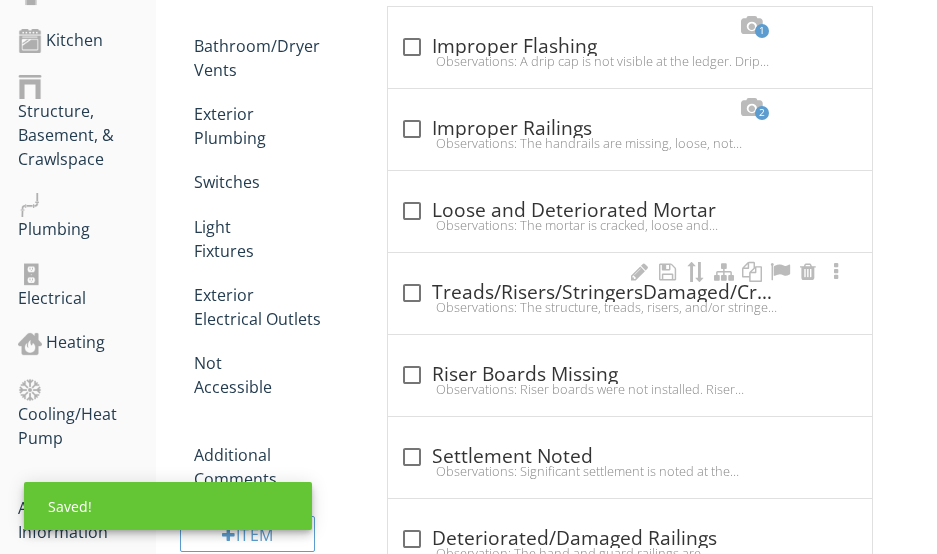 scroll, scrollTop: 1276, scrollLeft: 0, axis: vertical 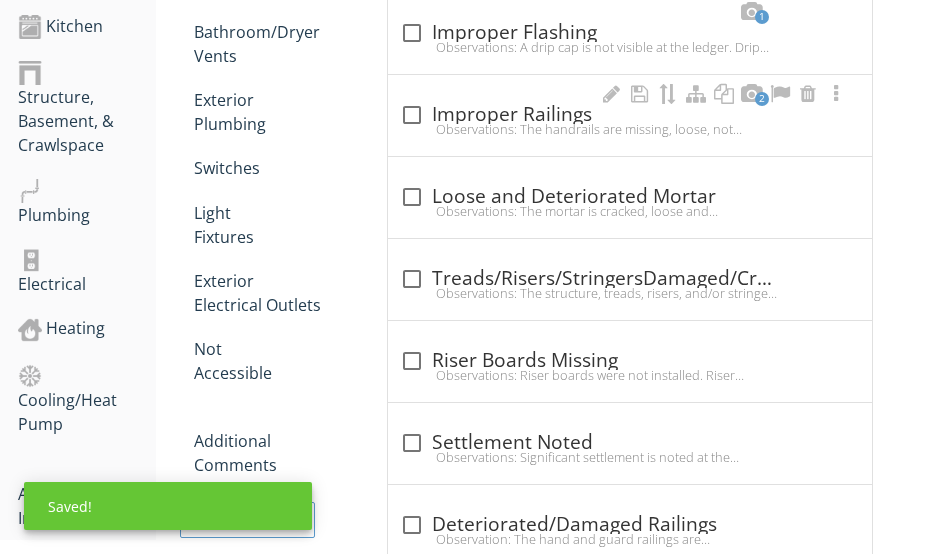 click on "Observations: The handrails are missing, loose, not graspable, have an improper height, and/or have an improper spacing of parts.Recommendation: The client should consult with a qualified professional to determine the full extent and cost of repair." at bounding box center (630, 129) 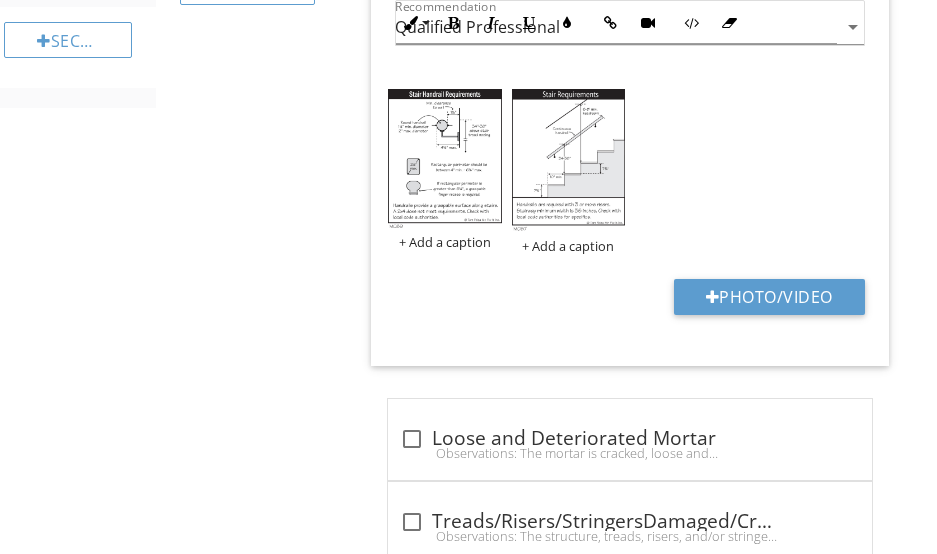 scroll, scrollTop: 1676, scrollLeft: 0, axis: vertical 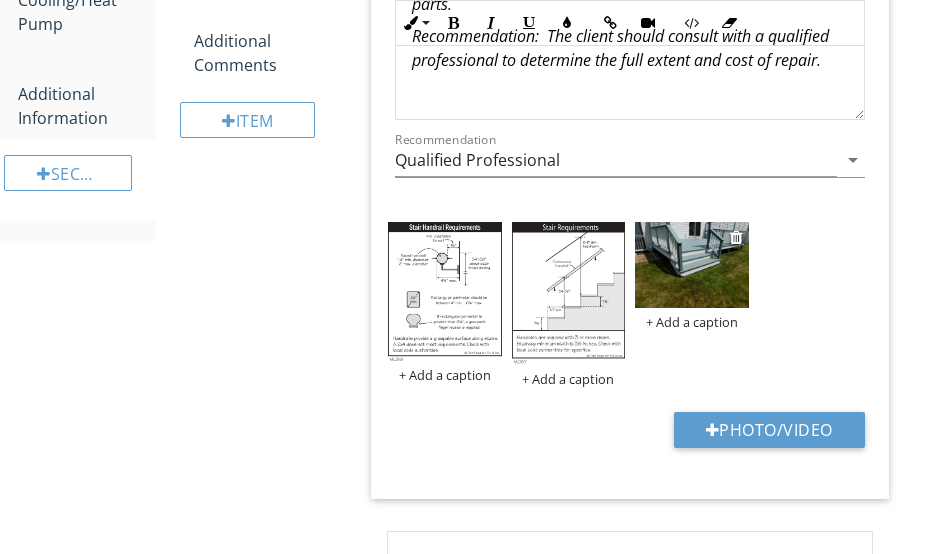 click at bounding box center [691, 264] 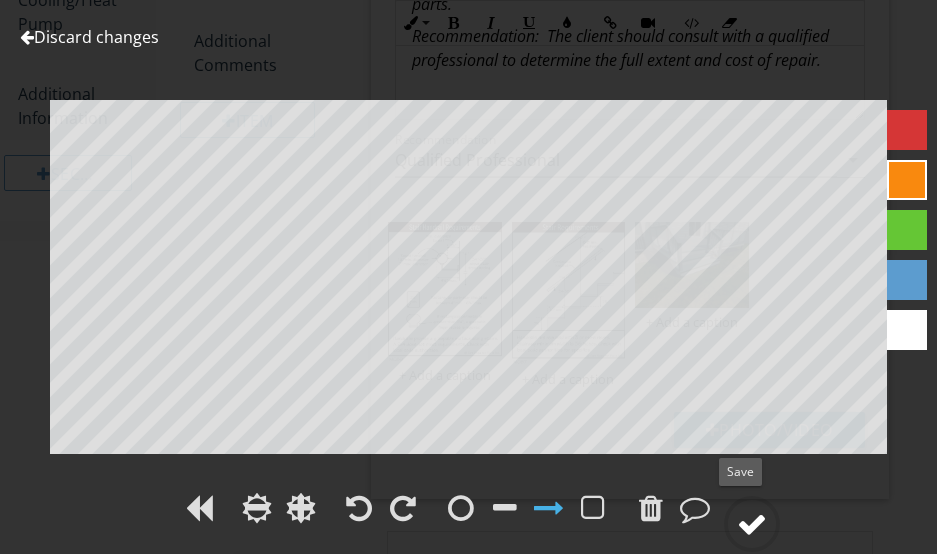 click at bounding box center [752, 524] 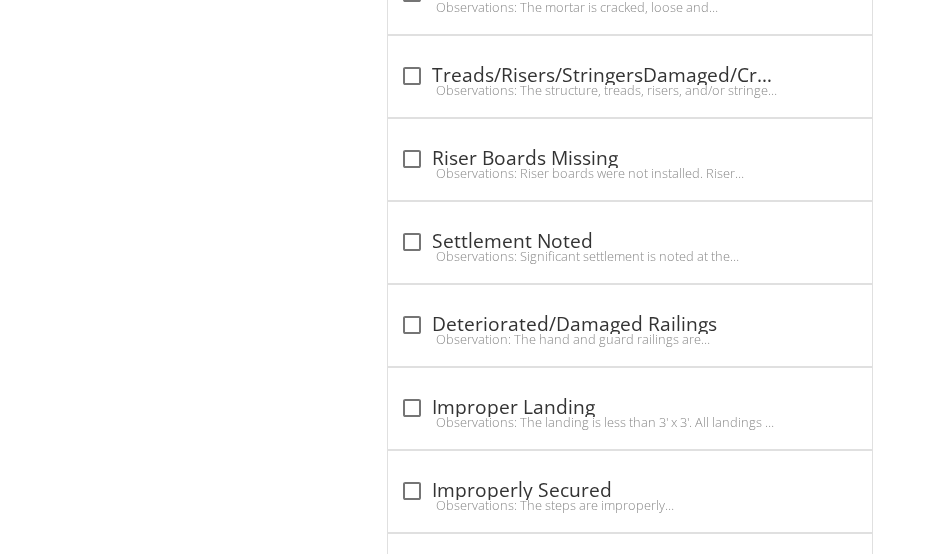 scroll, scrollTop: 2276, scrollLeft: 0, axis: vertical 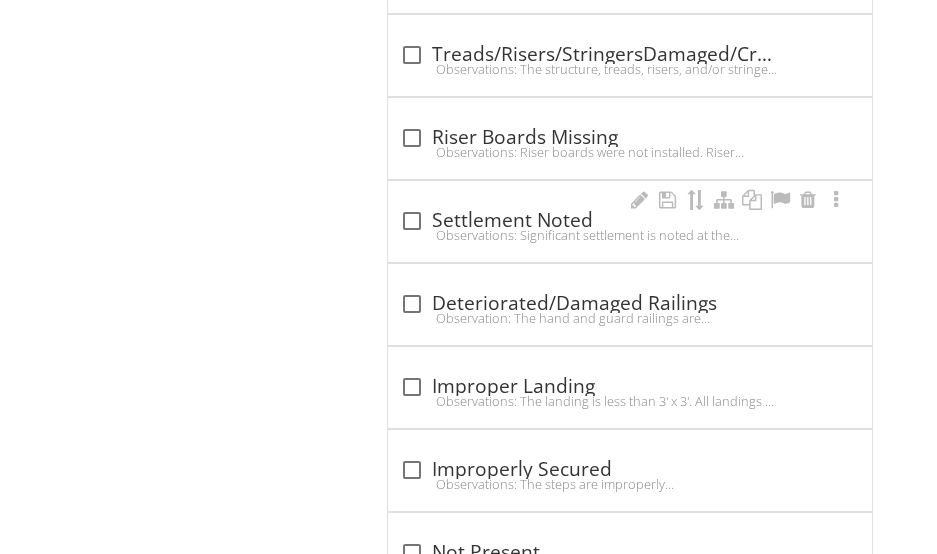 click on "Observations: Significant settlement is noted at the steps.Recommendation: The clients should consult with a qualified contractor to determine the full extent and cost of repair." at bounding box center (630, 235) 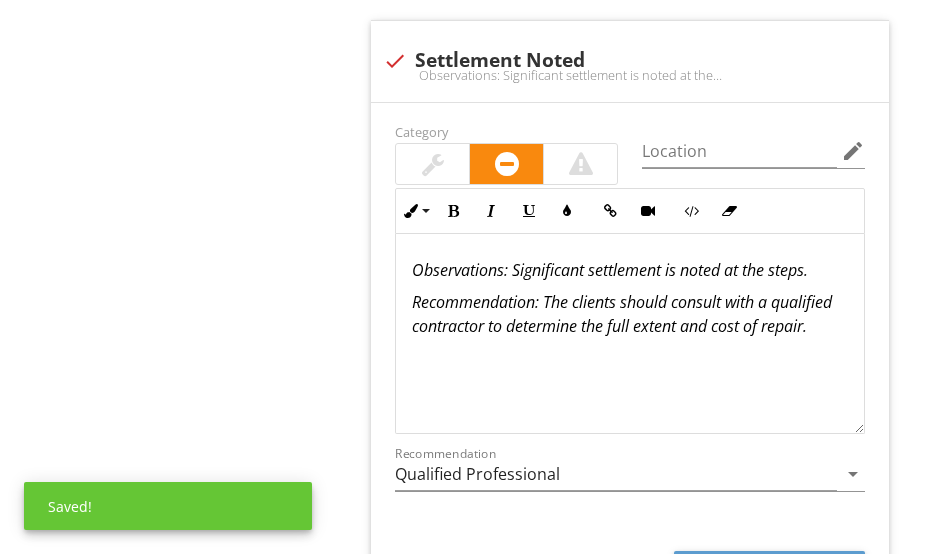 scroll, scrollTop: 2476, scrollLeft: 0, axis: vertical 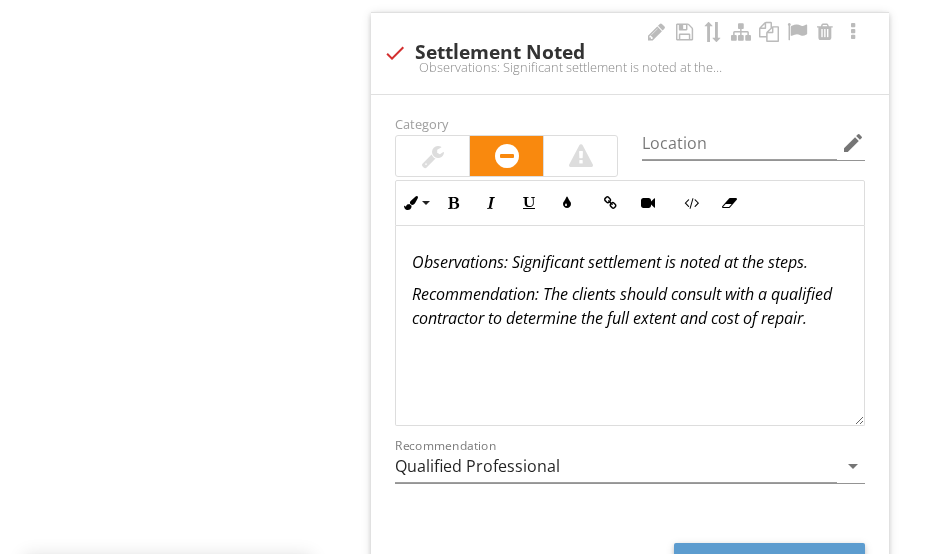 click on ": Significant settlement is noted at the steps." at bounding box center (656, 262) 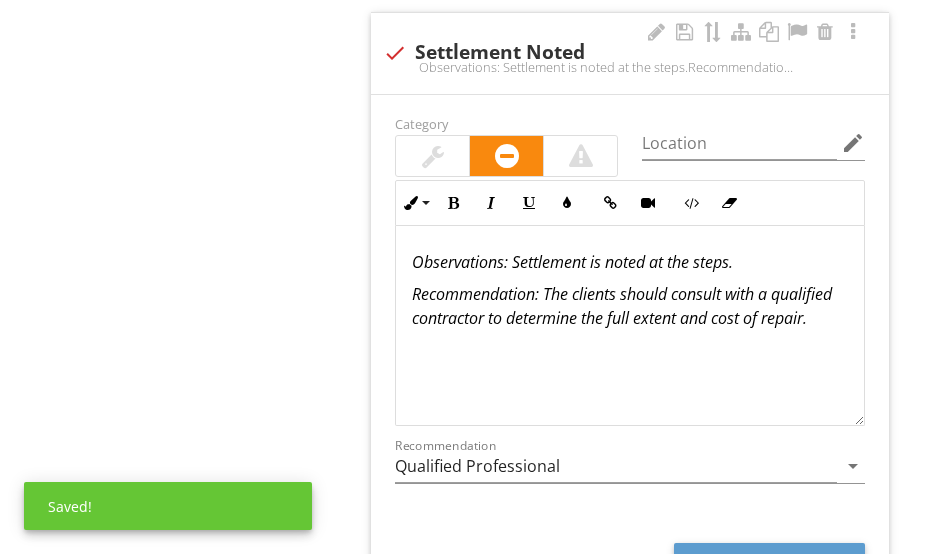 click at bounding box center [433, 156] 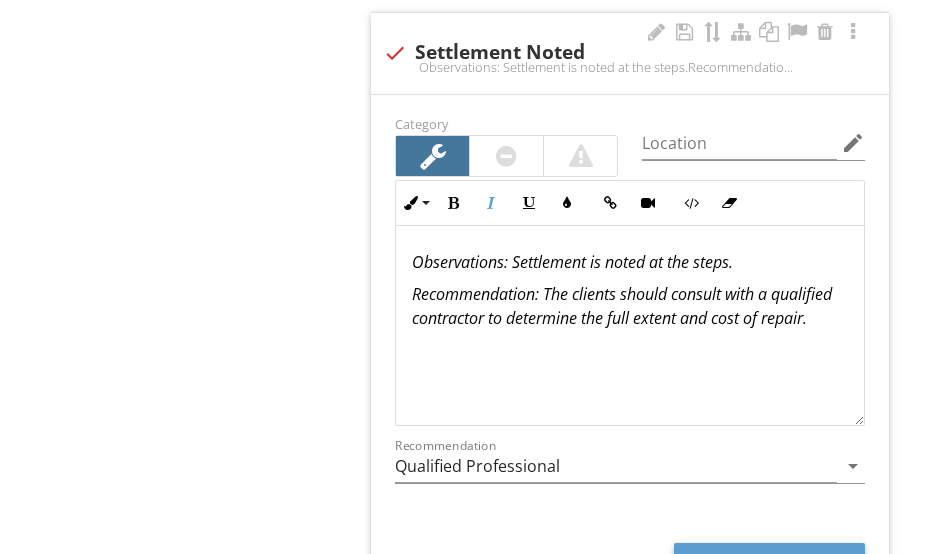 click on ": Settlement is noted at the steps." at bounding box center (618, 262) 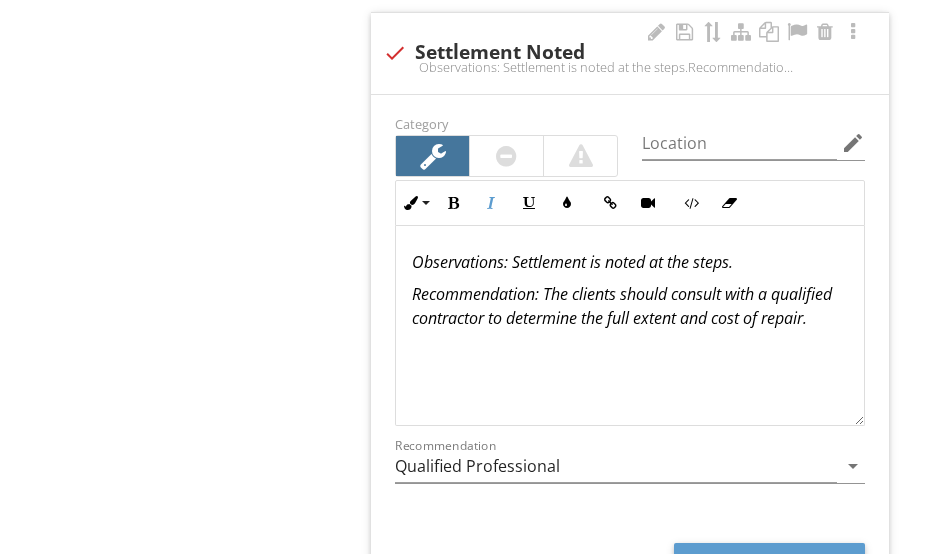 type 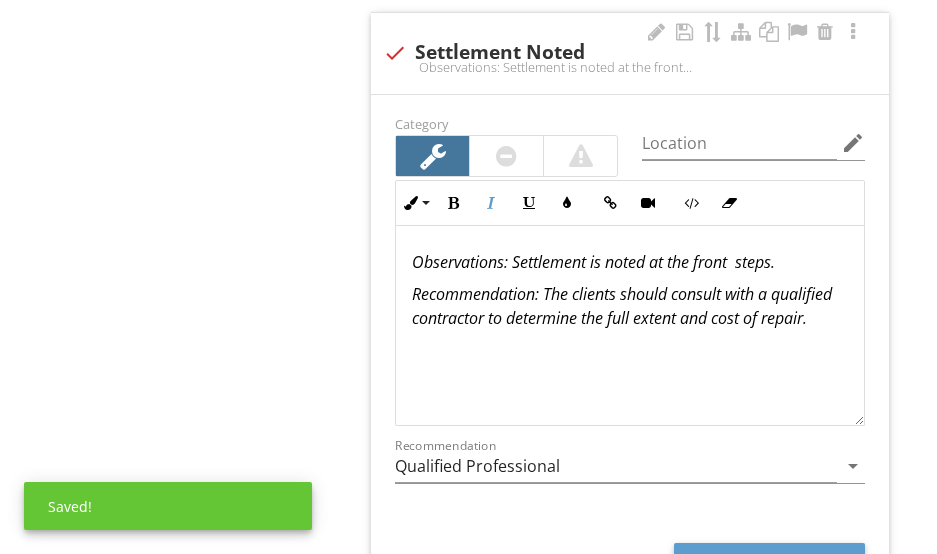 click on "Observations : Settlement is noted at the front  steps.  Recommendation: The clients should consult with a qualified contractor to determine the full extent and cost of repair." at bounding box center (630, 326) 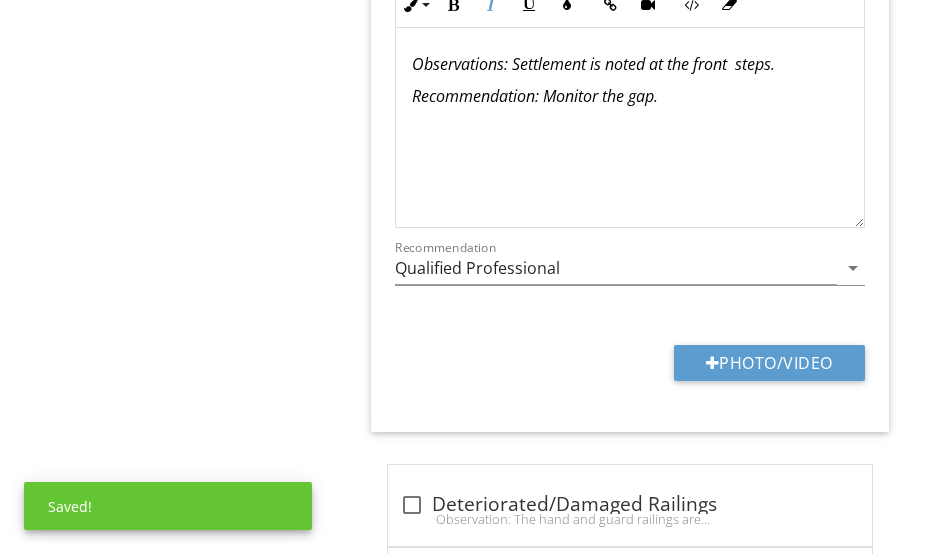 scroll, scrollTop: 2676, scrollLeft: 0, axis: vertical 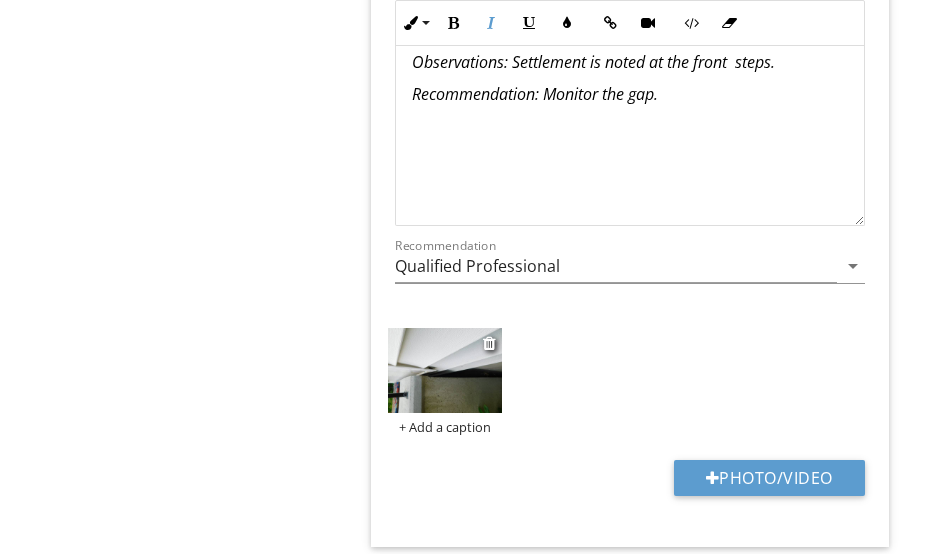 click at bounding box center [444, 370] 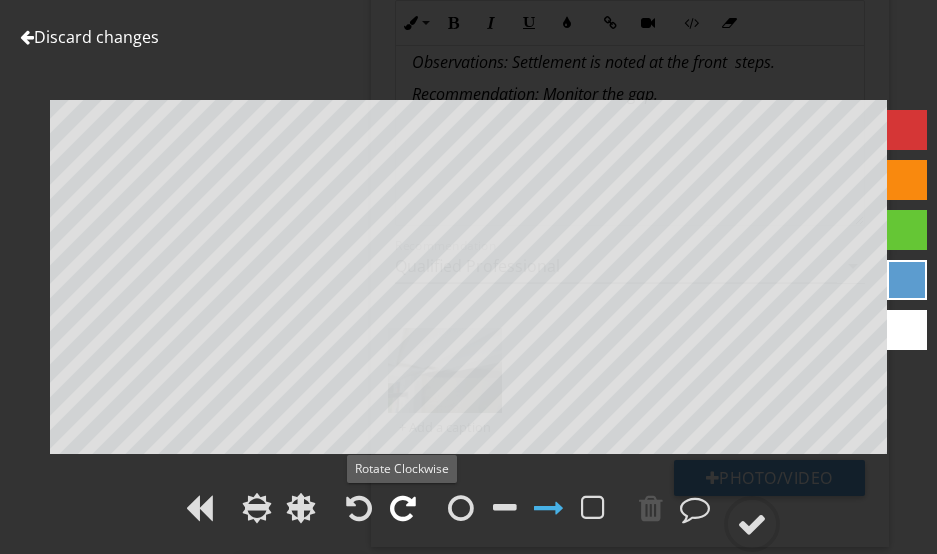 click at bounding box center (403, 508) 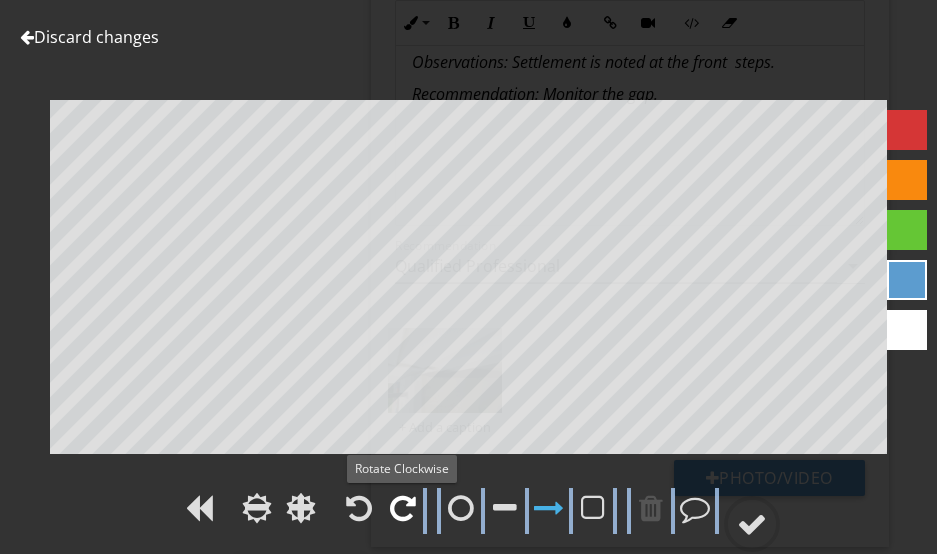 click at bounding box center (403, 508) 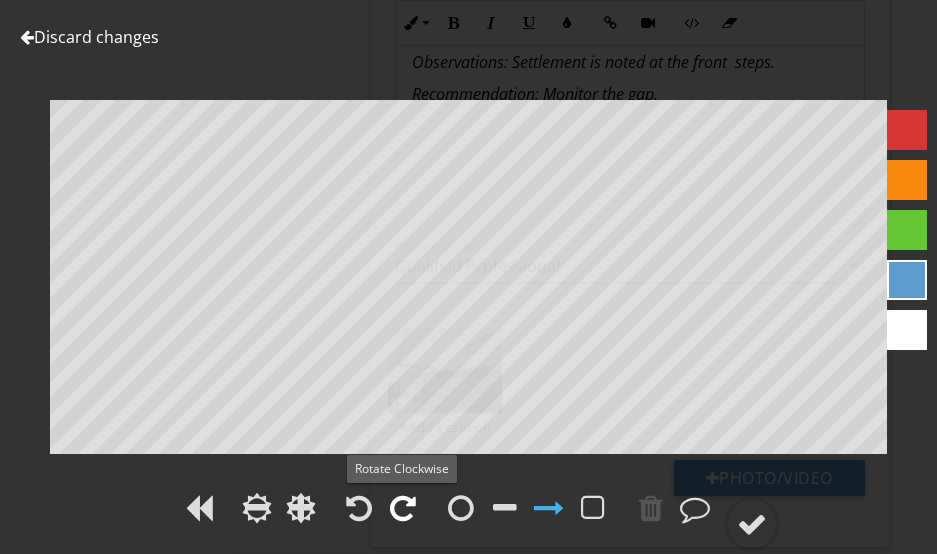click at bounding box center (403, 508) 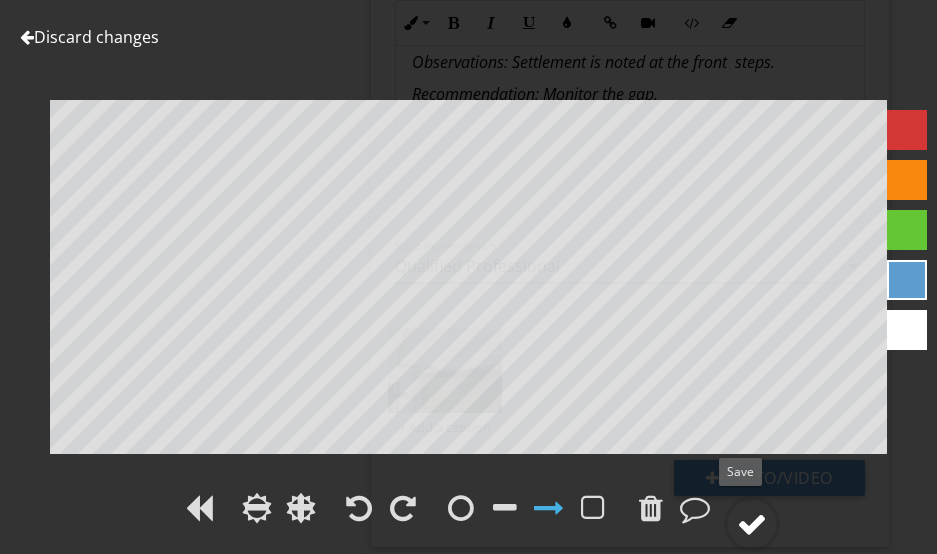 click at bounding box center [752, 524] 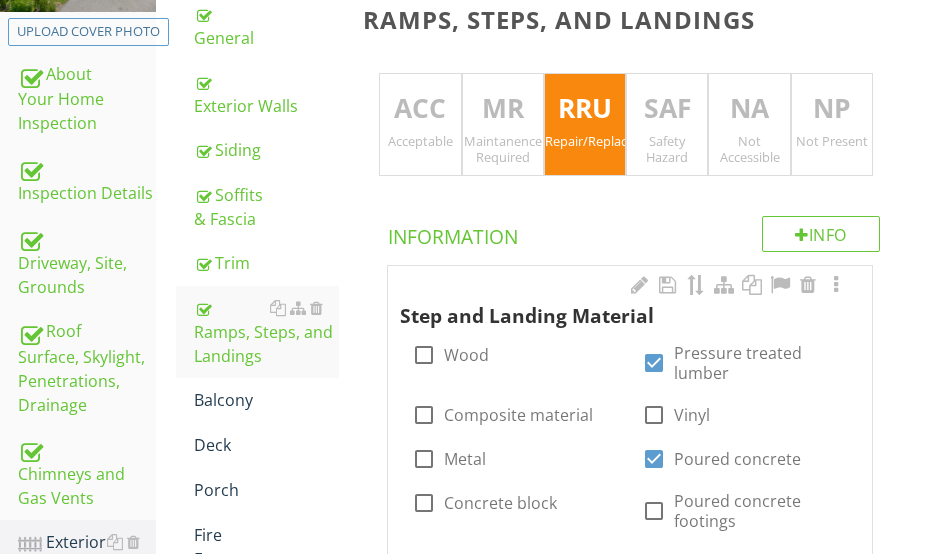 scroll, scrollTop: 530, scrollLeft: 0, axis: vertical 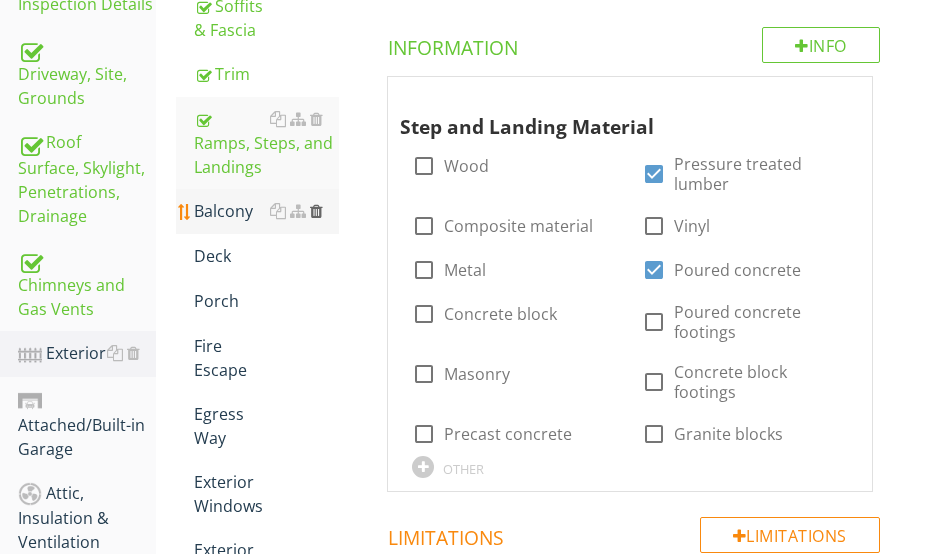 click at bounding box center [316, 211] 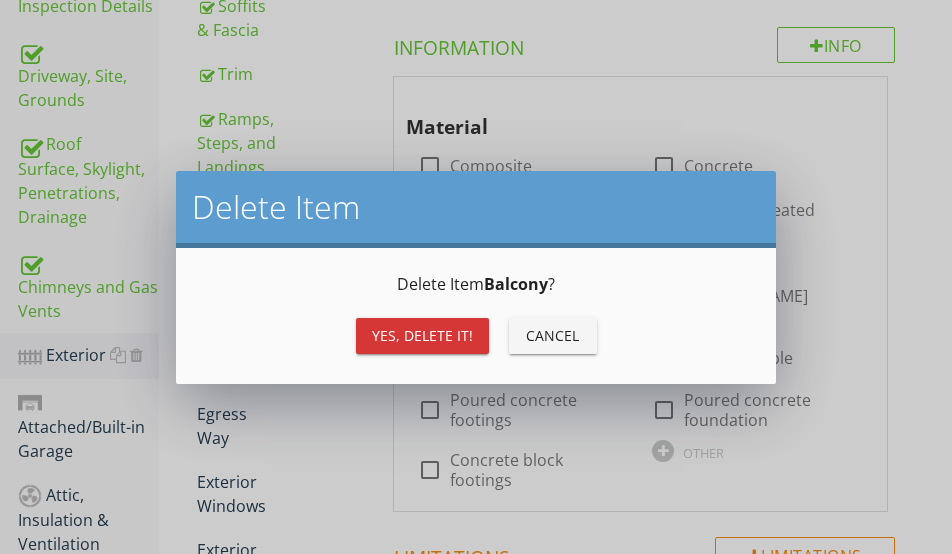click on "Yes, Delete it!" at bounding box center [422, 335] 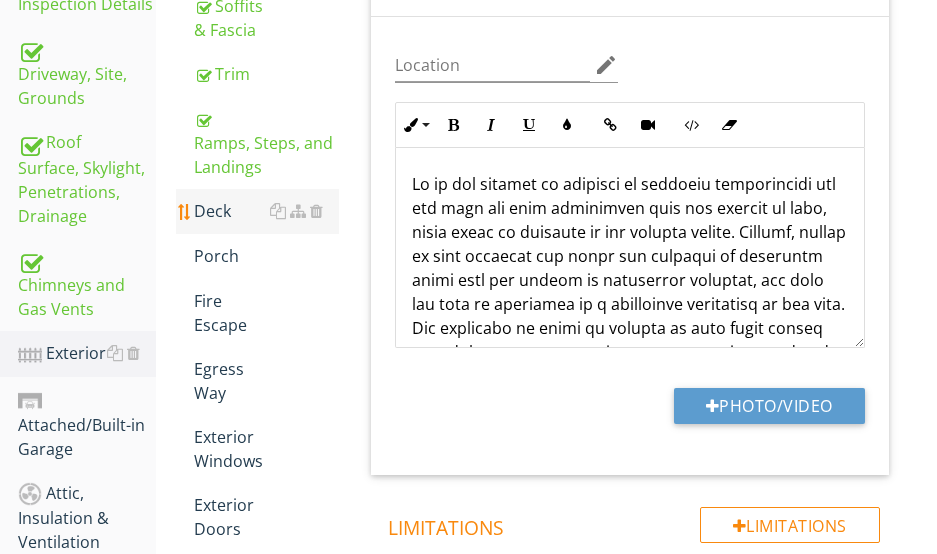 click on "Deck" at bounding box center [266, 211] 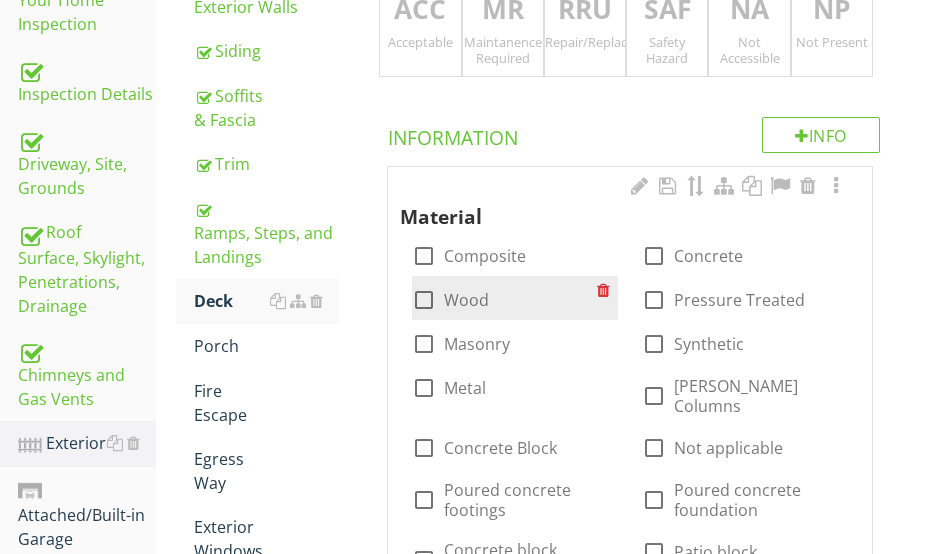 scroll, scrollTop: 130, scrollLeft: 0, axis: vertical 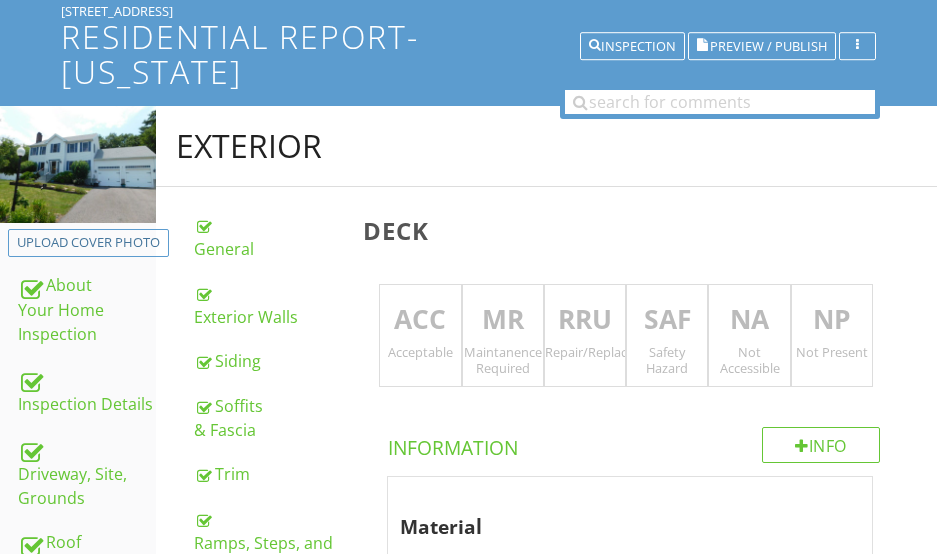 click on "RRU" at bounding box center [585, 320] 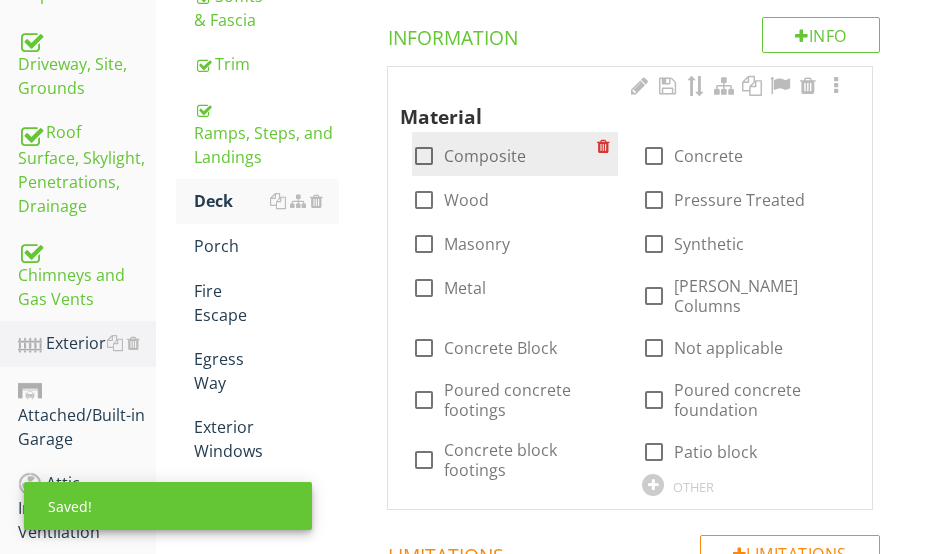 scroll, scrollTop: 430, scrollLeft: 0, axis: vertical 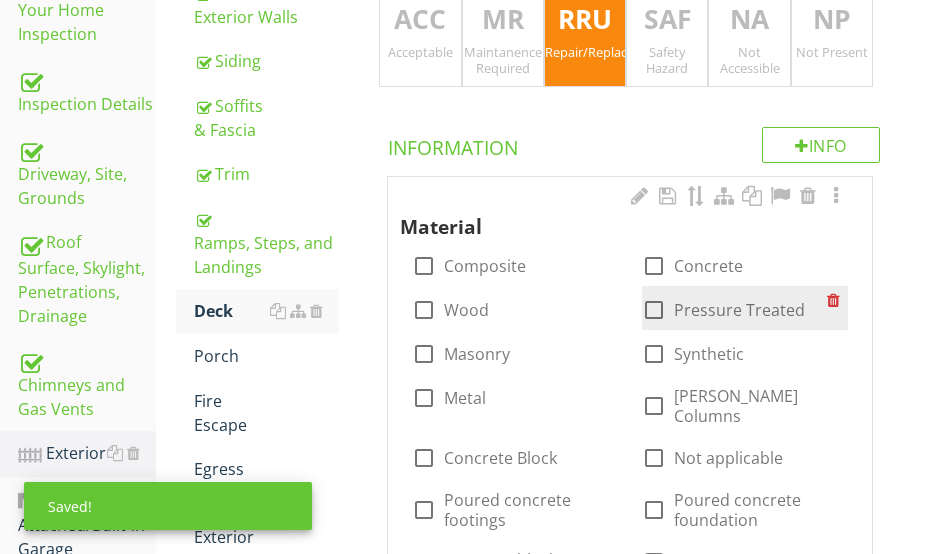 click at bounding box center [654, 310] 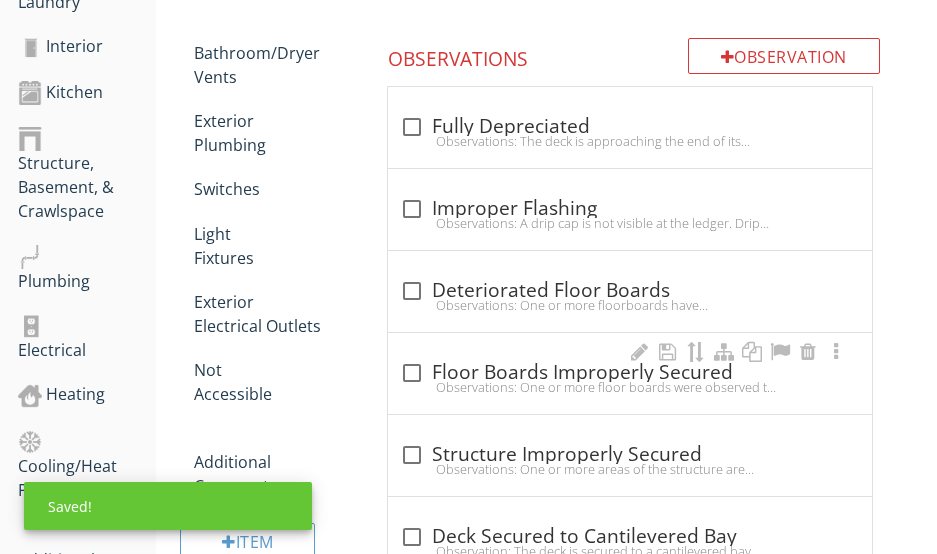 scroll, scrollTop: 1230, scrollLeft: 0, axis: vertical 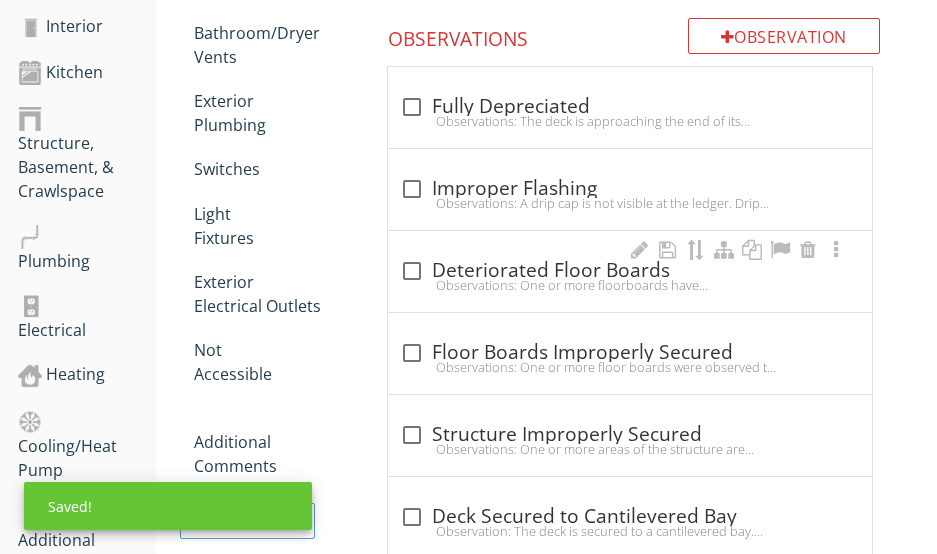 click on "check_box_outline_blank
Deteriorated Floor Boards" at bounding box center [630, 271] 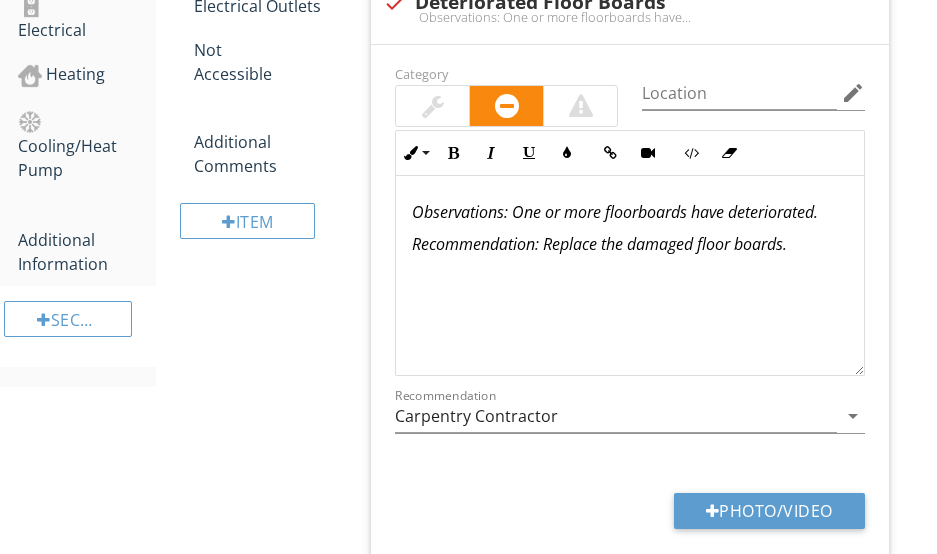 scroll, scrollTop: 1630, scrollLeft: 0, axis: vertical 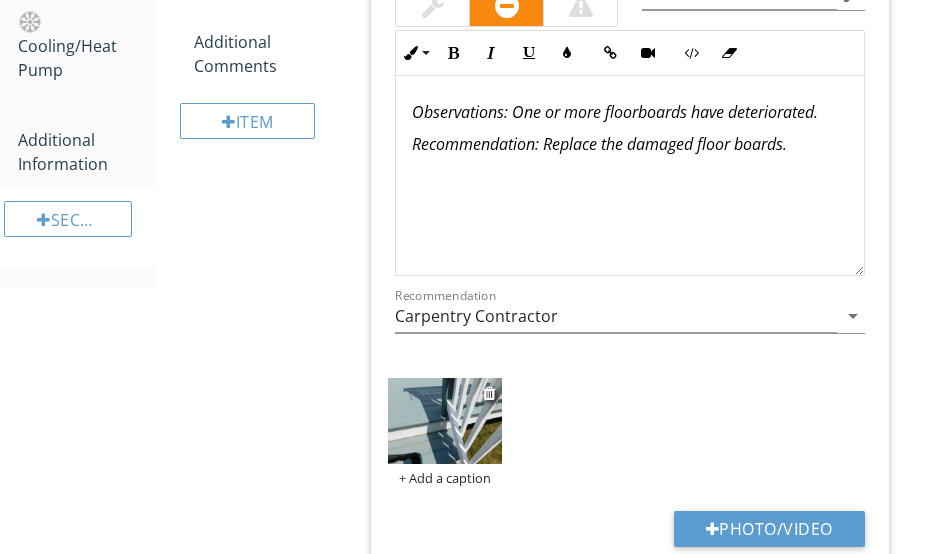 click at bounding box center (444, 420) 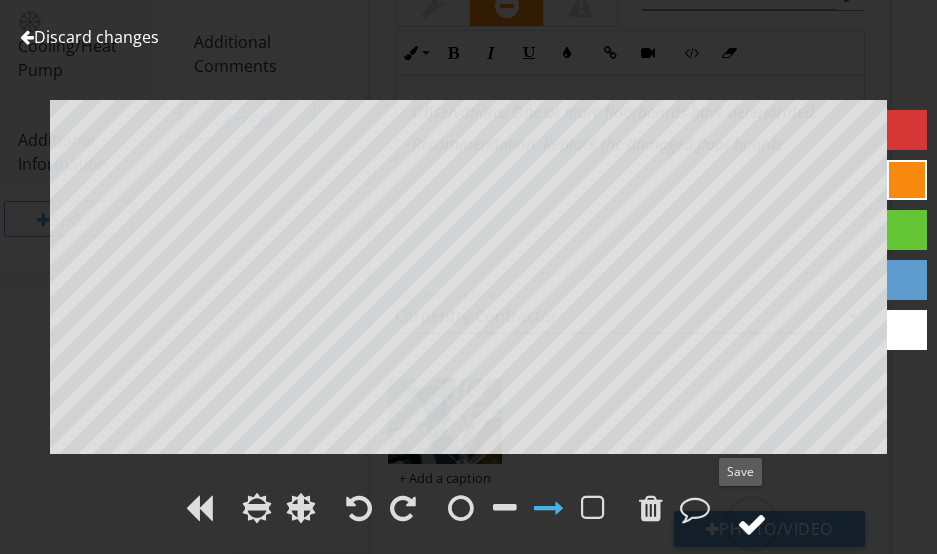 click at bounding box center [752, 524] 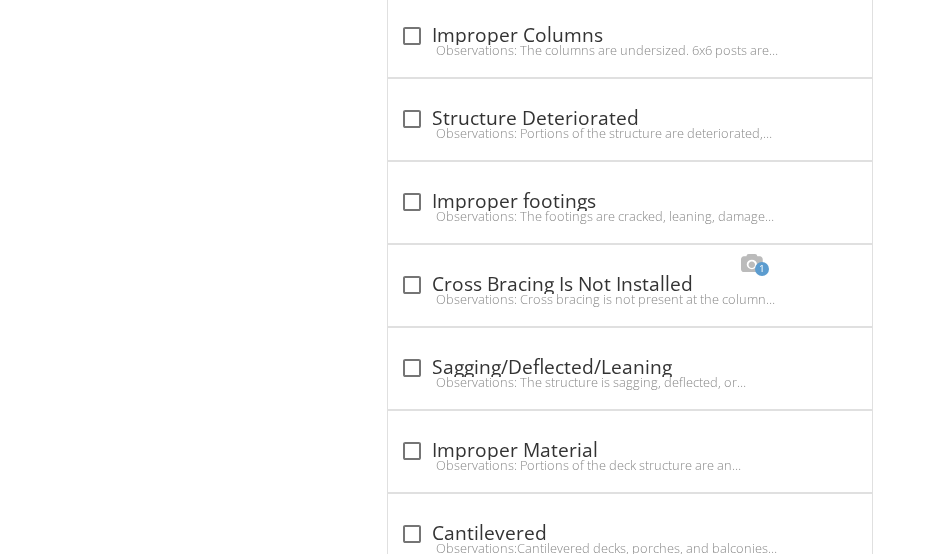 scroll, scrollTop: 2530, scrollLeft: 0, axis: vertical 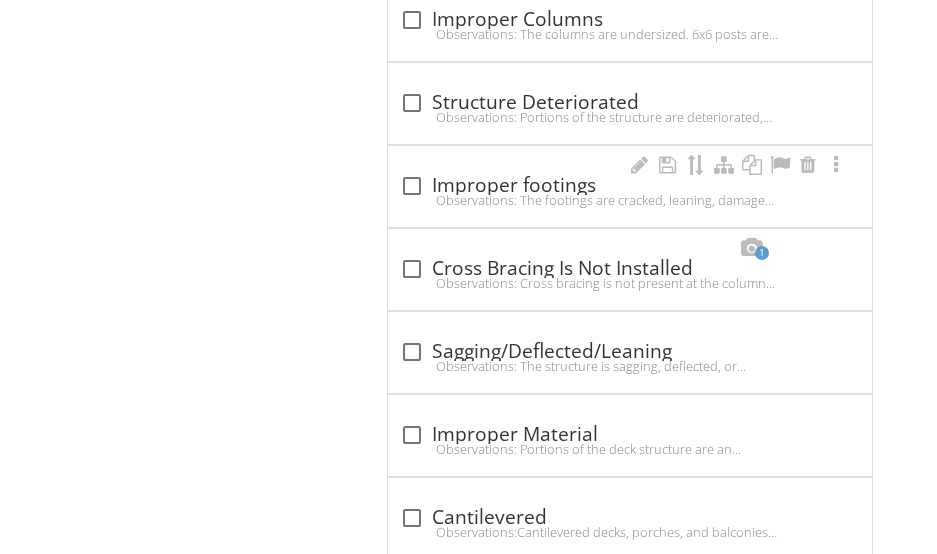 drag, startPoint x: 522, startPoint y: 175, endPoint x: 465, endPoint y: 213, distance: 68.50548 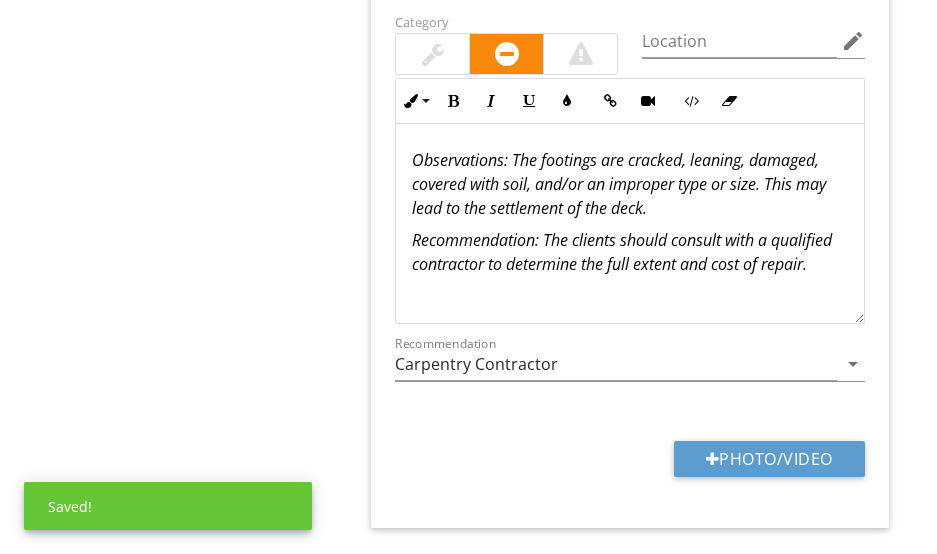 scroll, scrollTop: 2830, scrollLeft: 0, axis: vertical 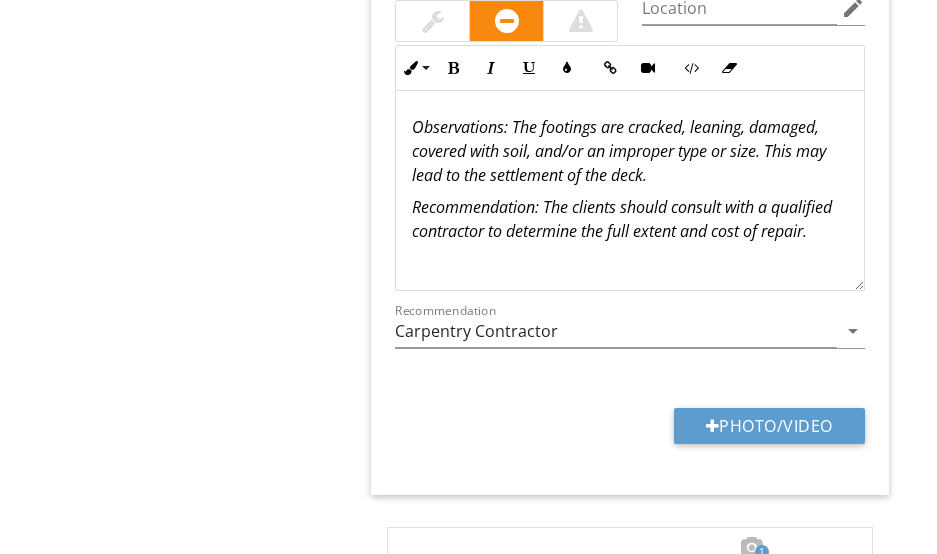 click on ": The footings are cracked, leaning, damaged, covered with soil, and/or an improper type or size. This may lead to the settlement of the deck." at bounding box center [619, 151] 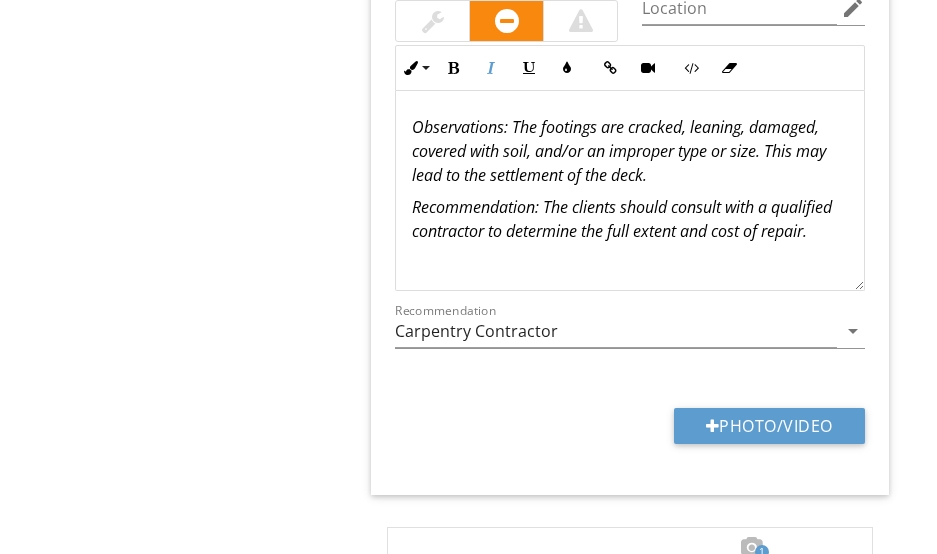 type 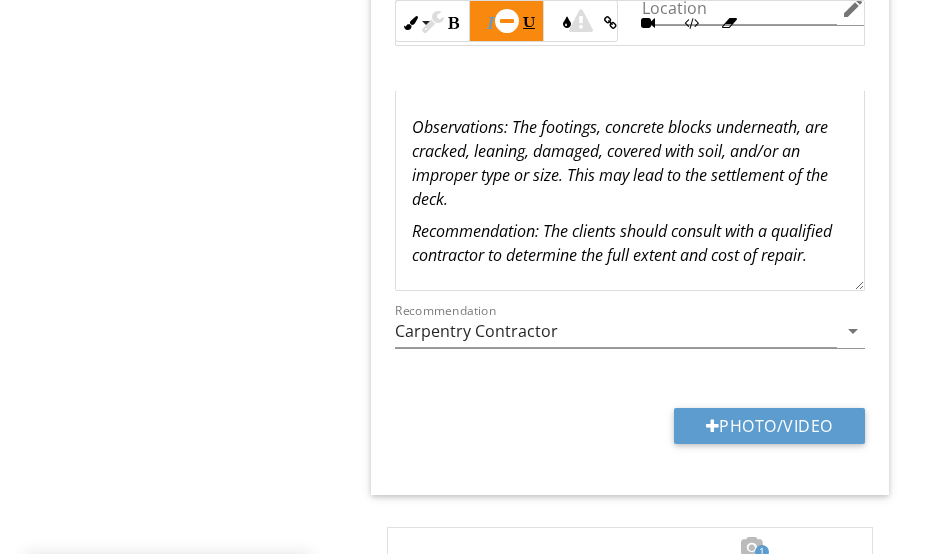scroll, scrollTop: 2930, scrollLeft: 0, axis: vertical 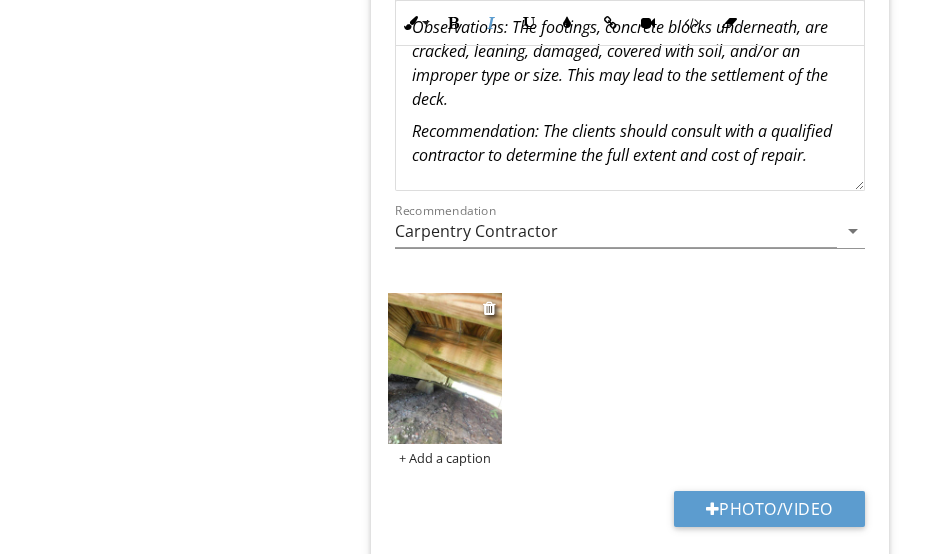 click at bounding box center [444, 368] 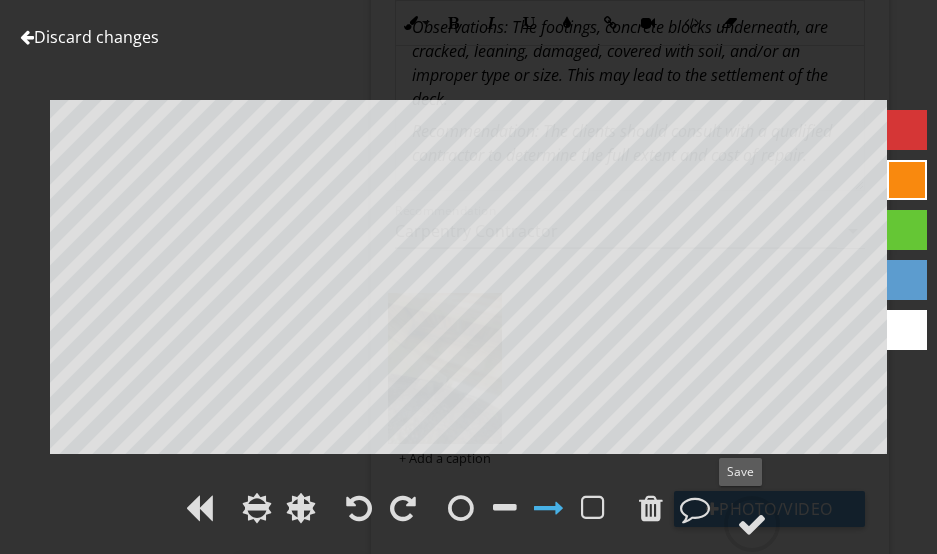 drag, startPoint x: 757, startPoint y: 514, endPoint x: 939, endPoint y: 421, distance: 204.38445 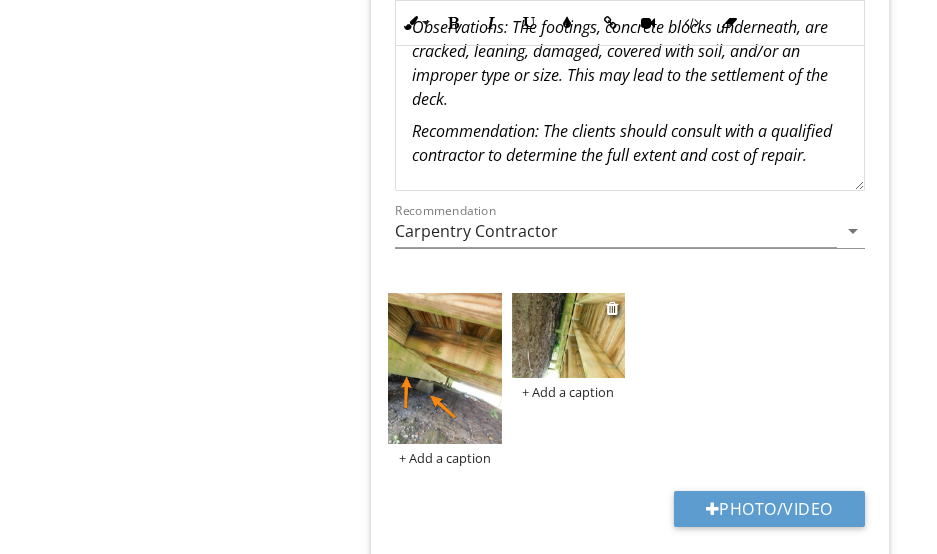 click at bounding box center (568, 335) 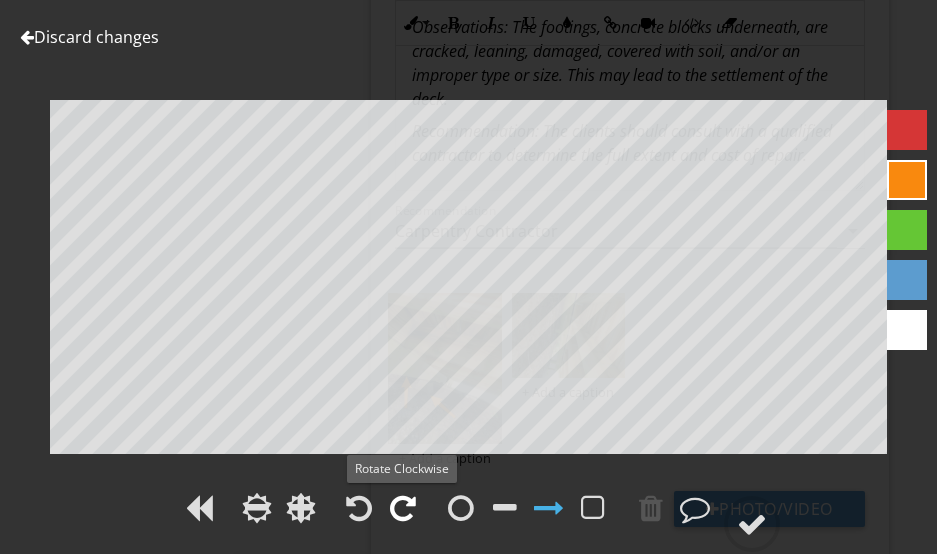 click at bounding box center (403, 508) 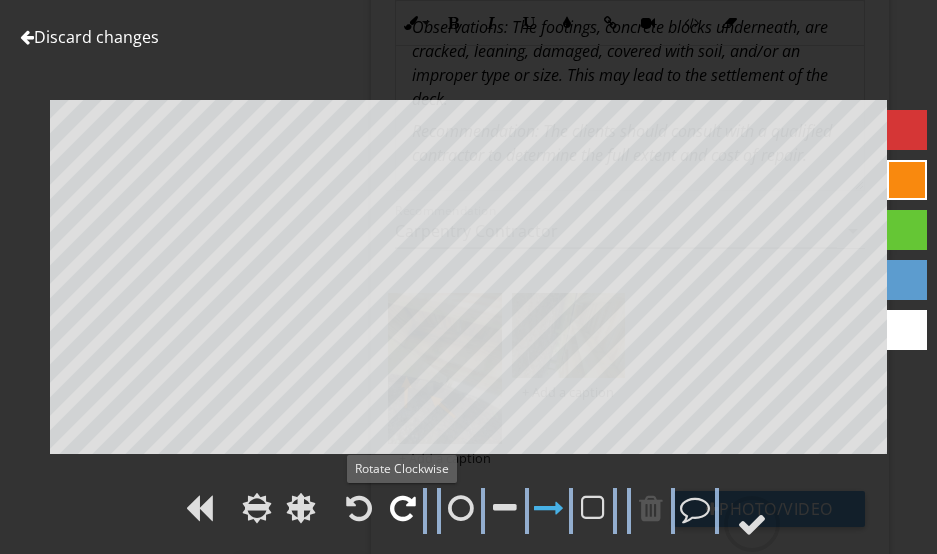 click at bounding box center [403, 508] 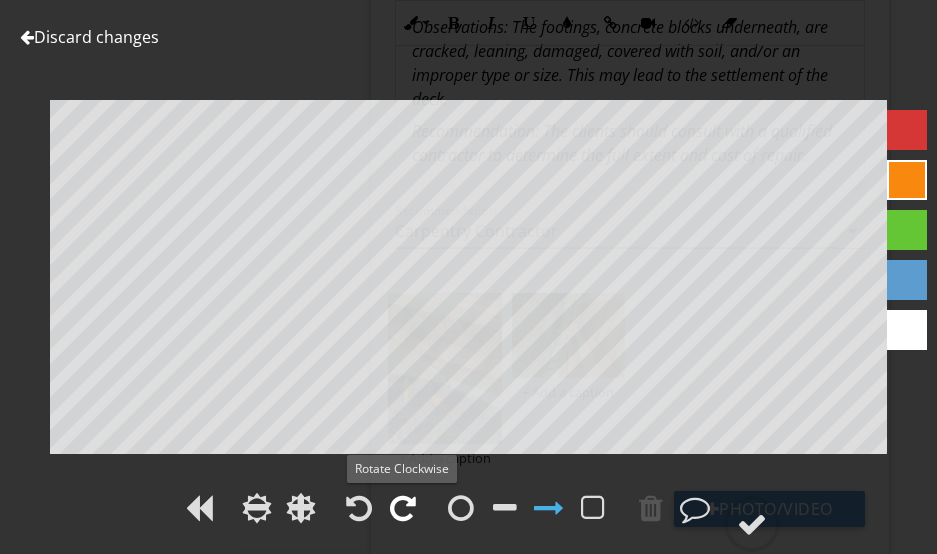 click at bounding box center [403, 508] 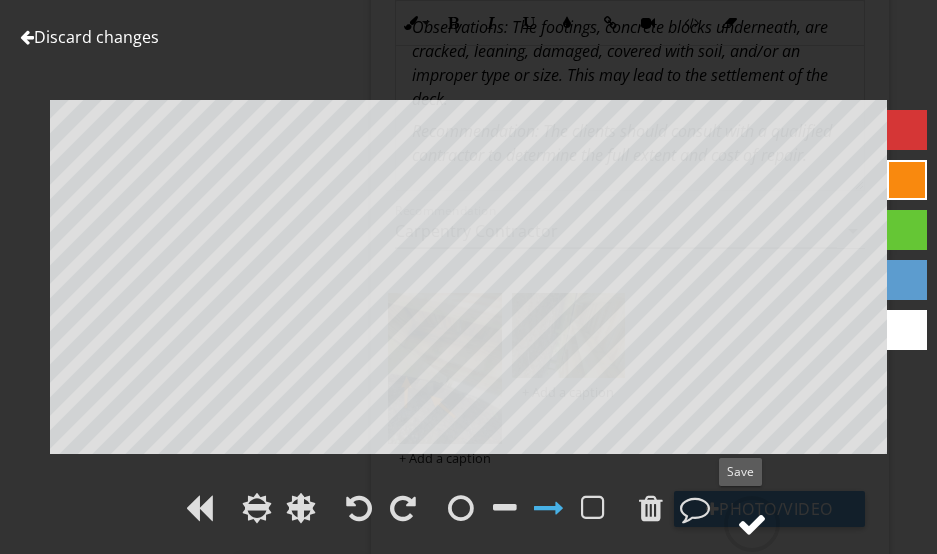 drag, startPoint x: 752, startPoint y: 518, endPoint x: 753, endPoint y: 501, distance: 17.029387 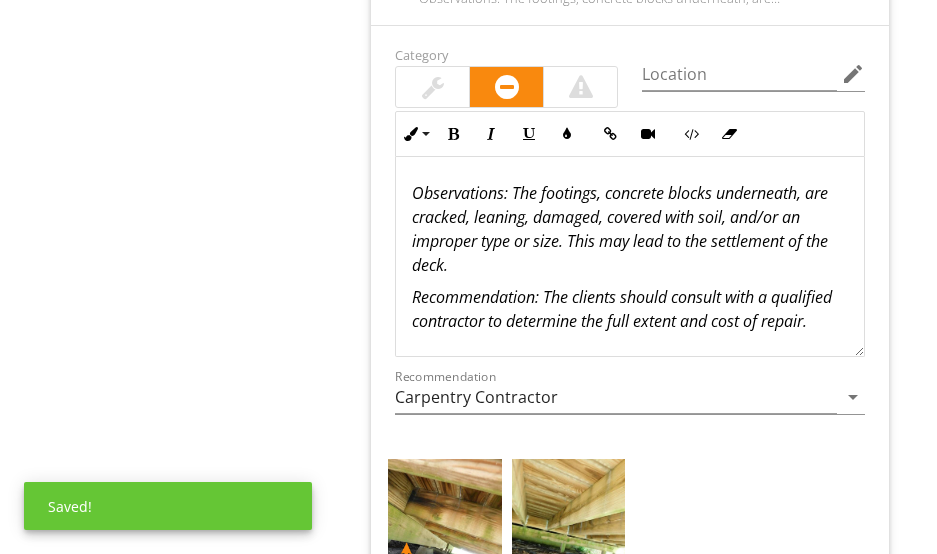scroll, scrollTop: 2730, scrollLeft: 0, axis: vertical 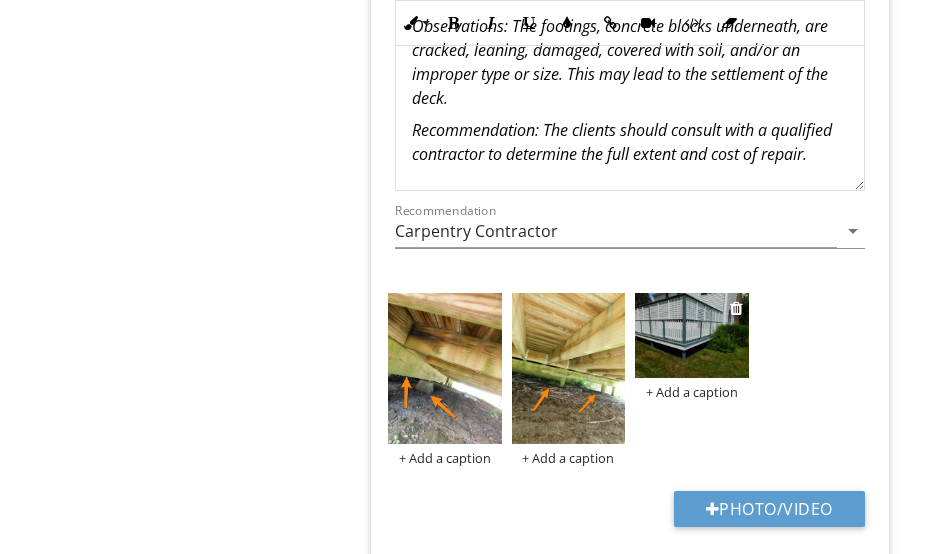 click at bounding box center (691, 335) 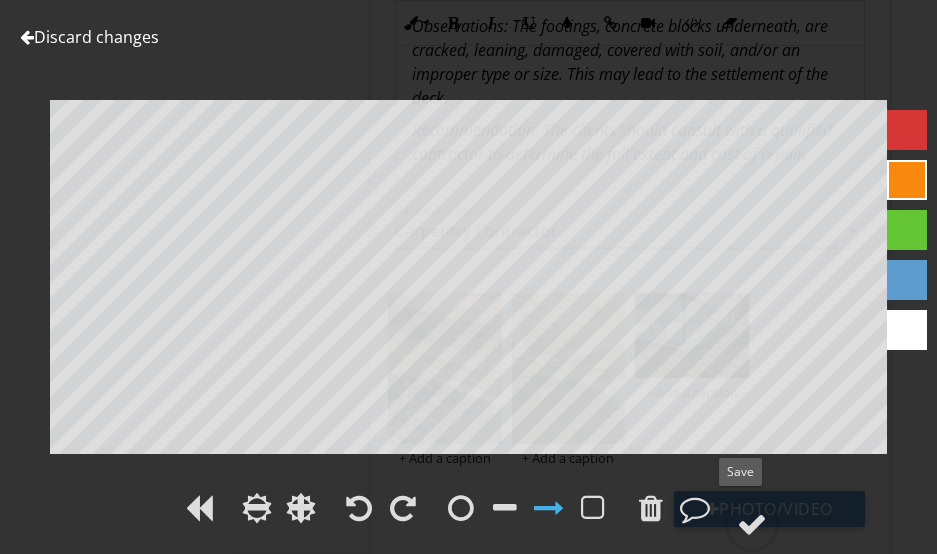drag, startPoint x: 746, startPoint y: 514, endPoint x: 716, endPoint y: 465, distance: 57.45433 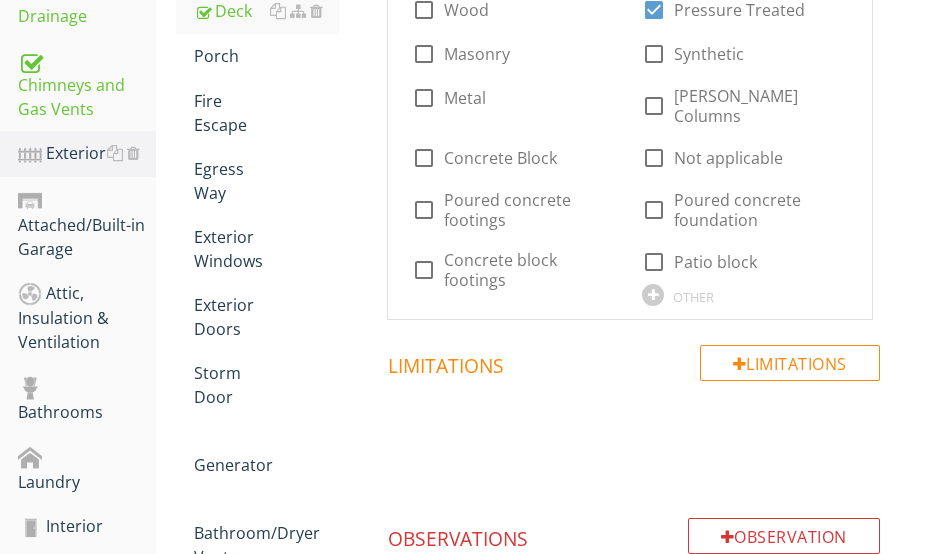 scroll, scrollTop: 430, scrollLeft: 0, axis: vertical 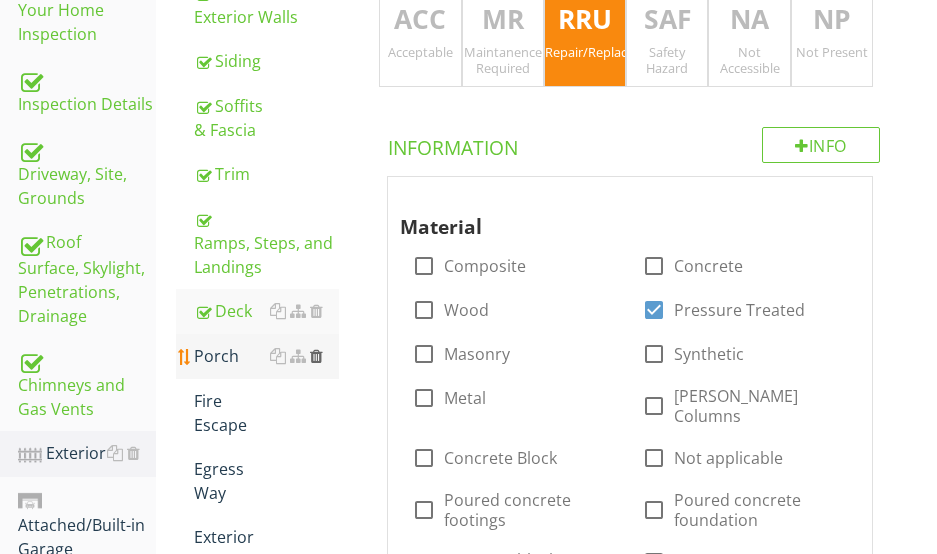 click at bounding box center [316, 356] 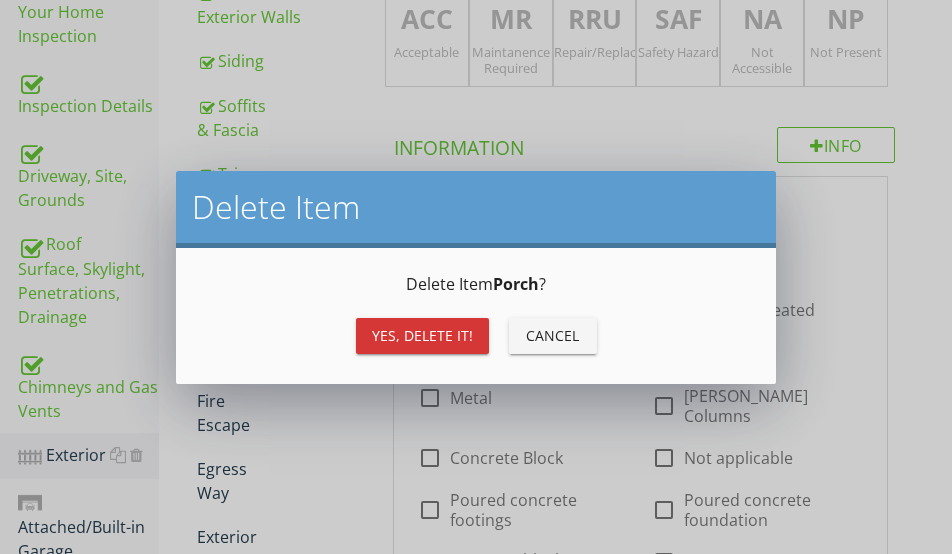click on "Yes, Delete it!" at bounding box center [422, 336] 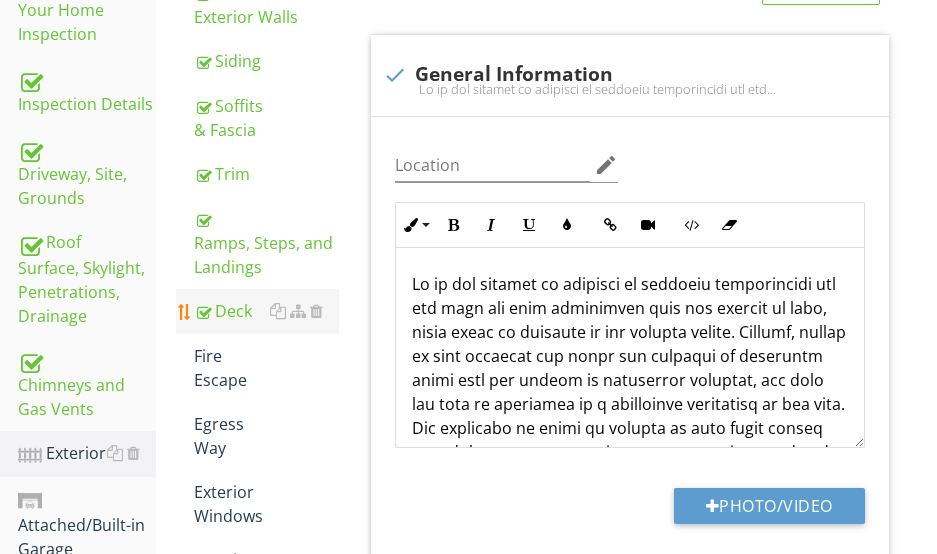 click on "Deck" at bounding box center [266, 311] 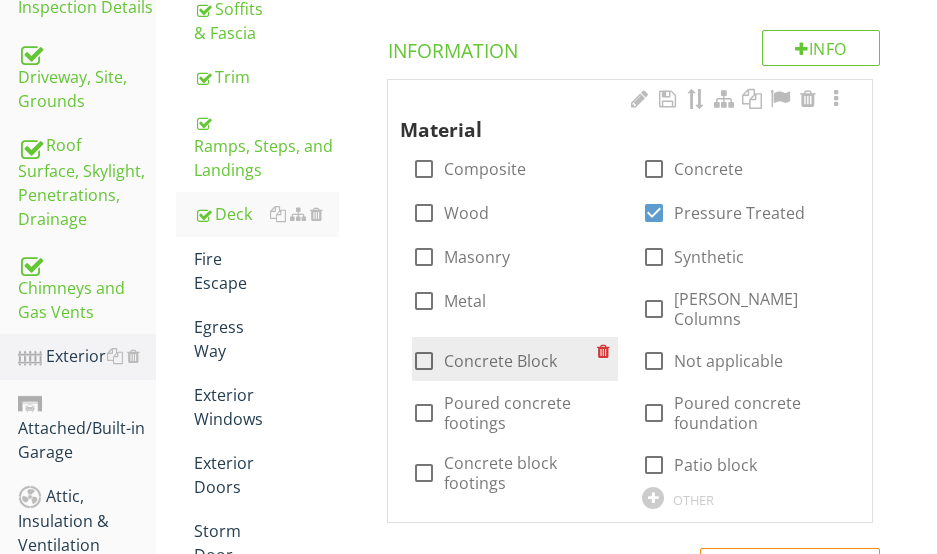 scroll, scrollTop: 630, scrollLeft: 0, axis: vertical 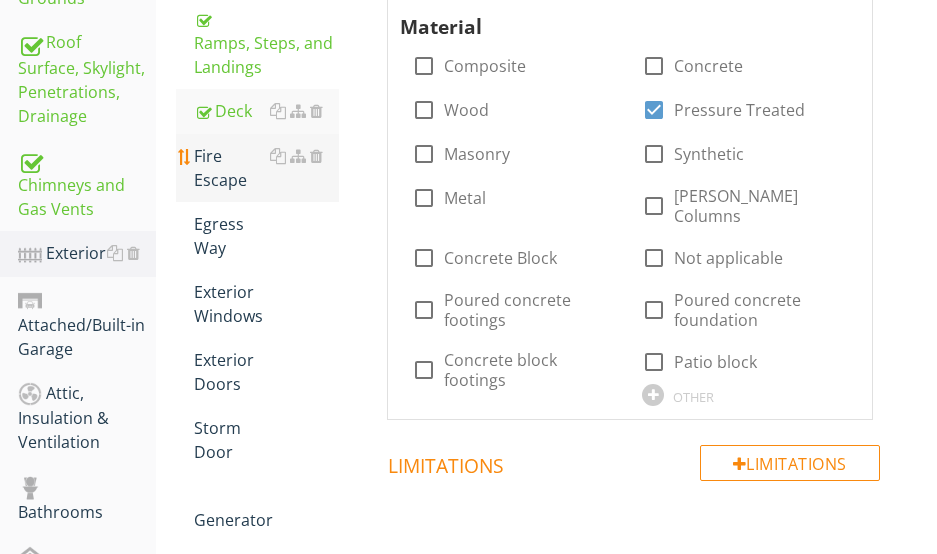 click on "Fire Escape" at bounding box center (266, 168) 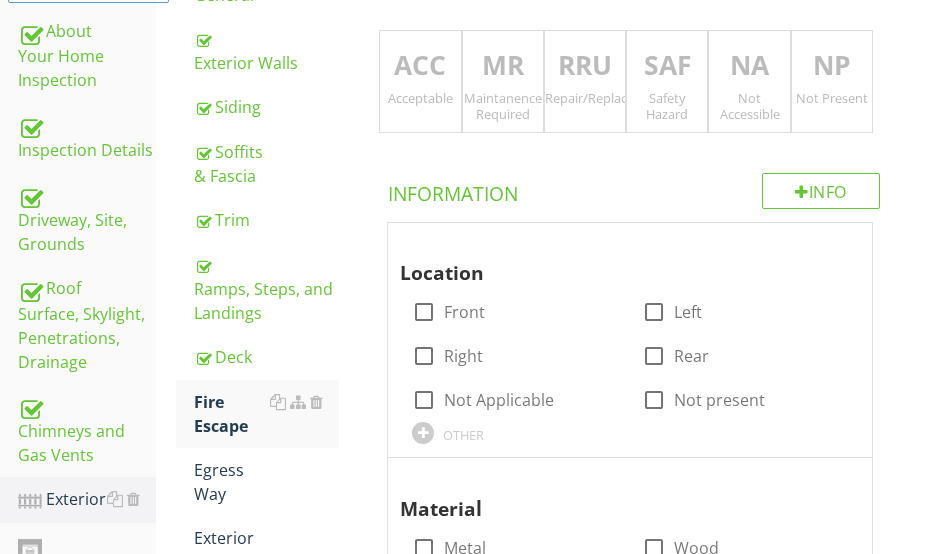 scroll, scrollTop: 230, scrollLeft: 0, axis: vertical 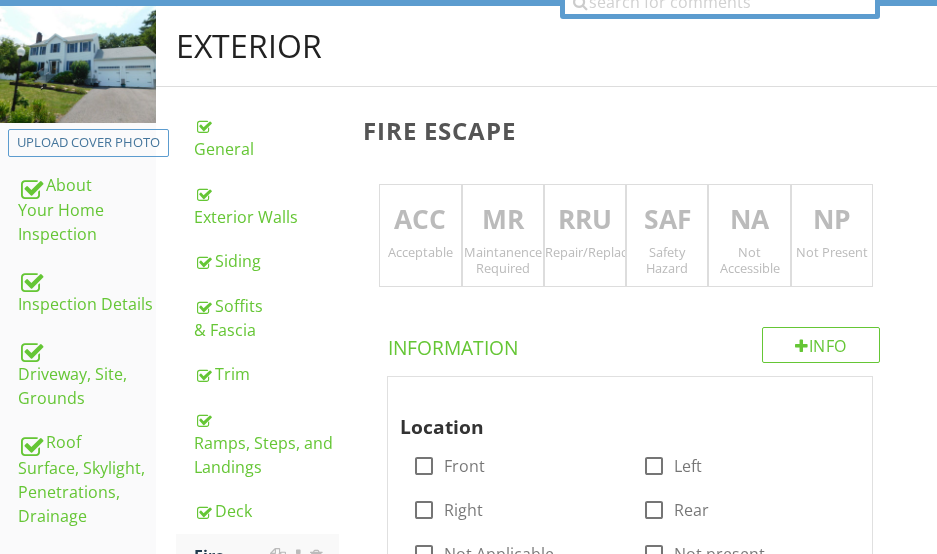 click on "NP" at bounding box center (832, 220) 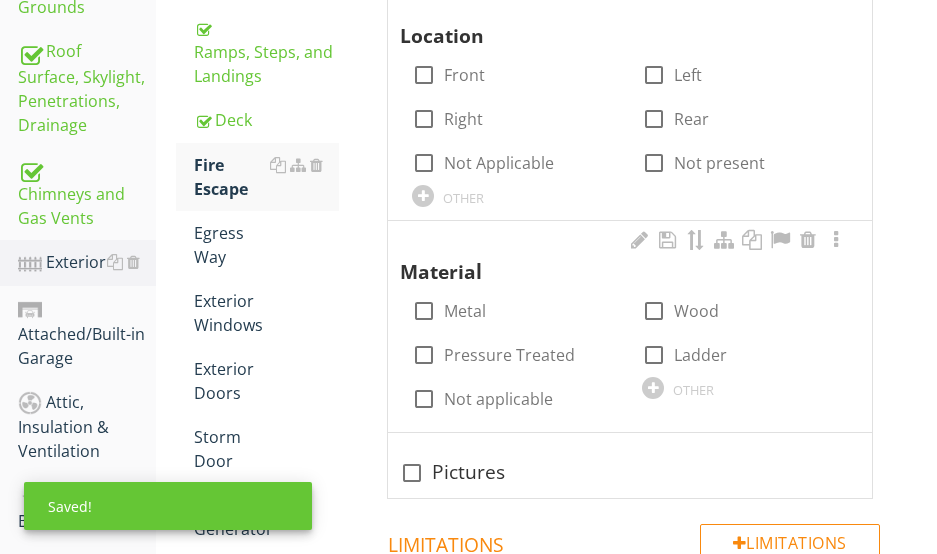 scroll, scrollTop: 630, scrollLeft: 0, axis: vertical 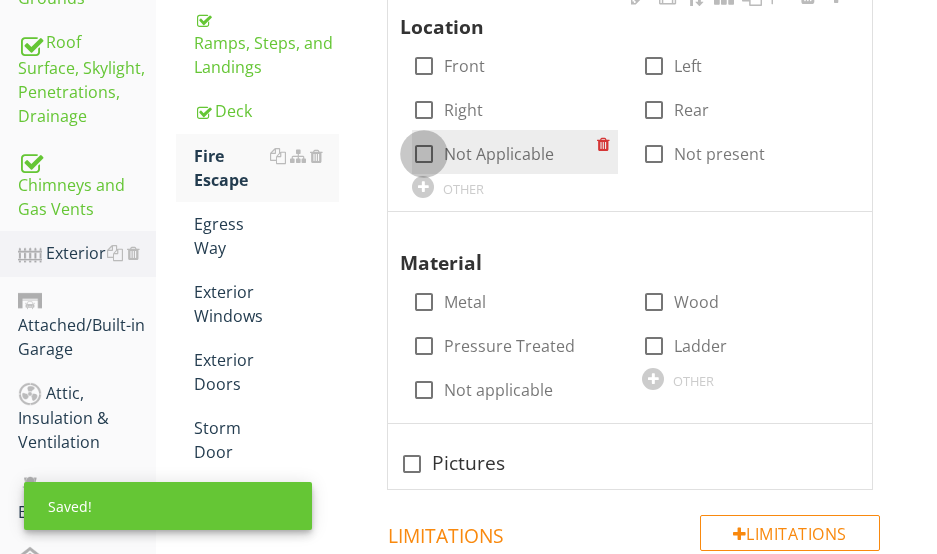 drag, startPoint x: 426, startPoint y: 151, endPoint x: 435, endPoint y: 173, distance: 23.769728 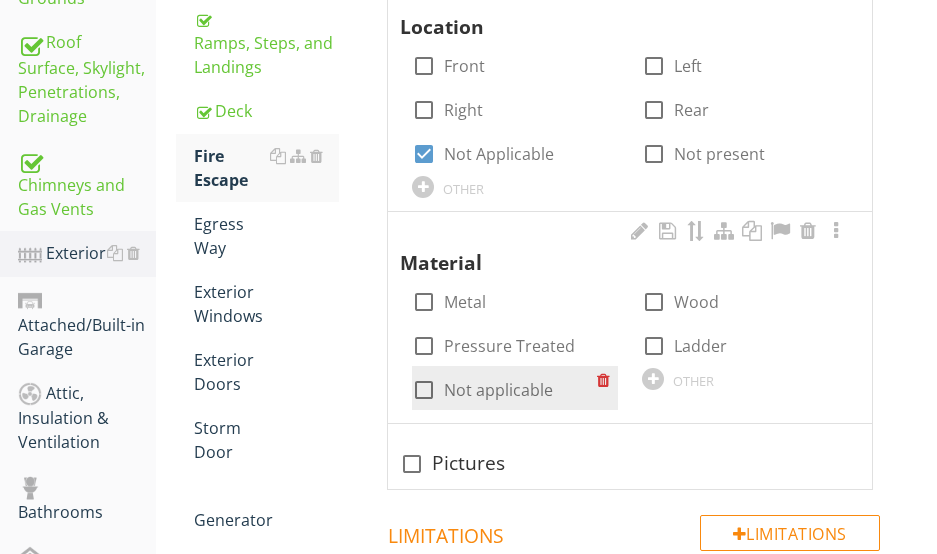 click at bounding box center [424, 390] 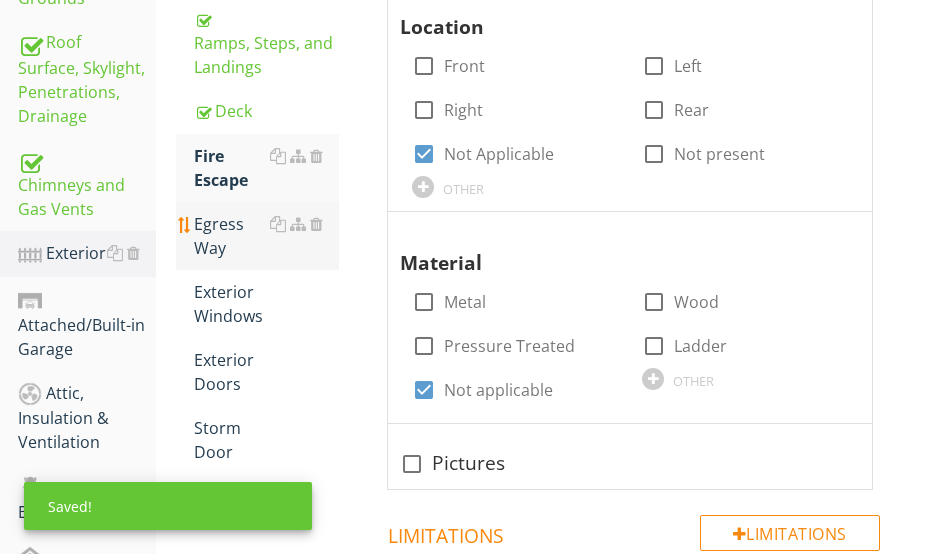 click on "Egress Way" at bounding box center (266, 236) 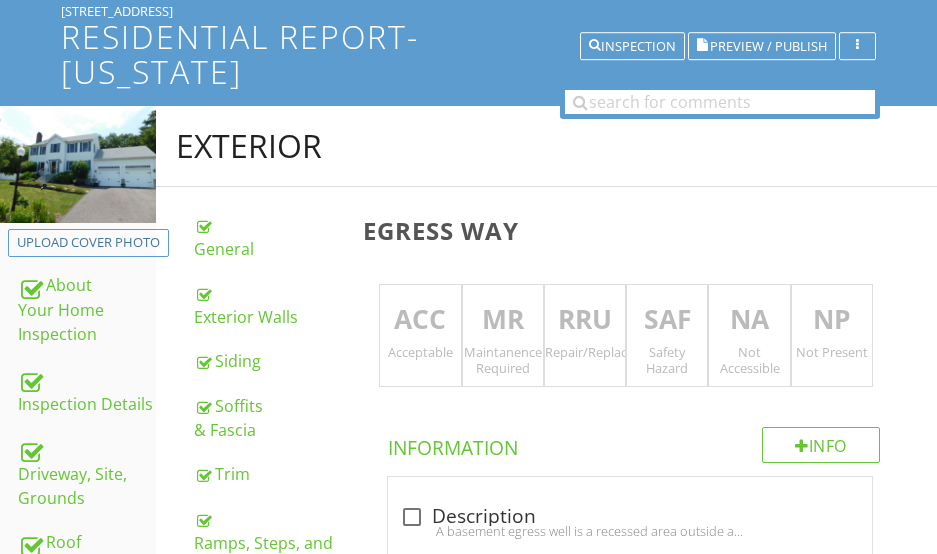 click on "ACC" at bounding box center [420, 320] 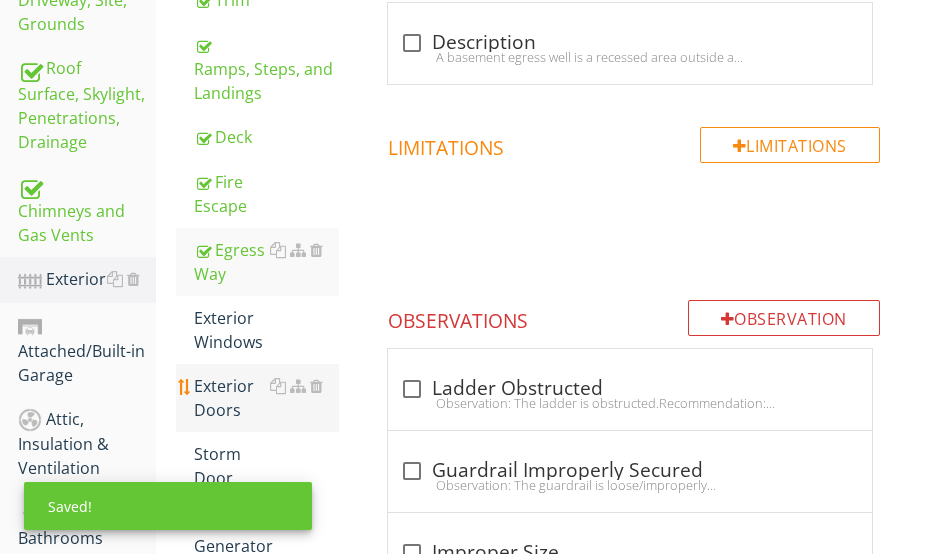 scroll, scrollTop: 730, scrollLeft: 0, axis: vertical 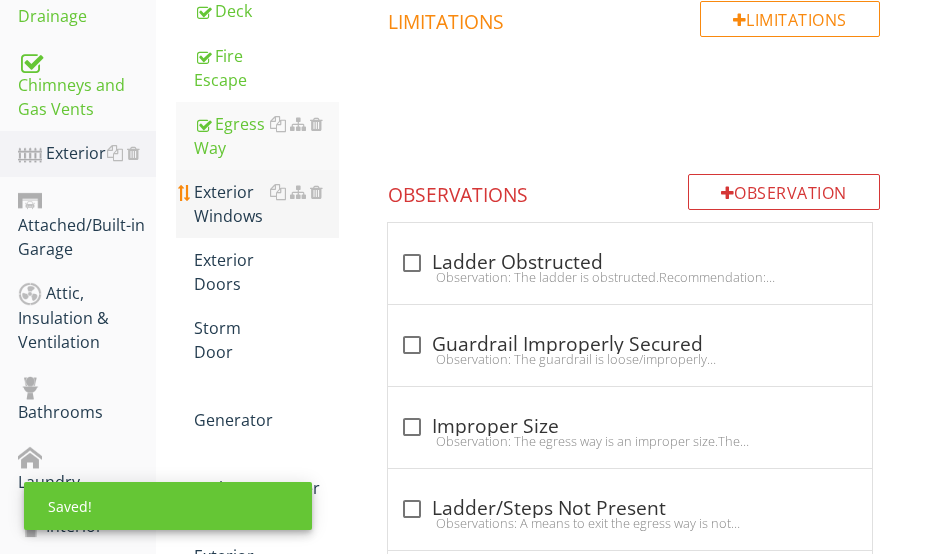 click on "Exterior Windows" at bounding box center (266, 204) 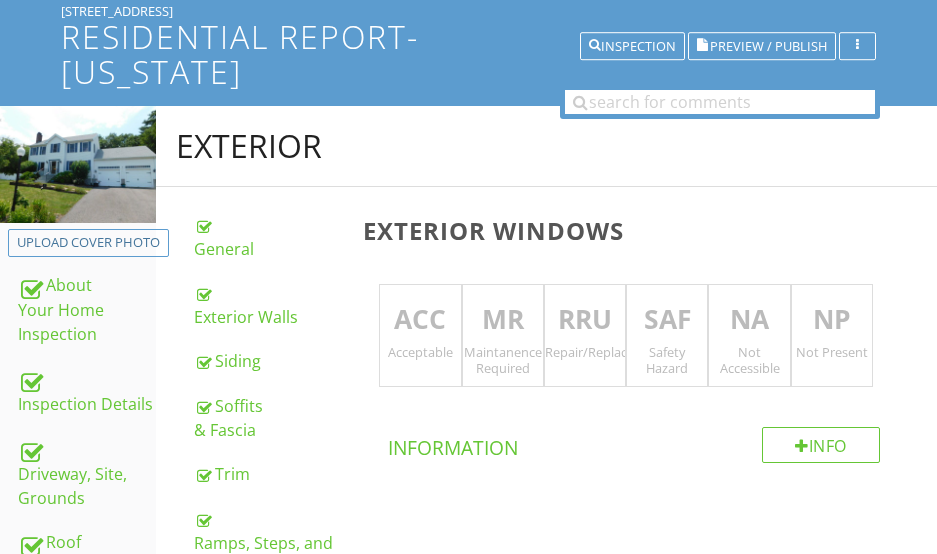 click on "ACC" at bounding box center [420, 320] 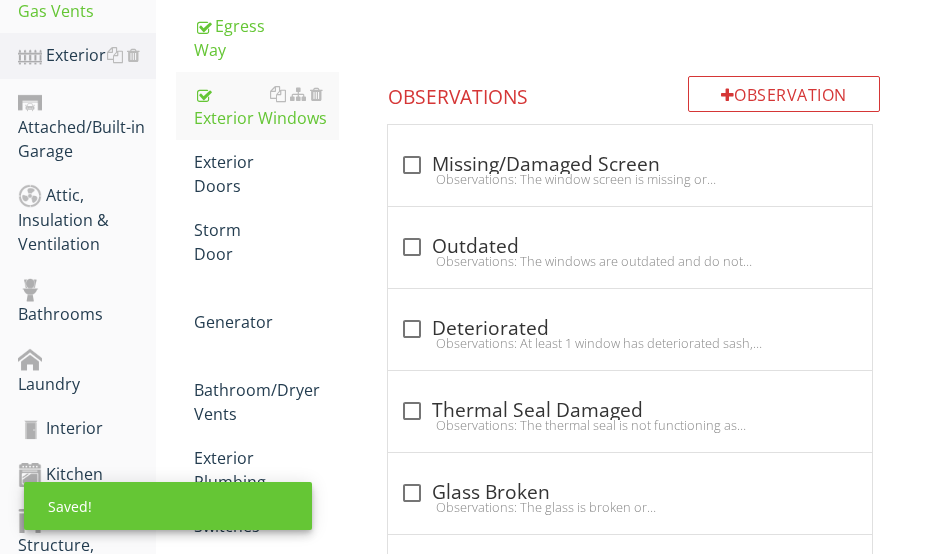 scroll, scrollTop: 830, scrollLeft: 0, axis: vertical 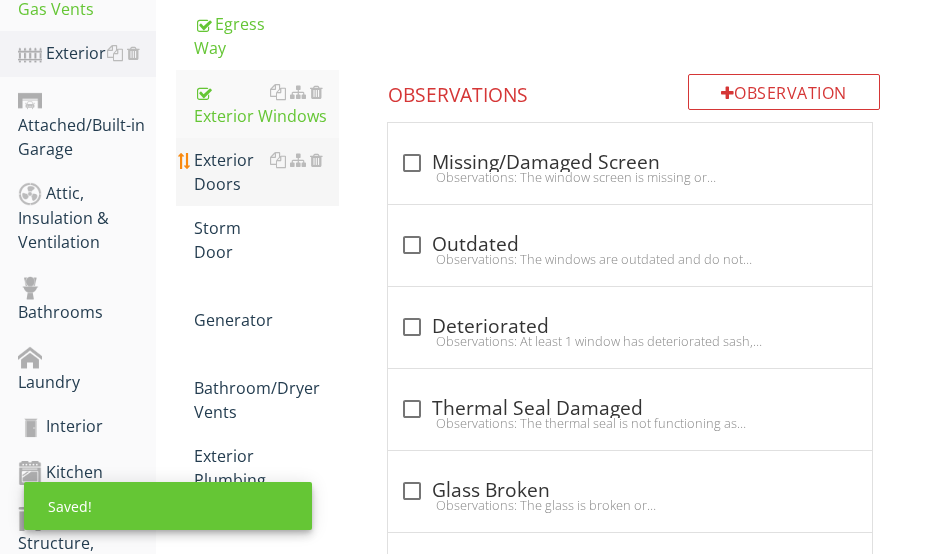 click on "Exterior Doors" at bounding box center (266, 172) 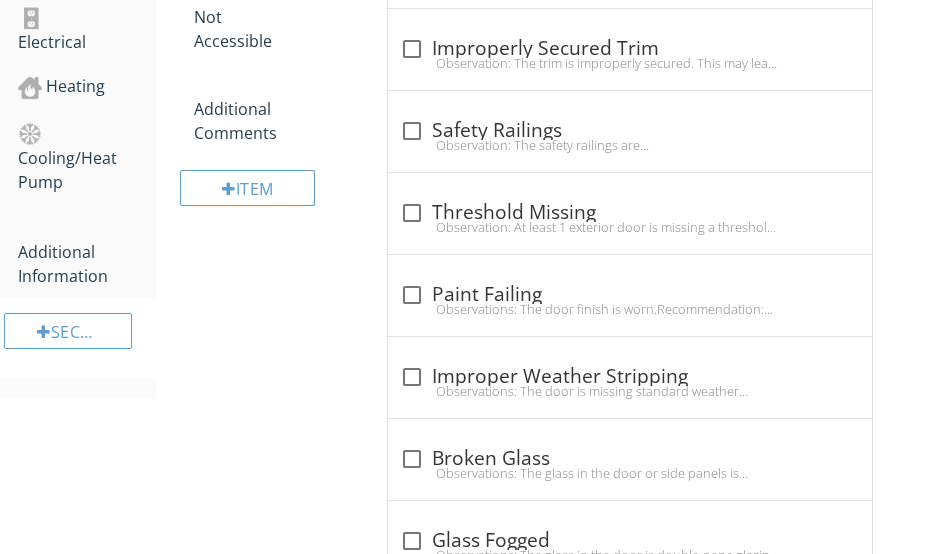 scroll, scrollTop: 1530, scrollLeft: 0, axis: vertical 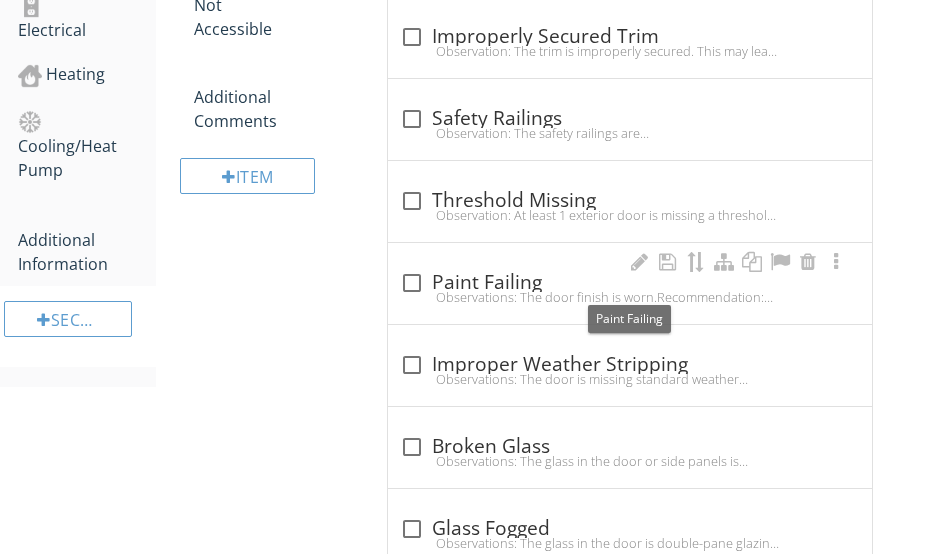 click on "check_box_outline_blank
Paint Failing" at bounding box center [630, 283] 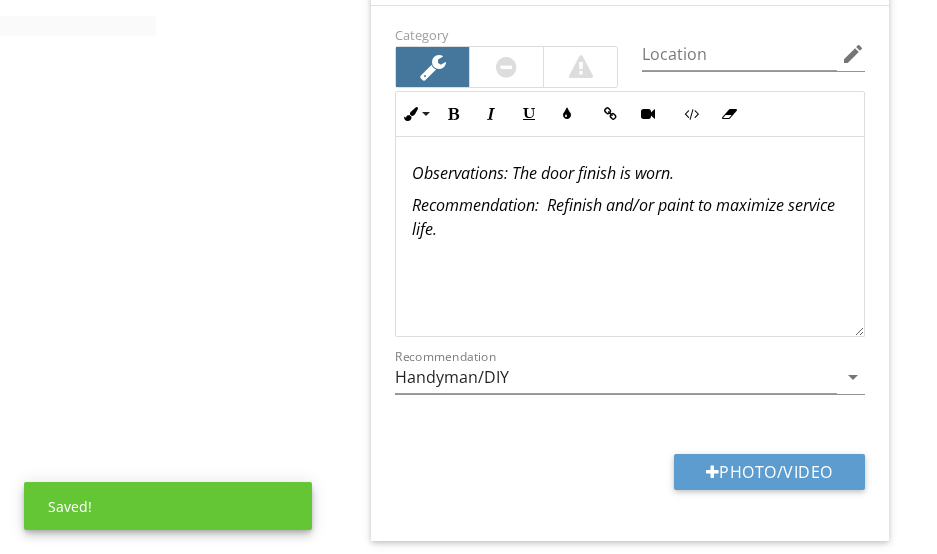 scroll, scrollTop: 1930, scrollLeft: 0, axis: vertical 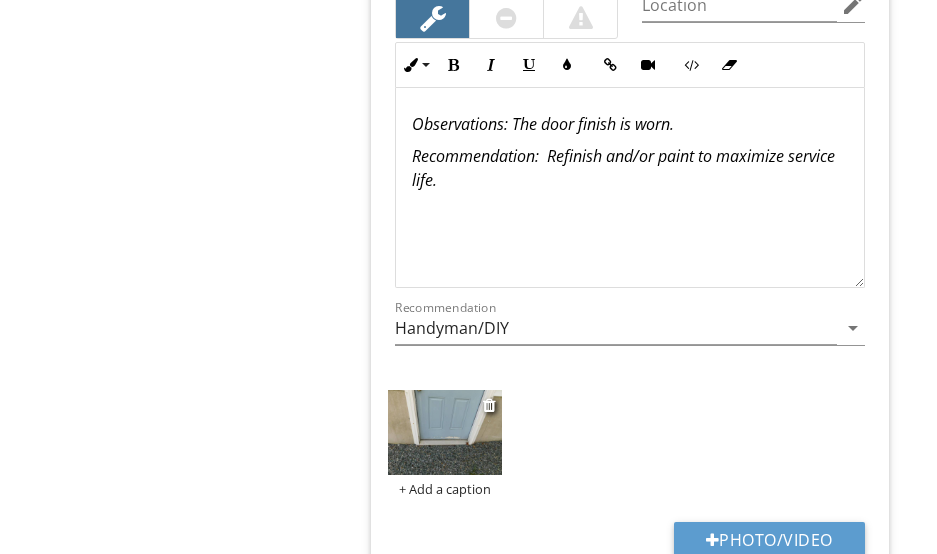click at bounding box center [444, 432] 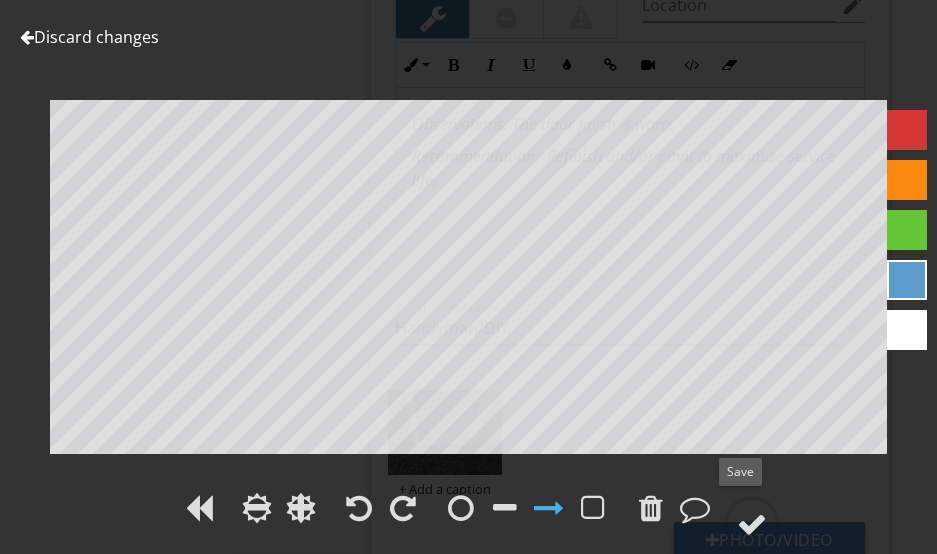 drag, startPoint x: 760, startPoint y: 514, endPoint x: 686, endPoint y: 457, distance: 93.40771 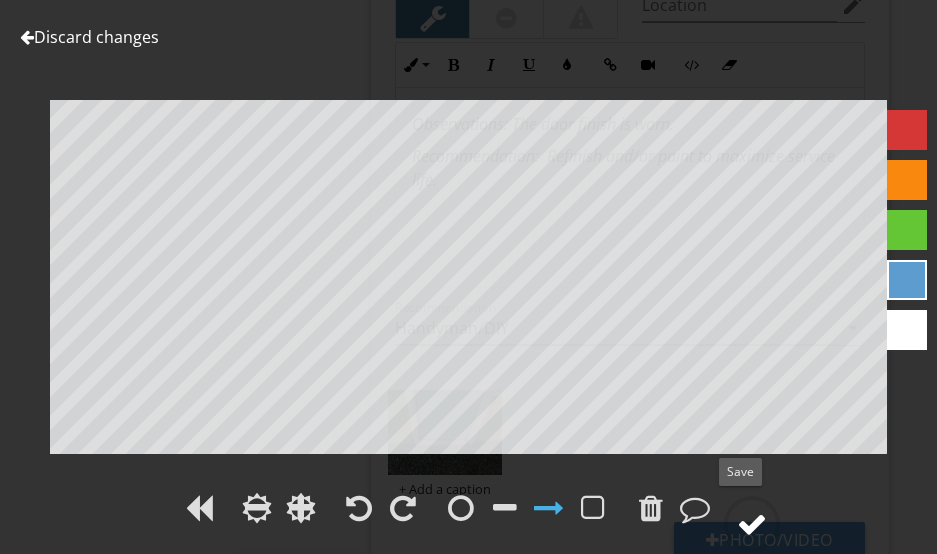 click at bounding box center [752, 524] 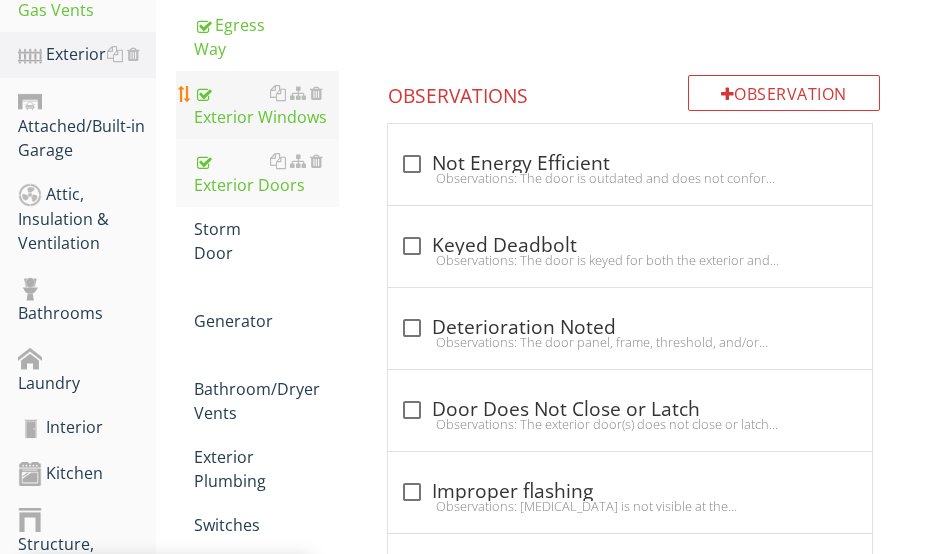 scroll, scrollTop: 830, scrollLeft: 0, axis: vertical 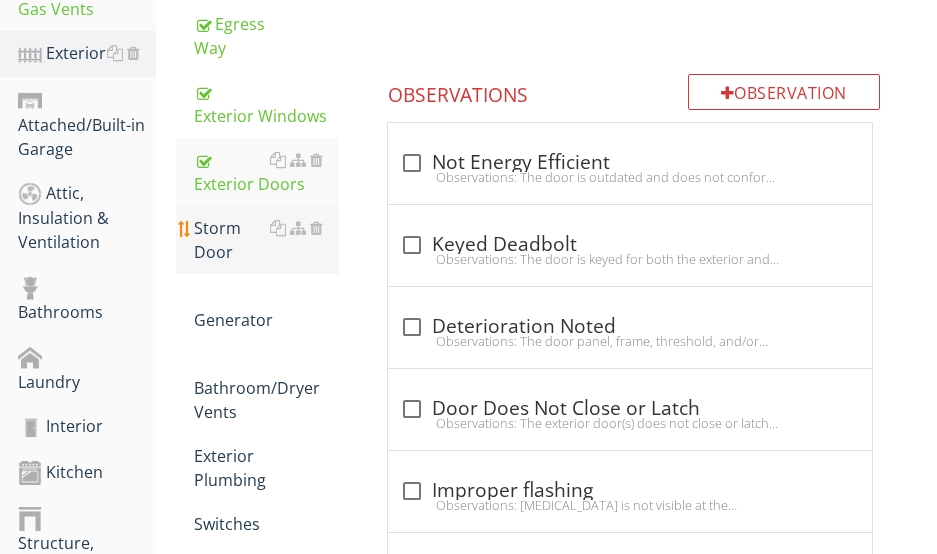 click on "Storm Door" at bounding box center [266, 240] 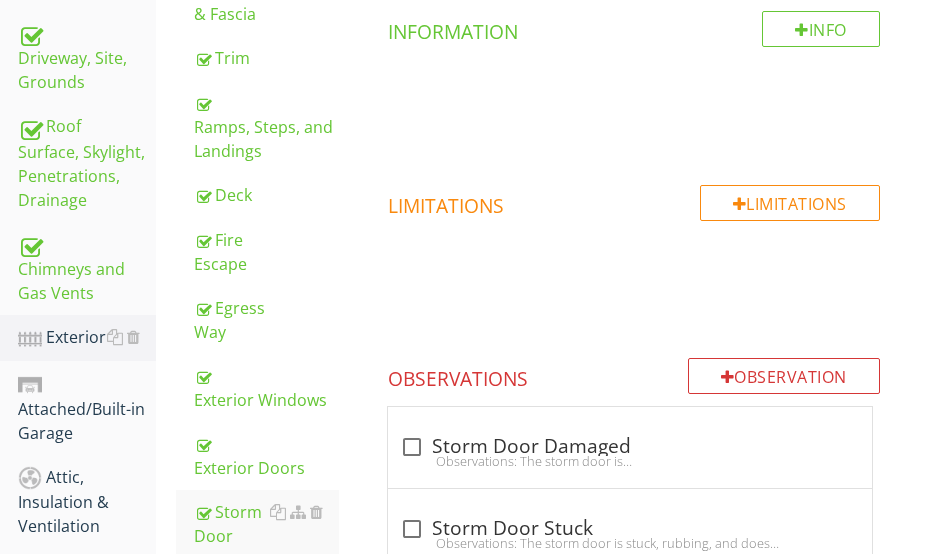 scroll, scrollTop: 430, scrollLeft: 0, axis: vertical 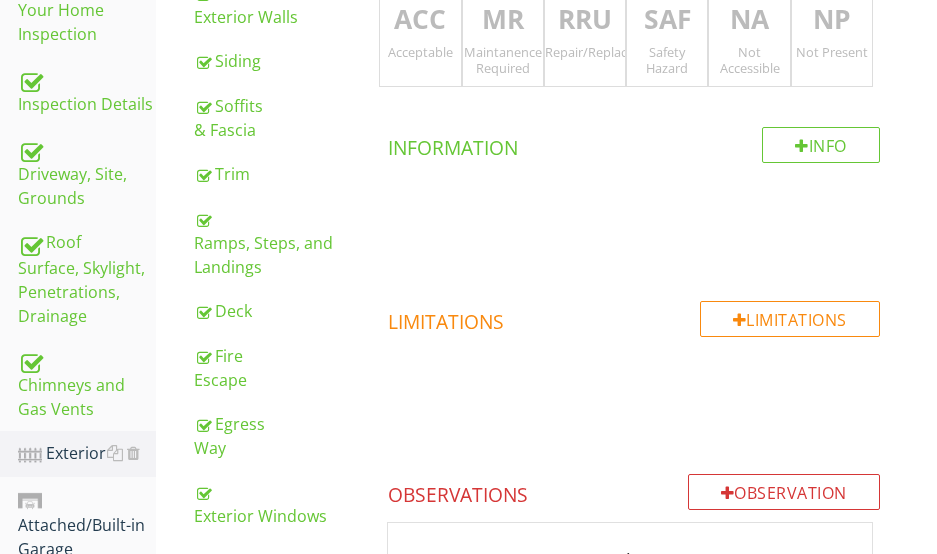 click on "ACC" at bounding box center [420, 20] 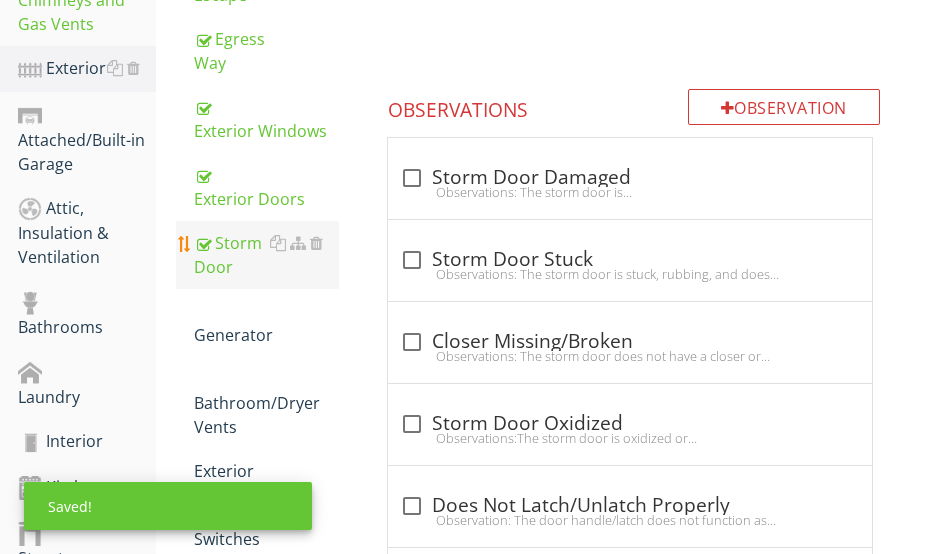 scroll, scrollTop: 830, scrollLeft: 0, axis: vertical 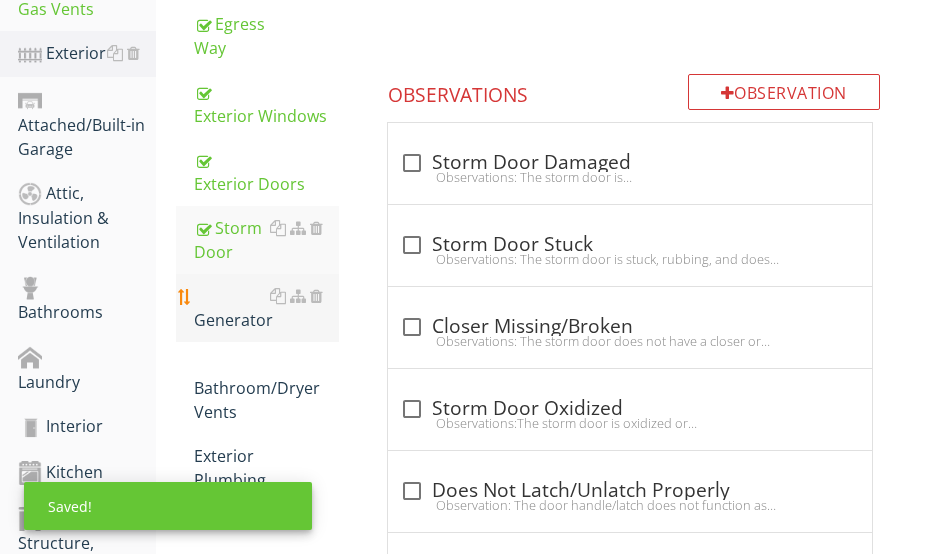 click on "Generator" at bounding box center [266, 308] 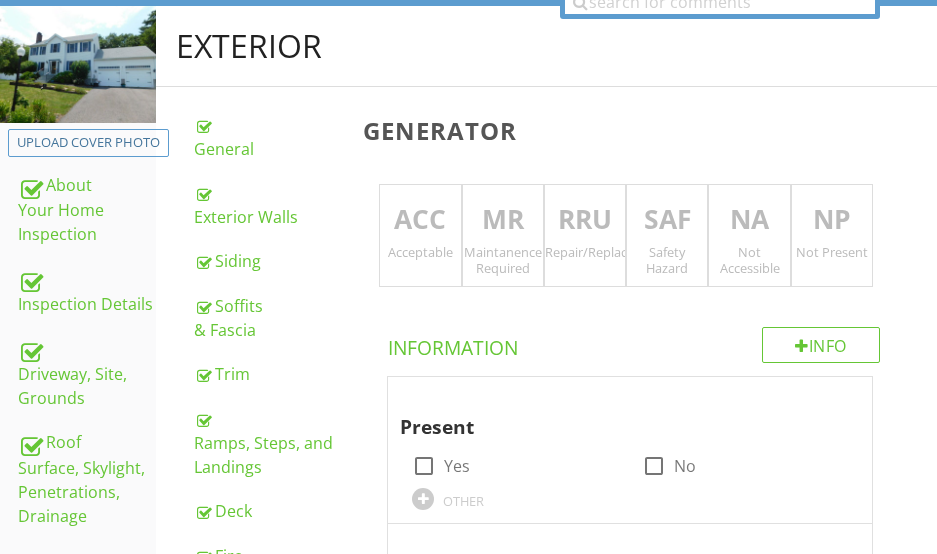 click on "NP" at bounding box center [832, 220] 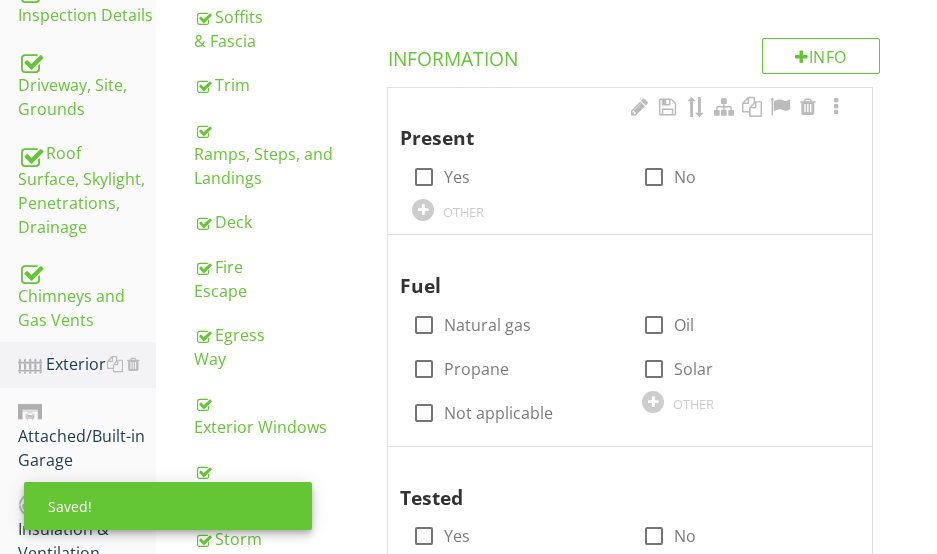 scroll, scrollTop: 530, scrollLeft: 0, axis: vertical 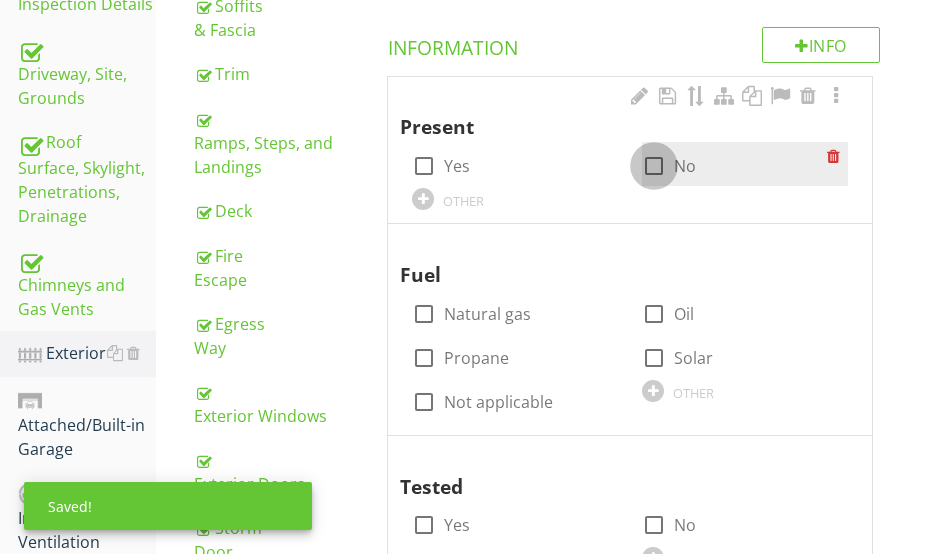 click at bounding box center (654, 166) 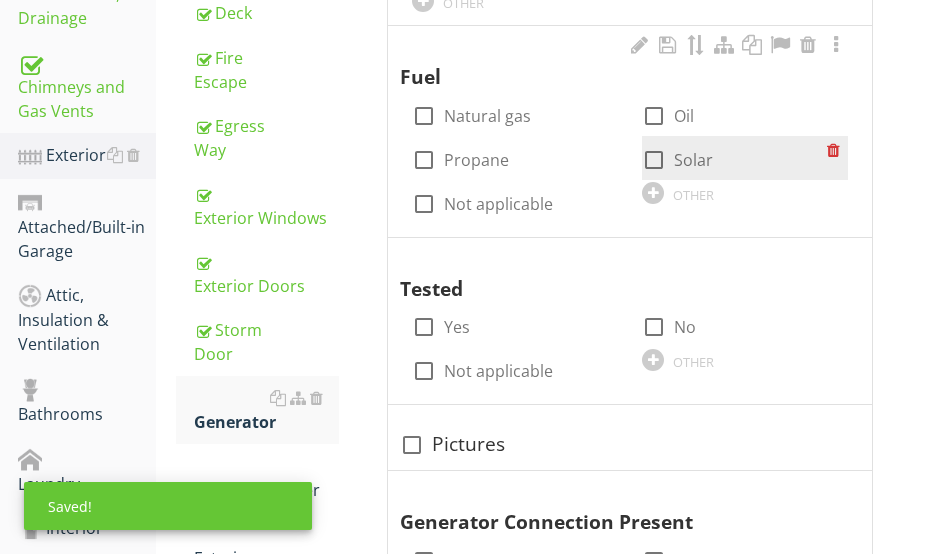 scroll, scrollTop: 730, scrollLeft: 0, axis: vertical 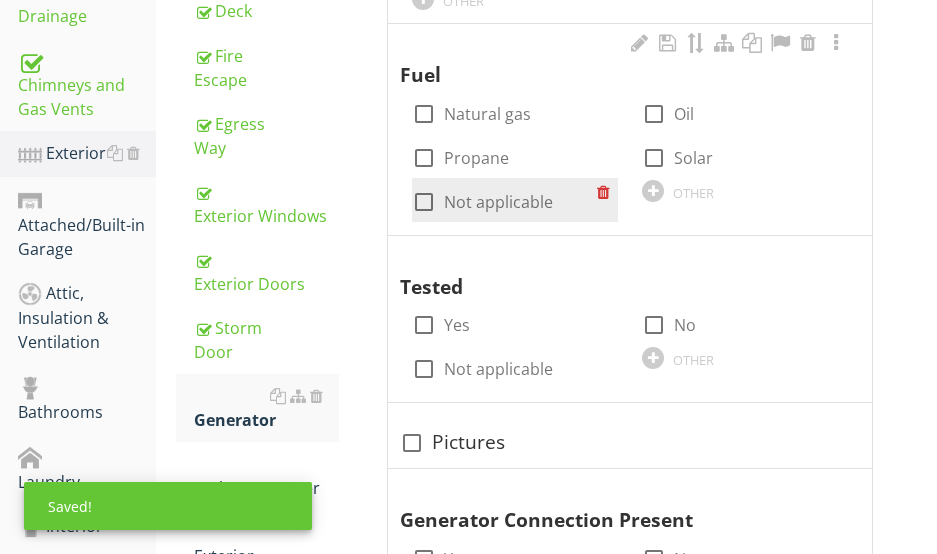 click at bounding box center (424, 202) 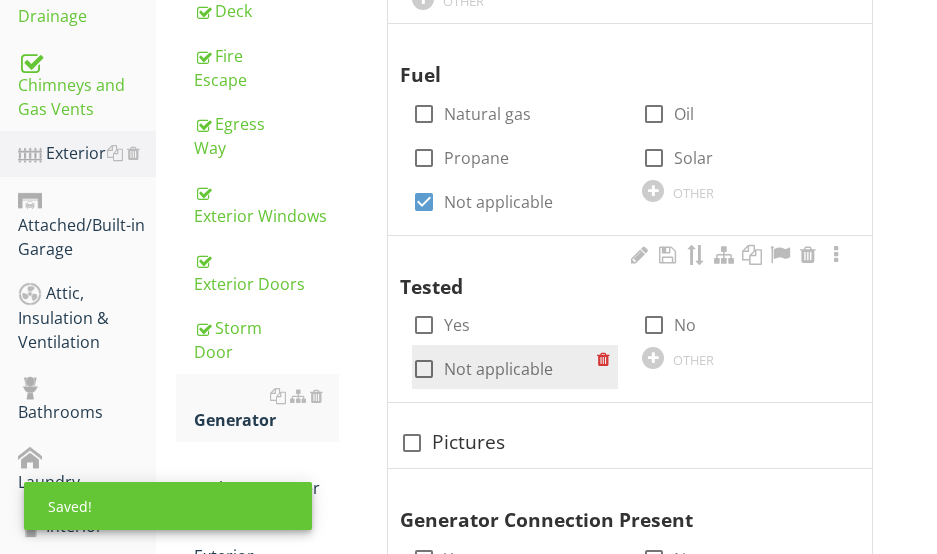 click at bounding box center [424, 369] 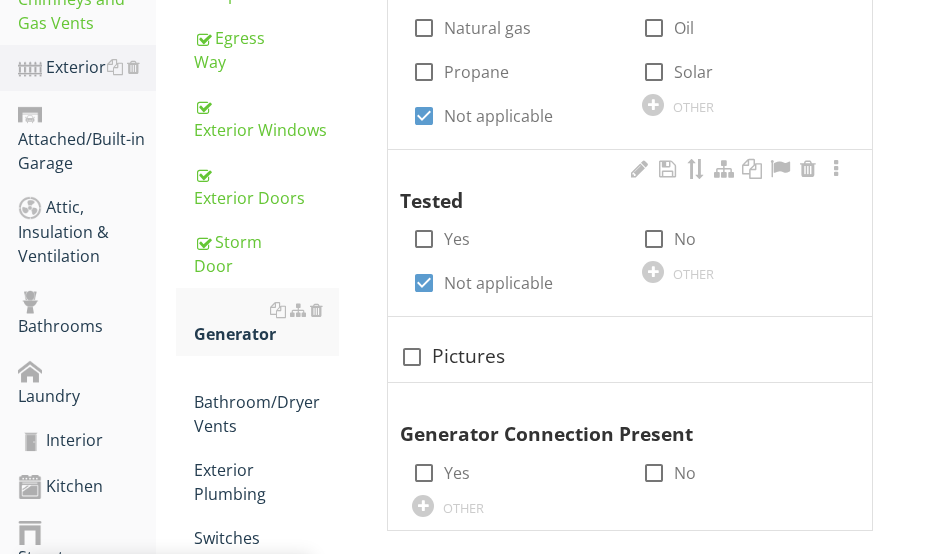 scroll, scrollTop: 1130, scrollLeft: 0, axis: vertical 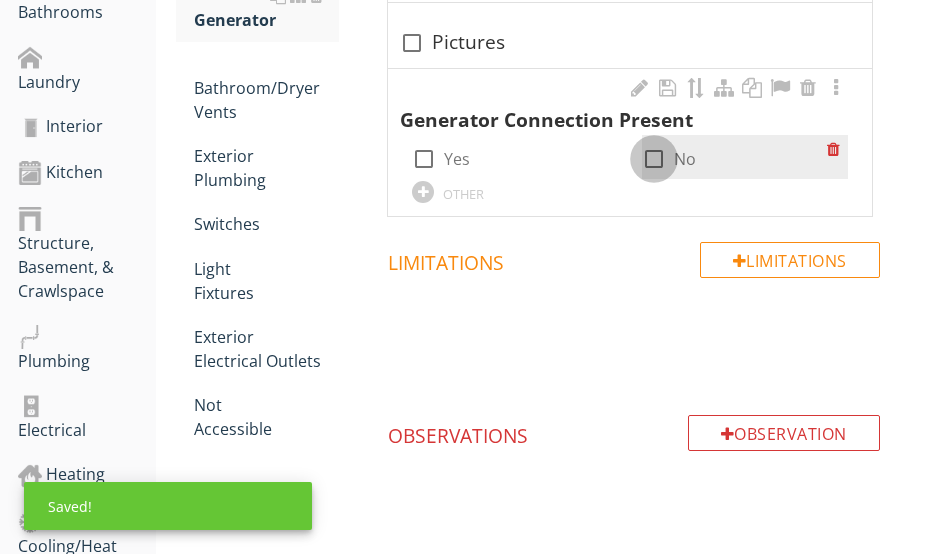 click at bounding box center [654, 159] 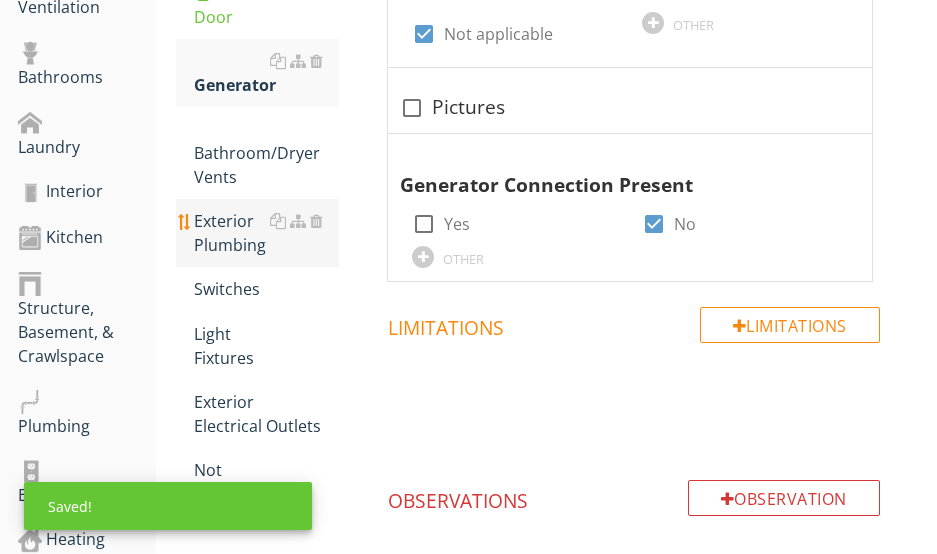 scroll, scrollTop: 1030, scrollLeft: 0, axis: vertical 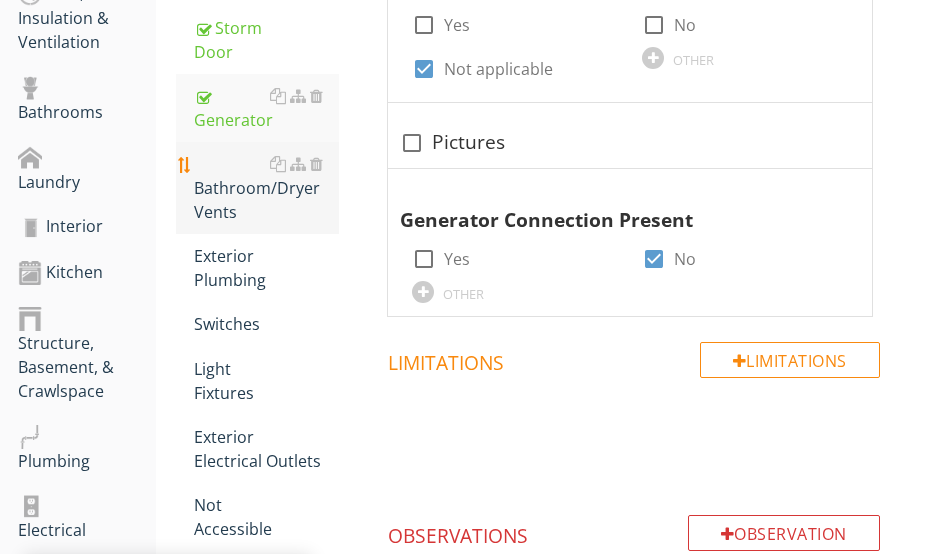 click on "Bathroom/Dryer Vents" at bounding box center [266, 188] 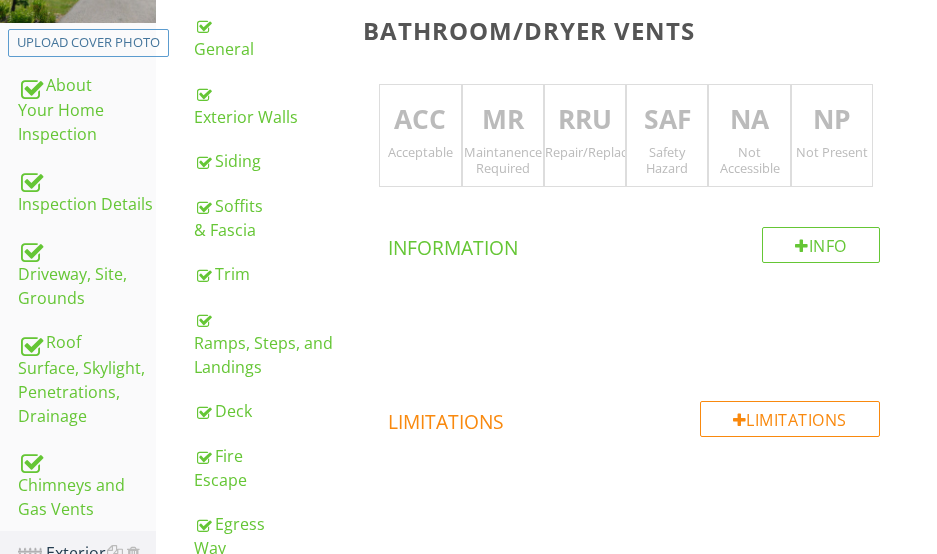 click on "ACC" at bounding box center [420, 120] 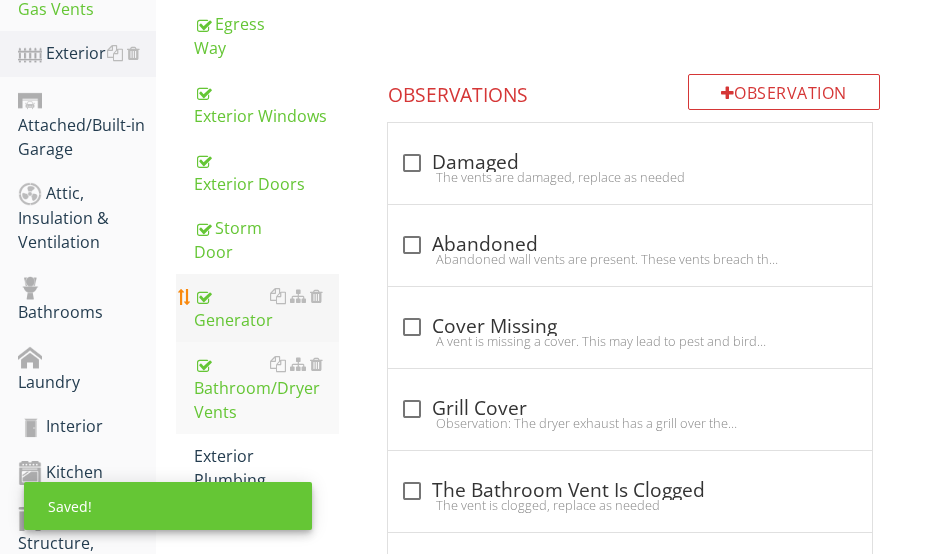 scroll, scrollTop: 1030, scrollLeft: 0, axis: vertical 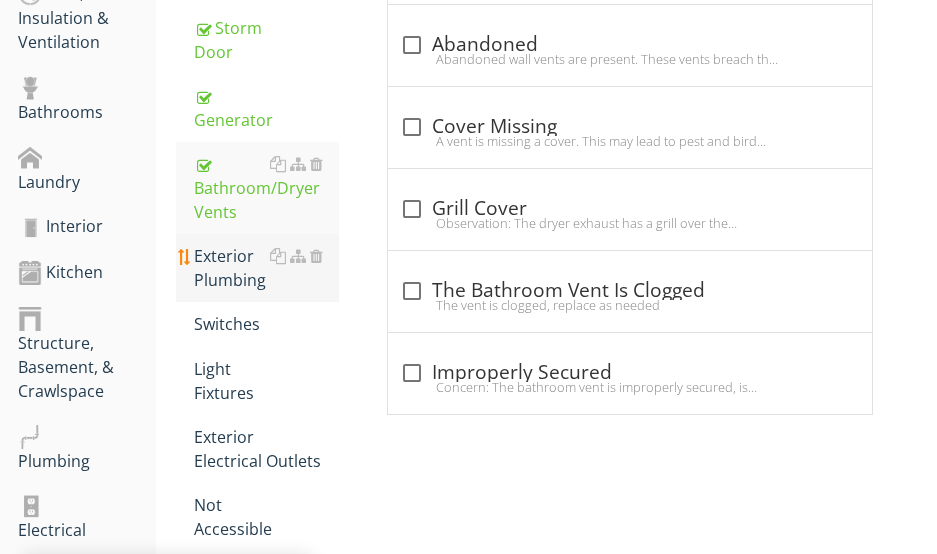 click on "Exterior Plumbing" at bounding box center (266, 268) 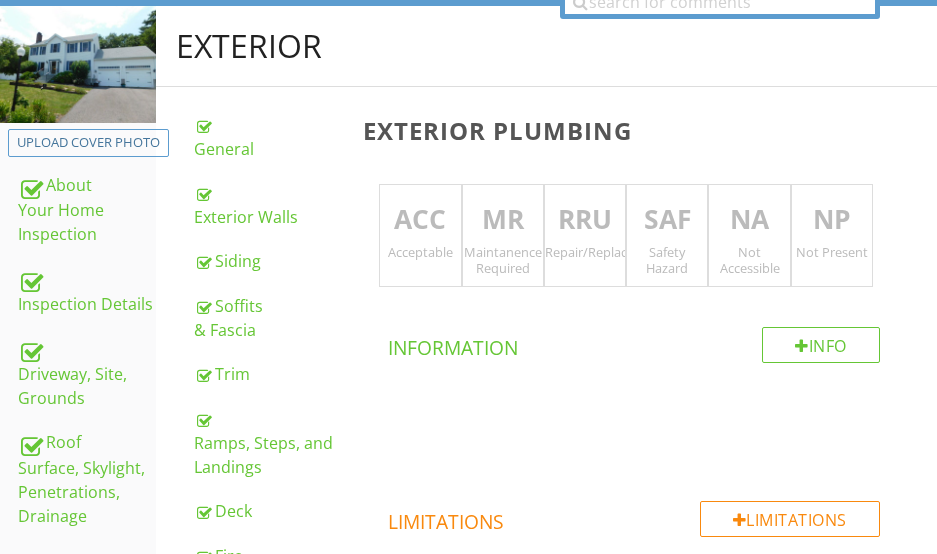 click on "MR" at bounding box center [503, 220] 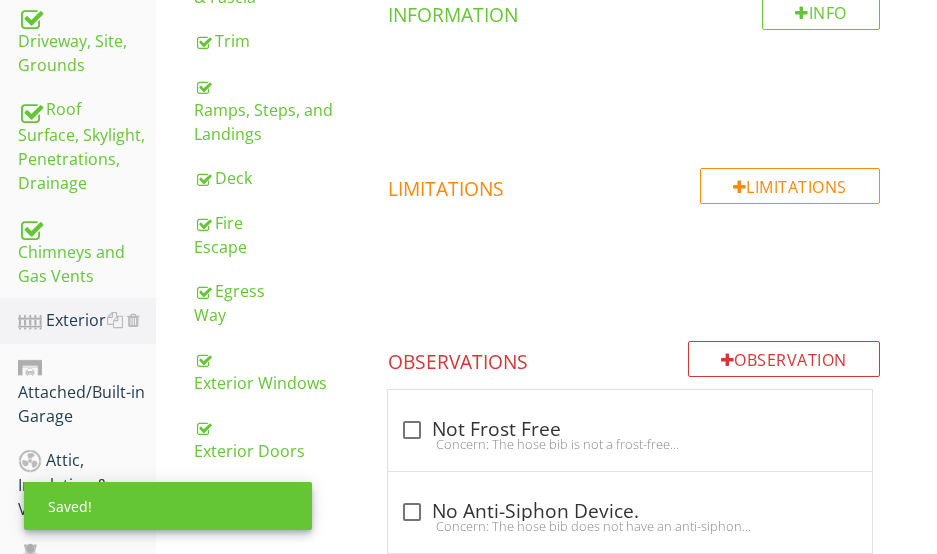 scroll, scrollTop: 630, scrollLeft: 0, axis: vertical 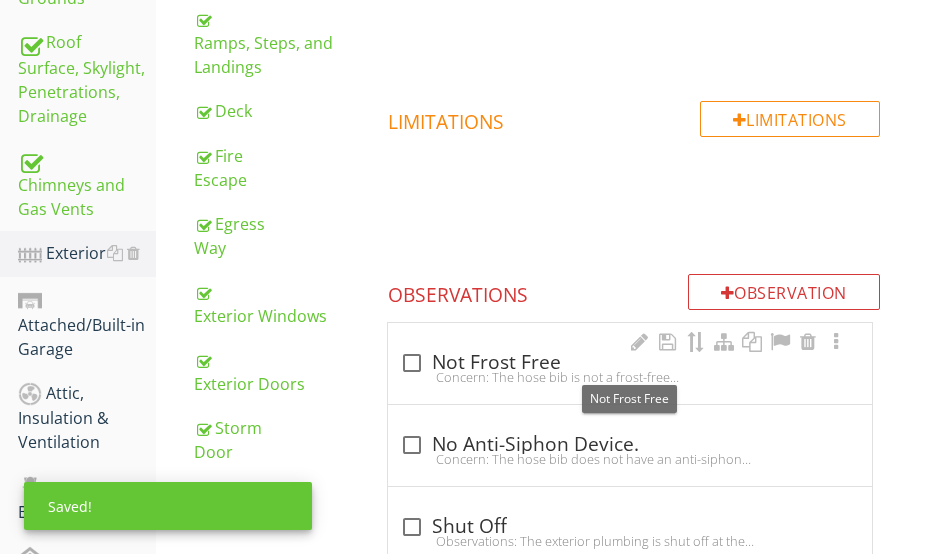 click on "check_box_outline_blank
Not Frost Free" at bounding box center (630, 363) 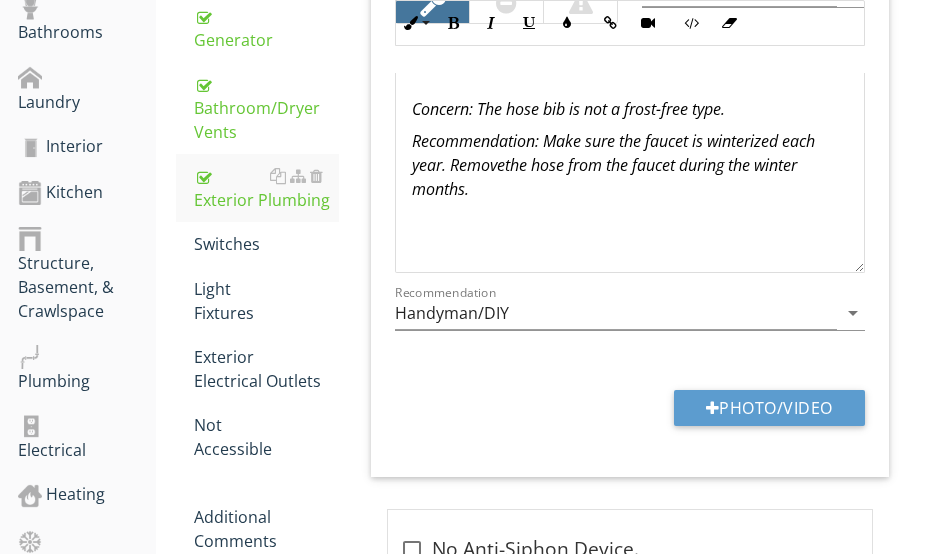 scroll, scrollTop: 1230, scrollLeft: 0, axis: vertical 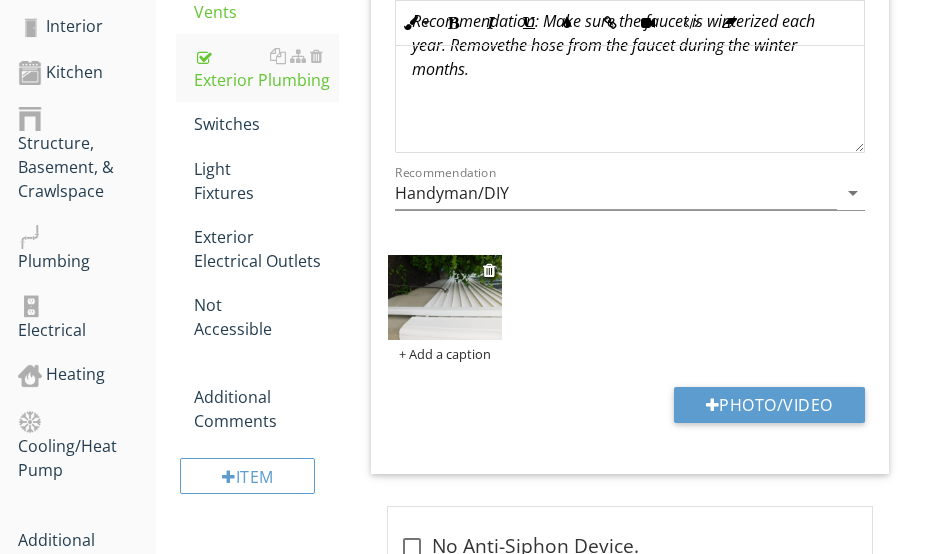 click at bounding box center [444, 297] 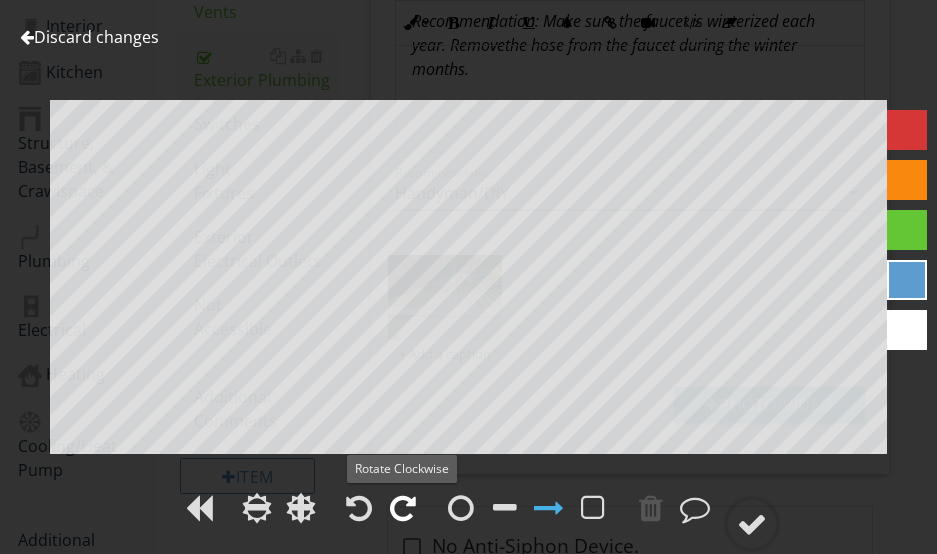 click at bounding box center [403, 508] 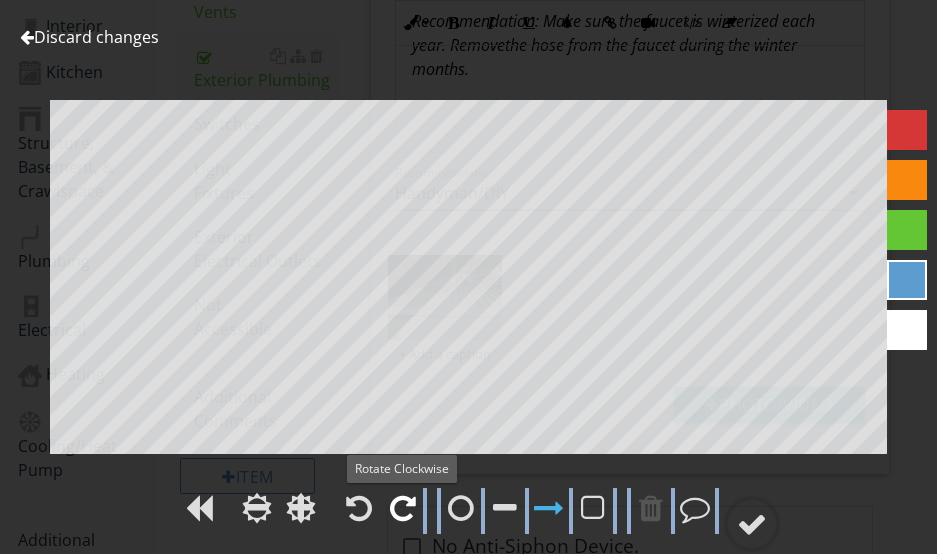 click at bounding box center (403, 508) 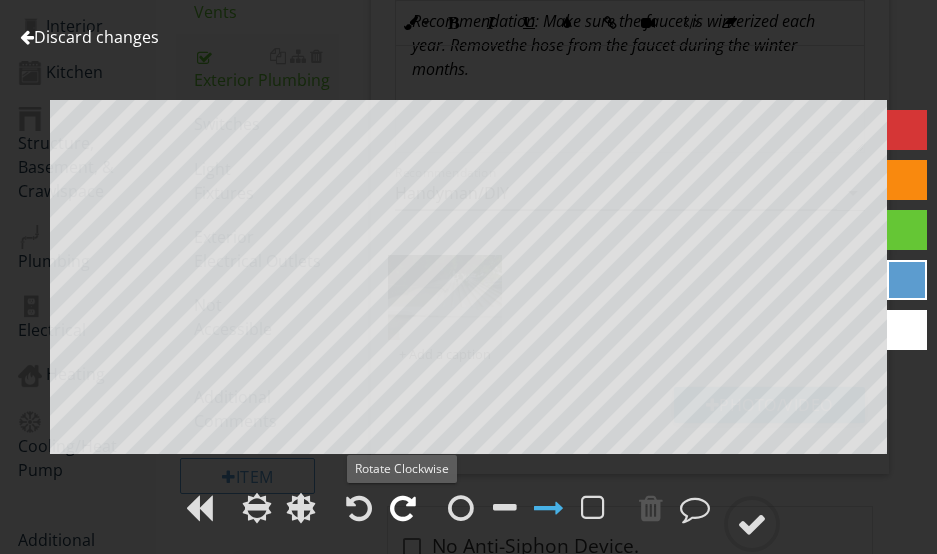 click at bounding box center [403, 508] 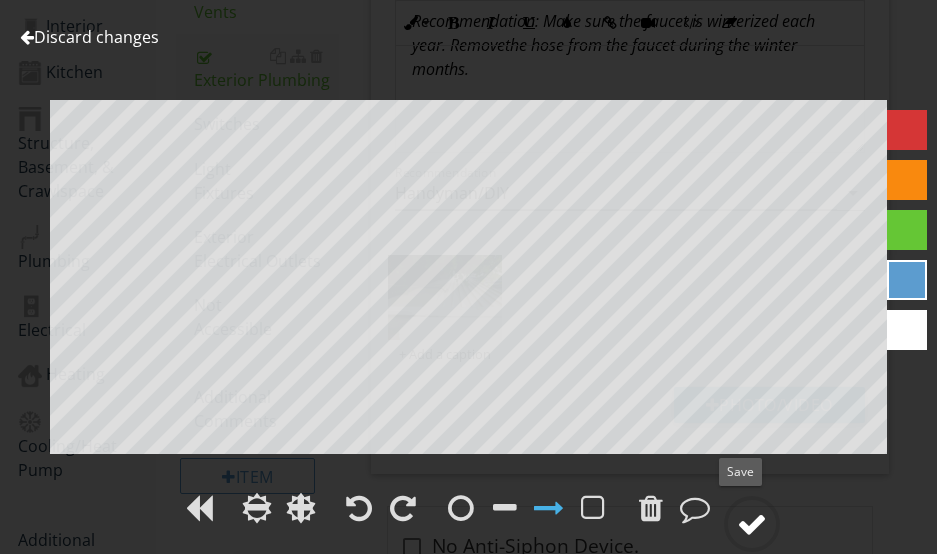 click at bounding box center [752, 524] 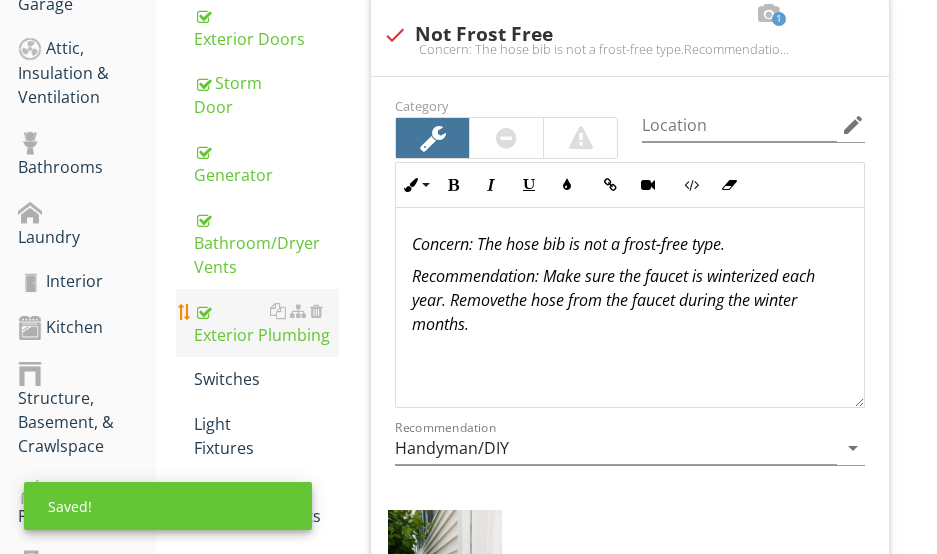 scroll, scrollTop: 930, scrollLeft: 0, axis: vertical 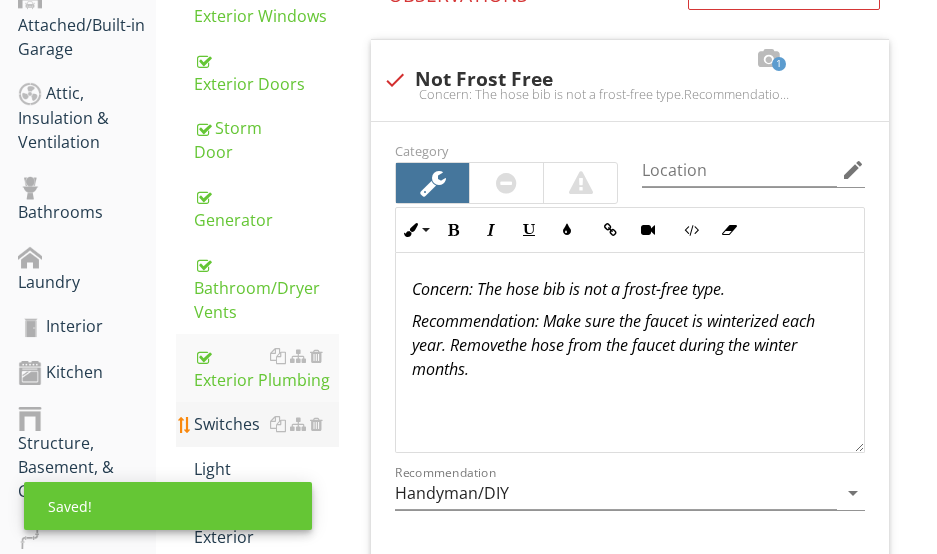 click on "Switches" at bounding box center [266, 424] 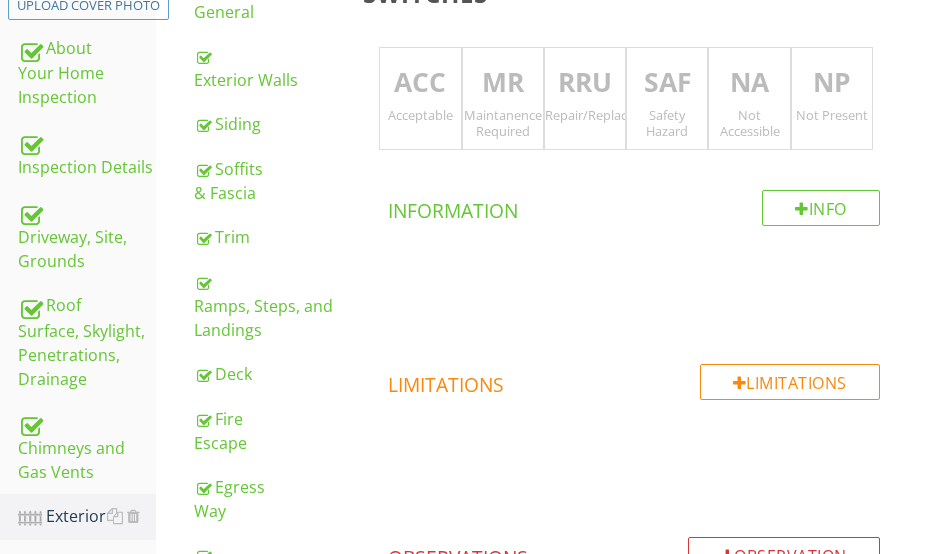 scroll, scrollTop: 330, scrollLeft: 0, axis: vertical 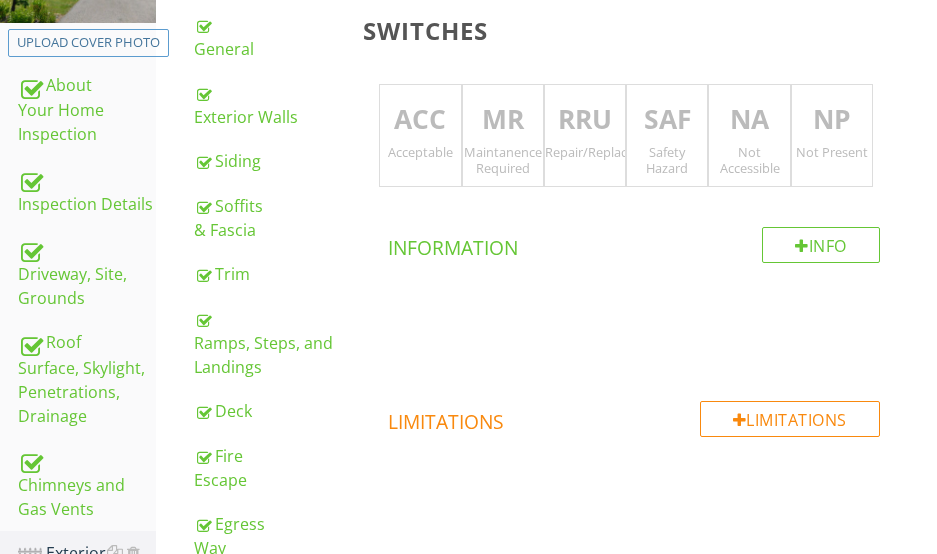 click on "ACC" at bounding box center [420, 120] 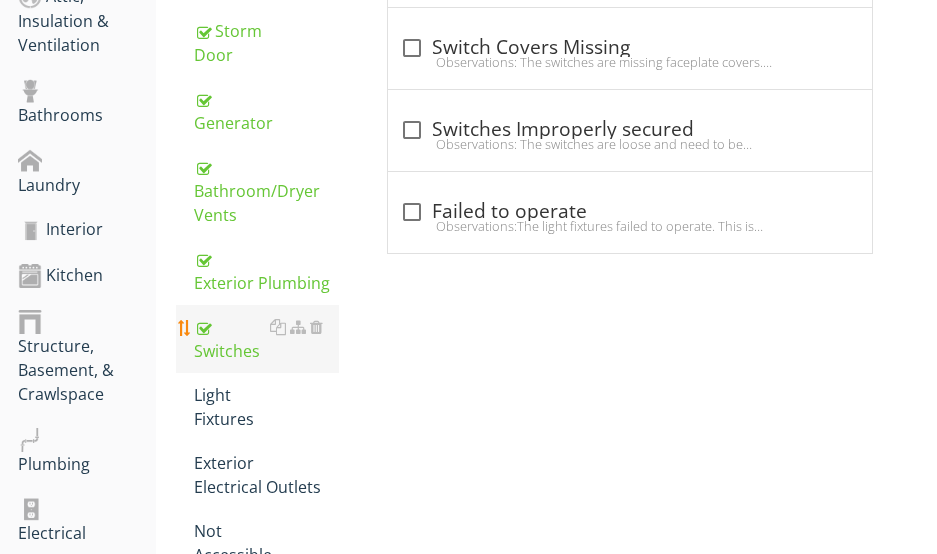 scroll, scrollTop: 1030, scrollLeft: 0, axis: vertical 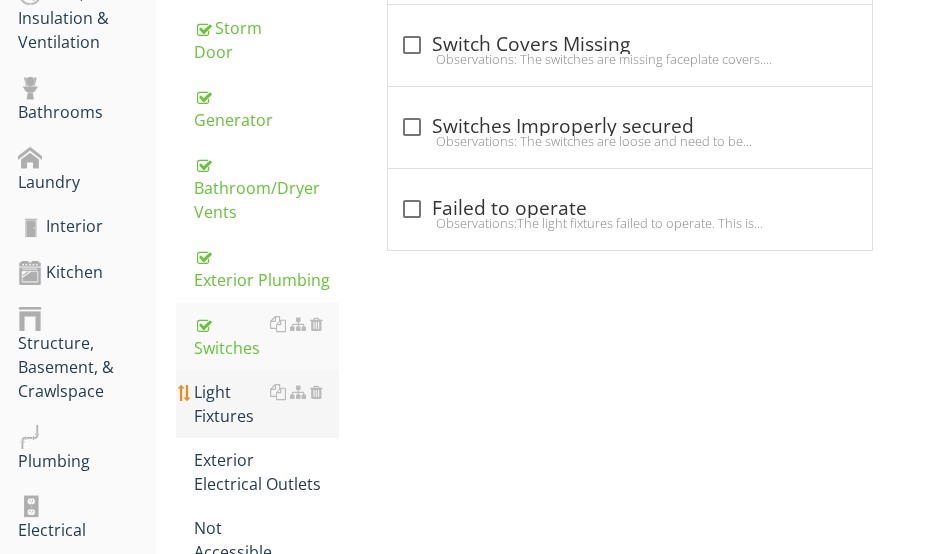 click on "Light Fixtures" at bounding box center [266, 404] 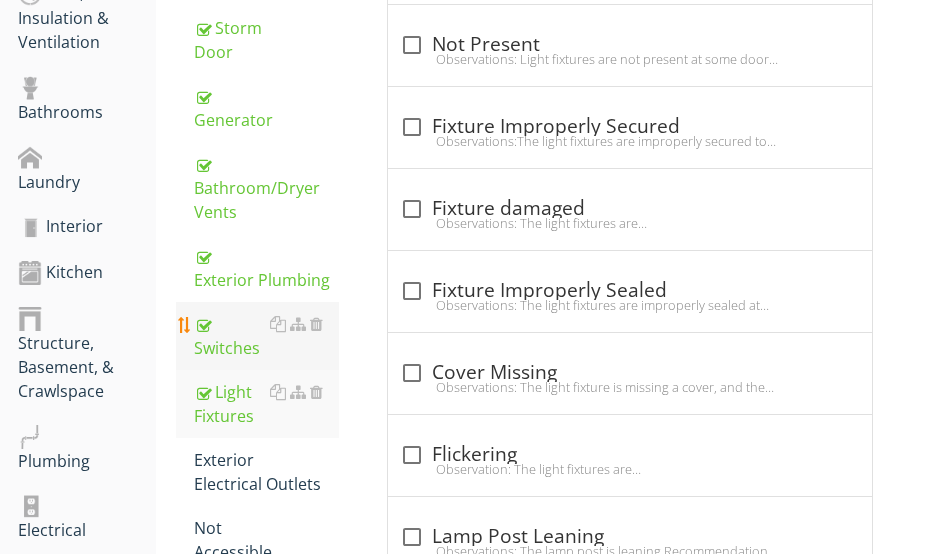 click on "Switches" at bounding box center (266, 336) 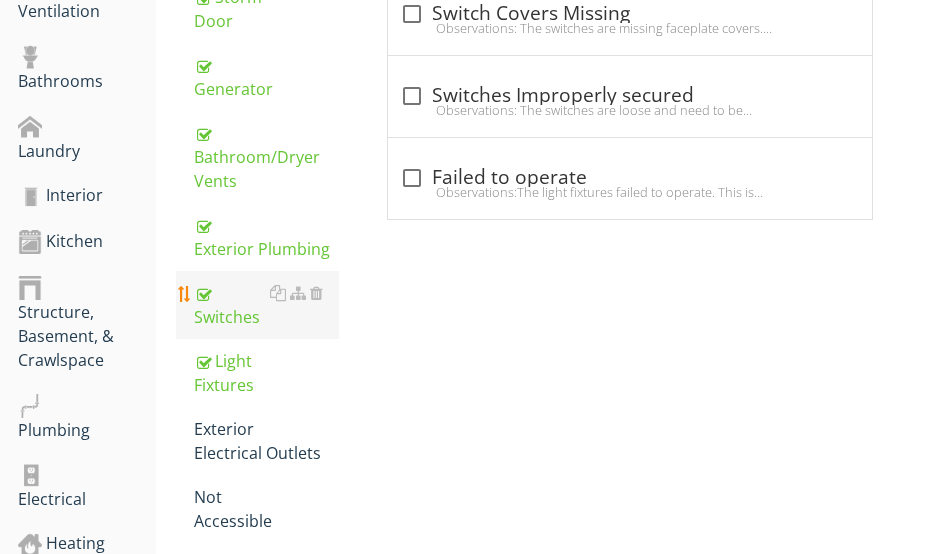 scroll, scrollTop: 1130, scrollLeft: 0, axis: vertical 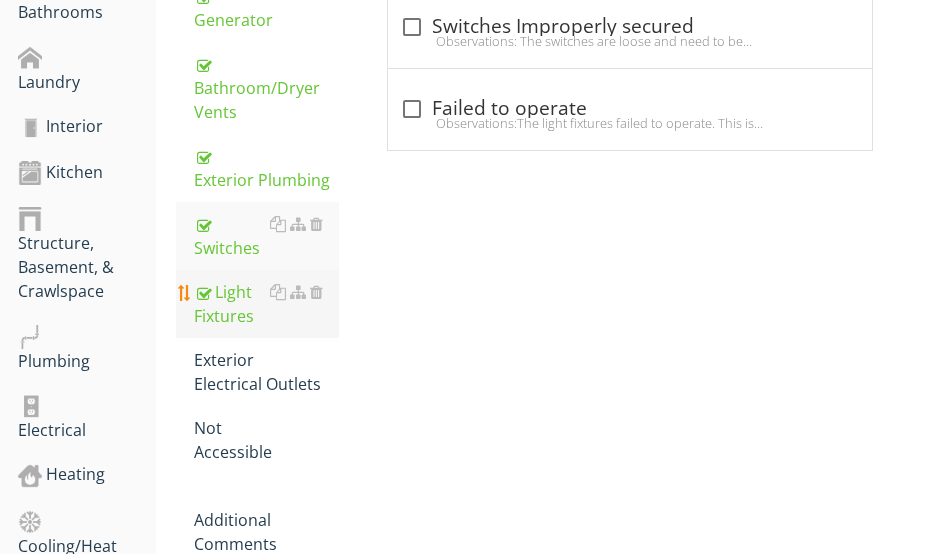 click on "Light Fixtures" at bounding box center [266, 304] 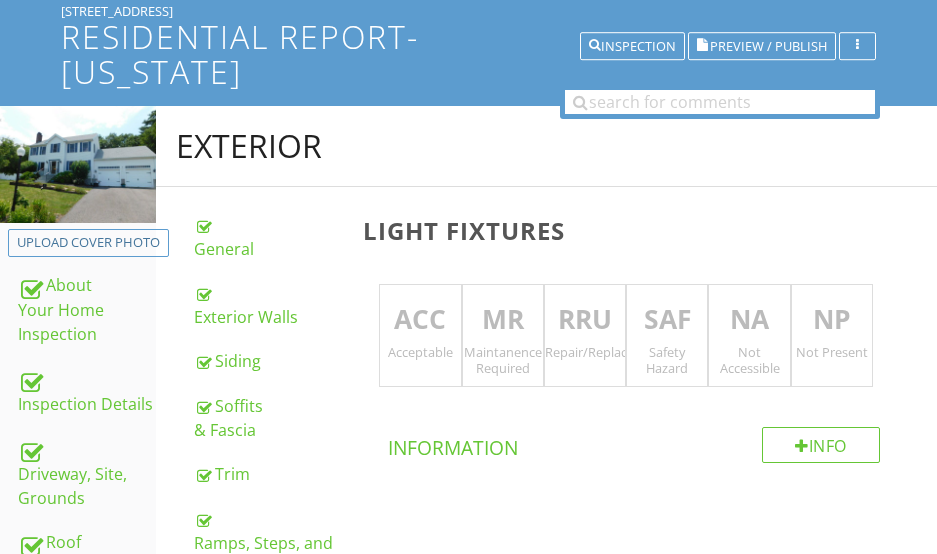 click on "ACC" at bounding box center [420, 320] 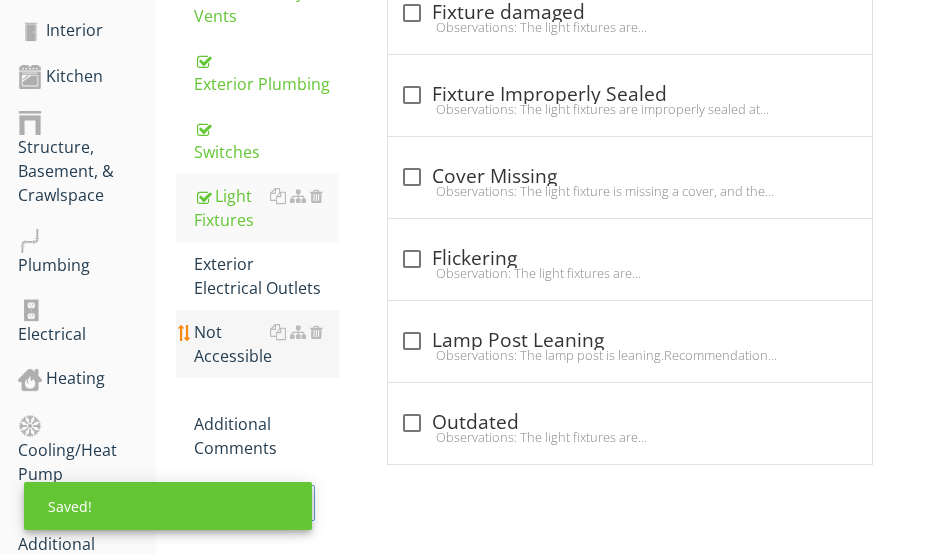 scroll, scrollTop: 1230, scrollLeft: 0, axis: vertical 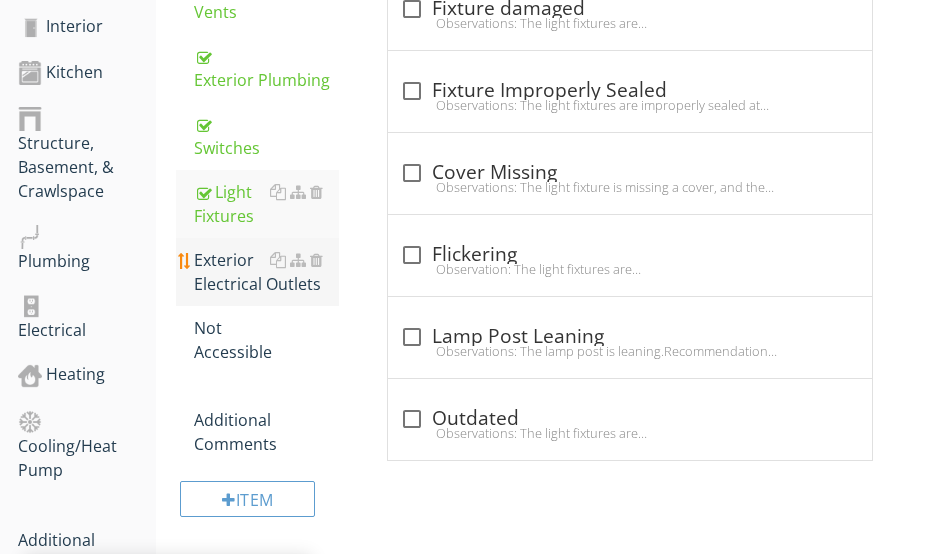 click on "Exterior Electrical Outlets" at bounding box center [266, 272] 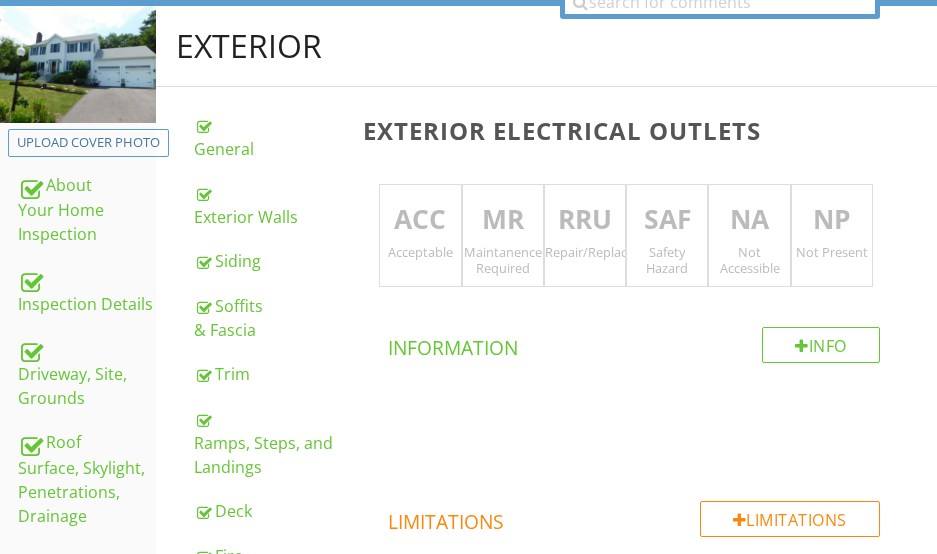 click on "ACC" at bounding box center [420, 220] 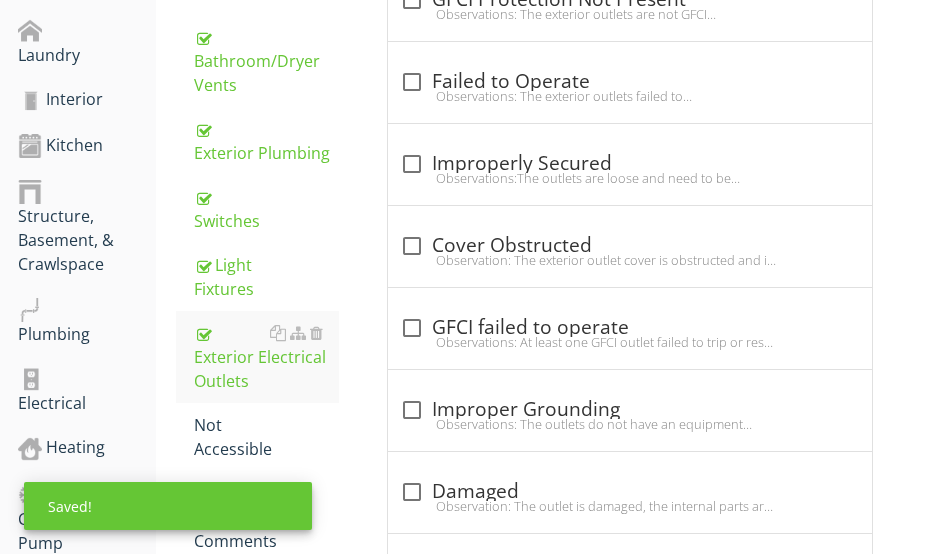 scroll, scrollTop: 1230, scrollLeft: 0, axis: vertical 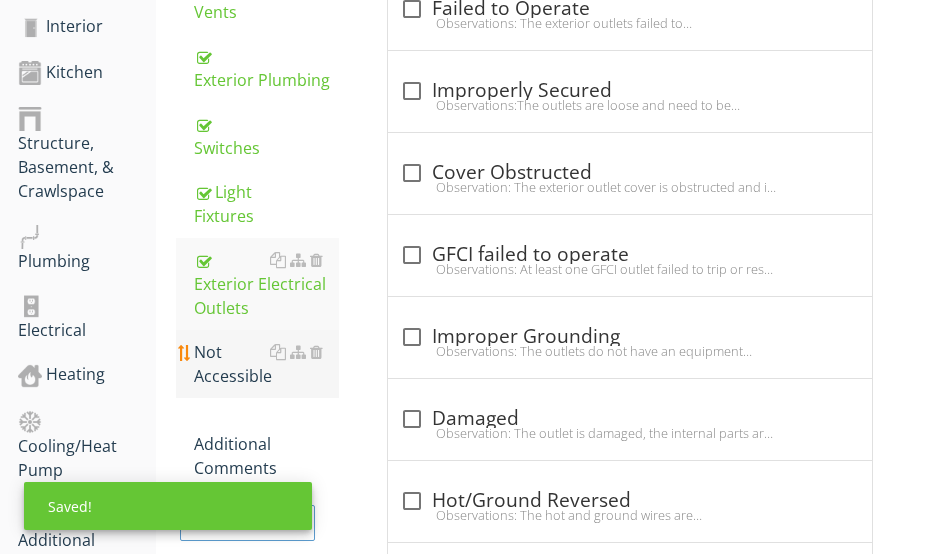 click on "Not Accessible" at bounding box center (266, 364) 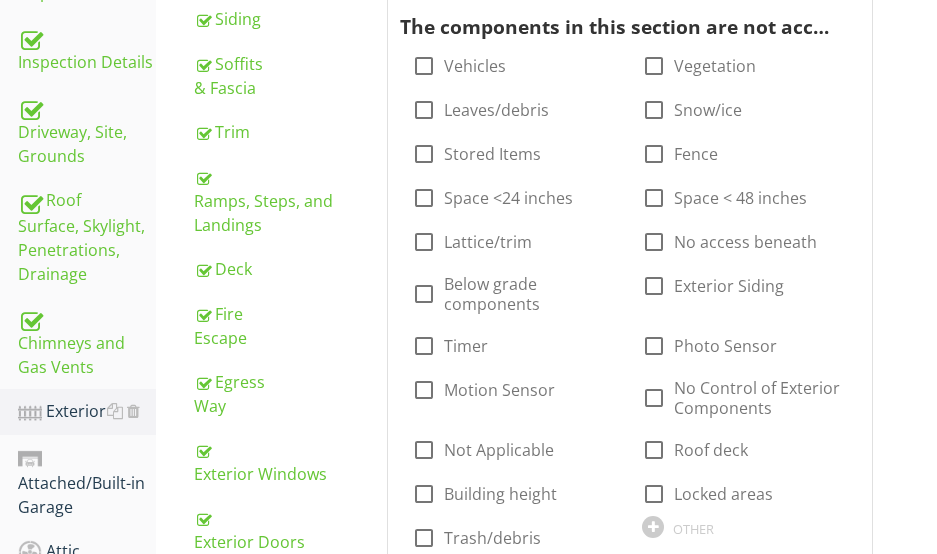 scroll, scrollTop: 430, scrollLeft: 0, axis: vertical 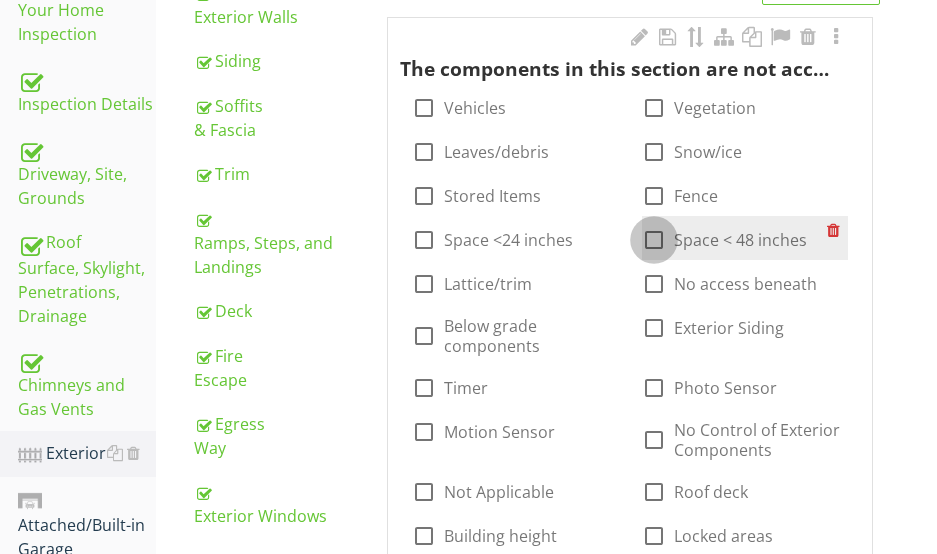 drag, startPoint x: 662, startPoint y: 238, endPoint x: 651, endPoint y: 232, distance: 12.529964 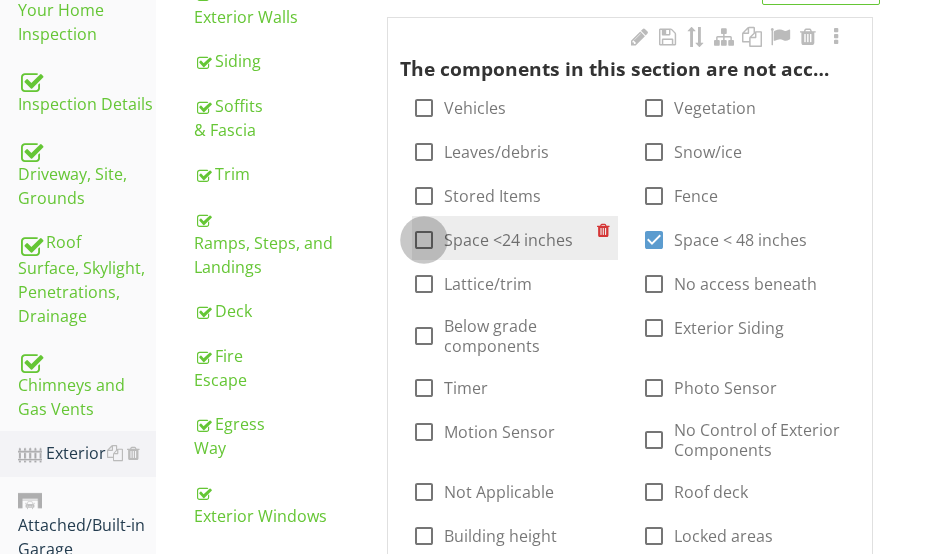 click at bounding box center [424, 240] 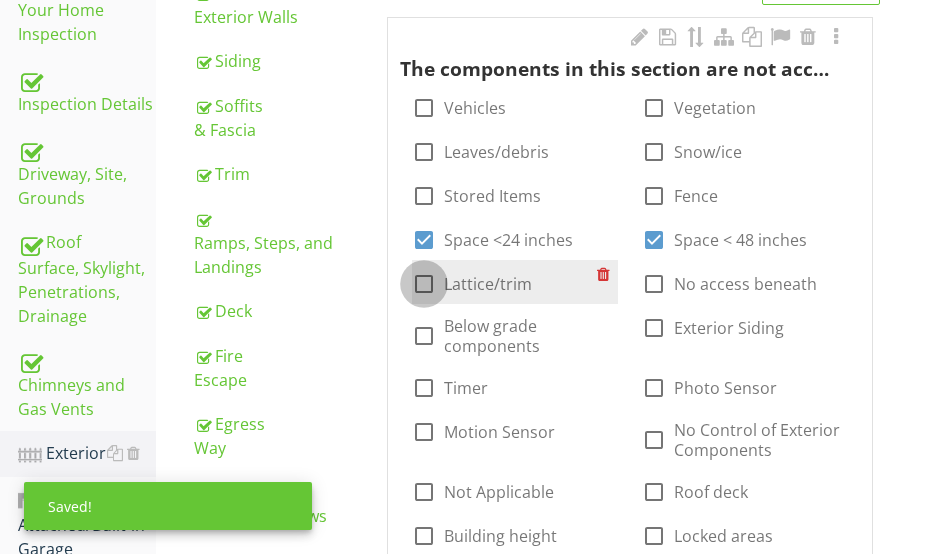 click at bounding box center [424, 284] 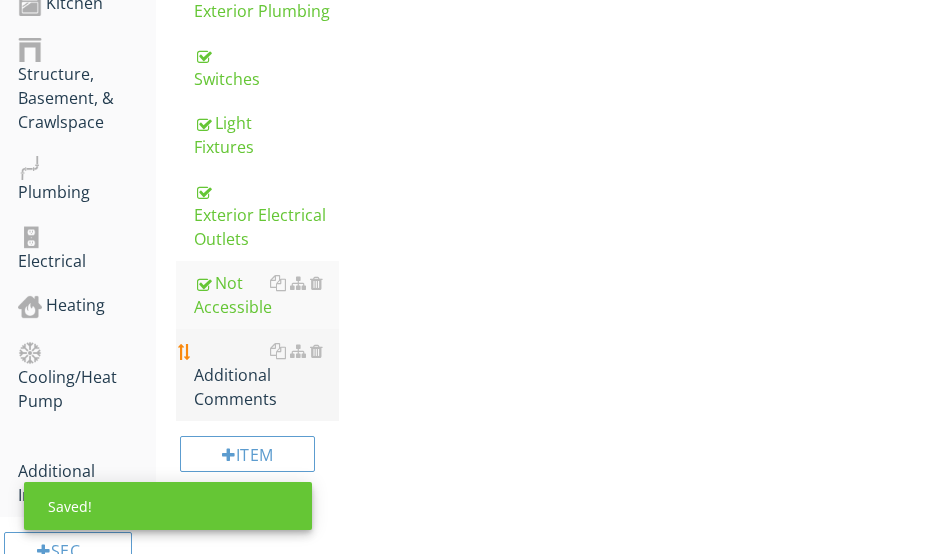 scroll, scrollTop: 1330, scrollLeft: 0, axis: vertical 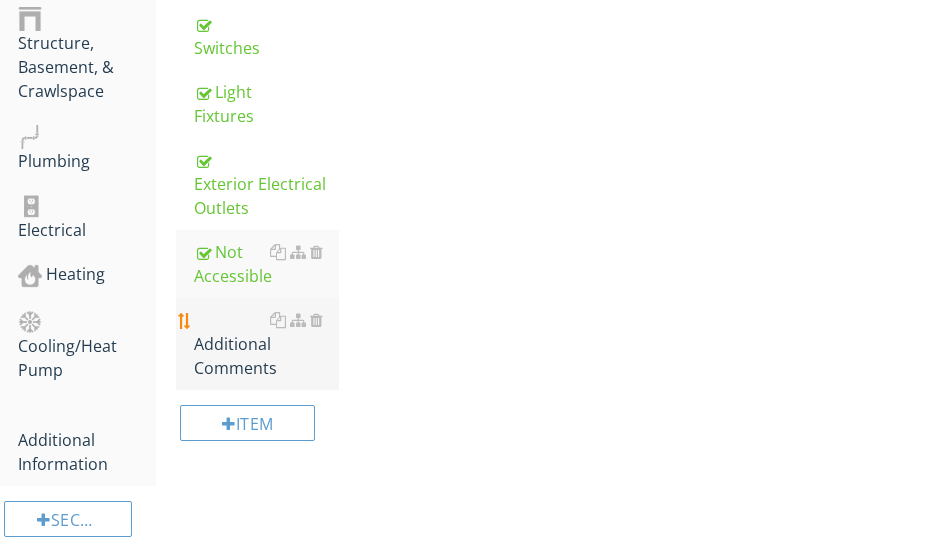 click on "Additional Comments" at bounding box center [266, 344] 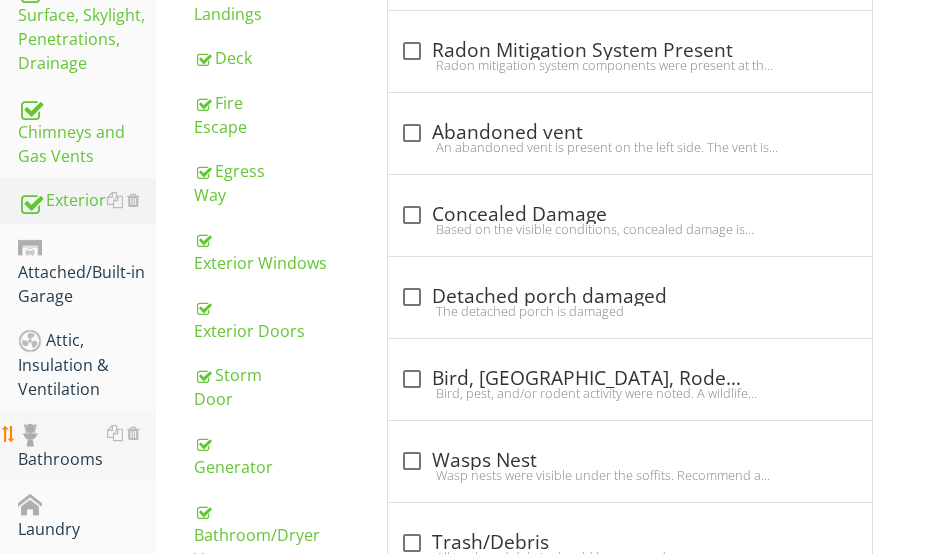 scroll, scrollTop: 730, scrollLeft: 0, axis: vertical 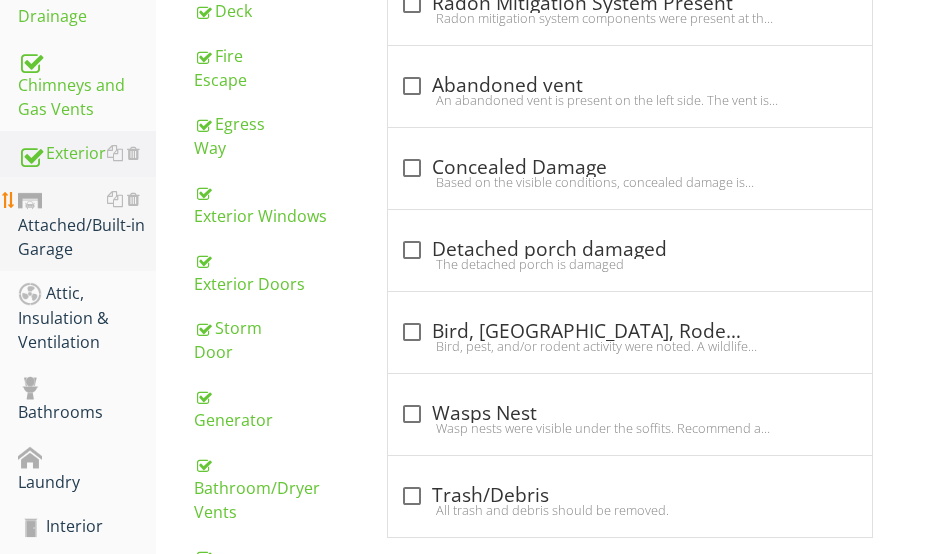 click on "Attached/Built-in Garage" at bounding box center (87, 224) 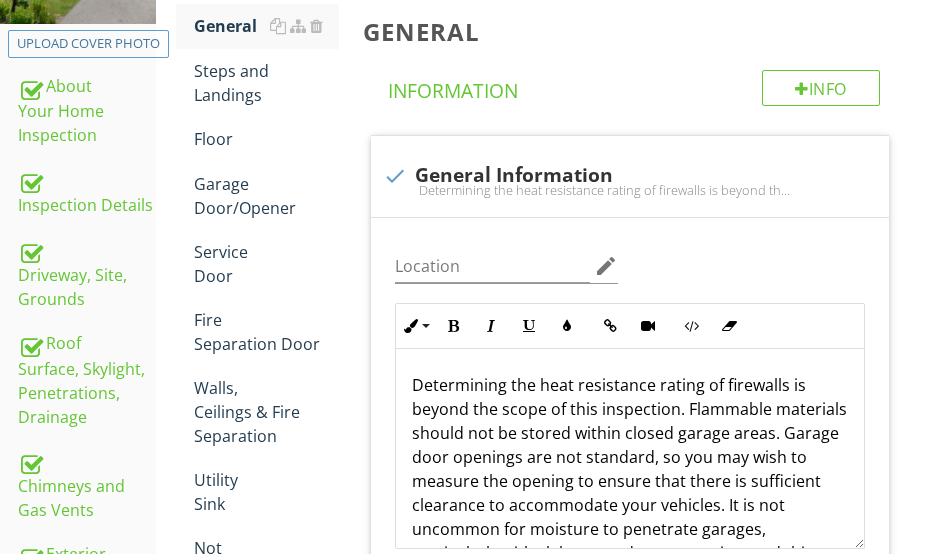 scroll, scrollTop: 830, scrollLeft: 0, axis: vertical 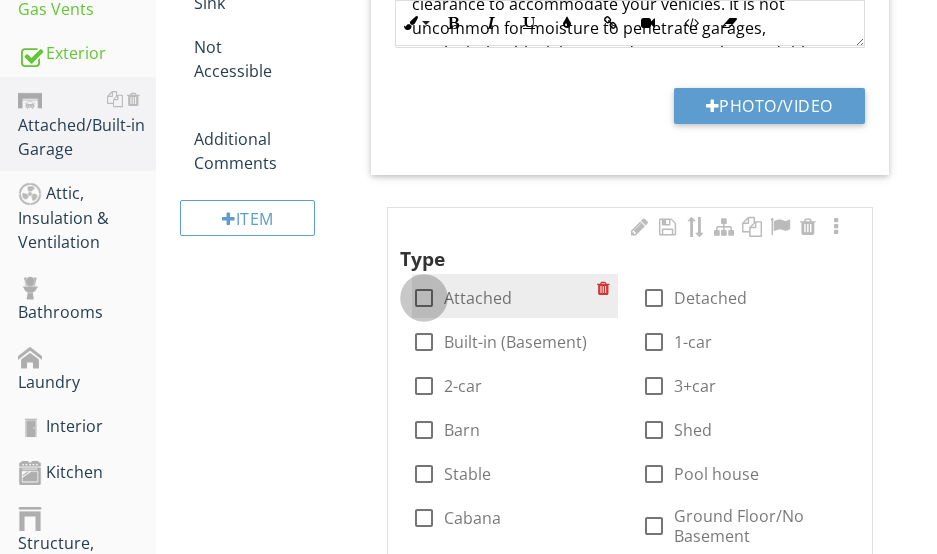 click at bounding box center (424, 298) 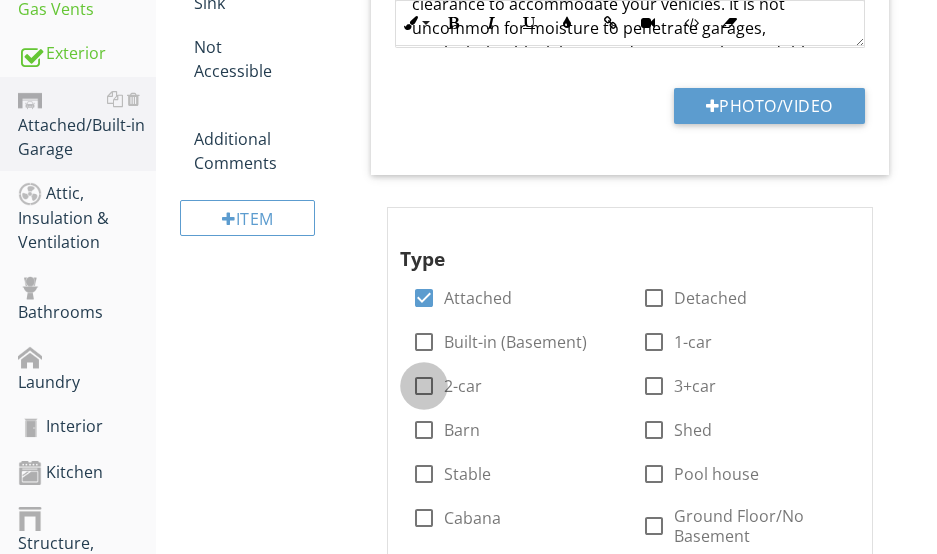 drag, startPoint x: 431, startPoint y: 380, endPoint x: 361, endPoint y: 373, distance: 70.34913 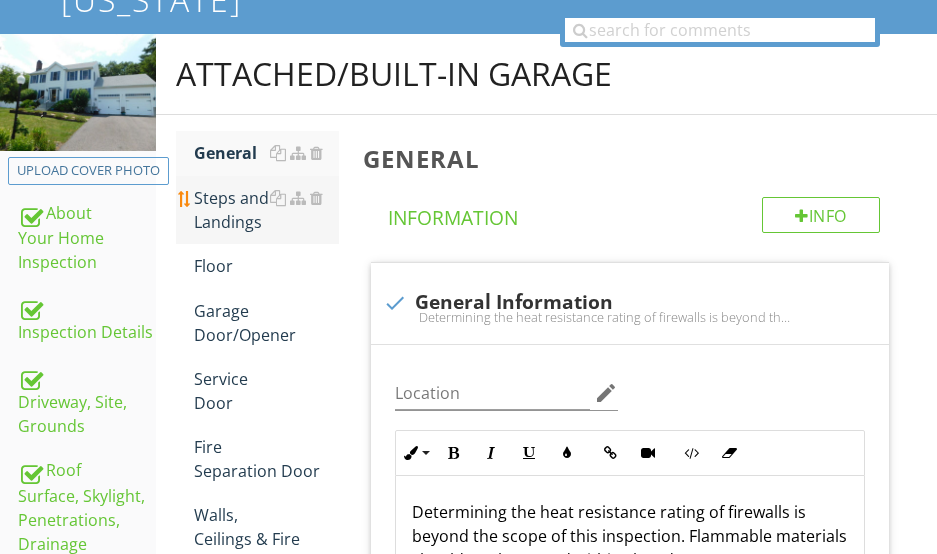 scroll, scrollTop: 130, scrollLeft: 0, axis: vertical 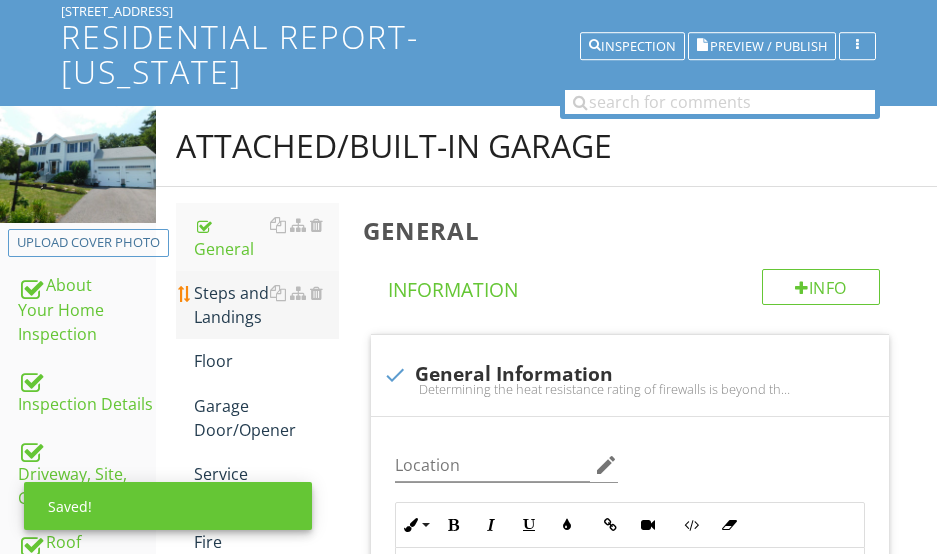 click on "Steps and Landings" at bounding box center (266, 305) 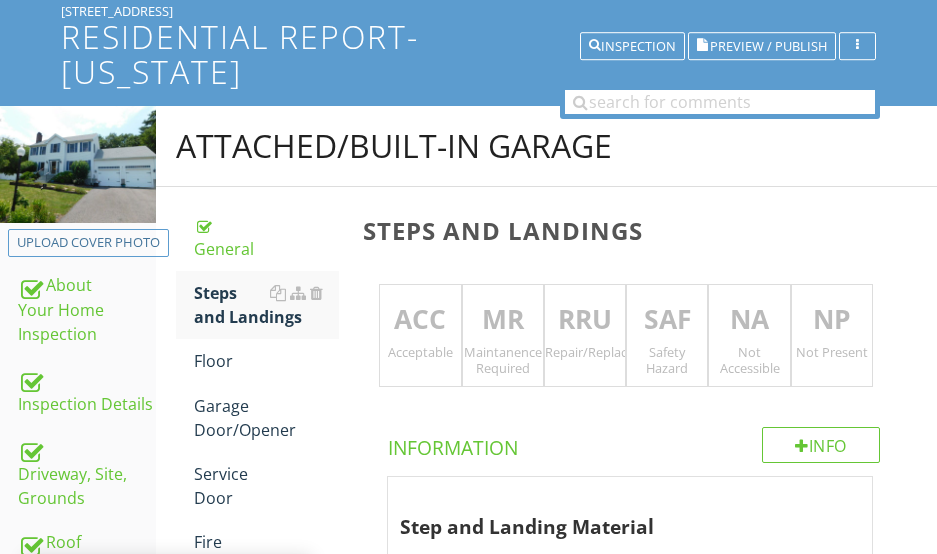 click on "ACC" at bounding box center [420, 320] 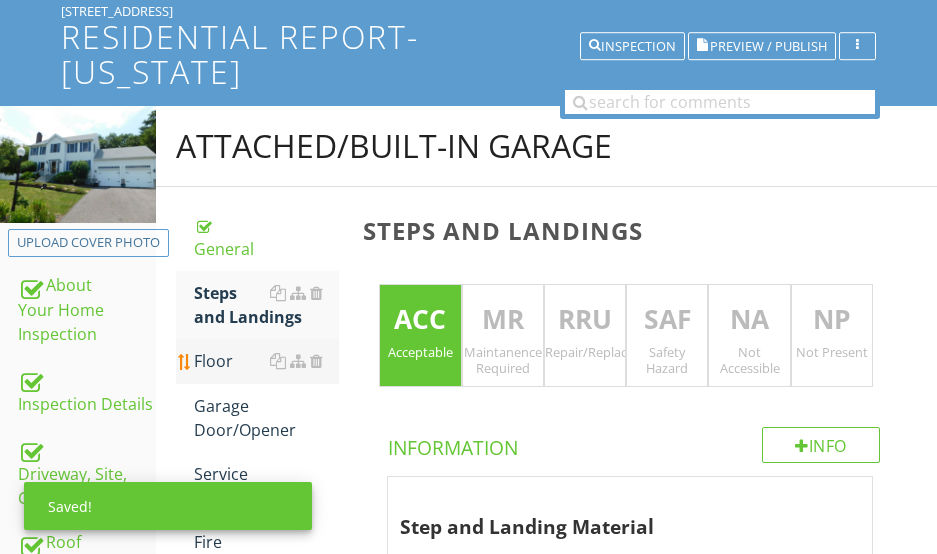 click on "Floor" at bounding box center [266, 361] 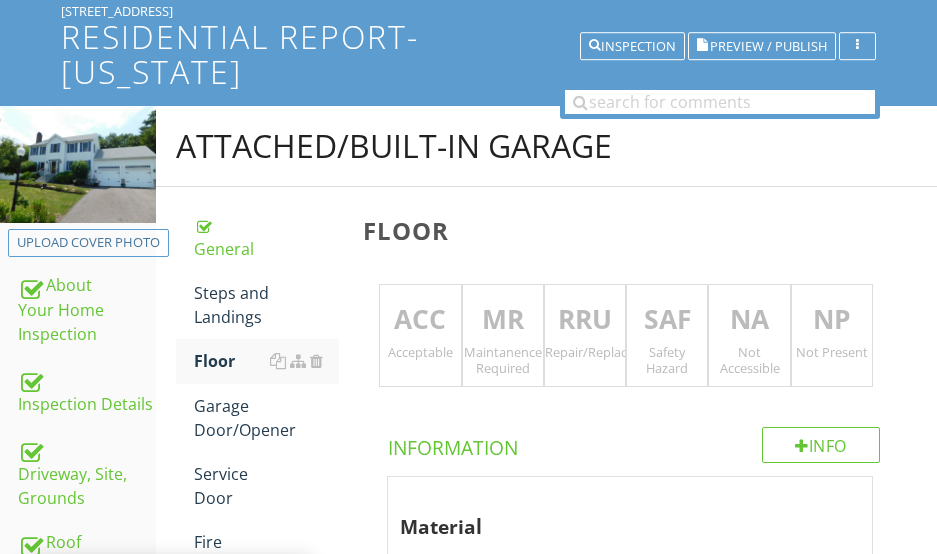 click on "ACC" at bounding box center (420, 320) 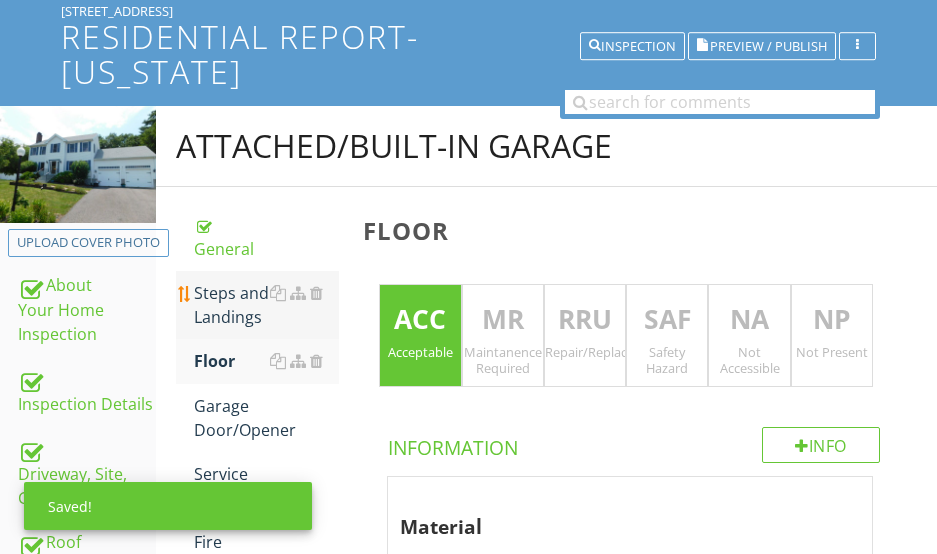 click on "Steps and Landings" at bounding box center [266, 305] 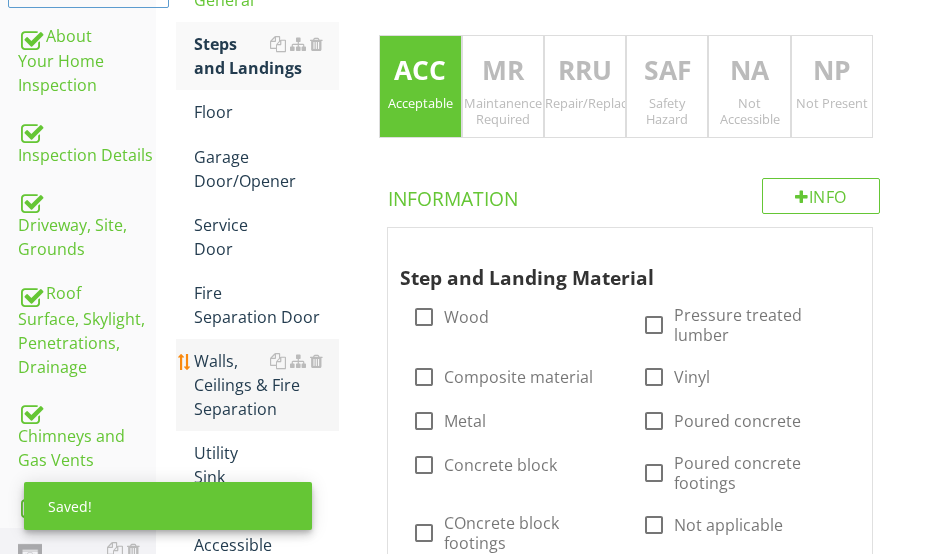 scroll, scrollTop: 430, scrollLeft: 0, axis: vertical 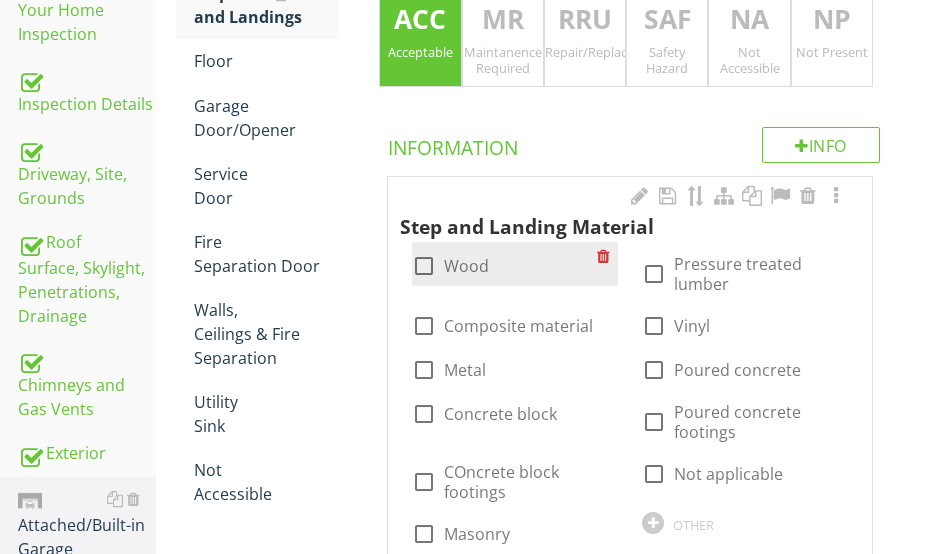 click at bounding box center [424, 266] 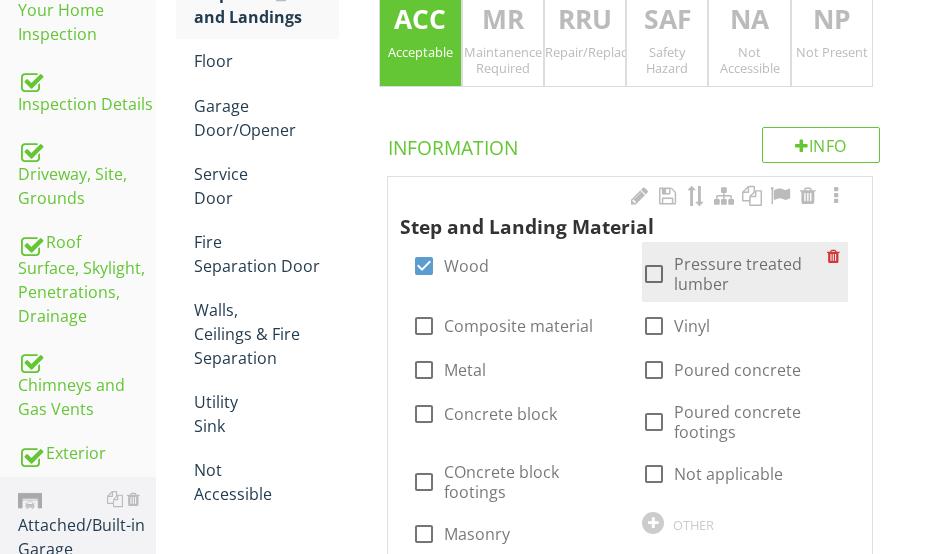 click at bounding box center [654, 274] 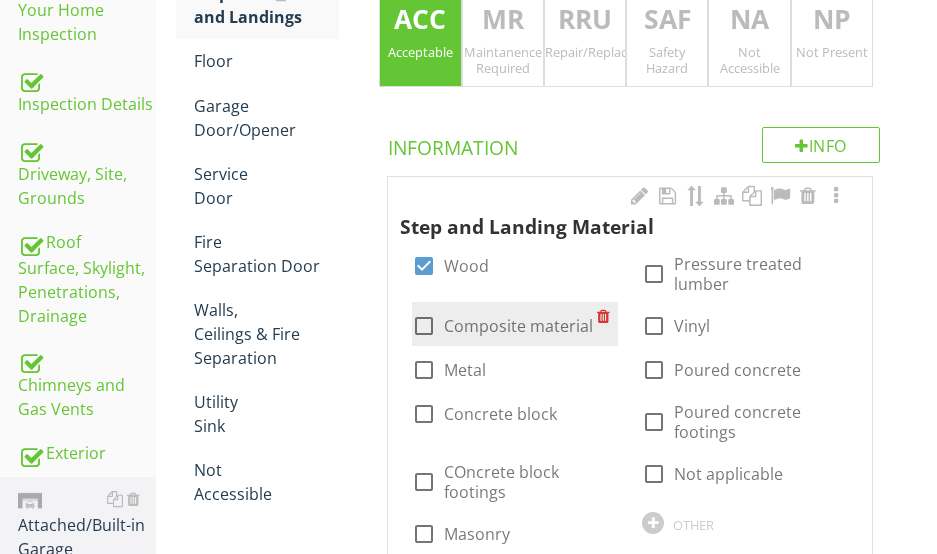 checkbox on "true" 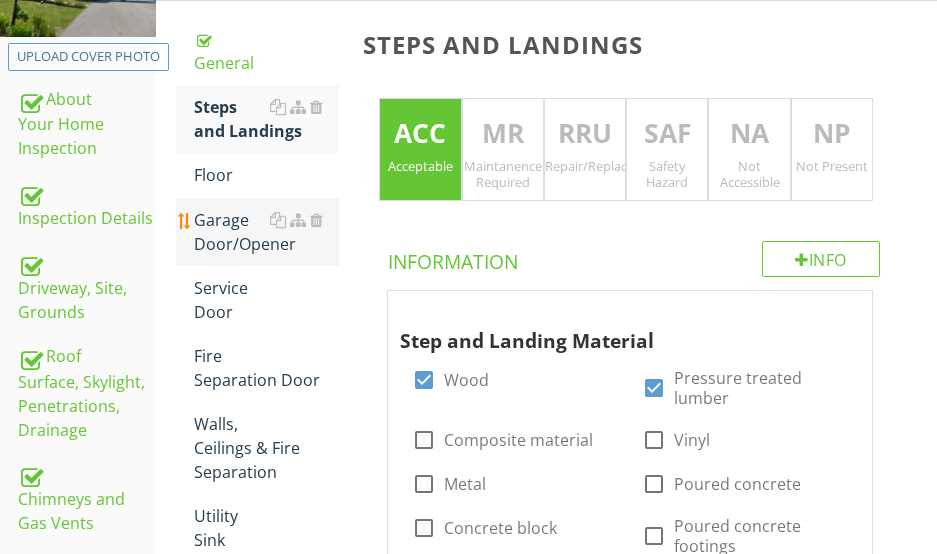scroll, scrollTop: 230, scrollLeft: 0, axis: vertical 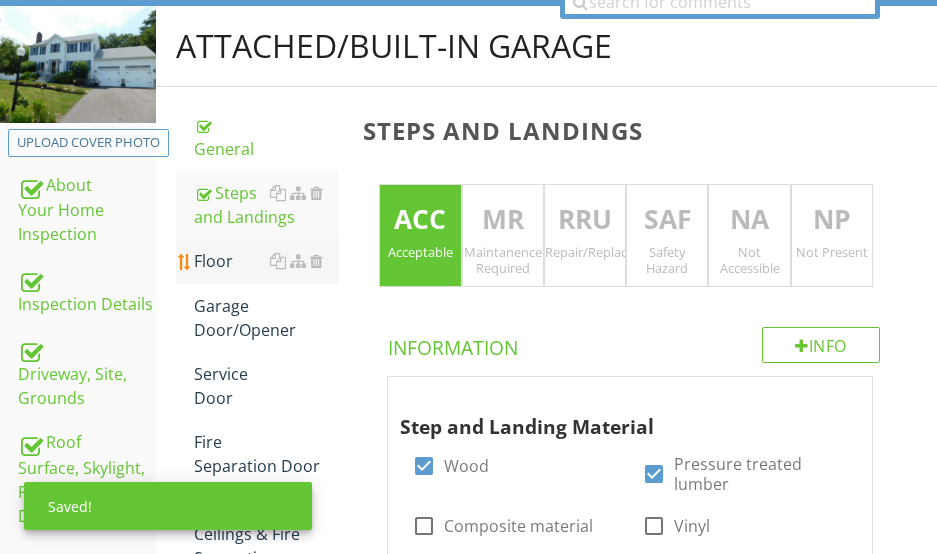 click on "Floor" at bounding box center (266, 261) 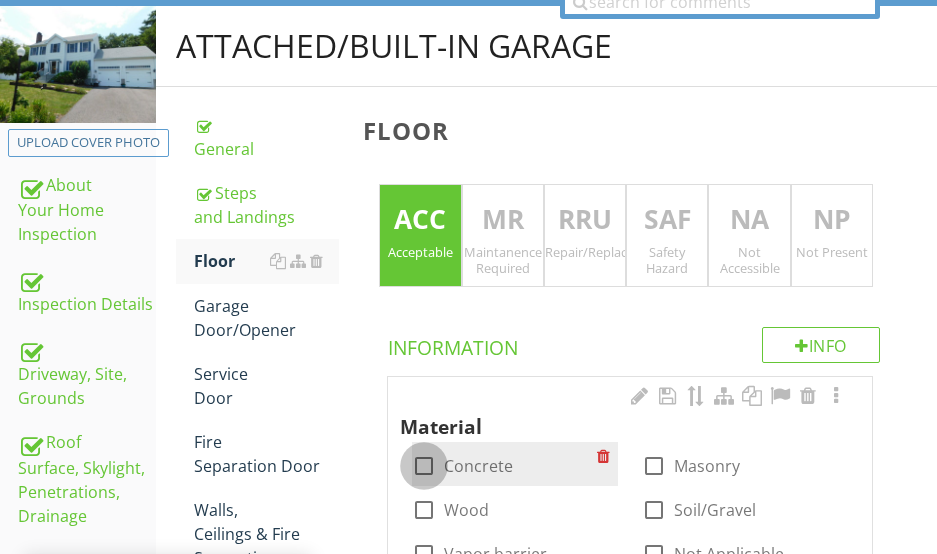click at bounding box center (424, 466) 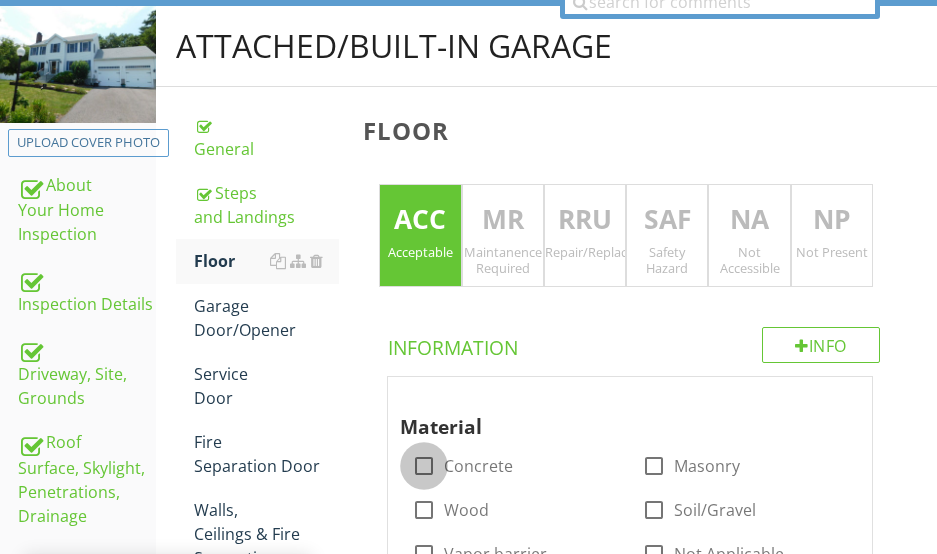 checkbox on "true" 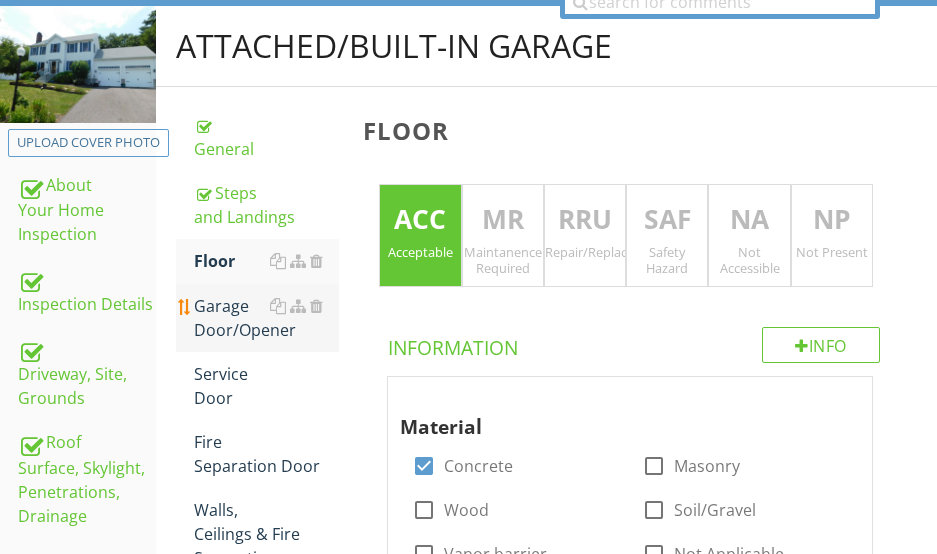 click on "Garage Door/Opener" at bounding box center [266, 318] 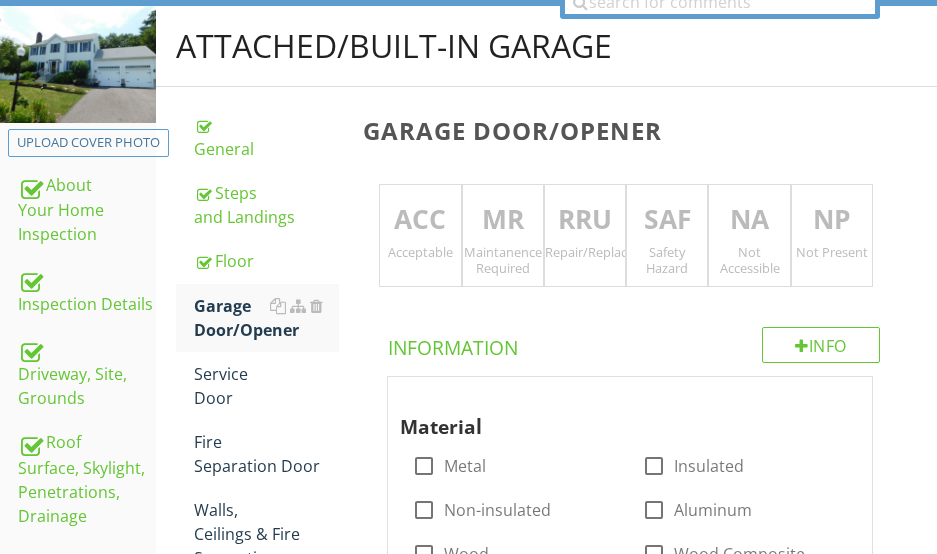 click on "MR" at bounding box center (503, 220) 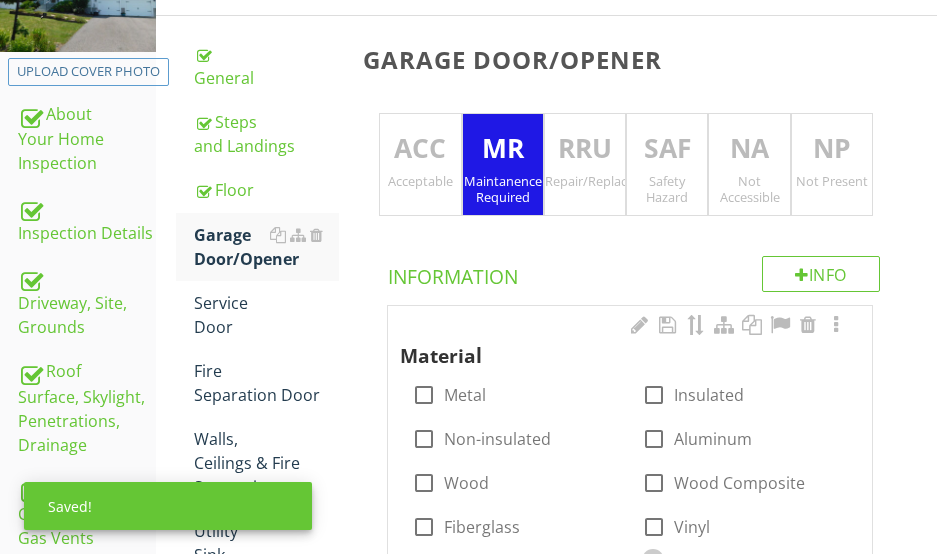 scroll, scrollTop: 430, scrollLeft: 0, axis: vertical 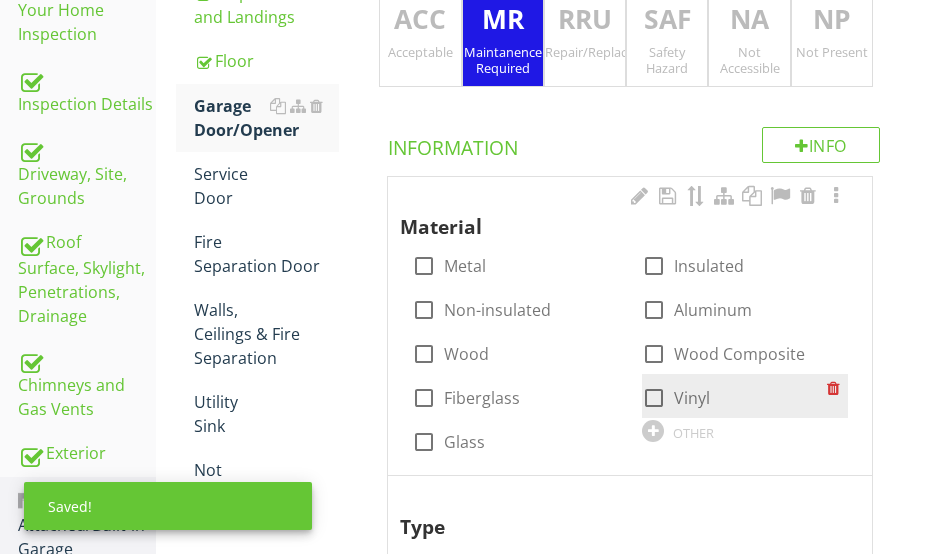click at bounding box center (654, 398) 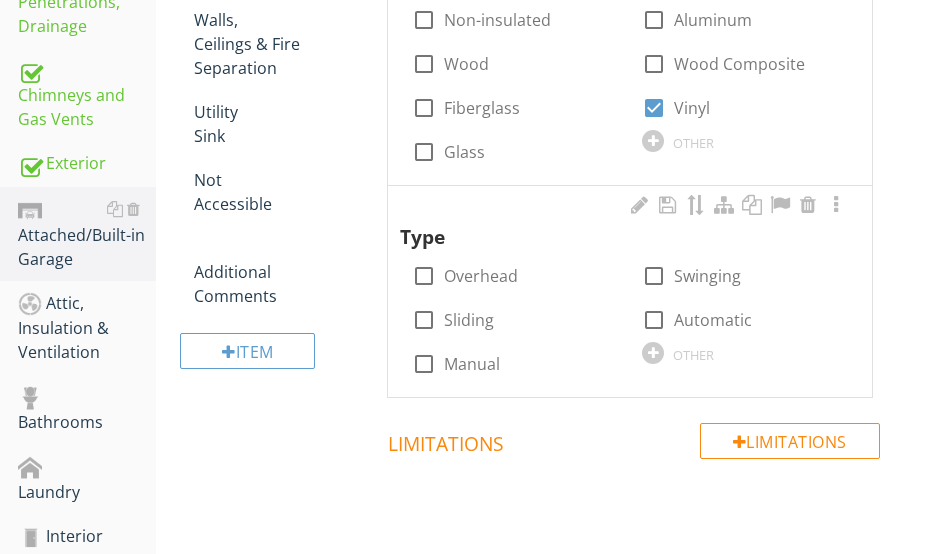 scroll, scrollTop: 730, scrollLeft: 0, axis: vertical 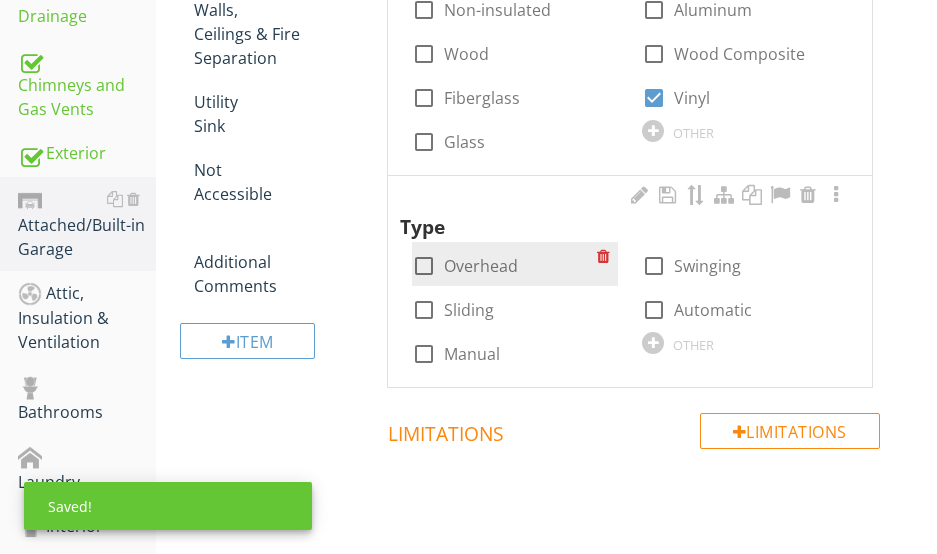 click at bounding box center (424, 266) 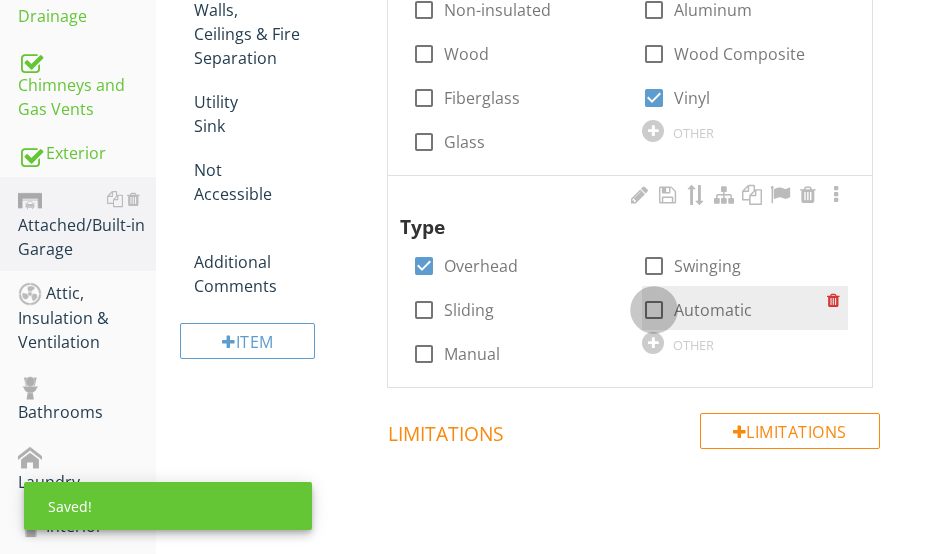 click at bounding box center [654, 310] 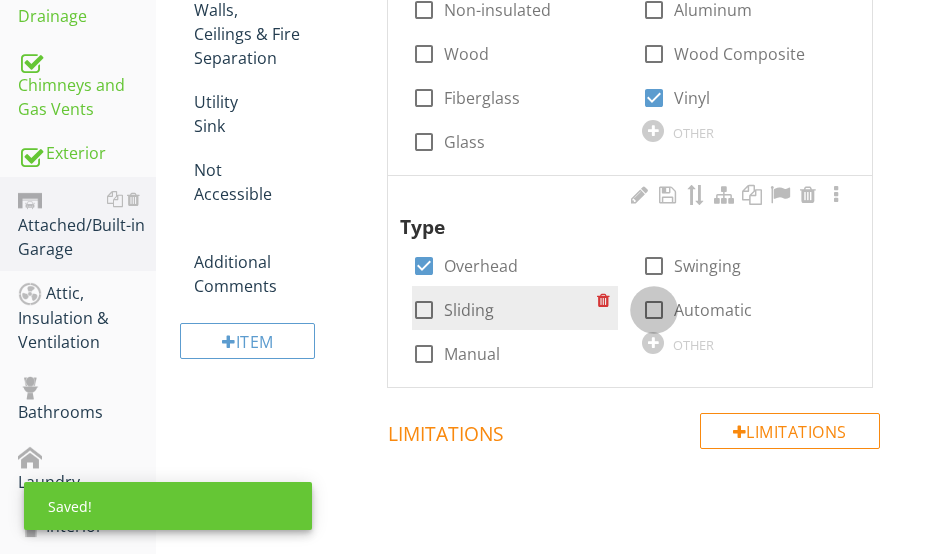 checkbox on "true" 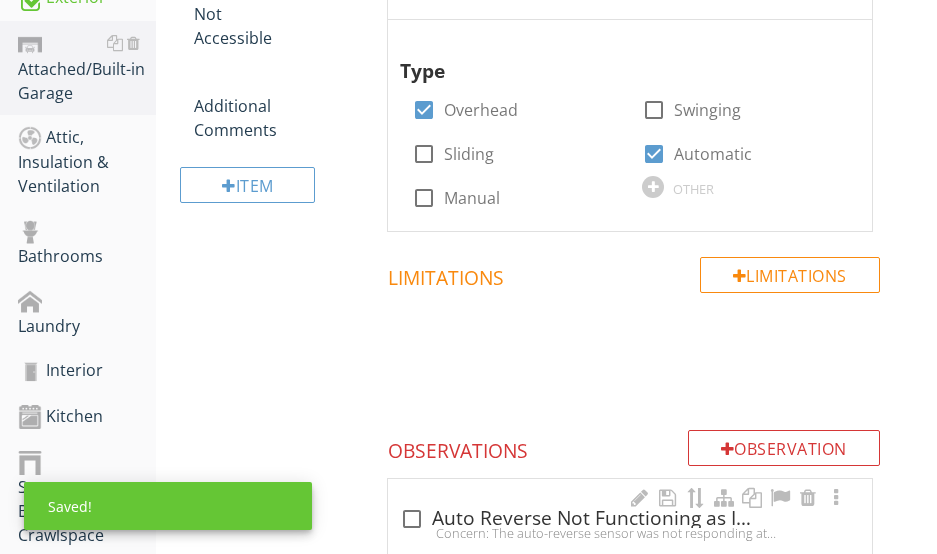 scroll, scrollTop: 1130, scrollLeft: 0, axis: vertical 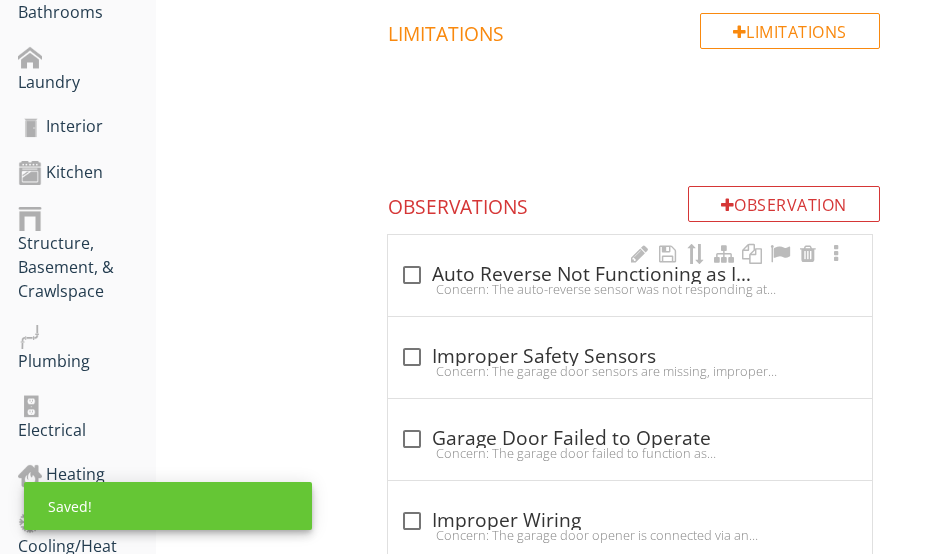 click on "check_box_outline_blank
Auto Reverse Not Functioning as Intended" at bounding box center [630, 275] 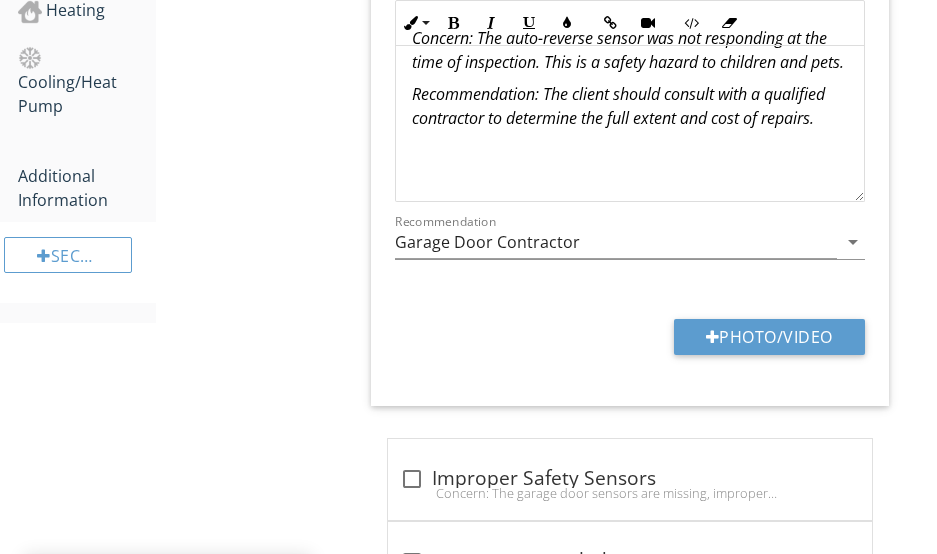 scroll, scrollTop: 1630, scrollLeft: 0, axis: vertical 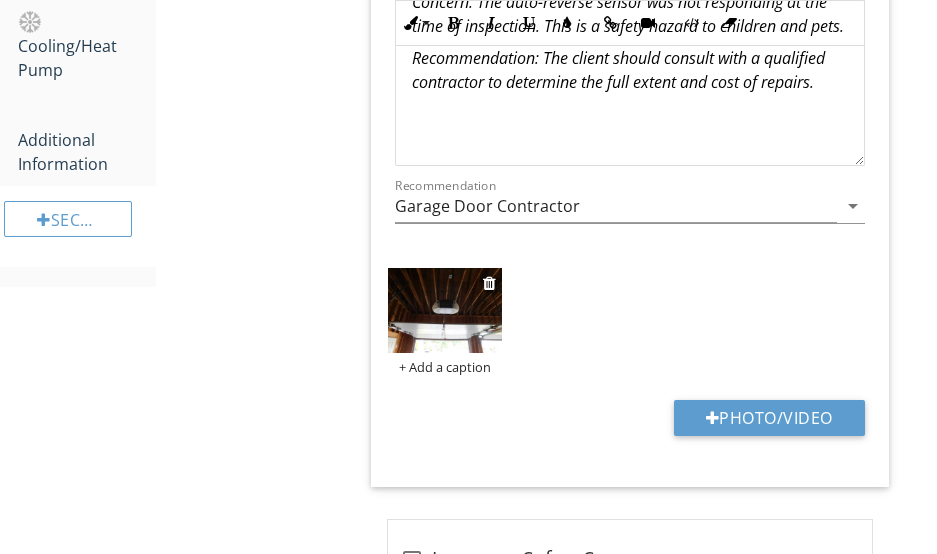 click at bounding box center (444, 310) 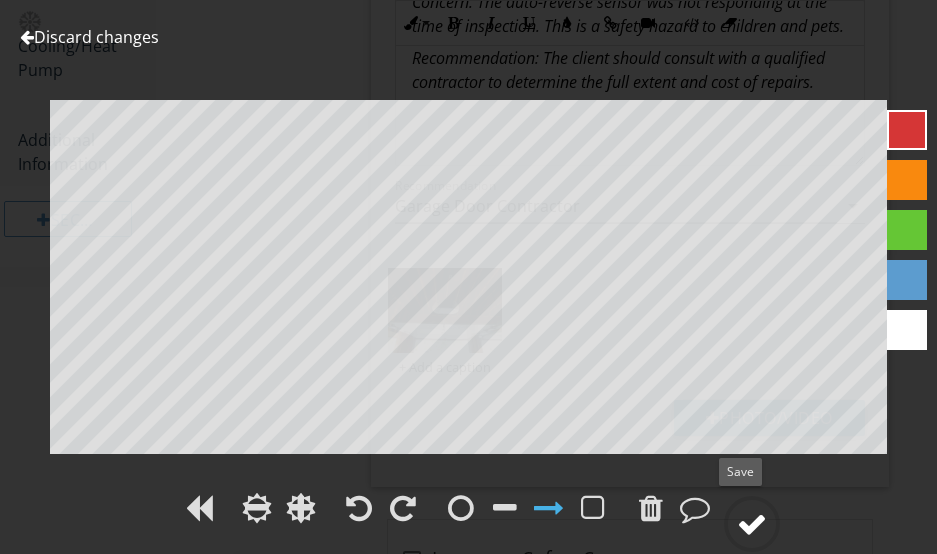 click at bounding box center [752, 524] 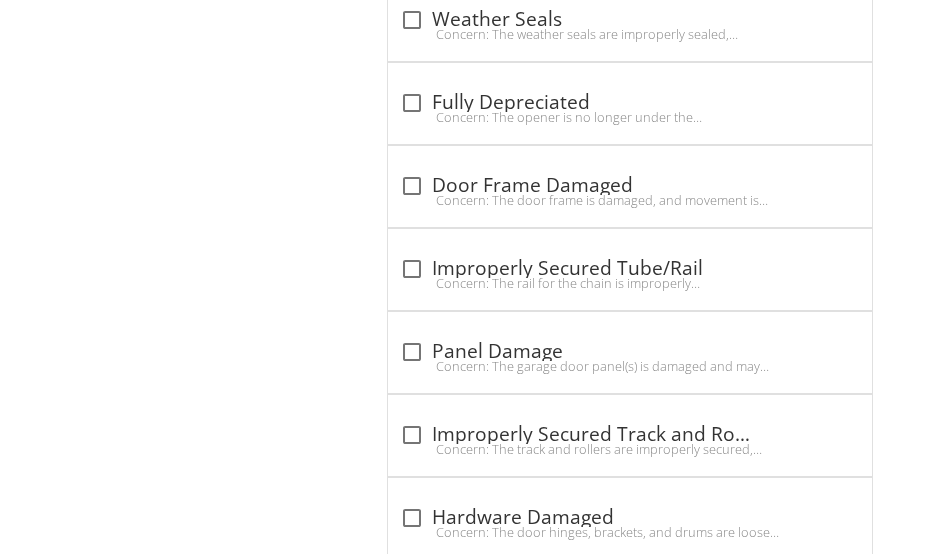 scroll, scrollTop: 3030, scrollLeft: 0, axis: vertical 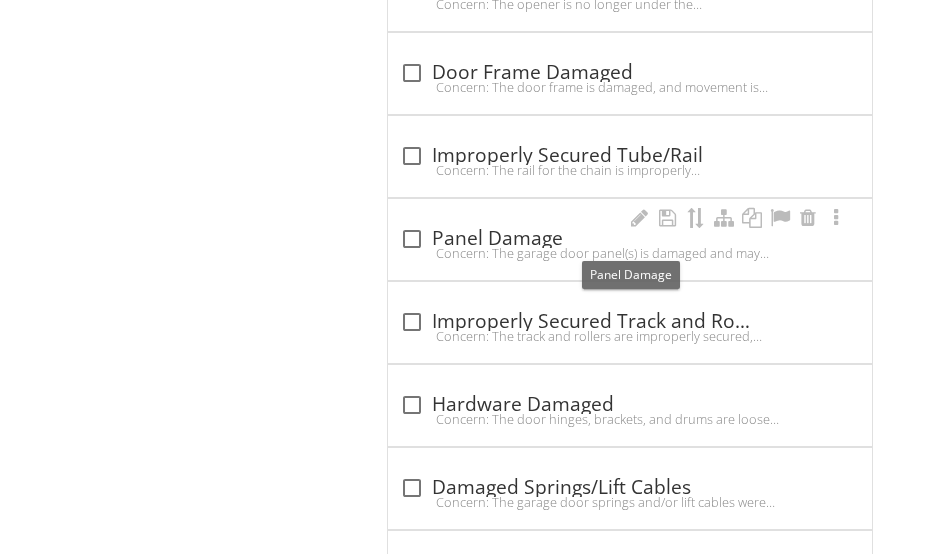 click on "check_box_outline_blank
Panel Damage" at bounding box center [630, 239] 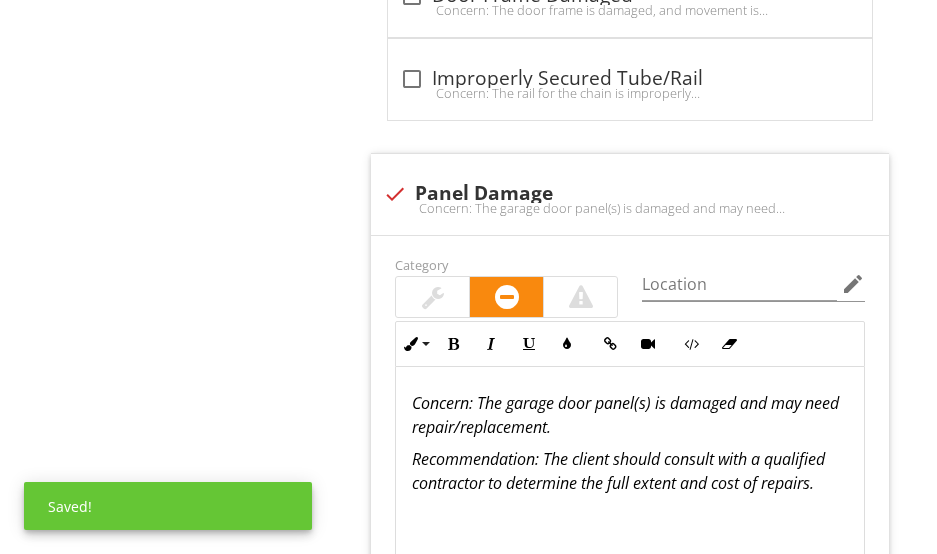 scroll, scrollTop: 3130, scrollLeft: 0, axis: vertical 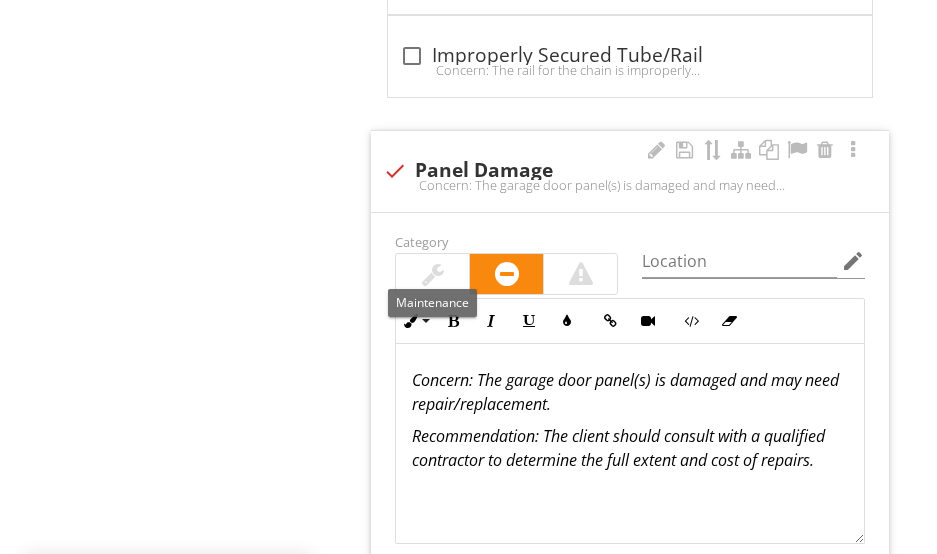 click at bounding box center [432, 274] 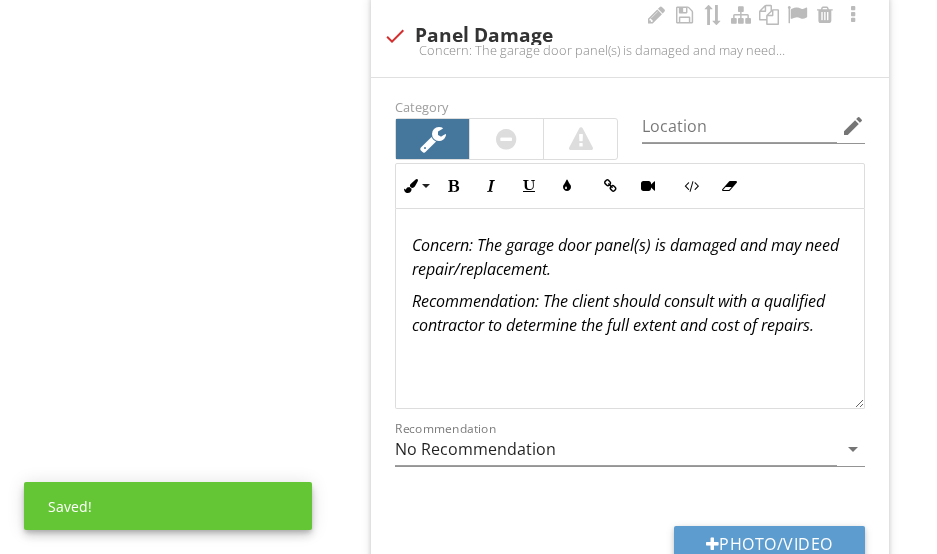 scroll, scrollTop: 3230, scrollLeft: 0, axis: vertical 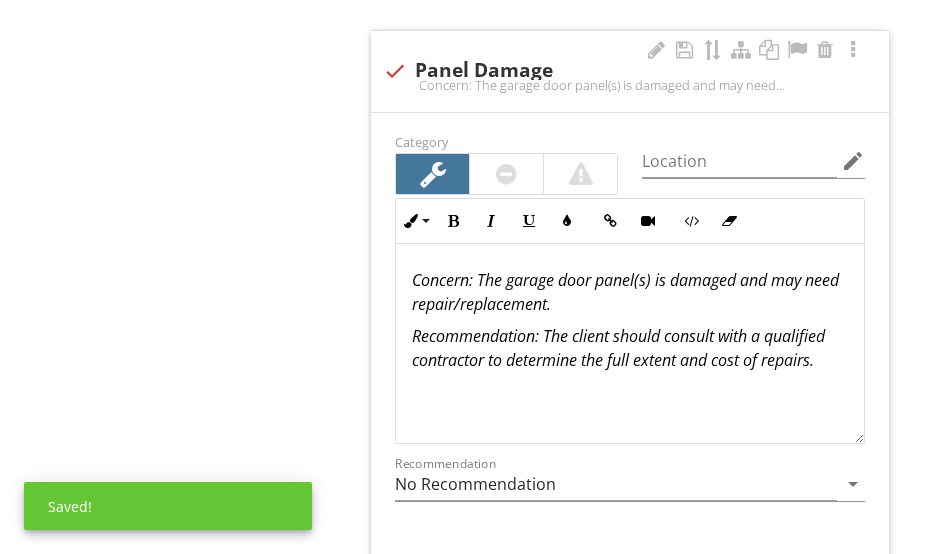 click at bounding box center (506, 174) 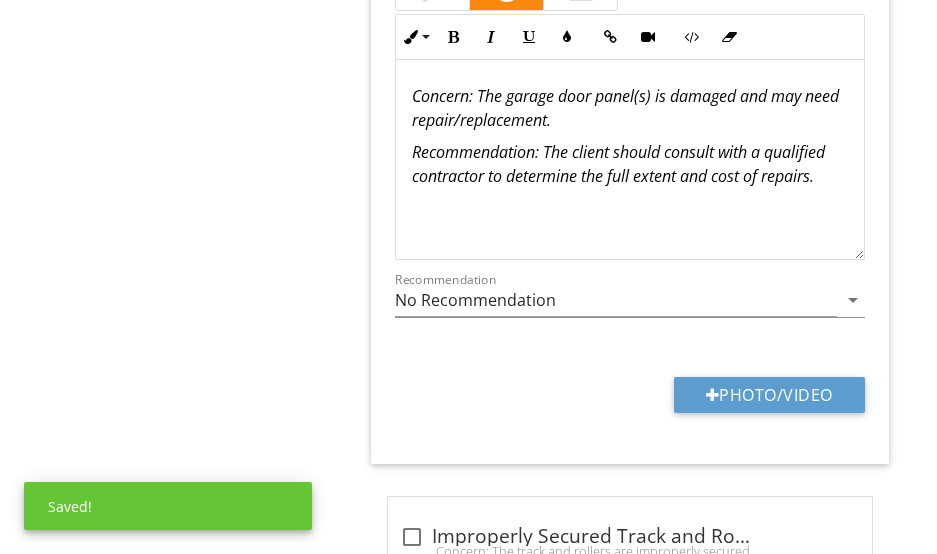 scroll, scrollTop: 3430, scrollLeft: 0, axis: vertical 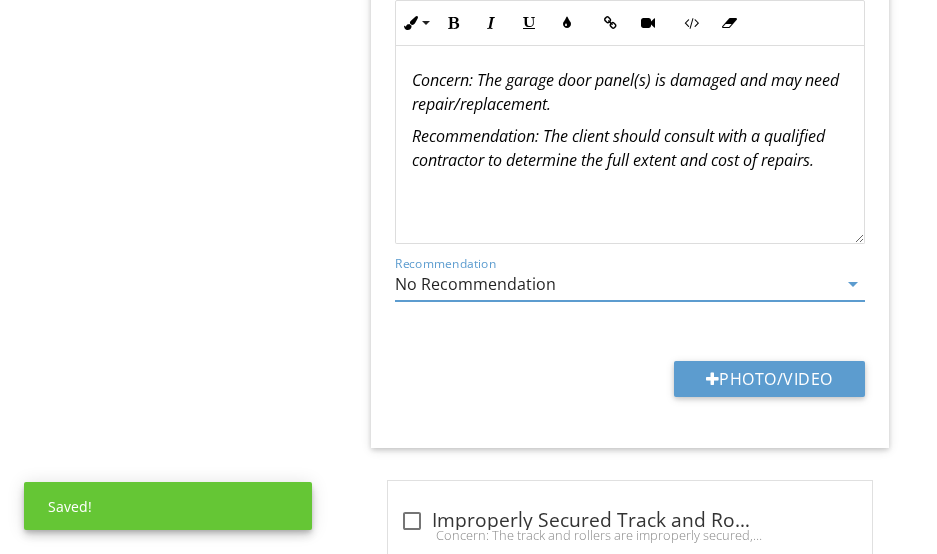 click on "No Recommendation" at bounding box center (616, 284) 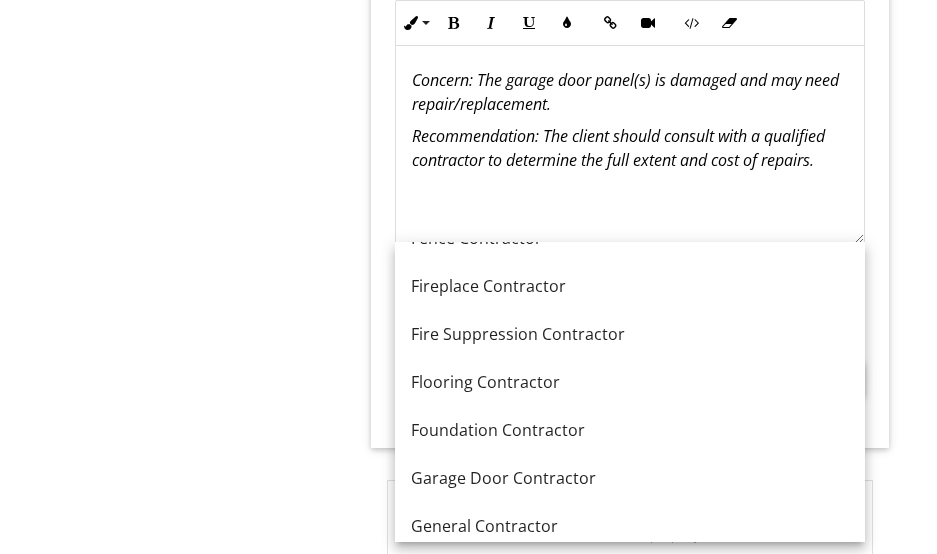 scroll, scrollTop: 1000, scrollLeft: 0, axis: vertical 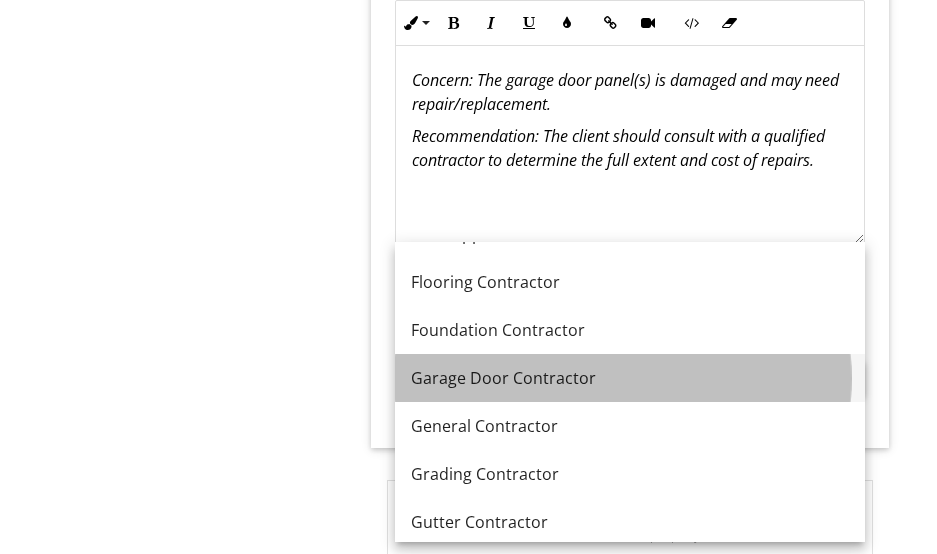 click on "Garage Door Contractor" at bounding box center [630, 378] 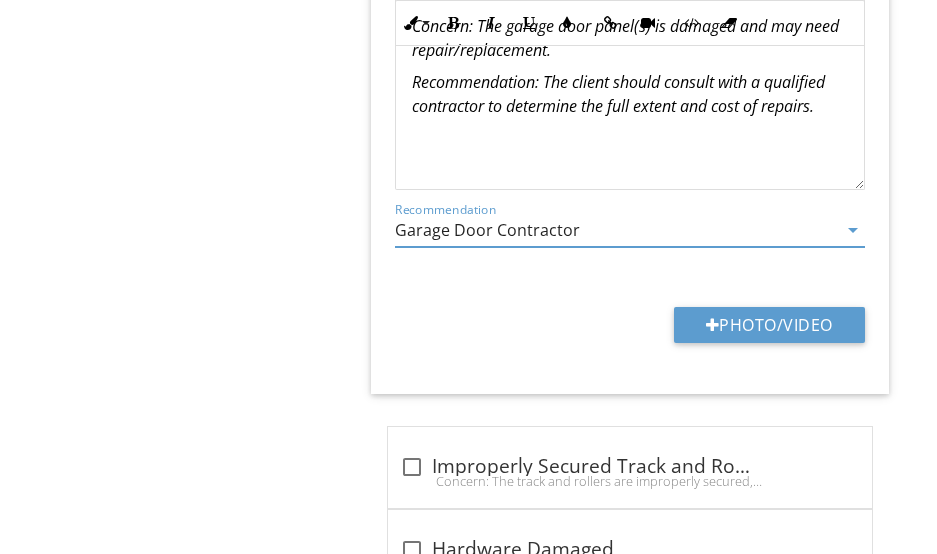 scroll, scrollTop: 3530, scrollLeft: 0, axis: vertical 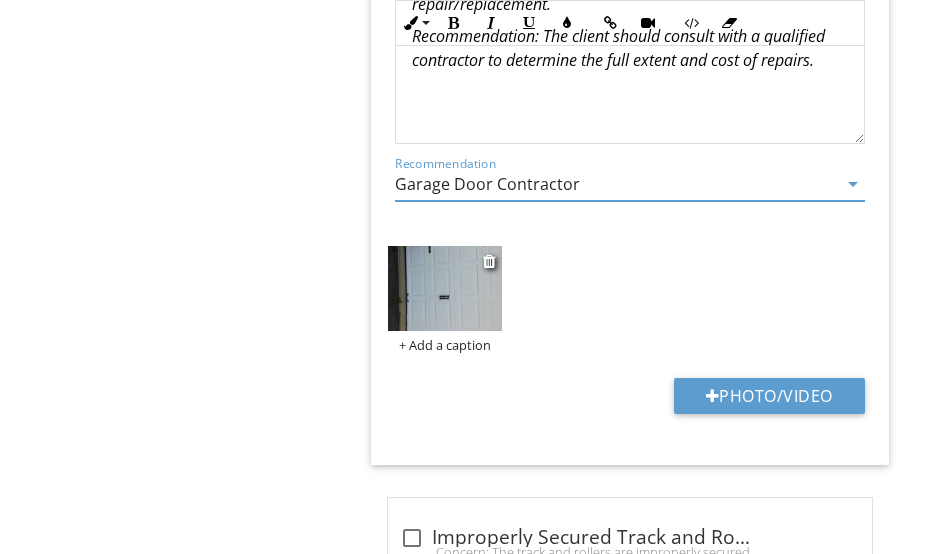 click at bounding box center (444, 288) 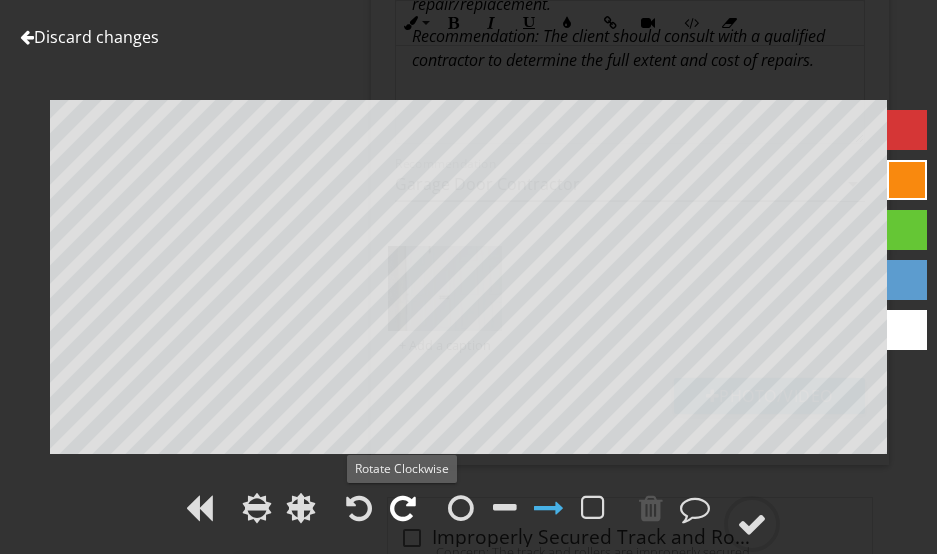 click at bounding box center [403, 508] 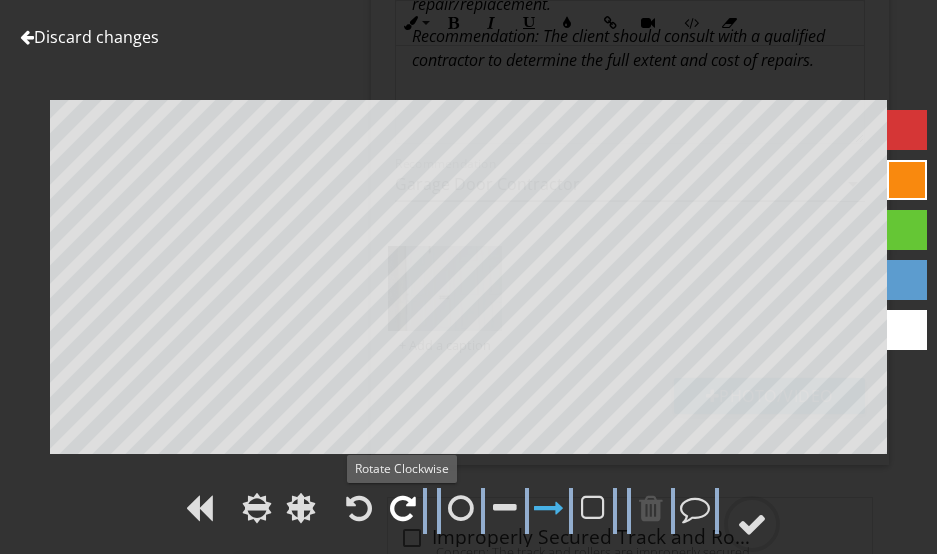 click at bounding box center [403, 508] 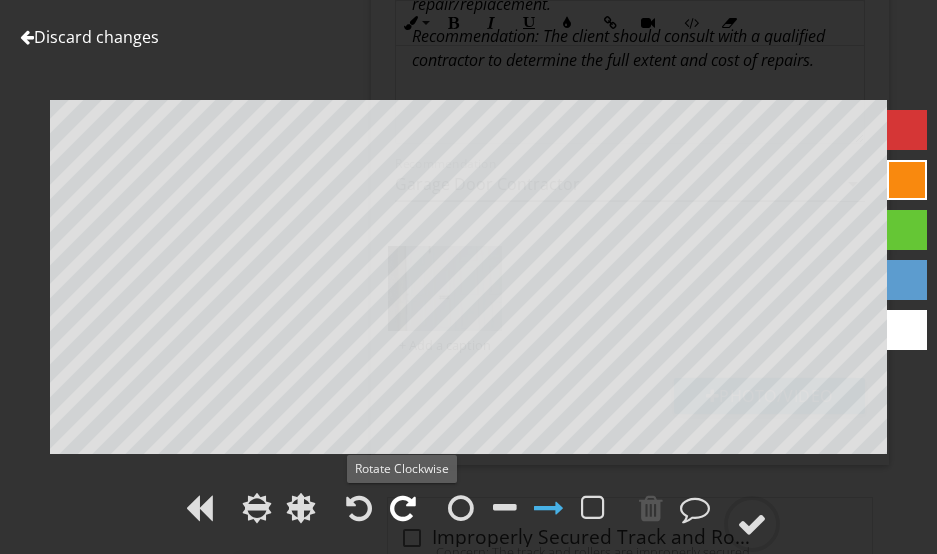 click at bounding box center [403, 508] 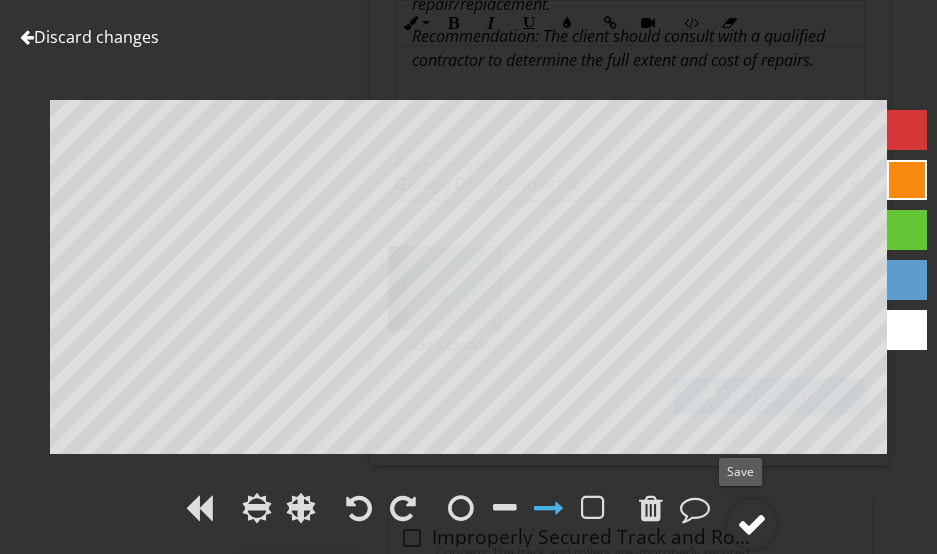 click at bounding box center [752, 524] 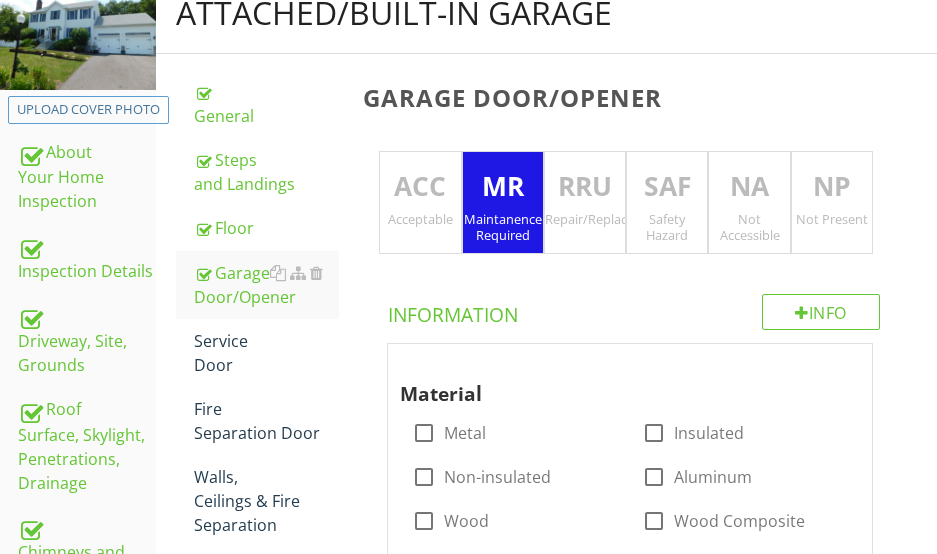 scroll, scrollTop: 230, scrollLeft: 0, axis: vertical 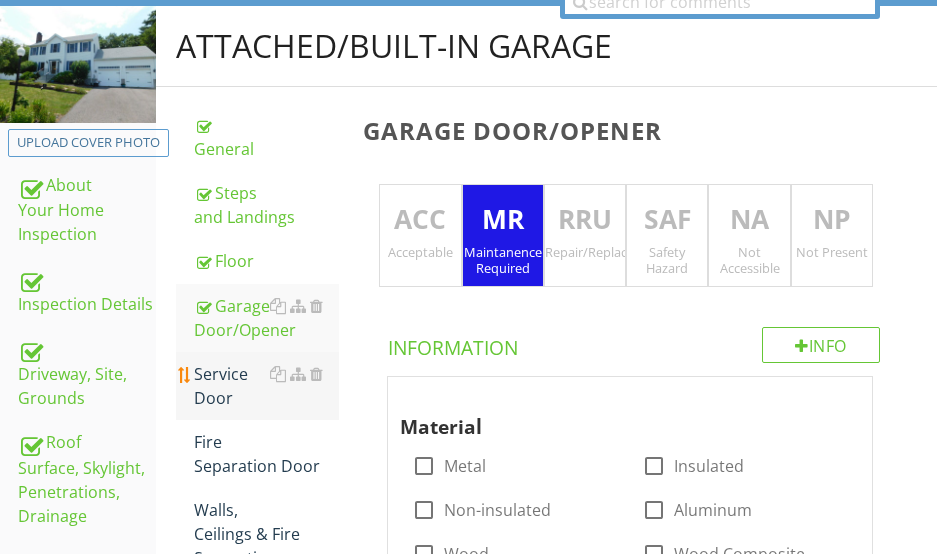 click on "Service Door" at bounding box center [266, 386] 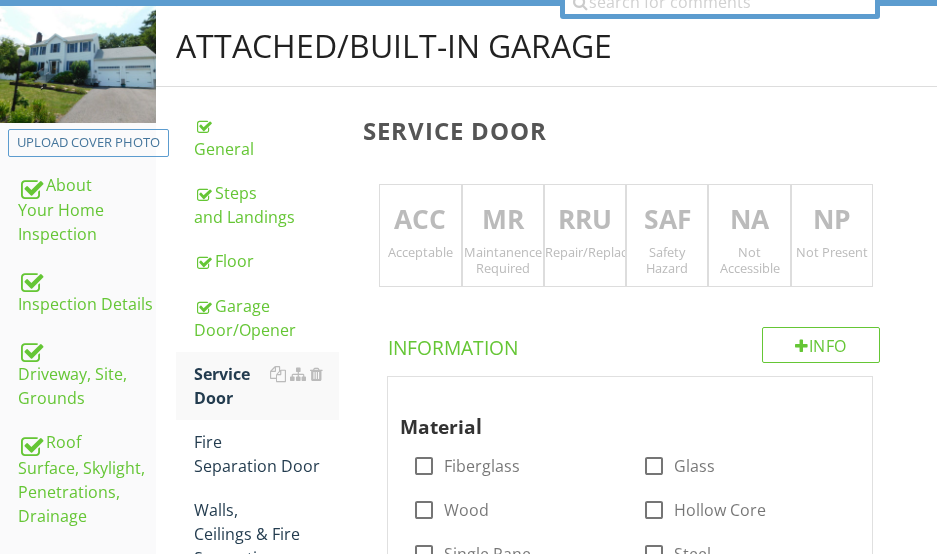 click on "ACC" at bounding box center [420, 220] 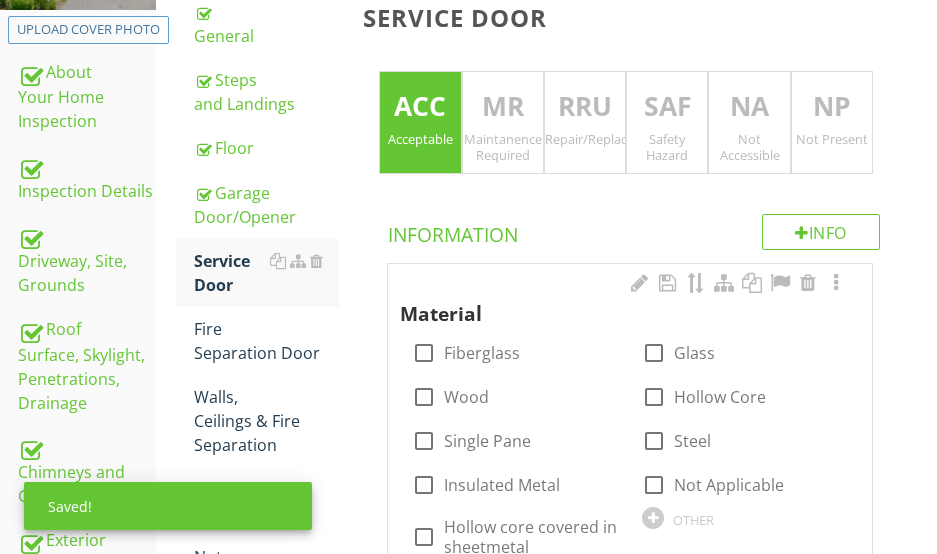 scroll, scrollTop: 430, scrollLeft: 0, axis: vertical 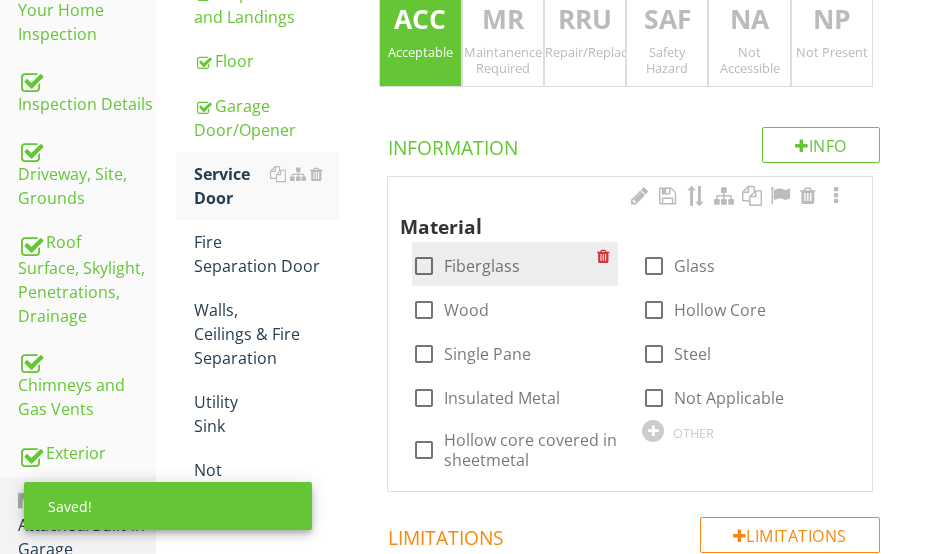 click at bounding box center [424, 266] 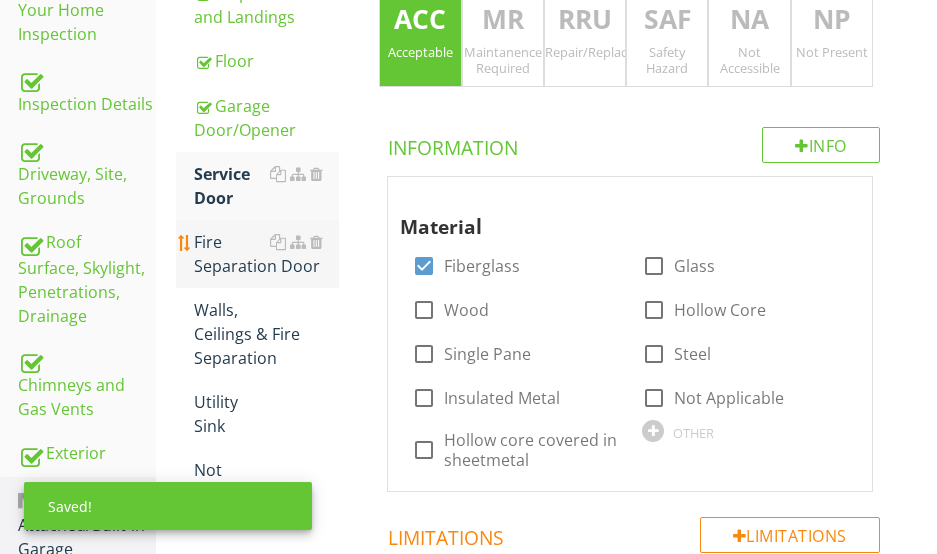 click on "Fire Separation Door" at bounding box center (266, 254) 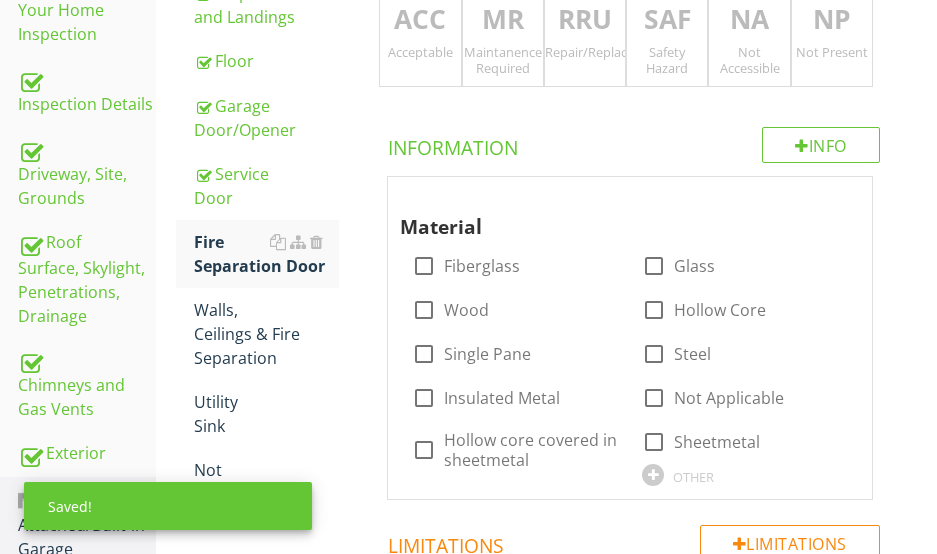 click on "SAF" at bounding box center [667, 20] 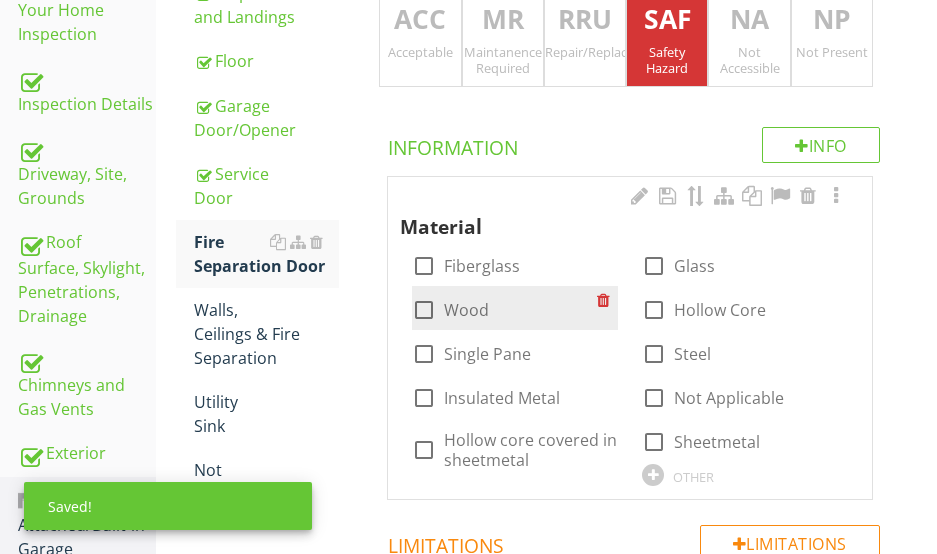scroll, scrollTop: 530, scrollLeft: 0, axis: vertical 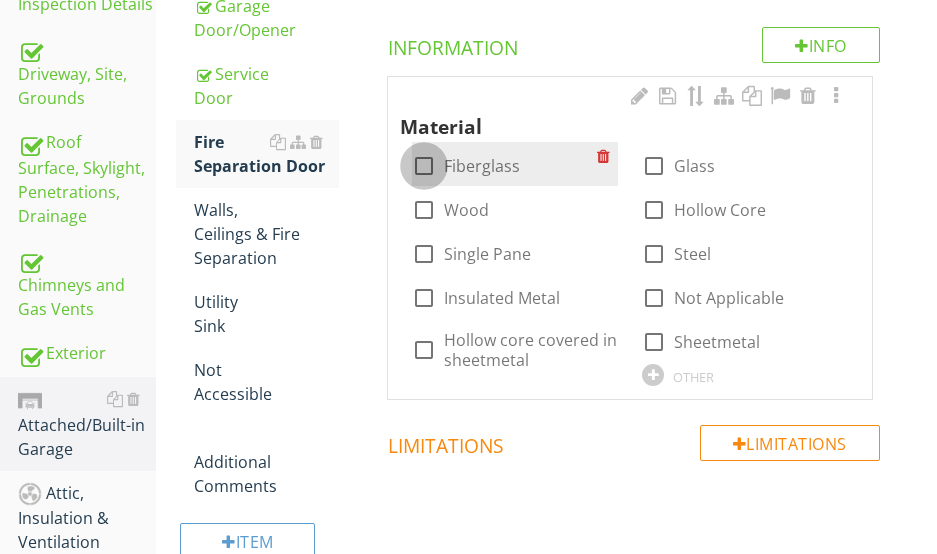 click at bounding box center [424, 166] 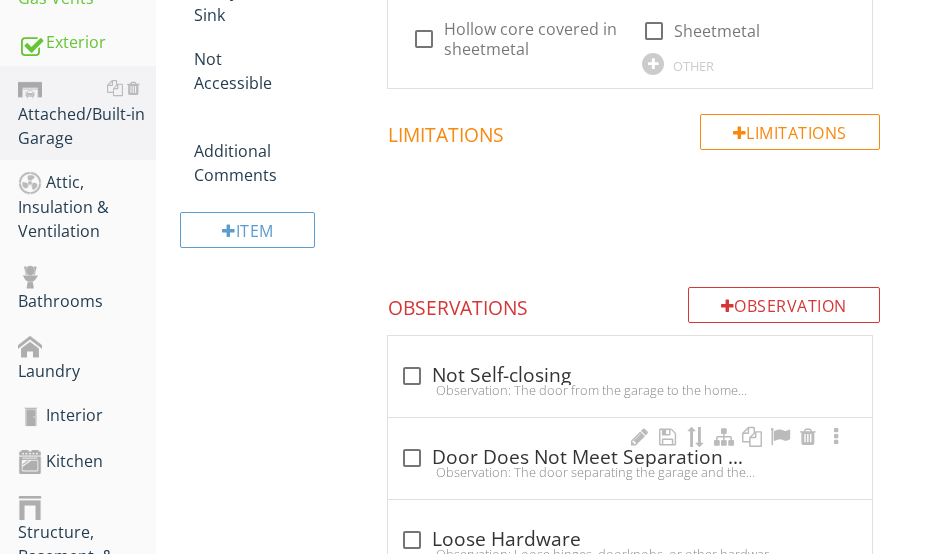 scroll, scrollTop: 930, scrollLeft: 0, axis: vertical 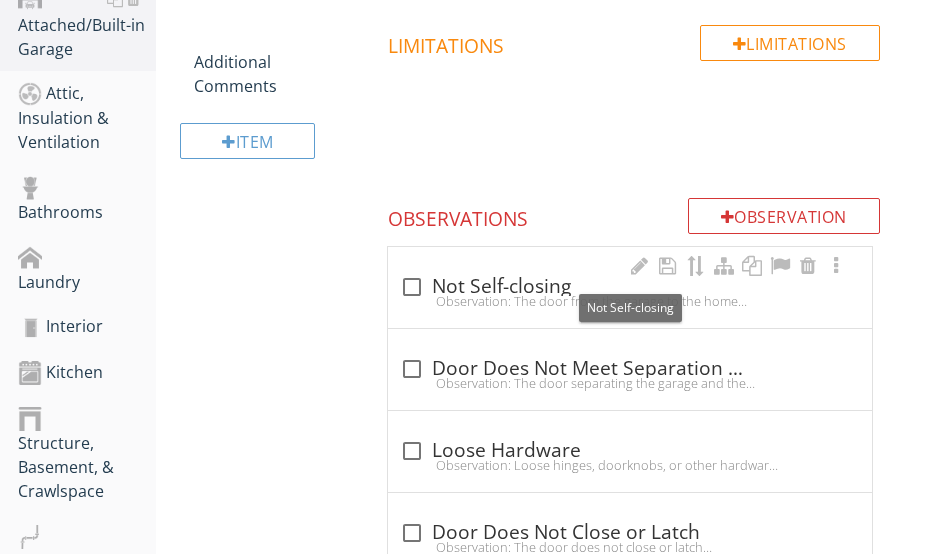 click on "check_box_outline_blank
Not Self-closing" at bounding box center (630, 287) 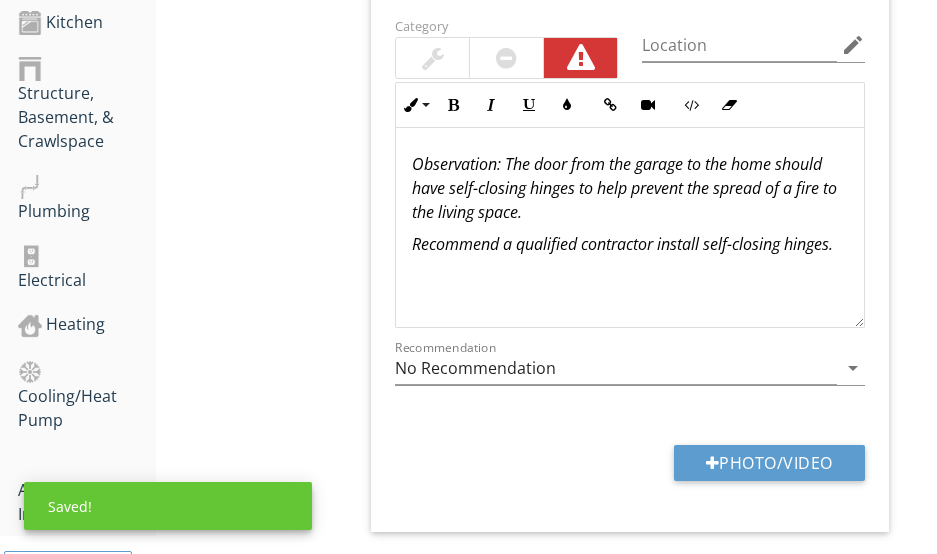 scroll, scrollTop: 1330, scrollLeft: 0, axis: vertical 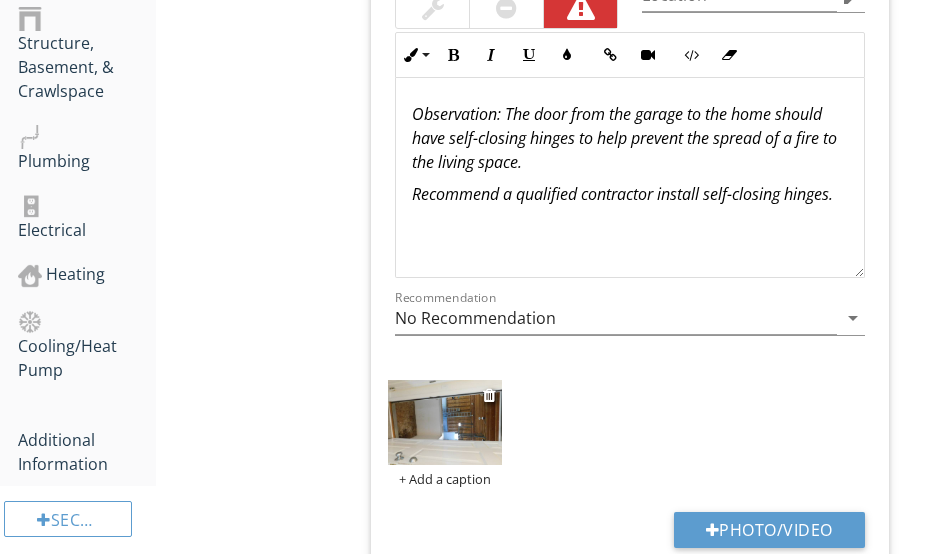 click at bounding box center (444, 422) 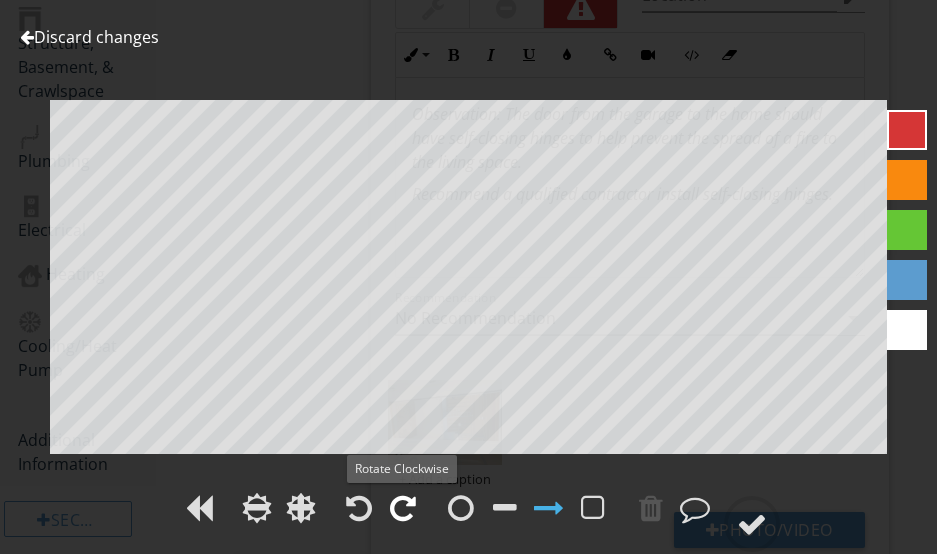 click at bounding box center [403, 508] 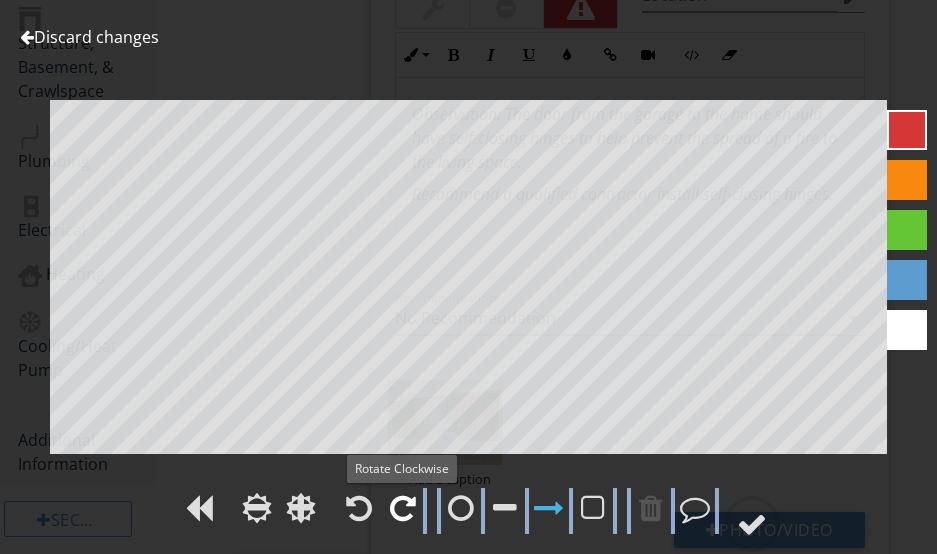 click at bounding box center (403, 508) 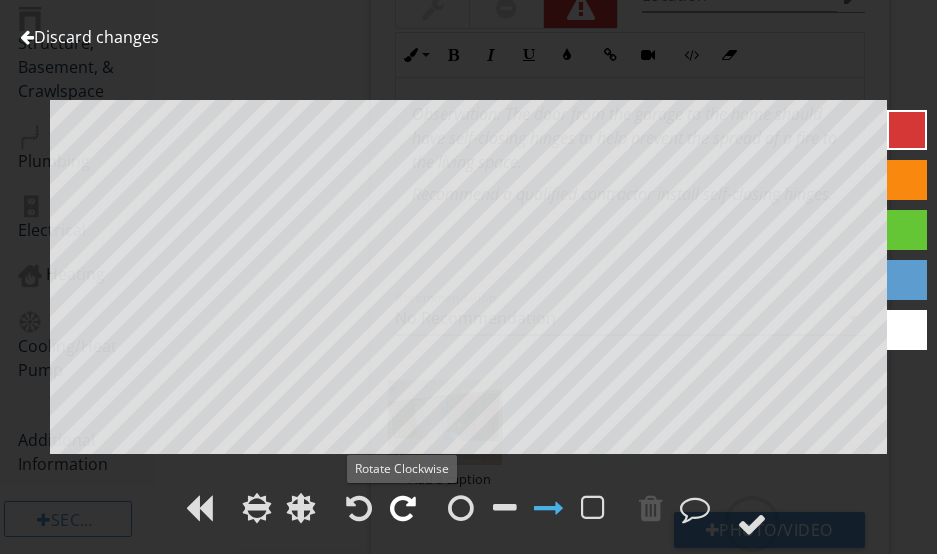 click at bounding box center [403, 508] 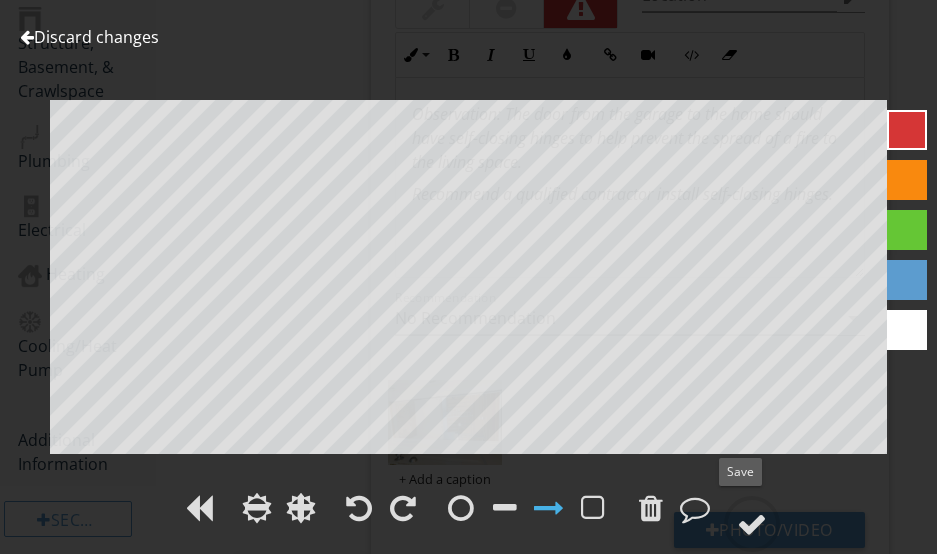 drag, startPoint x: 742, startPoint y: 514, endPoint x: 745, endPoint y: 462, distance: 52.086468 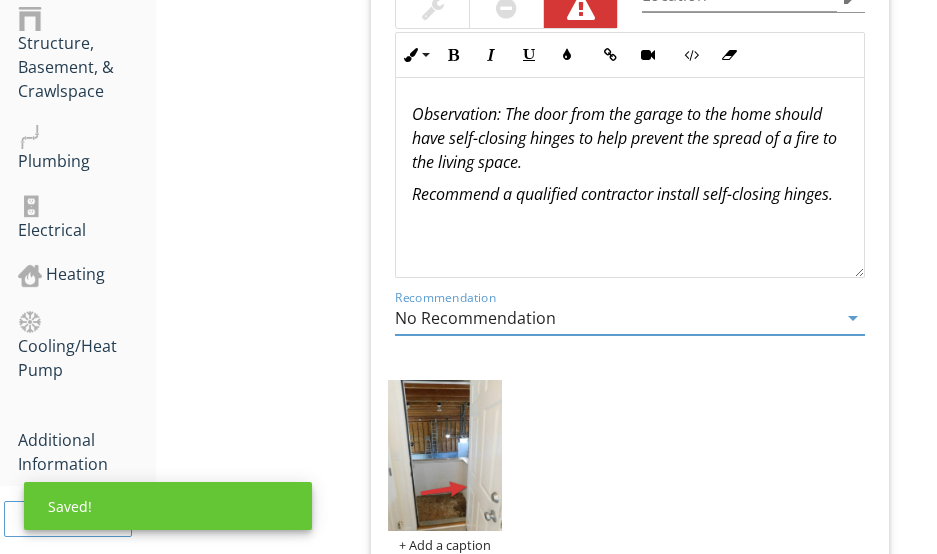 click on "No Recommendation" at bounding box center [616, 318] 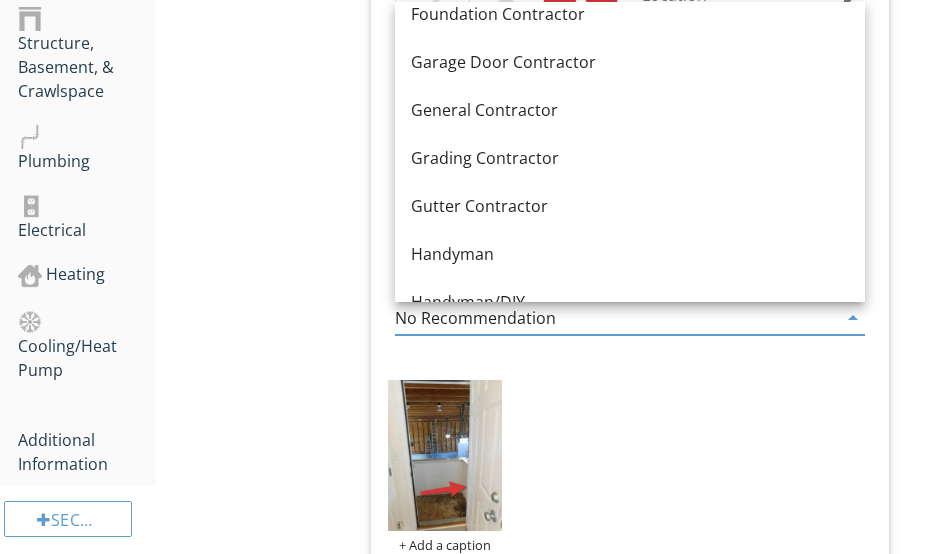scroll, scrollTop: 1176, scrollLeft: 0, axis: vertical 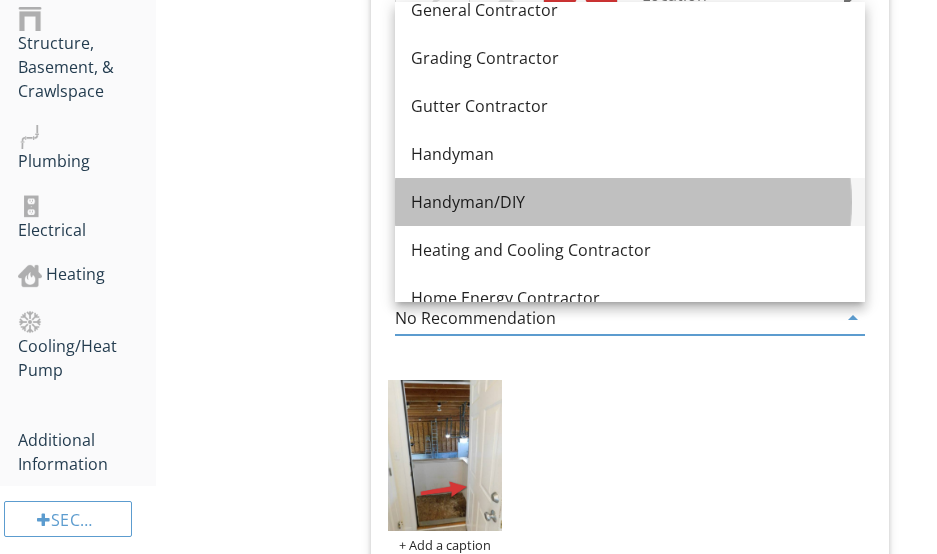 click on "Handyman/DIY" at bounding box center [630, 202] 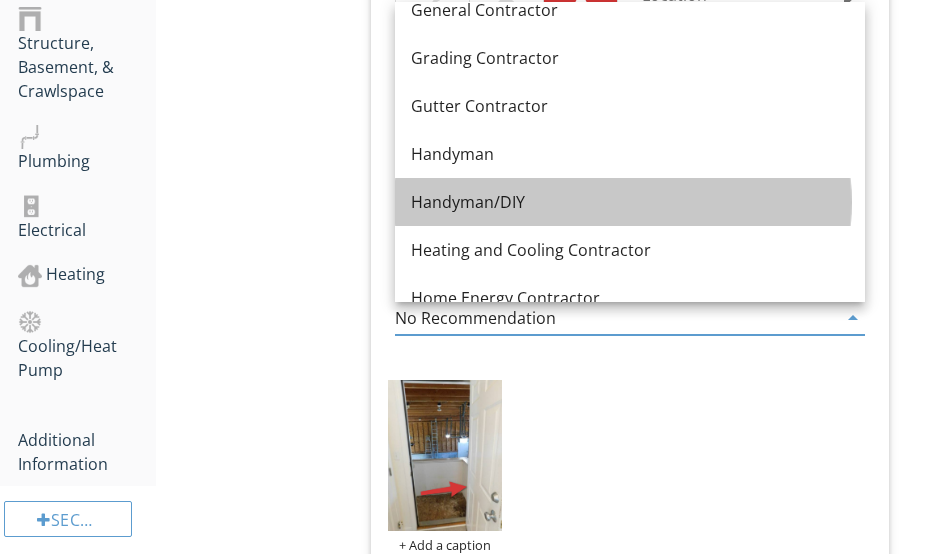 type on "Handyman/DIY" 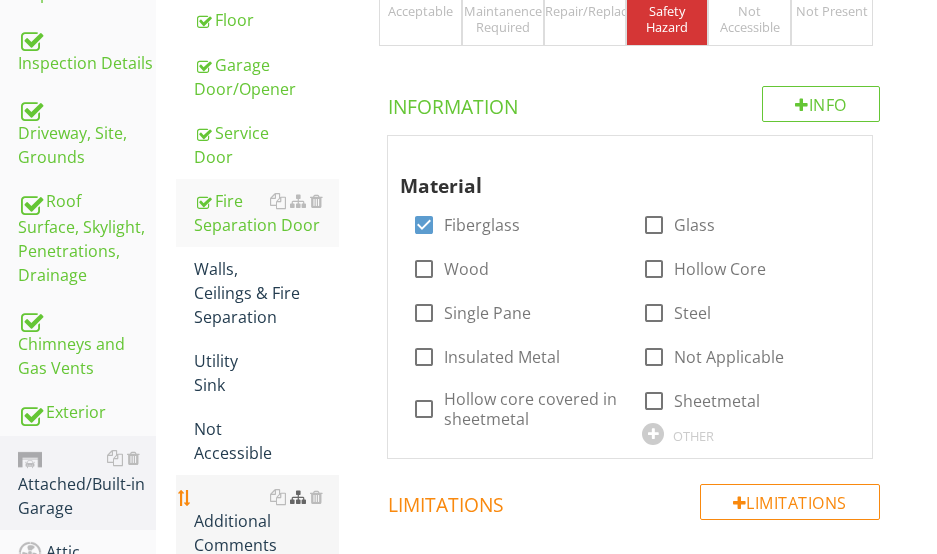 scroll, scrollTop: 330, scrollLeft: 0, axis: vertical 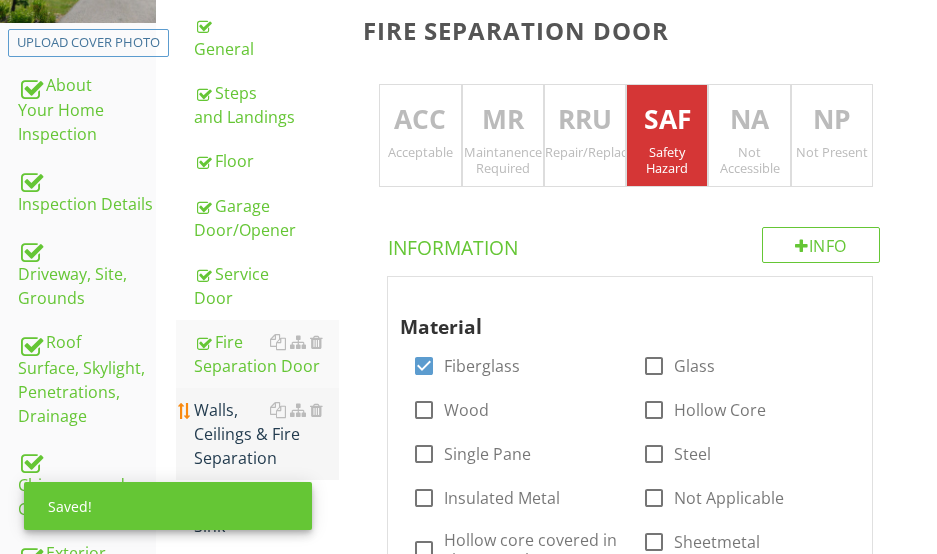 click on "Walls, Ceilings & Fire Separation" at bounding box center [266, 434] 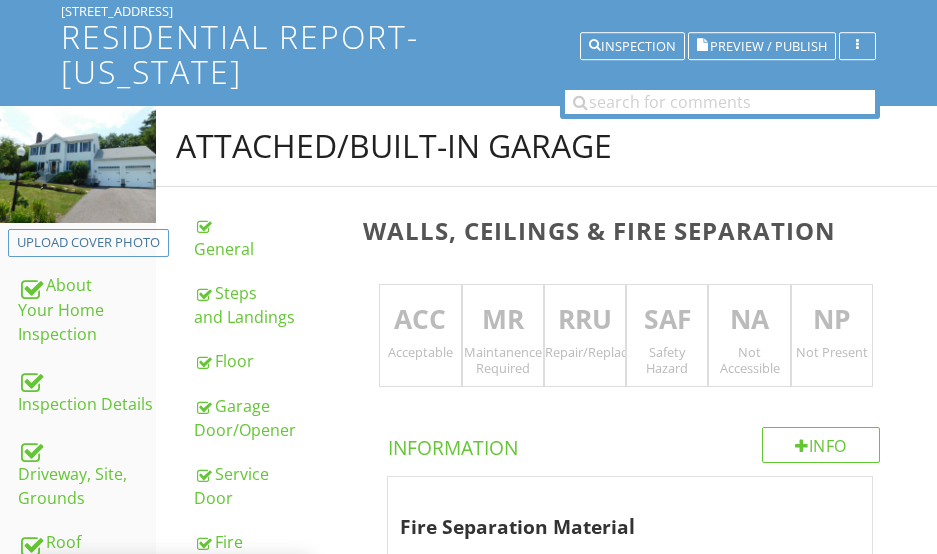 click on "ACC" at bounding box center [420, 320] 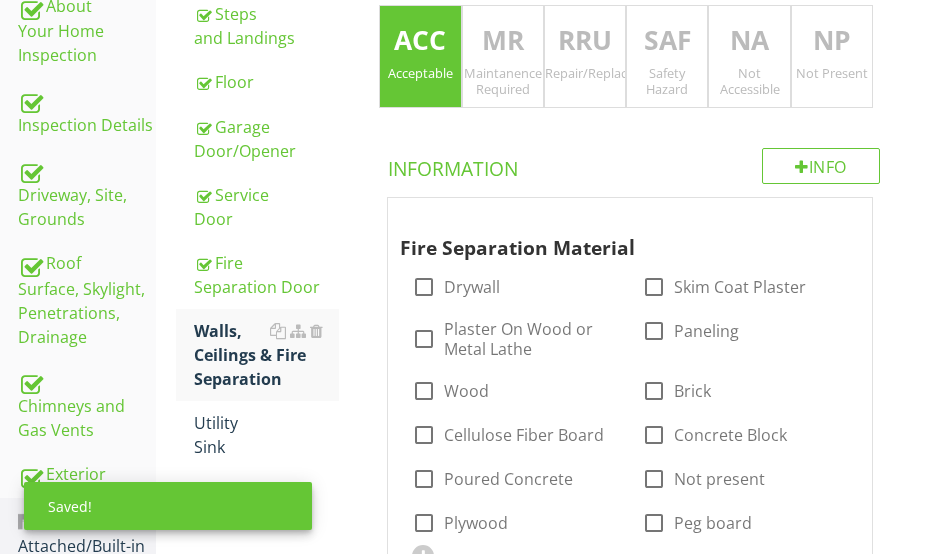 scroll, scrollTop: 530, scrollLeft: 0, axis: vertical 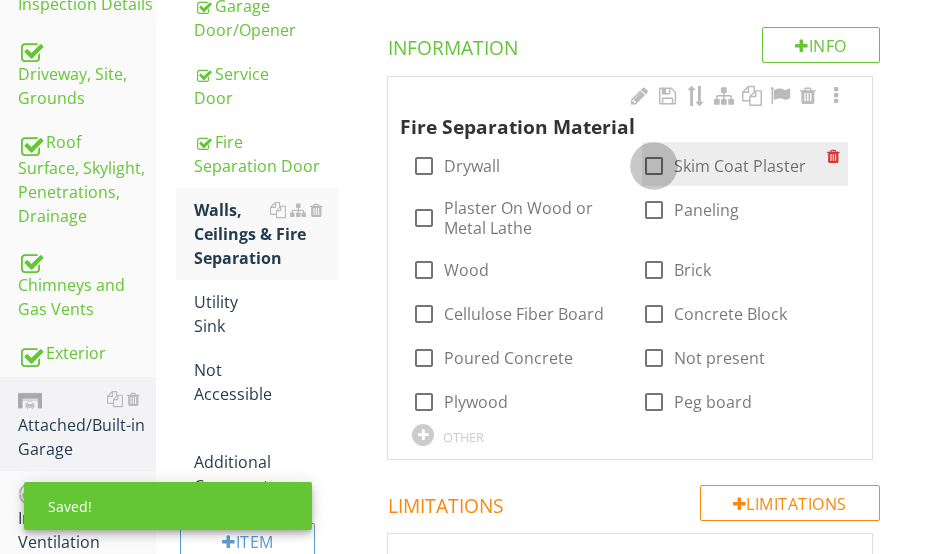 click at bounding box center (654, 166) 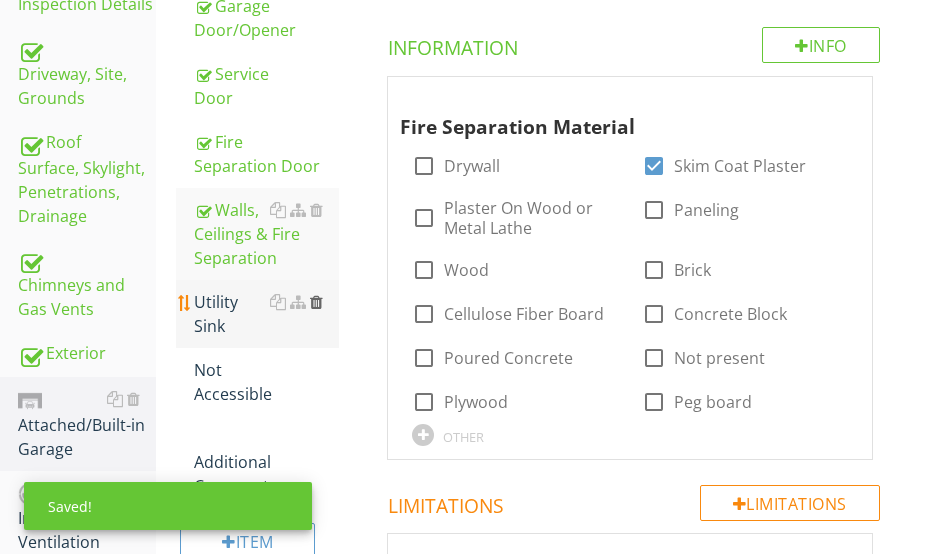 click at bounding box center [316, 302] 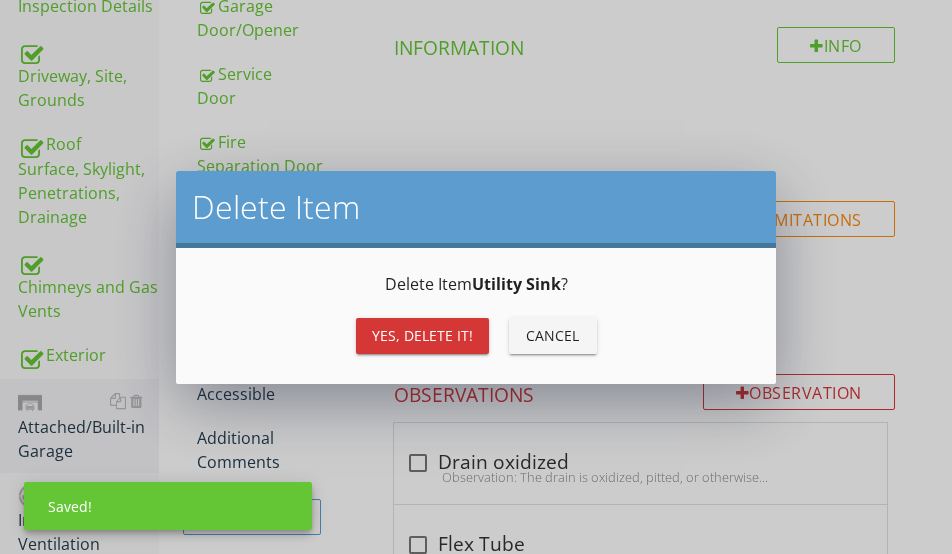 click on "Yes, Delete it!" at bounding box center (422, 335) 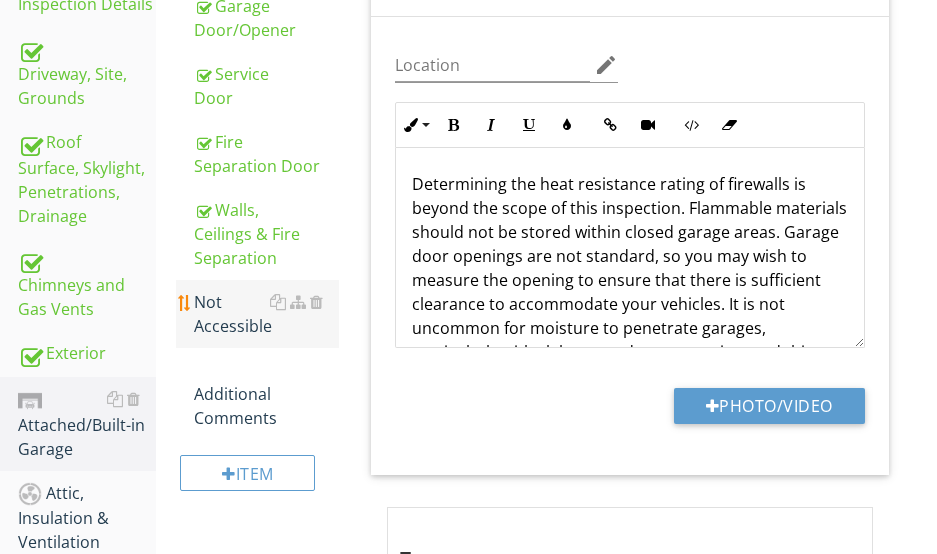 click on "Not Accessible" at bounding box center (266, 314) 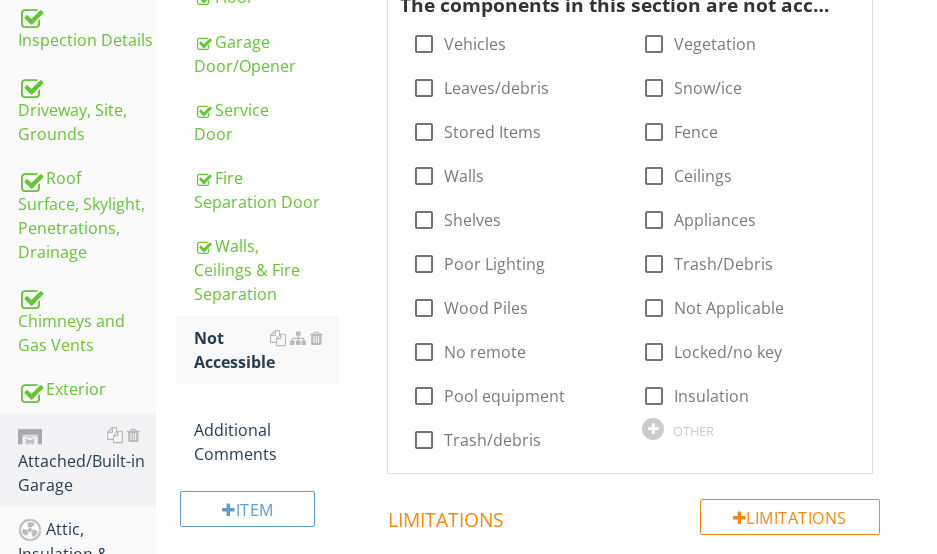 scroll, scrollTop: 530, scrollLeft: 0, axis: vertical 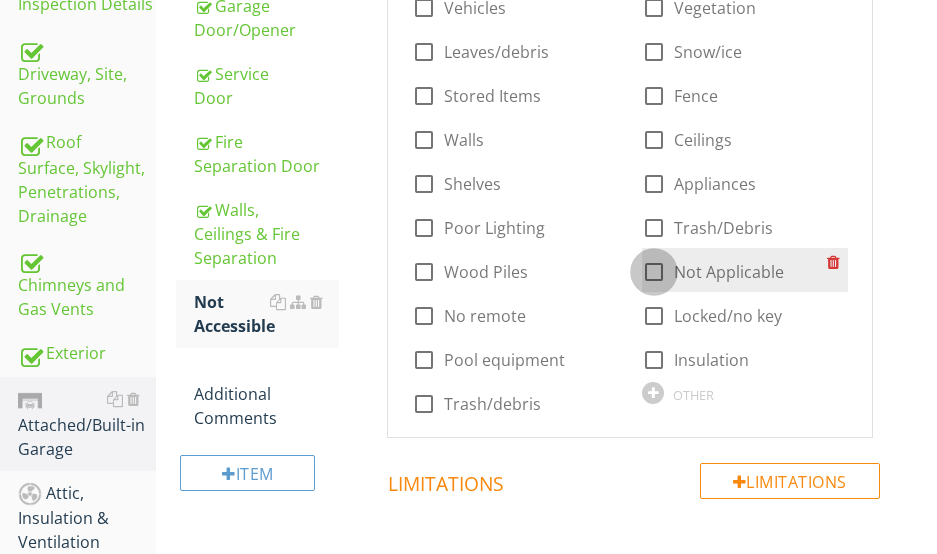 drag, startPoint x: 660, startPoint y: 275, endPoint x: 649, endPoint y: 274, distance: 11.045361 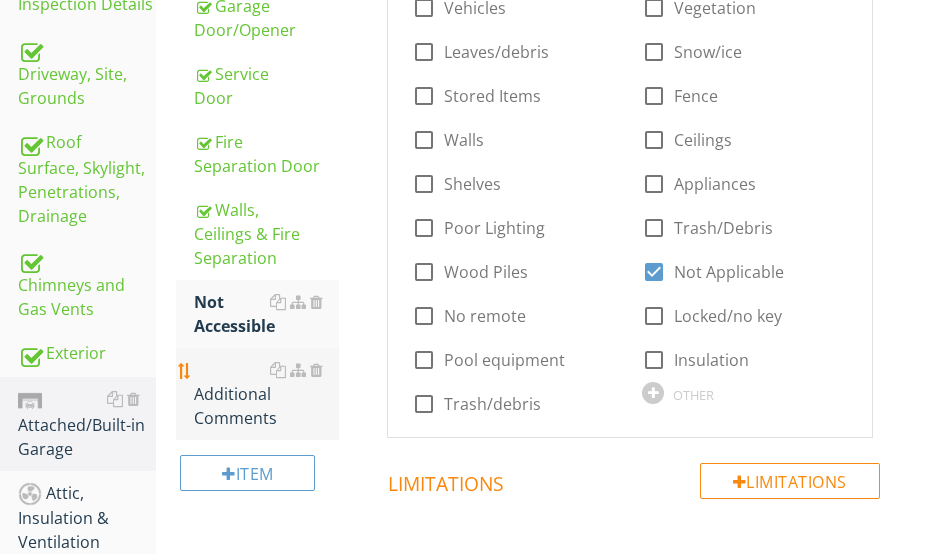 click on "Additional Comments" at bounding box center (266, 394) 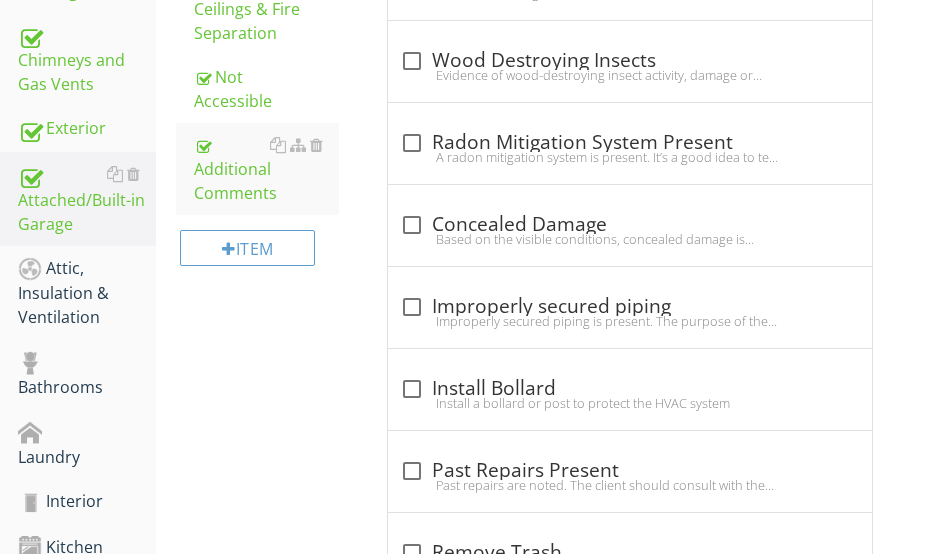 scroll, scrollTop: 730, scrollLeft: 0, axis: vertical 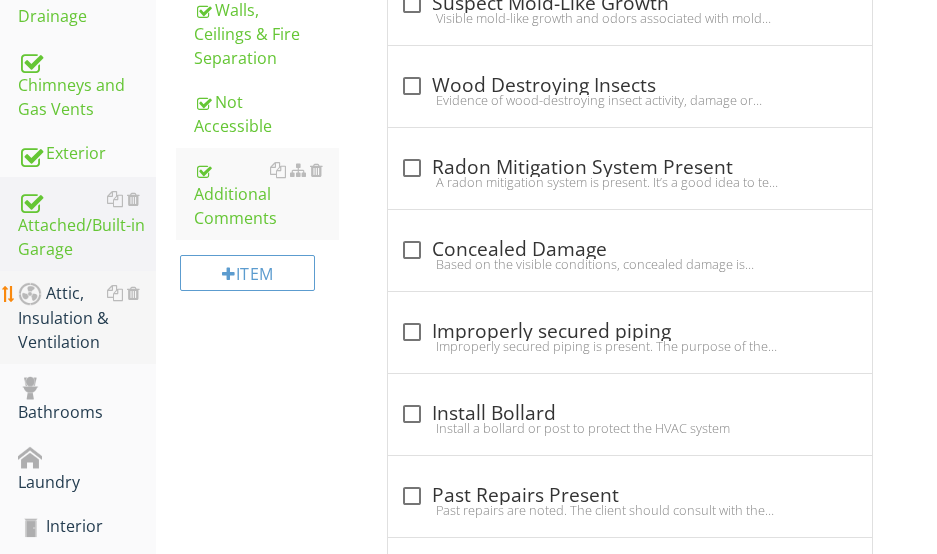 click on "Attic, Insulation & Ventilation" at bounding box center [87, 318] 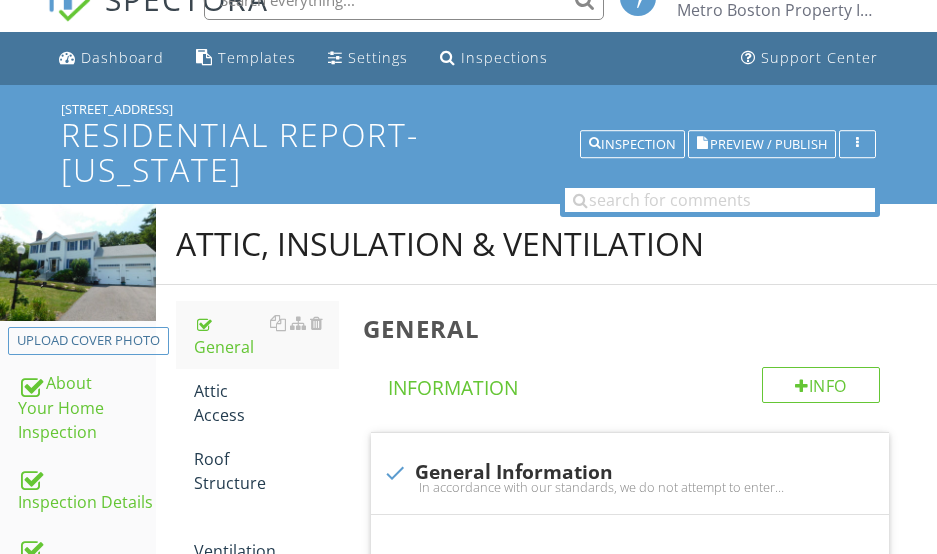 scroll, scrollTop: 30, scrollLeft: 0, axis: vertical 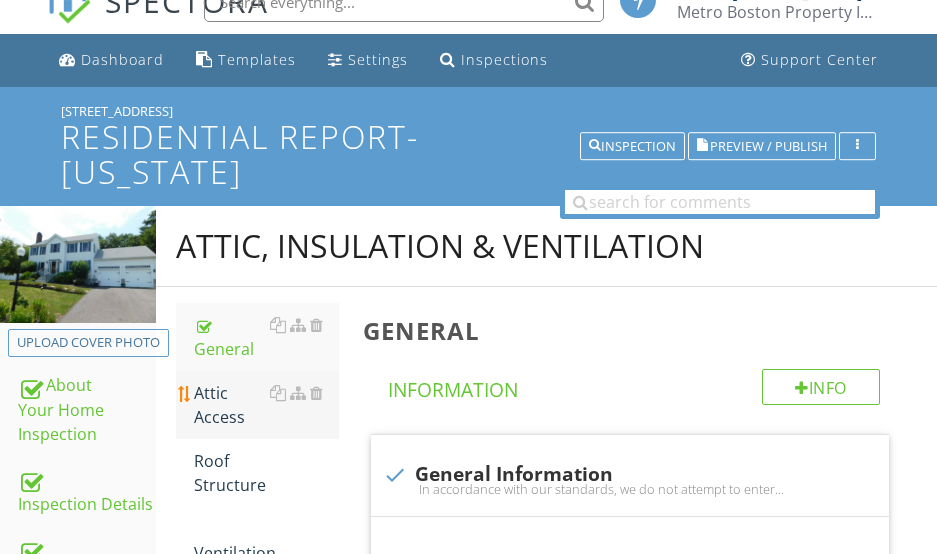 click on "Attic Access" at bounding box center (266, 405) 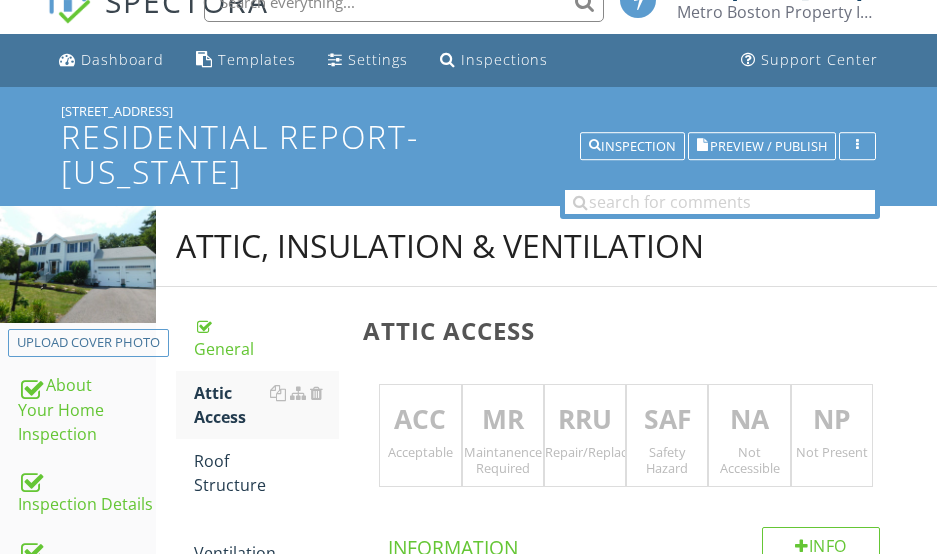 click on "ACC" at bounding box center [420, 420] 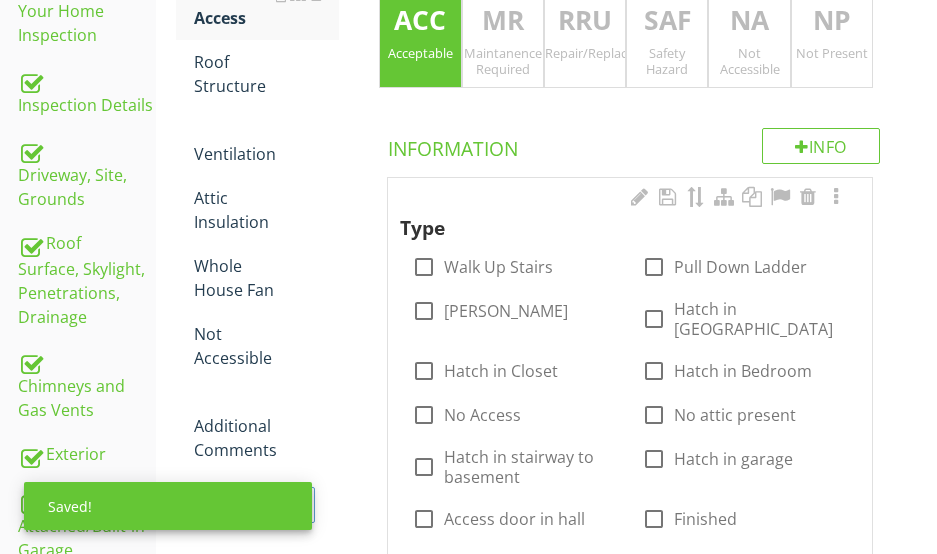 scroll, scrollTop: 430, scrollLeft: 0, axis: vertical 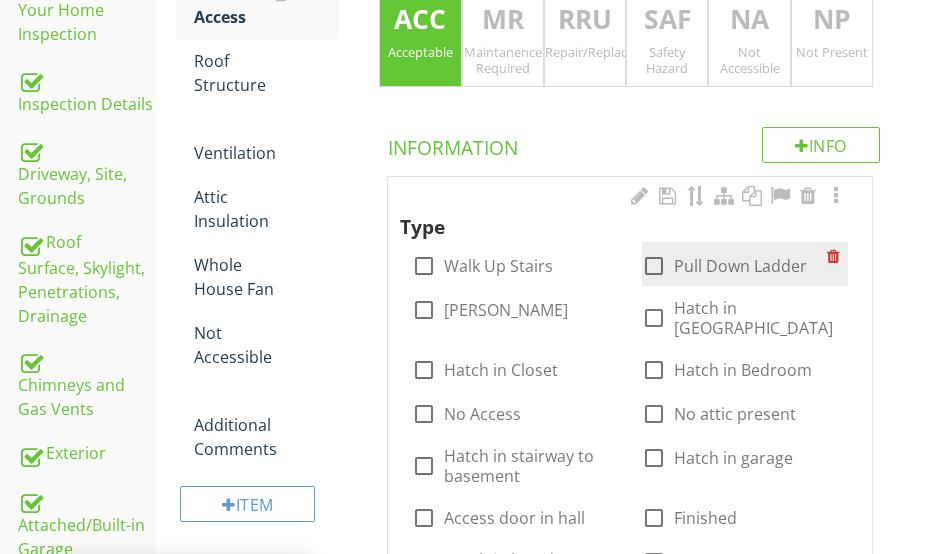 click at bounding box center [654, 266] 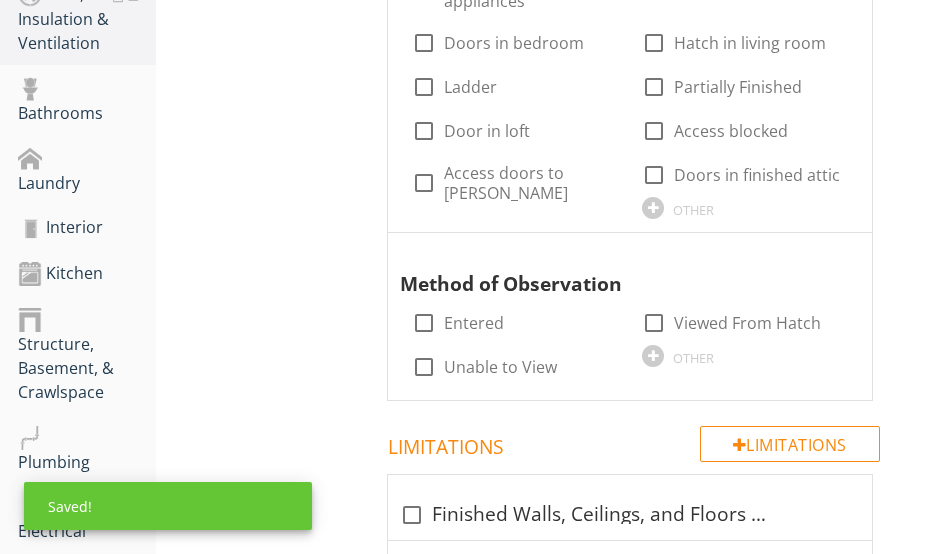 scroll, scrollTop: 1030, scrollLeft: 0, axis: vertical 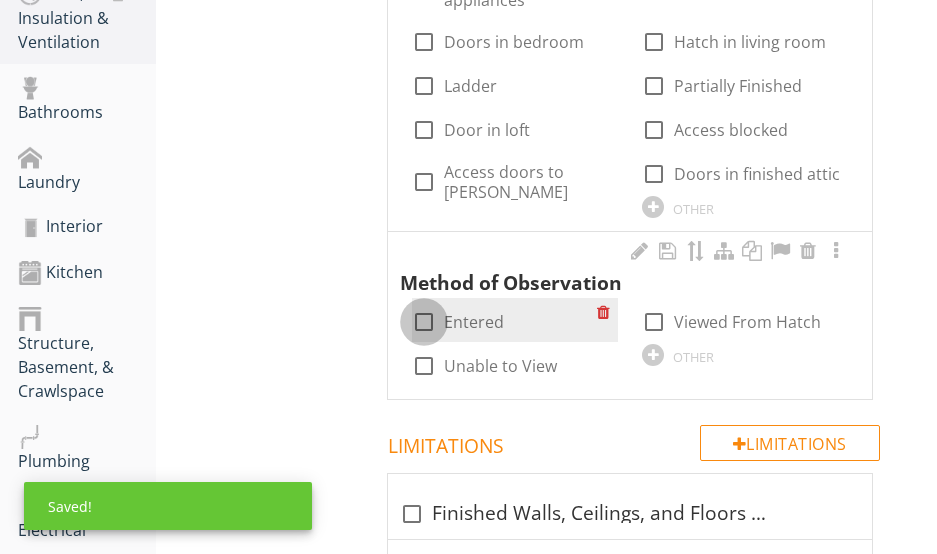 click at bounding box center (424, 322) 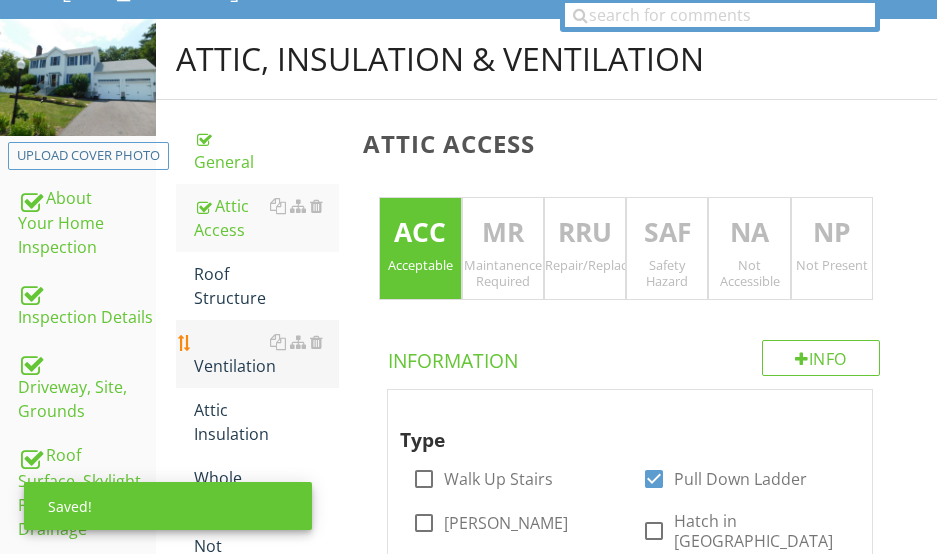 scroll, scrollTop: 230, scrollLeft: 0, axis: vertical 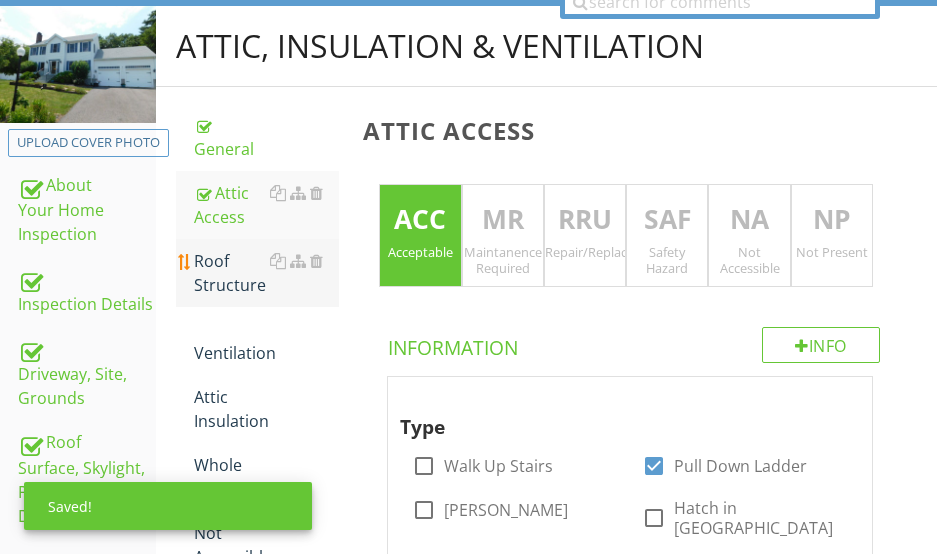 click on "Roof Structure" at bounding box center (266, 273) 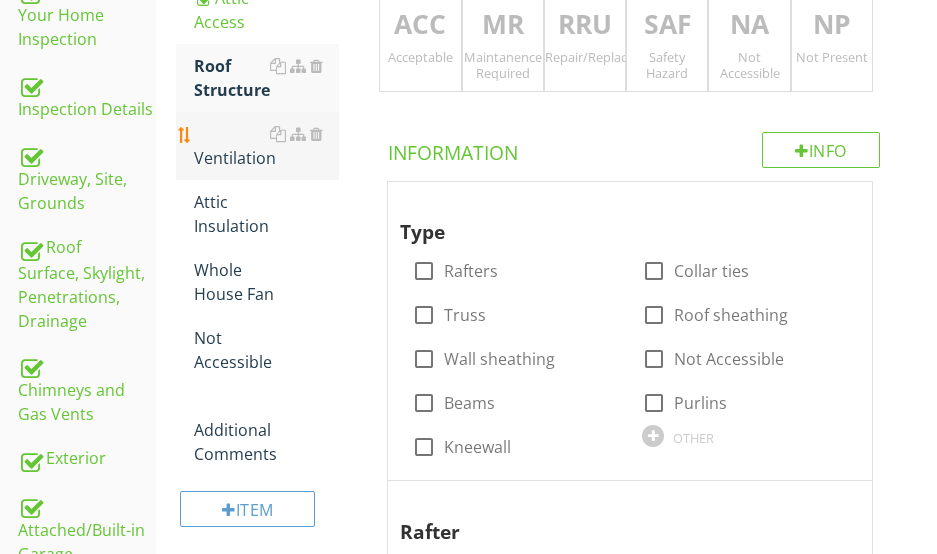 scroll, scrollTop: 430, scrollLeft: 0, axis: vertical 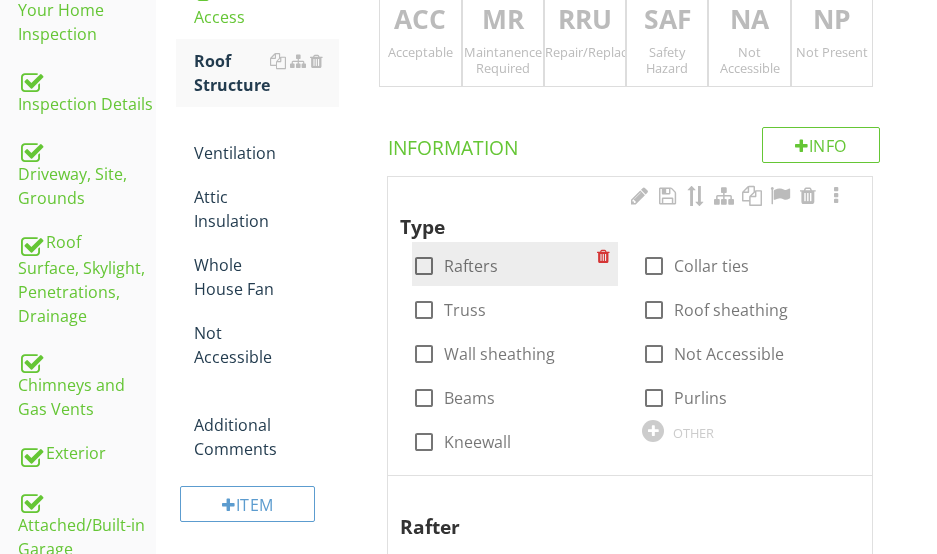 click at bounding box center [424, 266] 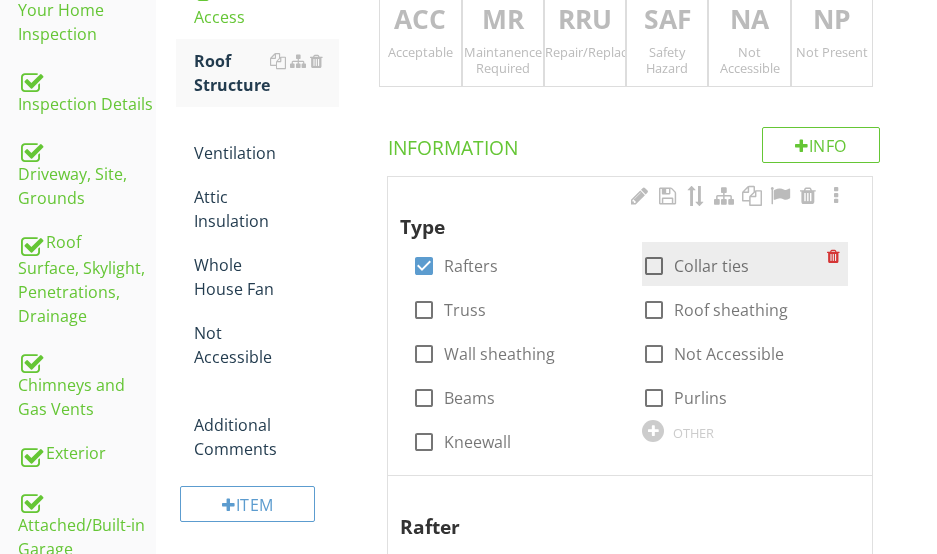 click at bounding box center (654, 266) 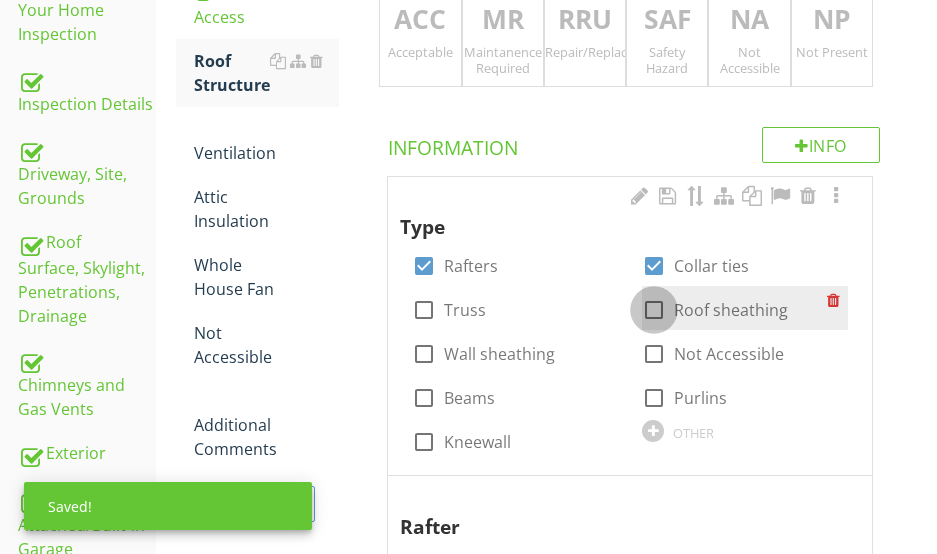 click at bounding box center [654, 310] 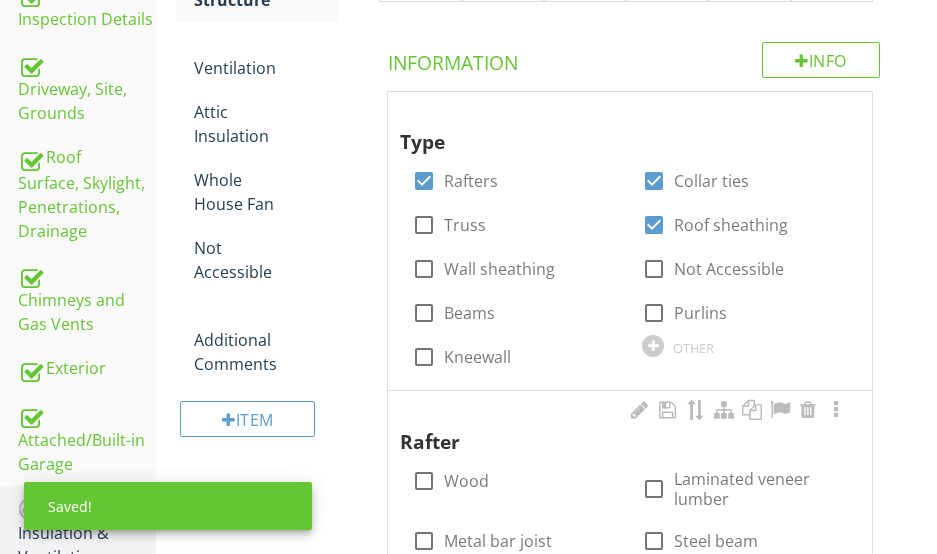 scroll, scrollTop: 730, scrollLeft: 0, axis: vertical 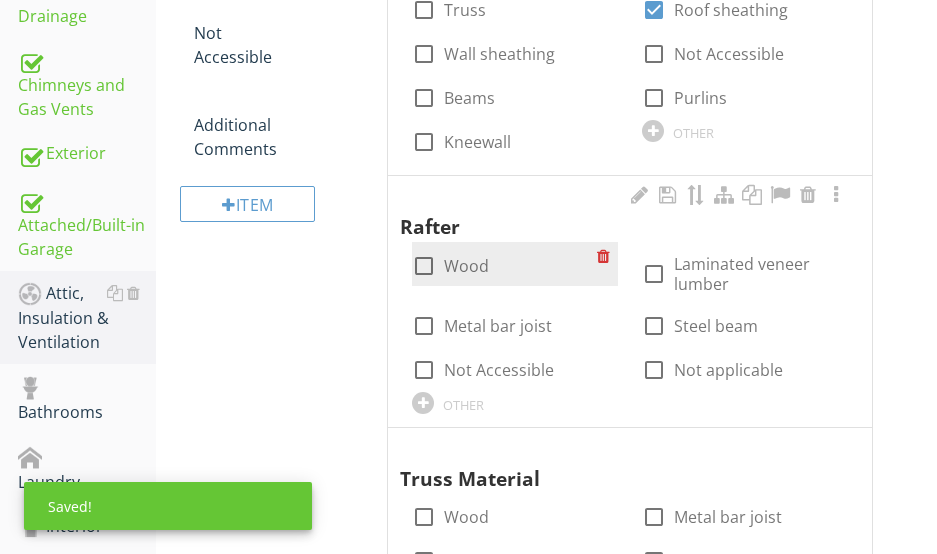 click at bounding box center [424, 266] 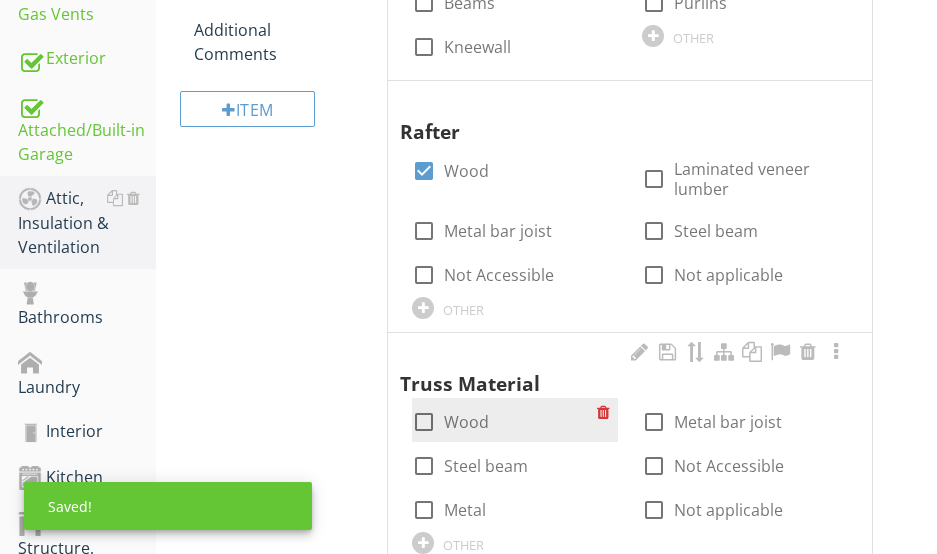 scroll, scrollTop: 1030, scrollLeft: 0, axis: vertical 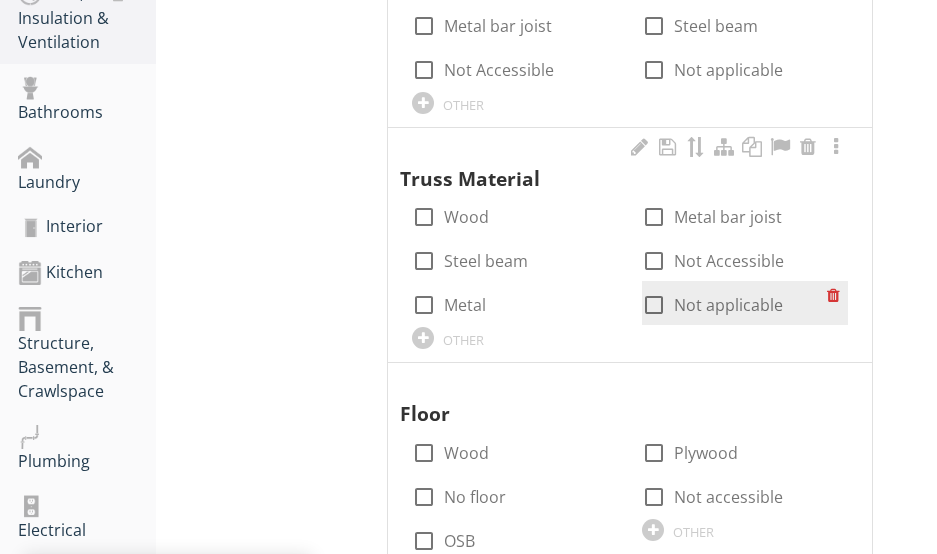 click at bounding box center (654, 305) 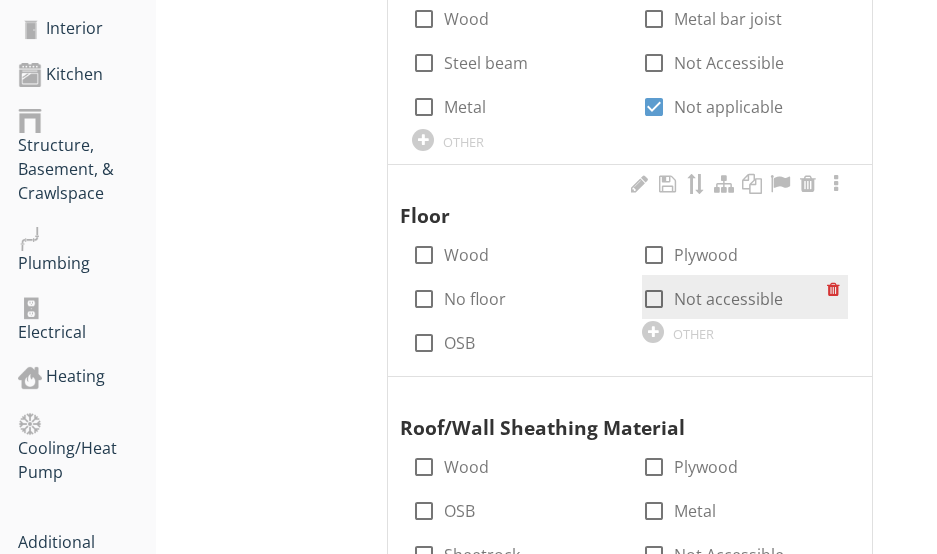 scroll, scrollTop: 1230, scrollLeft: 0, axis: vertical 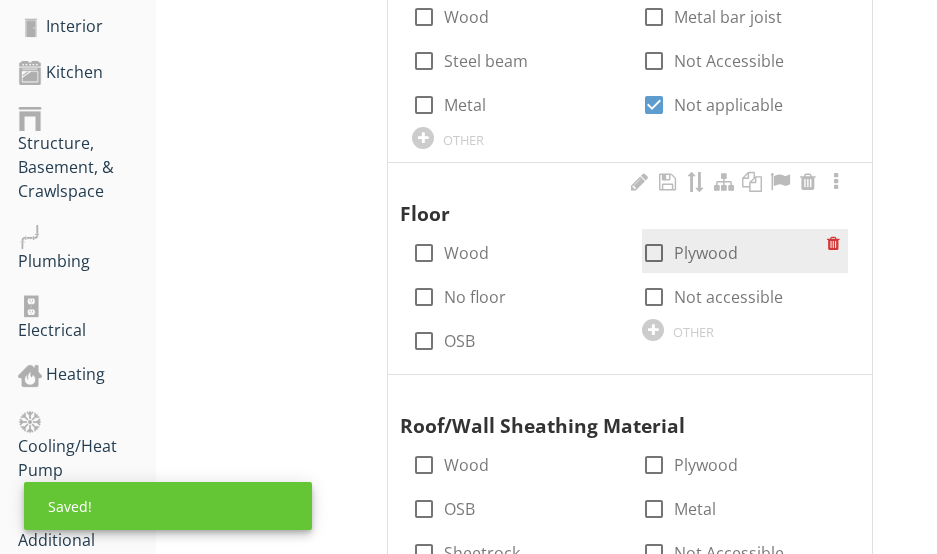 click at bounding box center (654, 253) 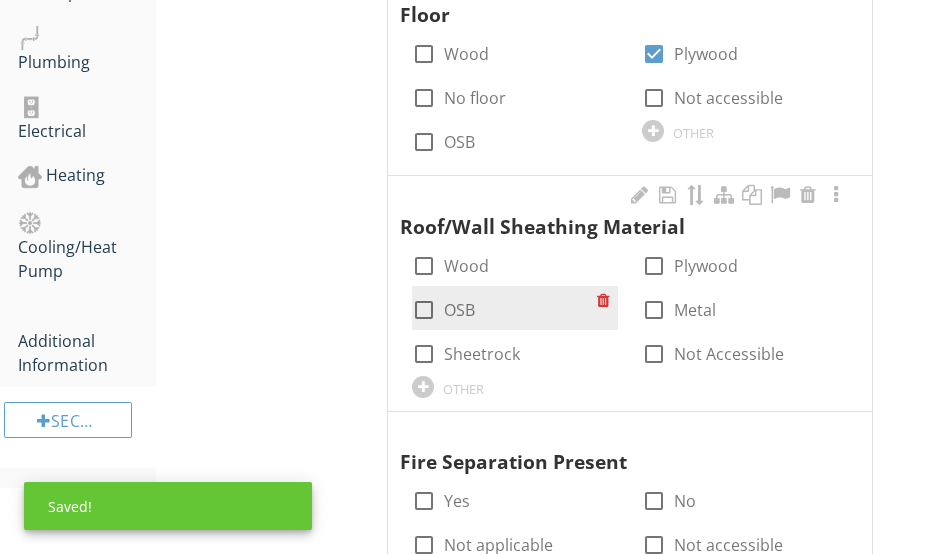 scroll, scrollTop: 1430, scrollLeft: 0, axis: vertical 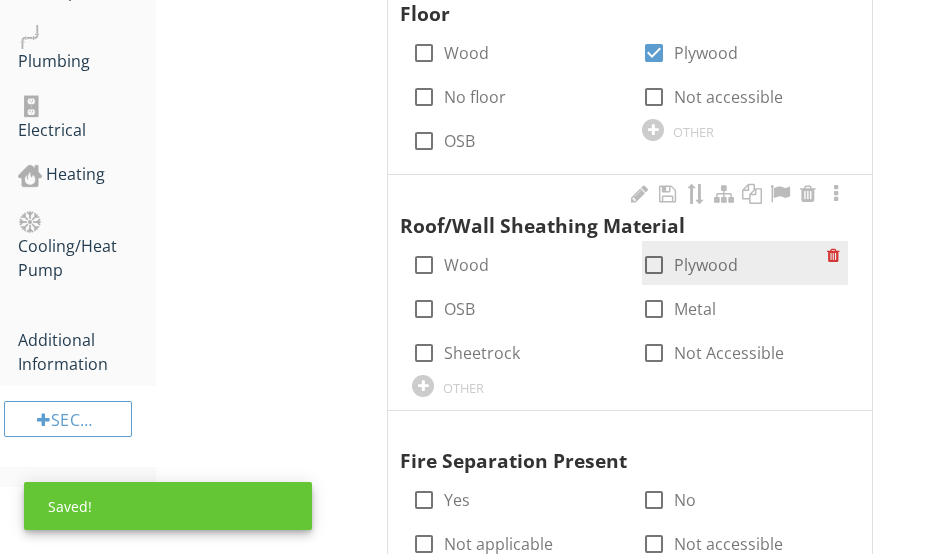 click at bounding box center (654, 265) 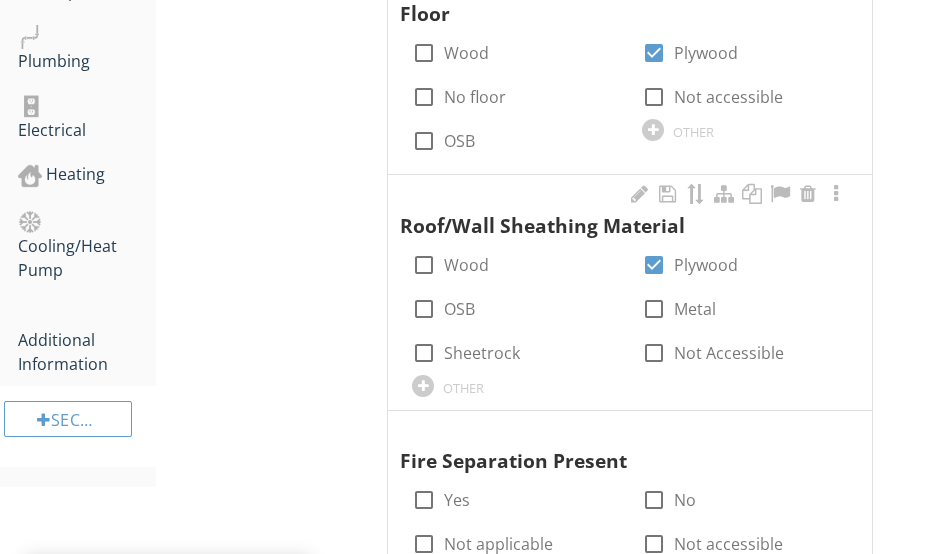 scroll, scrollTop: 1630, scrollLeft: 0, axis: vertical 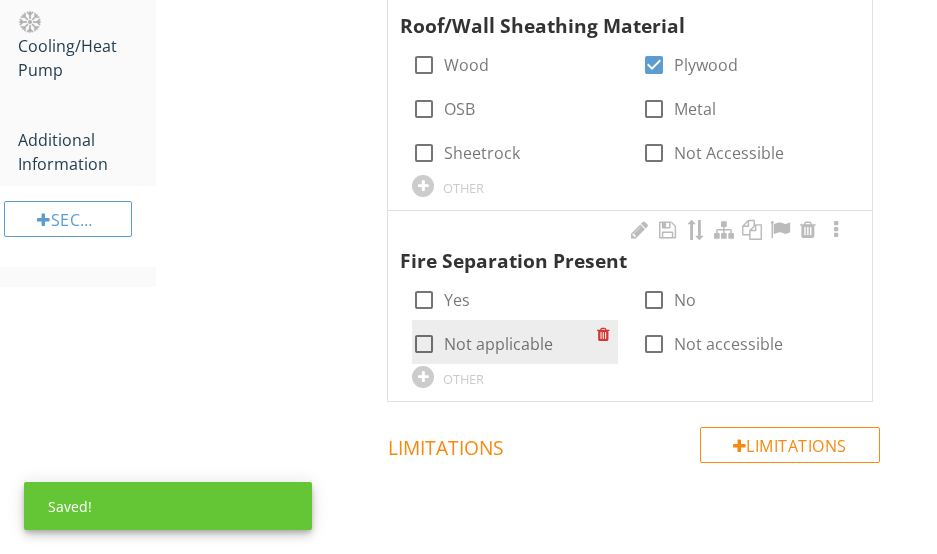 click at bounding box center [424, 344] 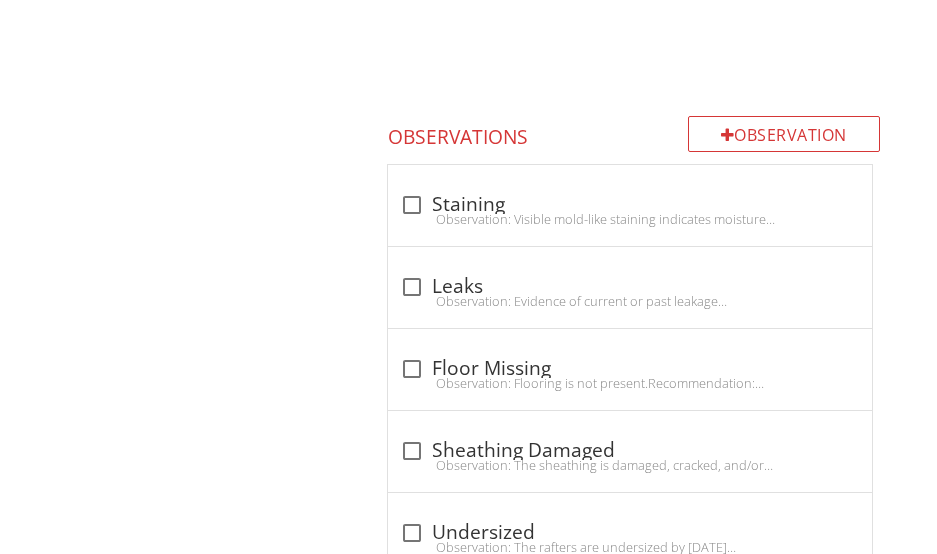 scroll, scrollTop: 2230, scrollLeft: 0, axis: vertical 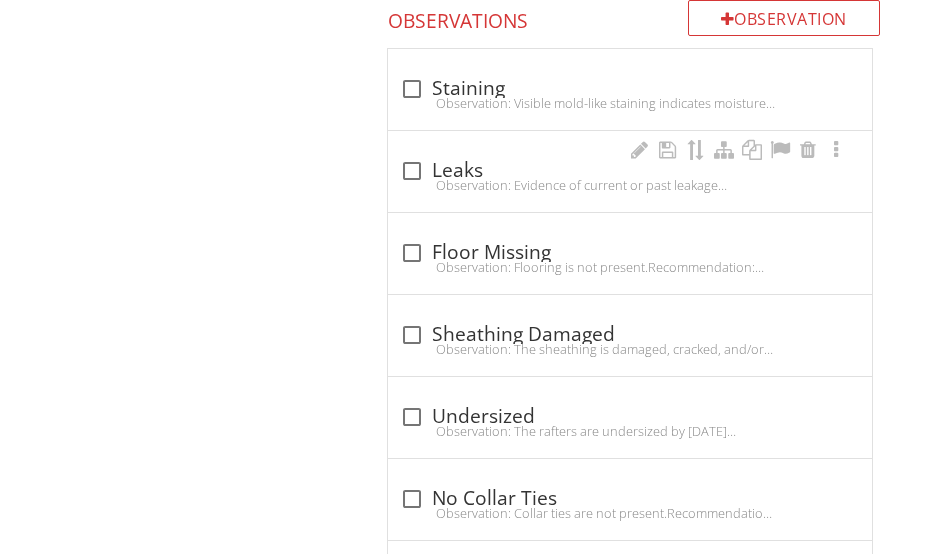 click on "Observation: Evidence of current or past leakage noted.Recommendation: A qualified contractor is recommended to determine the full extent and estimated cost, of repairs." at bounding box center (630, 185) 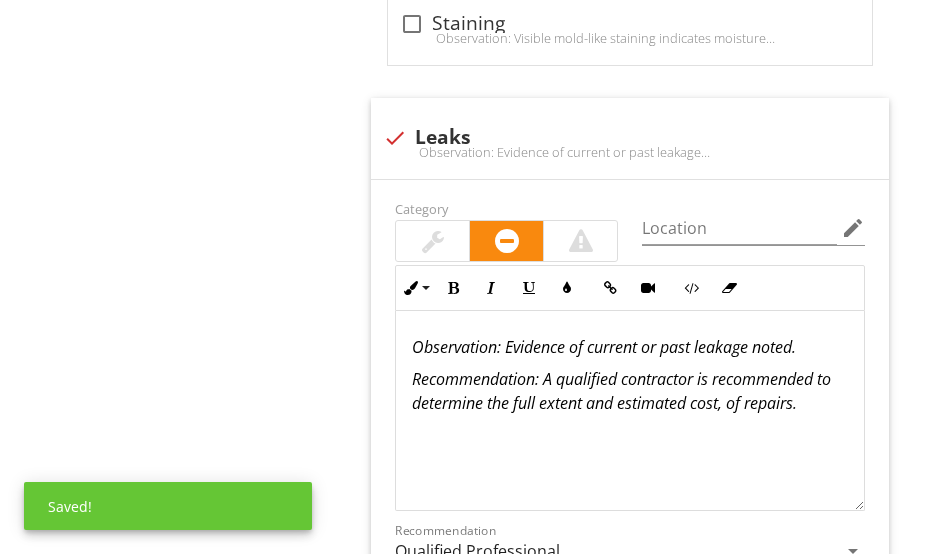 scroll, scrollTop: 2330, scrollLeft: 0, axis: vertical 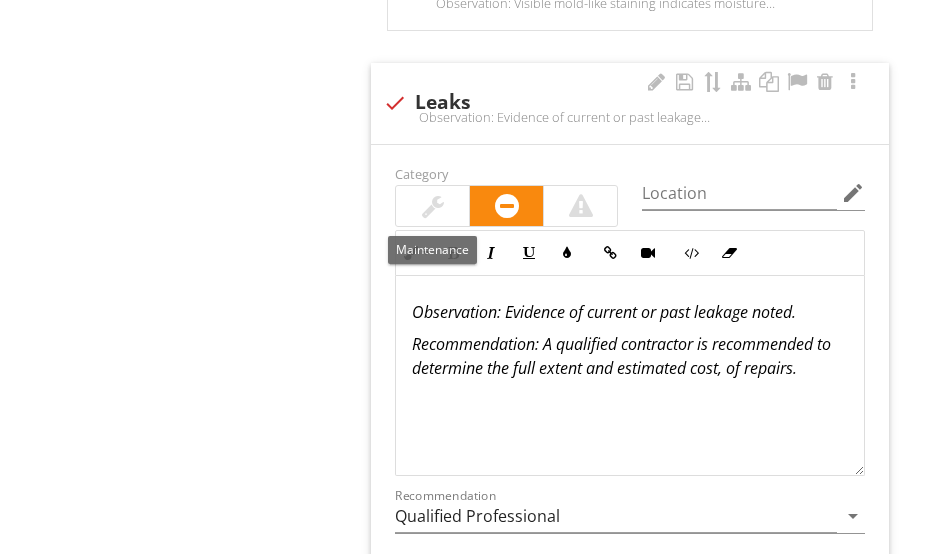 click at bounding box center (433, 206) 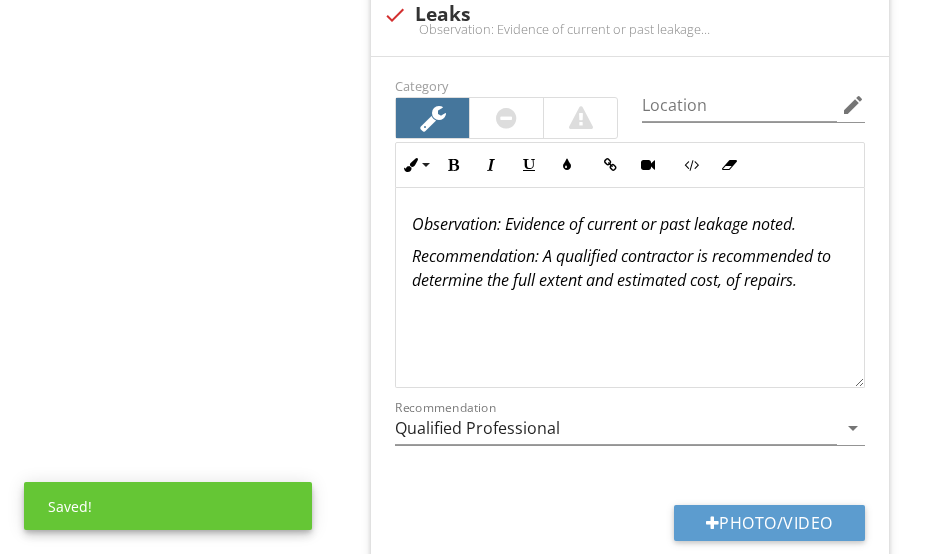 scroll, scrollTop: 2430, scrollLeft: 0, axis: vertical 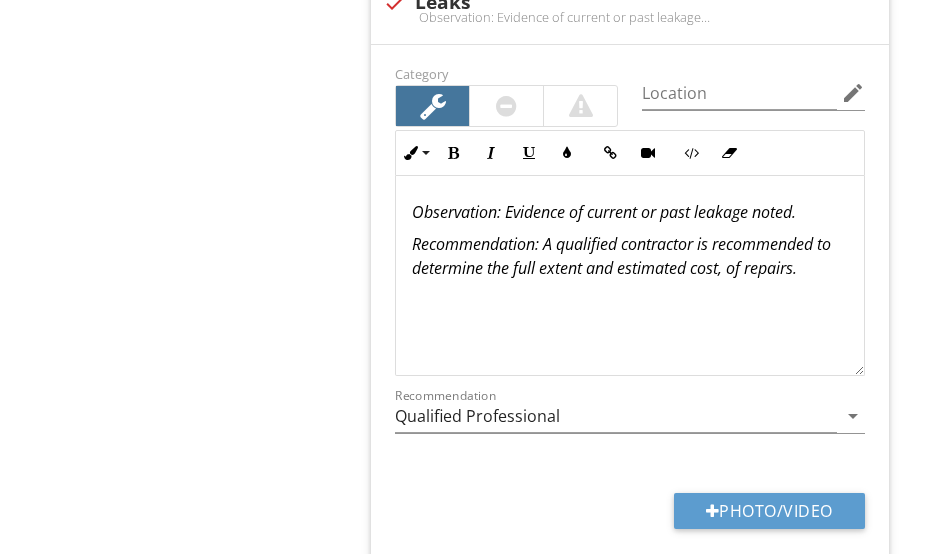 click on "Recommendation: A qualified contractor is recommended to determine the full extent and estimated cost, of repairs." at bounding box center [621, 256] 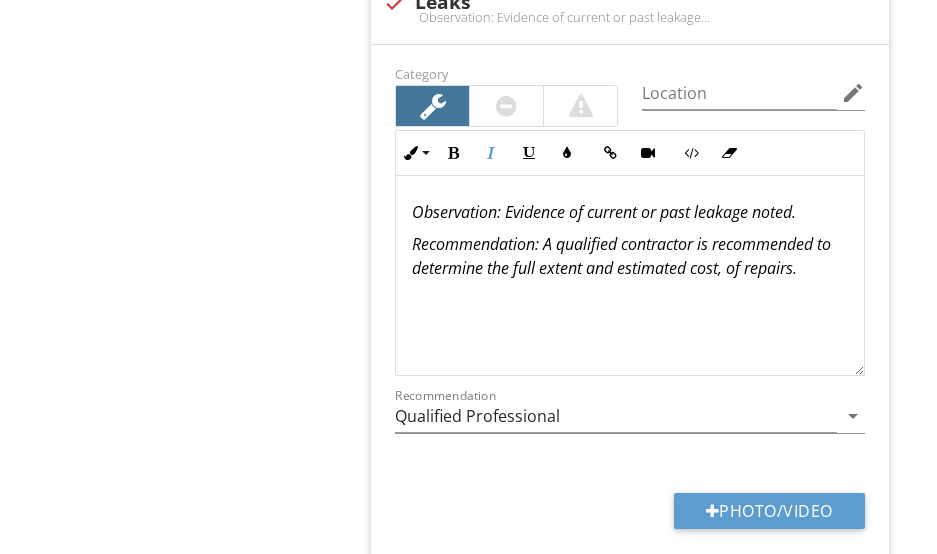 type 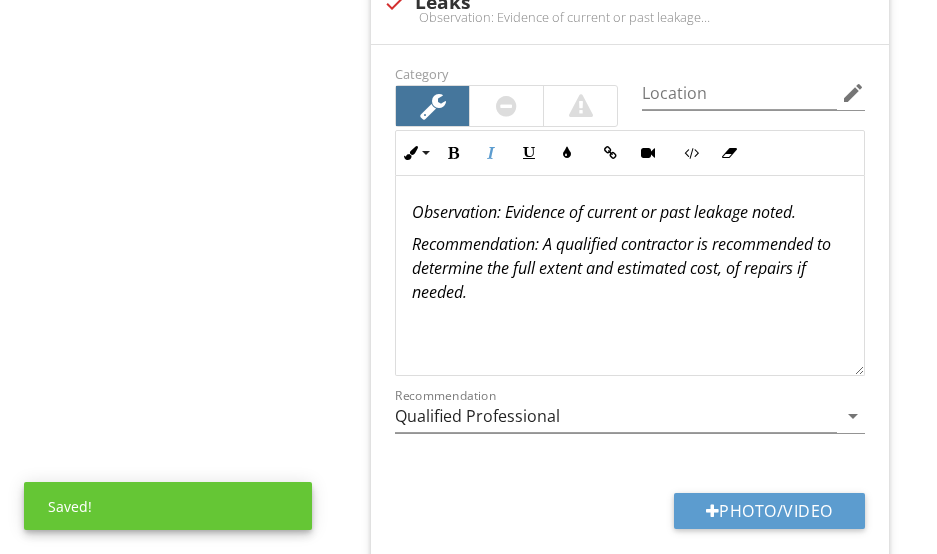 scroll, scrollTop: 1, scrollLeft: 0, axis: vertical 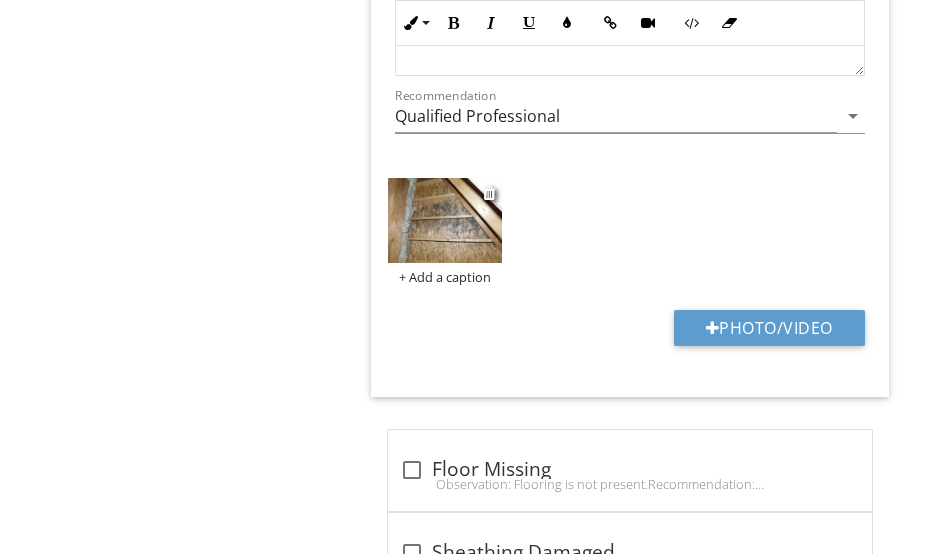click at bounding box center [444, 220] 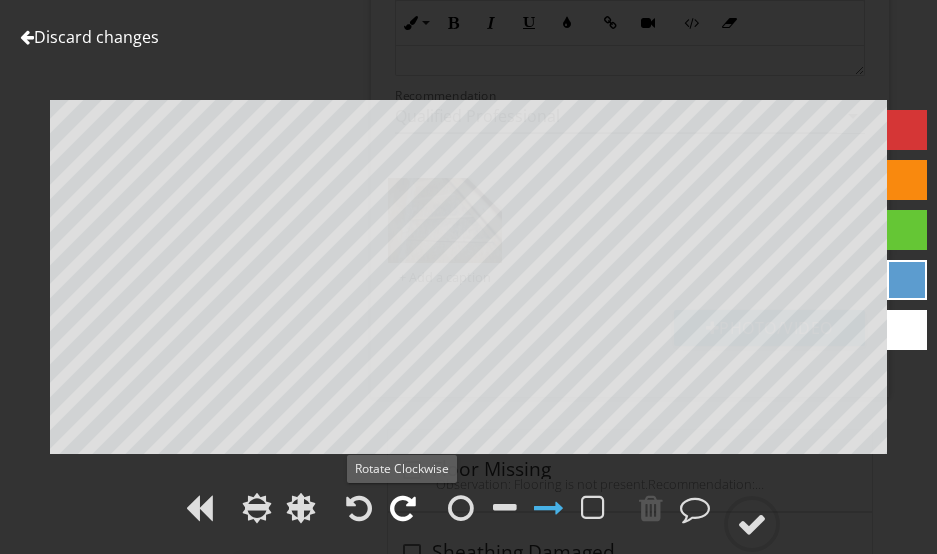 click at bounding box center (403, 508) 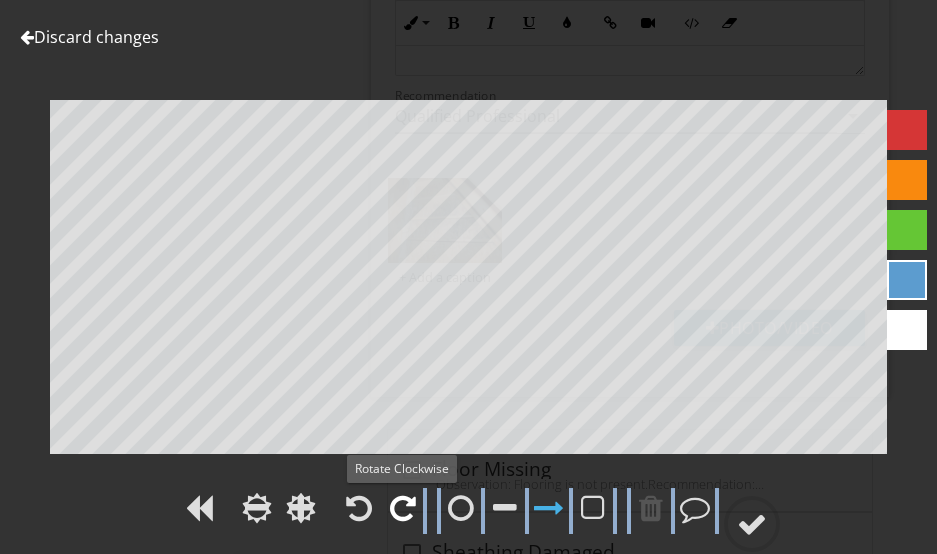 click at bounding box center [403, 508] 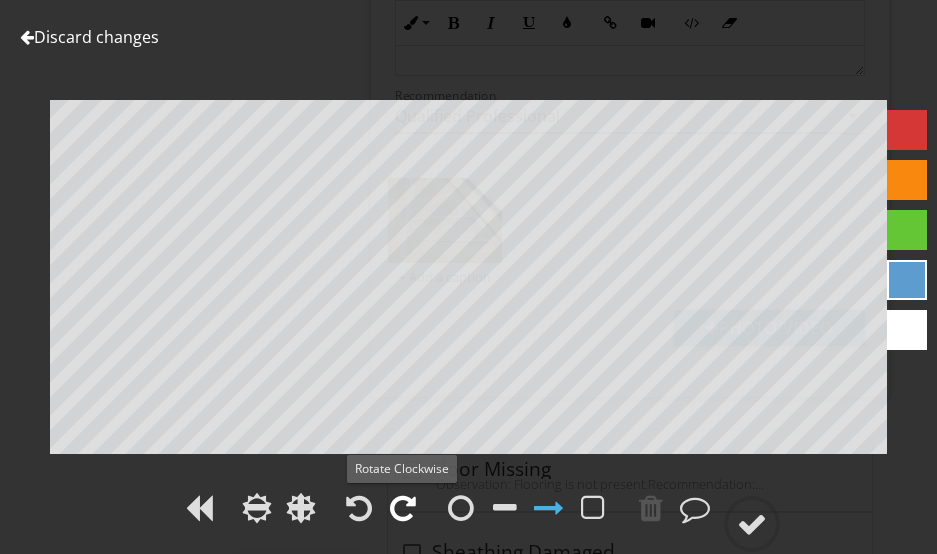 click at bounding box center [403, 508] 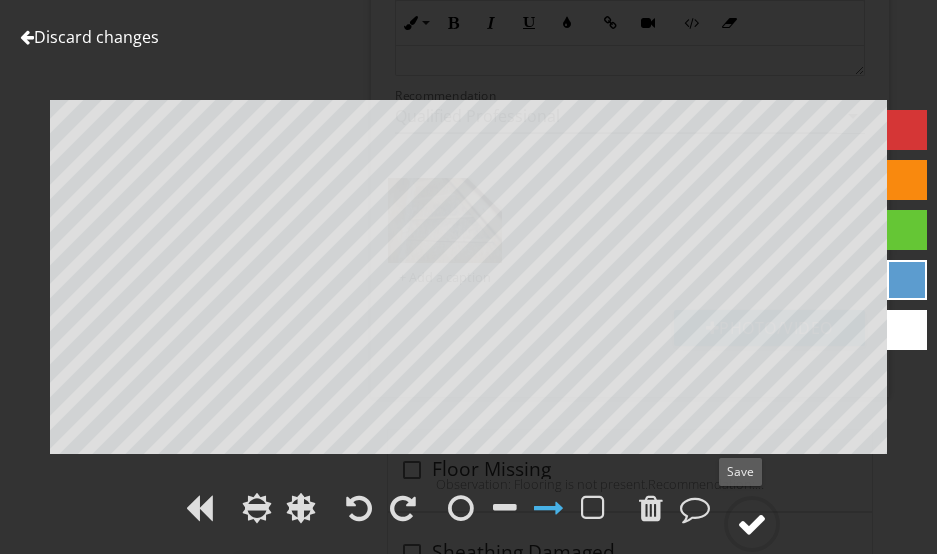 click at bounding box center [752, 524] 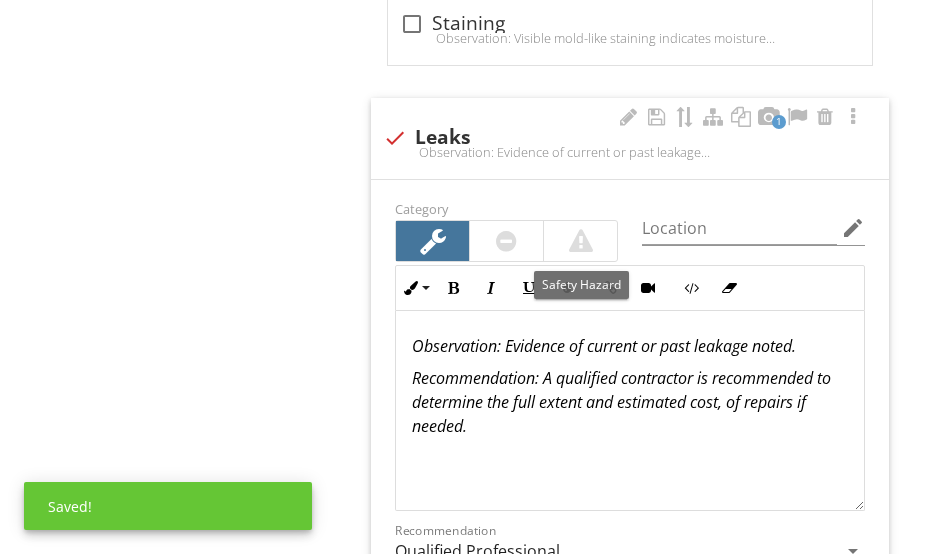 scroll, scrollTop: 2330, scrollLeft: 0, axis: vertical 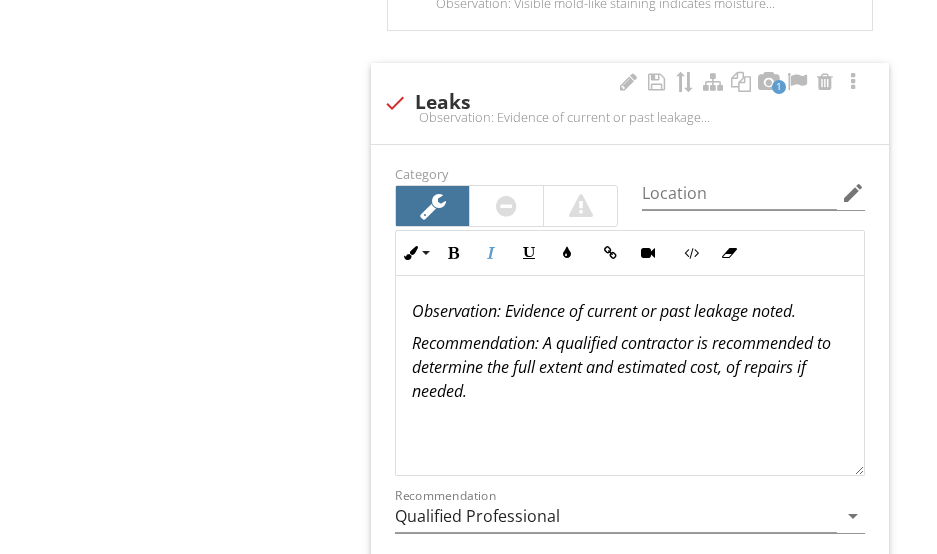 click on "Observation: Evidence of current or past leakage noted." at bounding box center [604, 311] 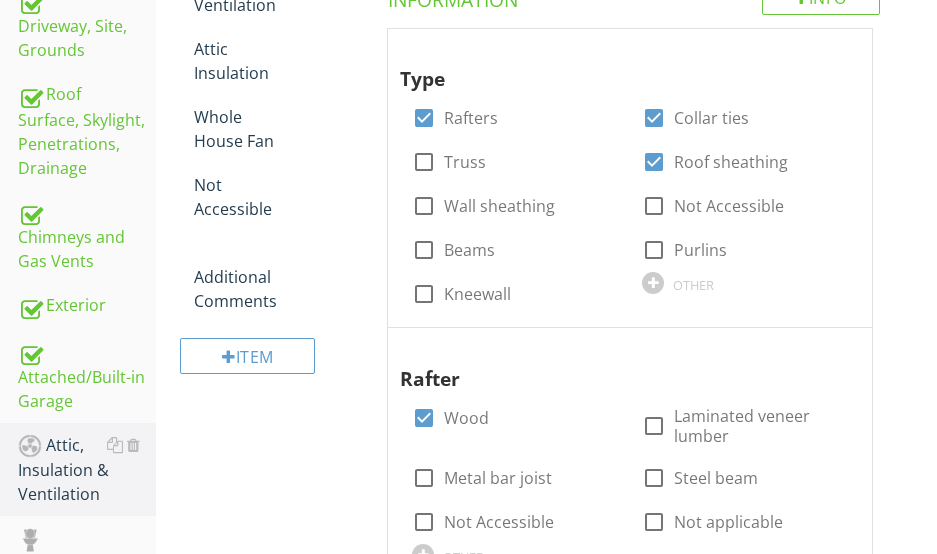 scroll, scrollTop: 430, scrollLeft: 0, axis: vertical 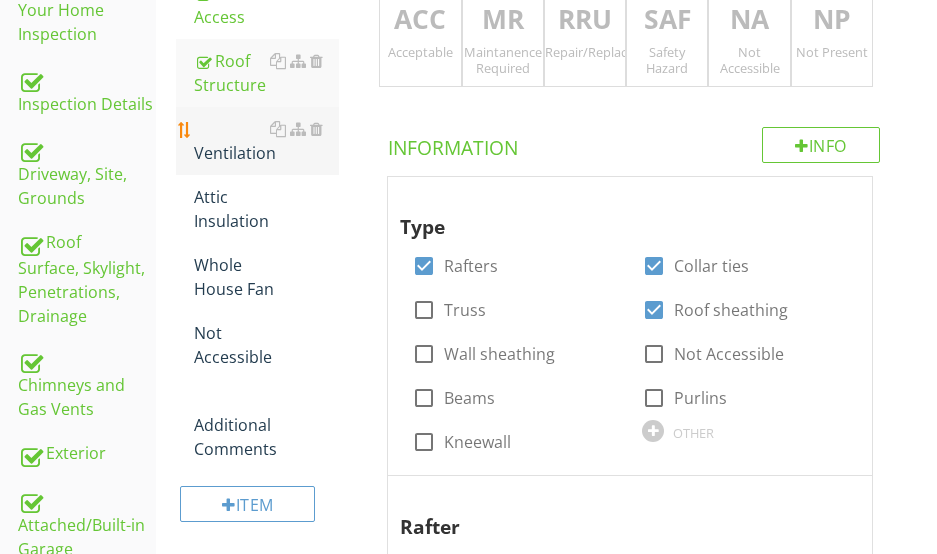 click on "Ventilation" at bounding box center (266, 141) 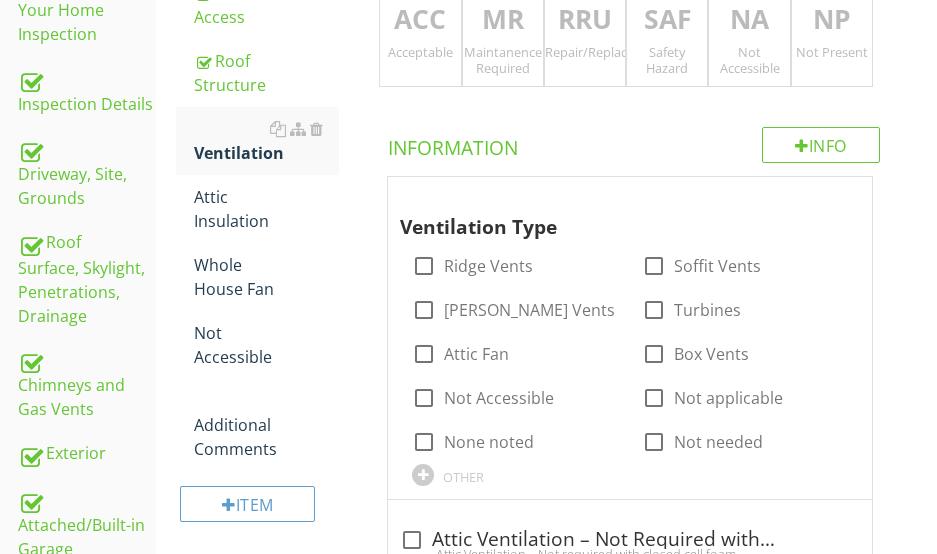 click on "Acceptable" at bounding box center [420, 52] 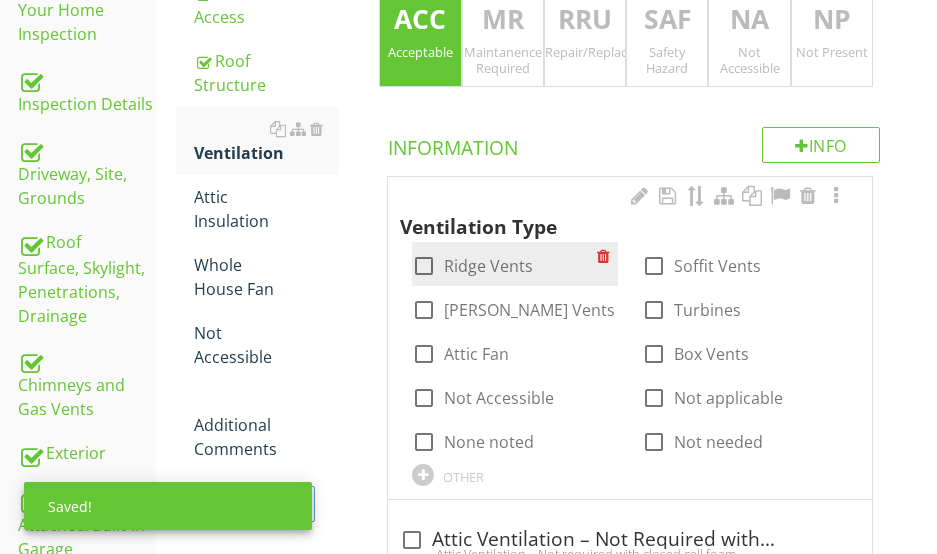 drag, startPoint x: 428, startPoint y: 264, endPoint x: 449, endPoint y: 263, distance: 21.023796 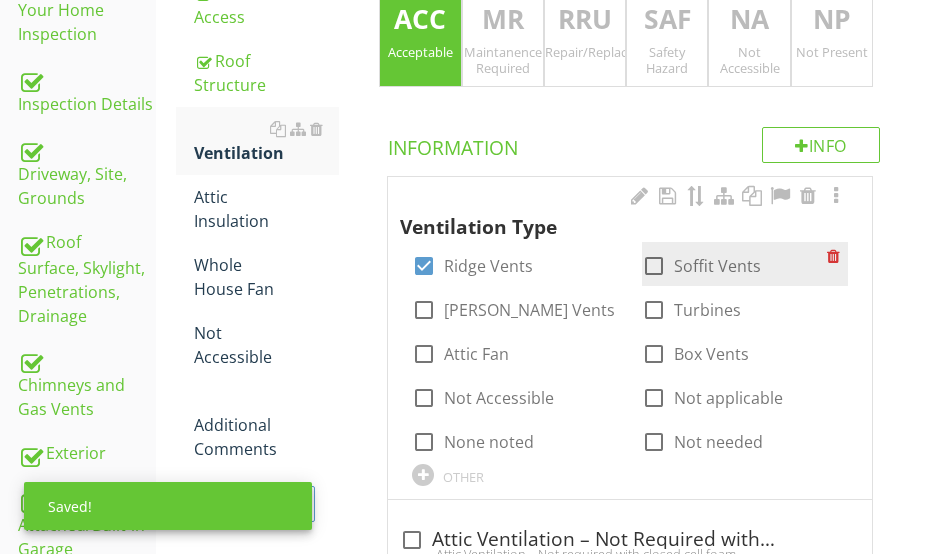 click at bounding box center (654, 266) 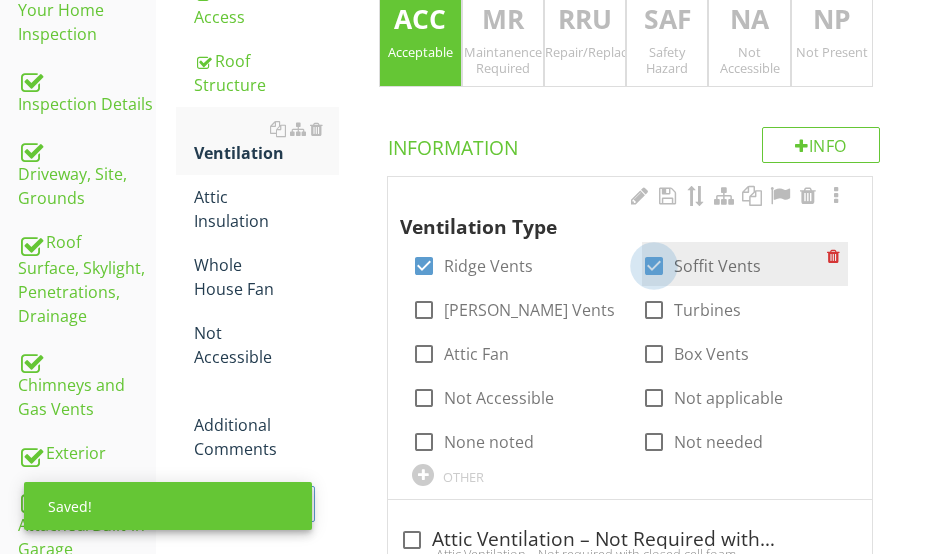 checkbox on "true" 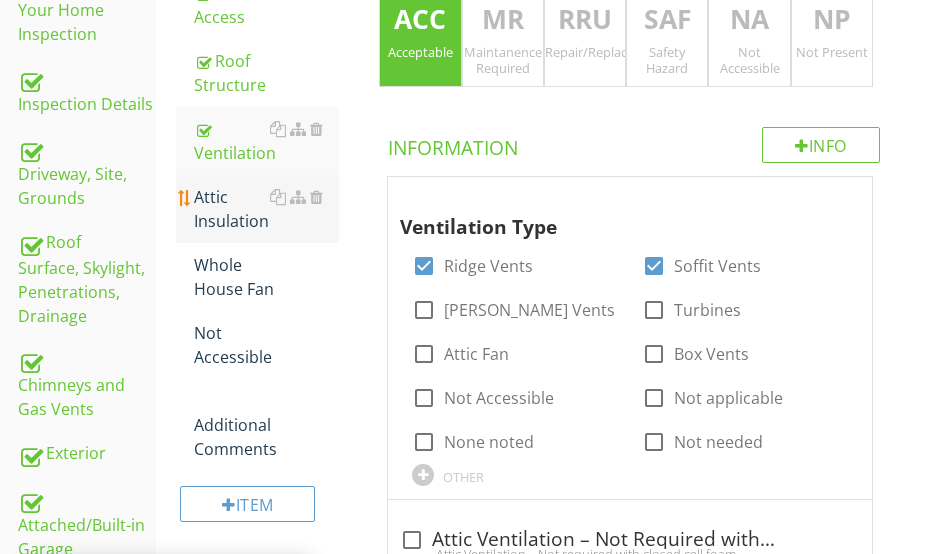 click on "Attic Insulation" at bounding box center [266, 209] 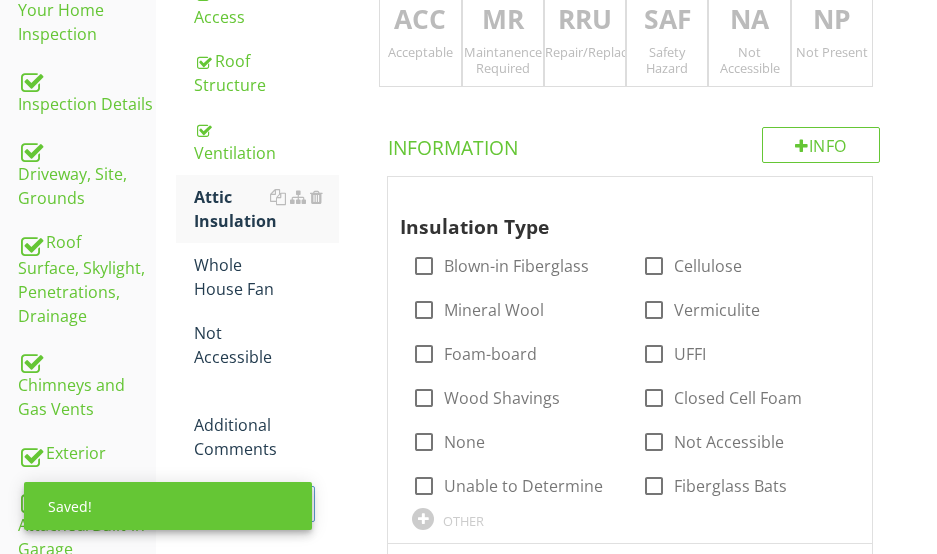 click on "RRU" at bounding box center (585, 20) 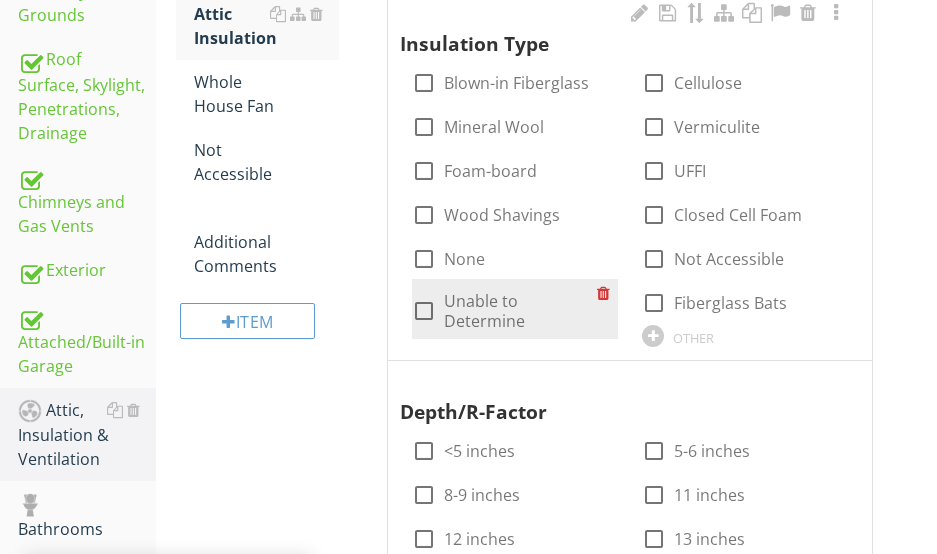 scroll, scrollTop: 630, scrollLeft: 0, axis: vertical 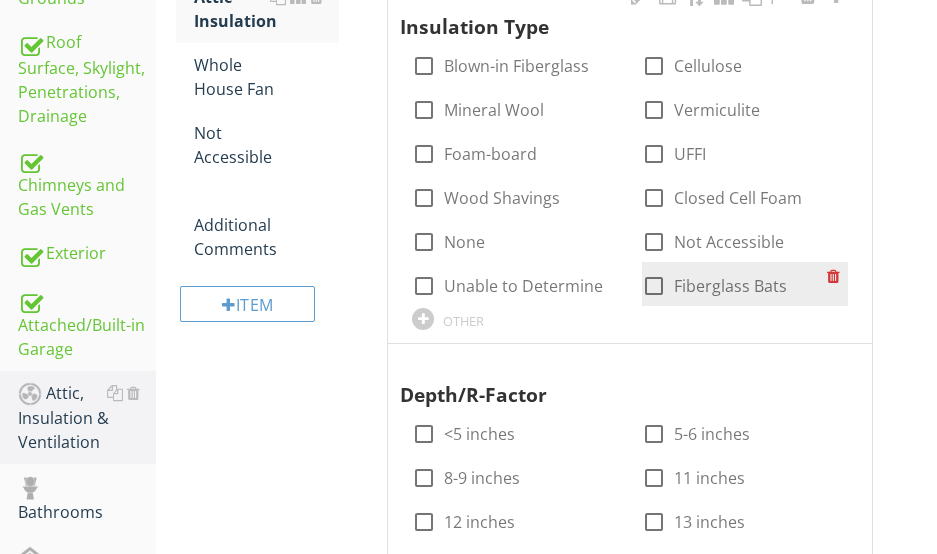 click at bounding box center (654, 286) 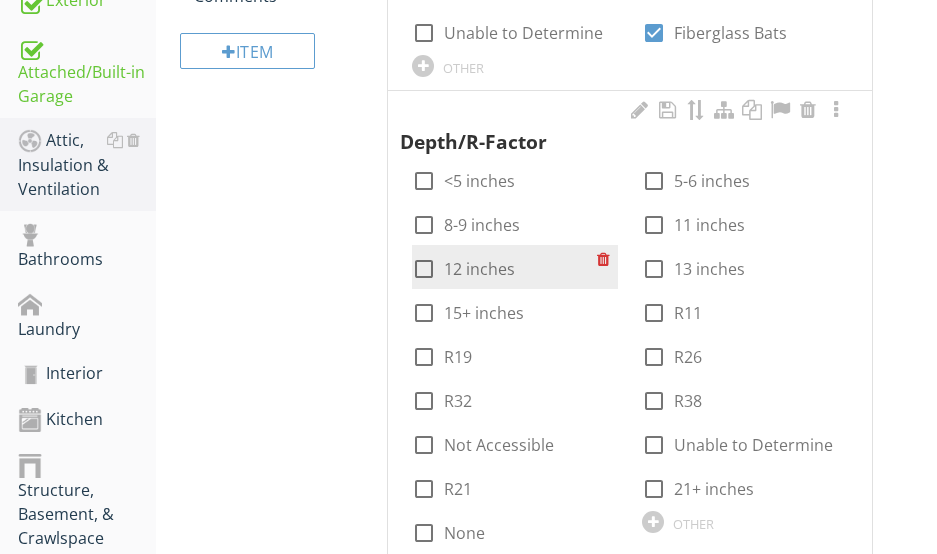 scroll, scrollTop: 930, scrollLeft: 0, axis: vertical 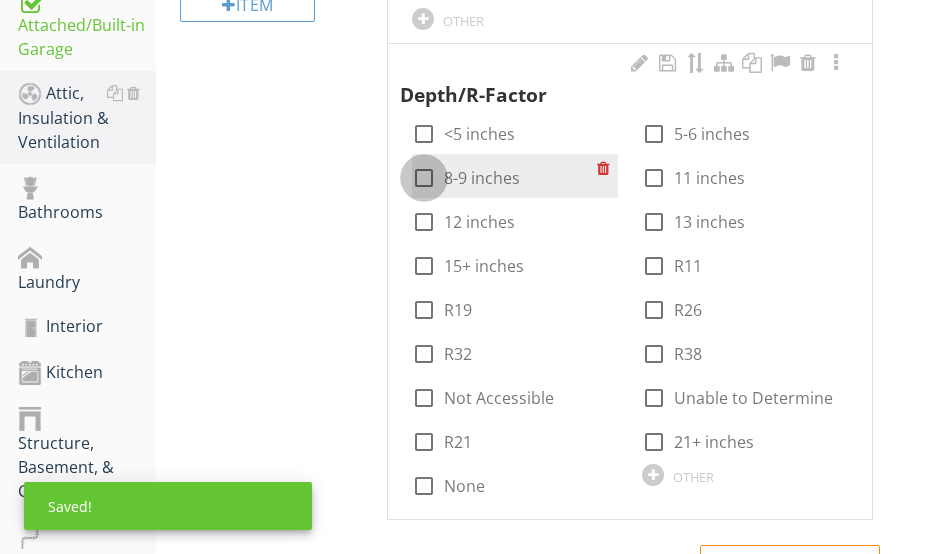 click at bounding box center (424, 178) 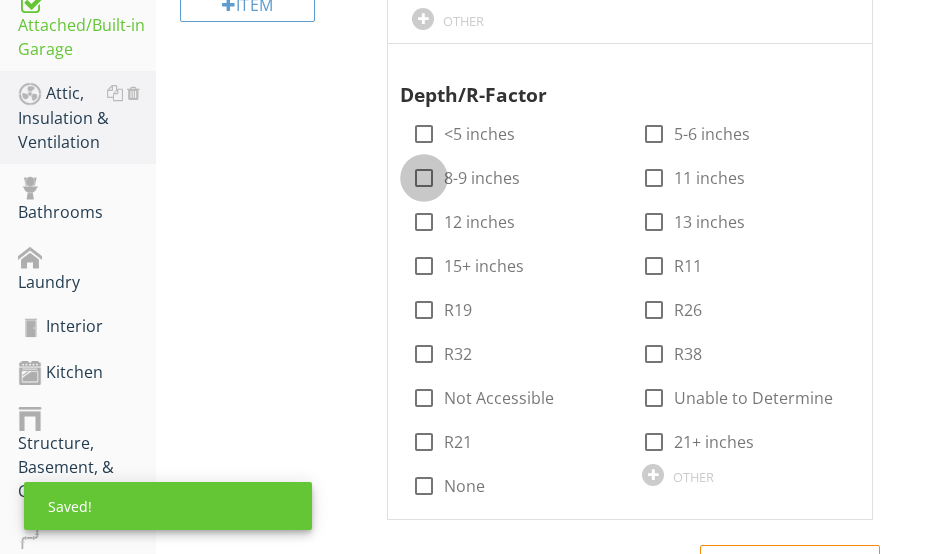 checkbox on "true" 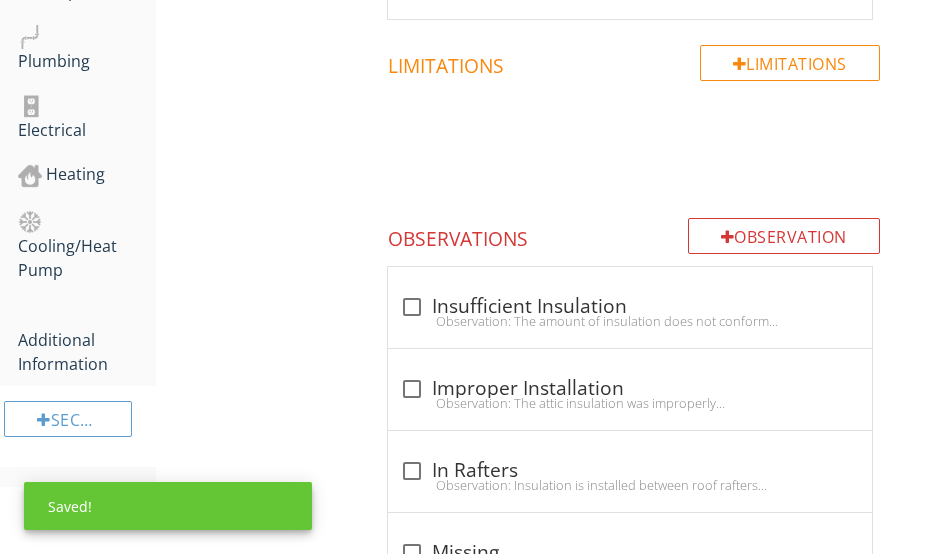 scroll, scrollTop: 1530, scrollLeft: 0, axis: vertical 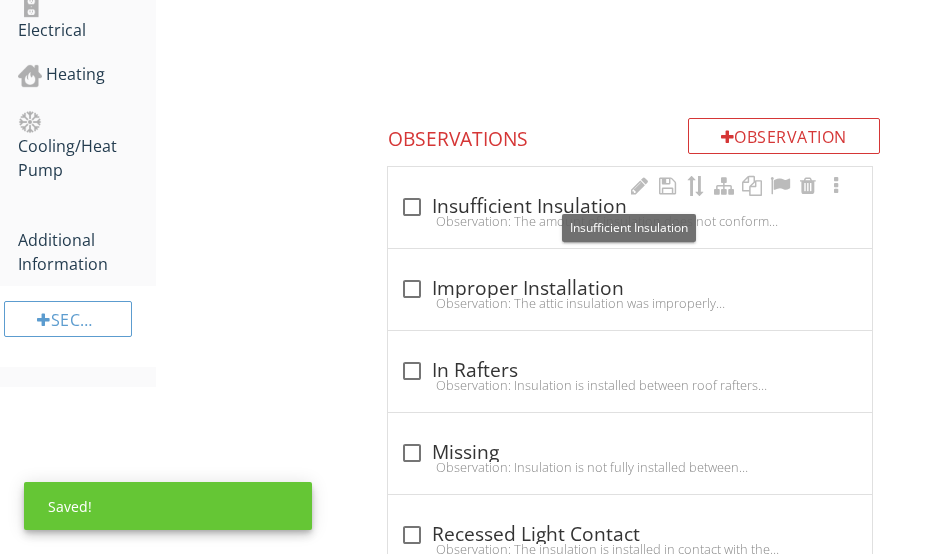 click on "check_box_outline_blank
Insufficient Insulation" at bounding box center (630, 207) 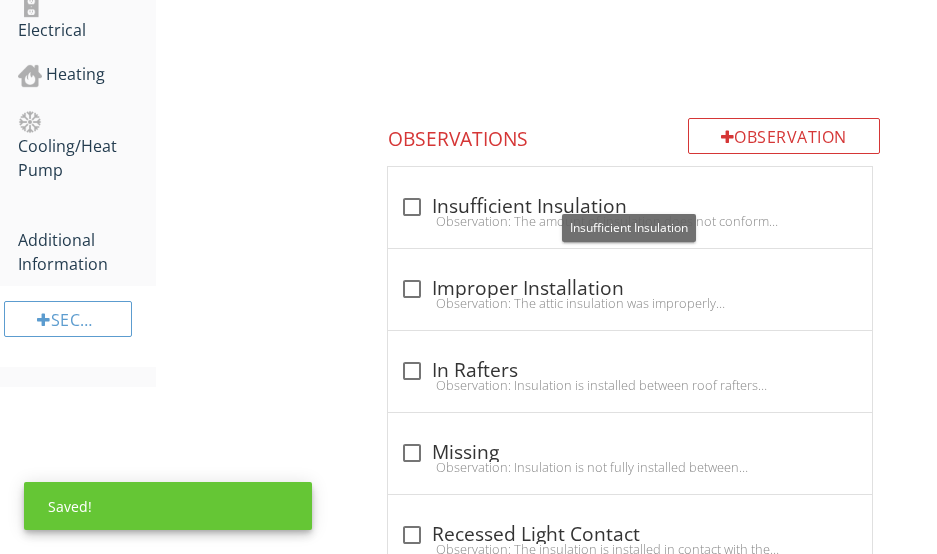 checkbox on "true" 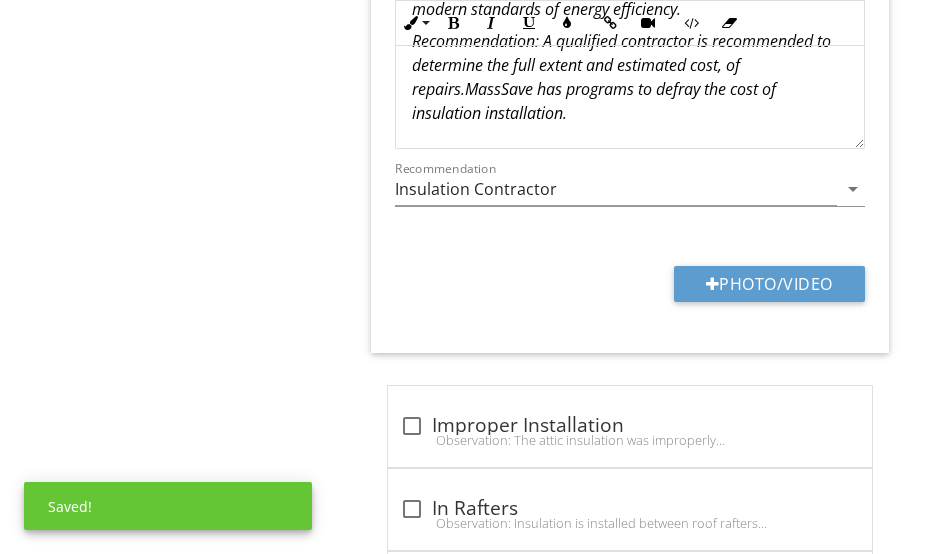 scroll, scrollTop: 2030, scrollLeft: 0, axis: vertical 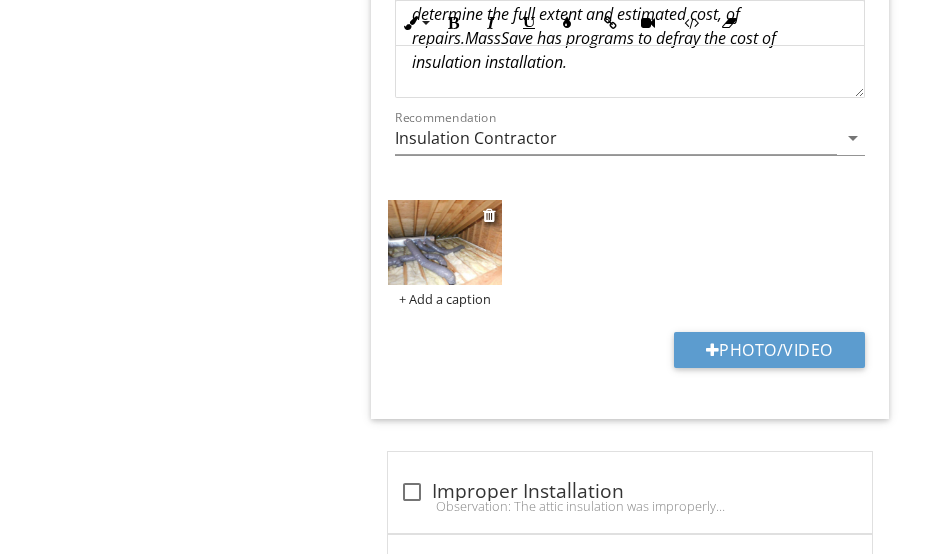 click at bounding box center [444, 242] 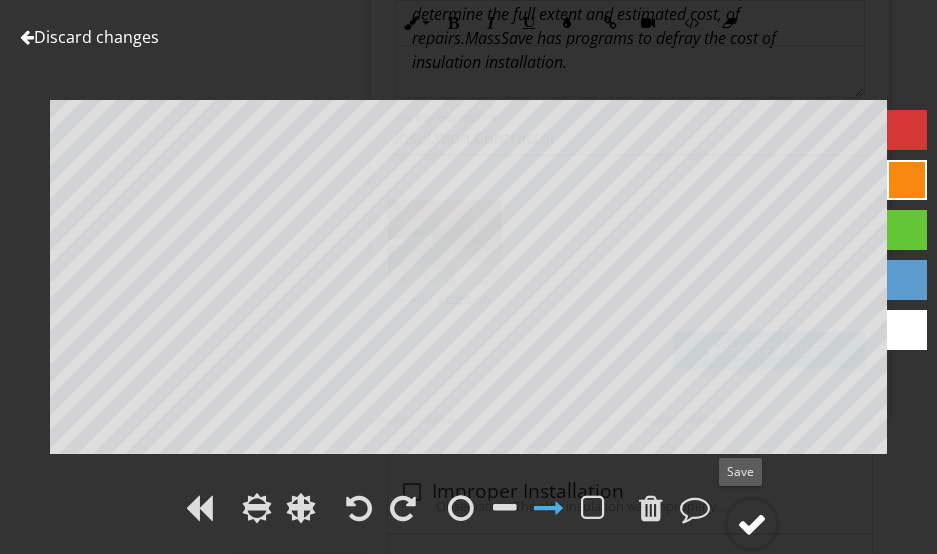drag, startPoint x: 744, startPoint y: 513, endPoint x: 737, endPoint y: 505, distance: 10.630146 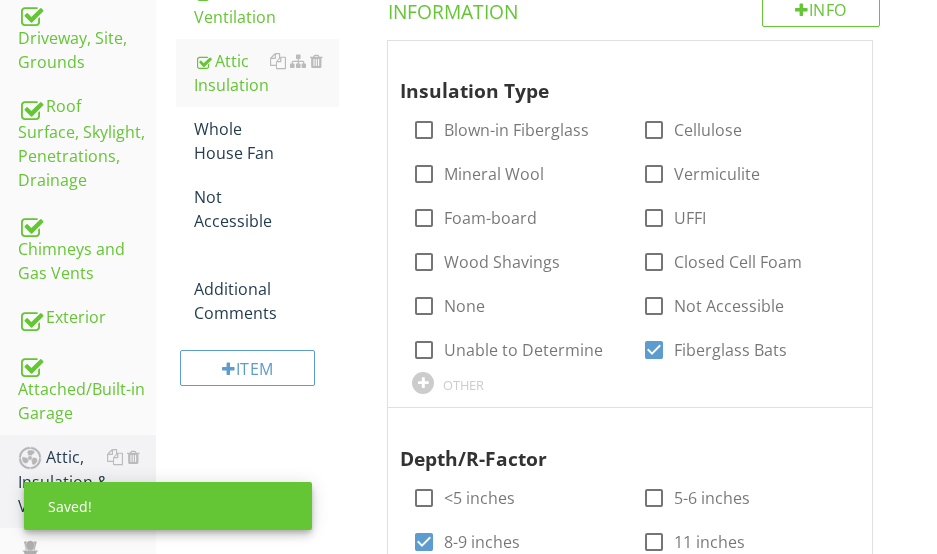 scroll, scrollTop: 530, scrollLeft: 0, axis: vertical 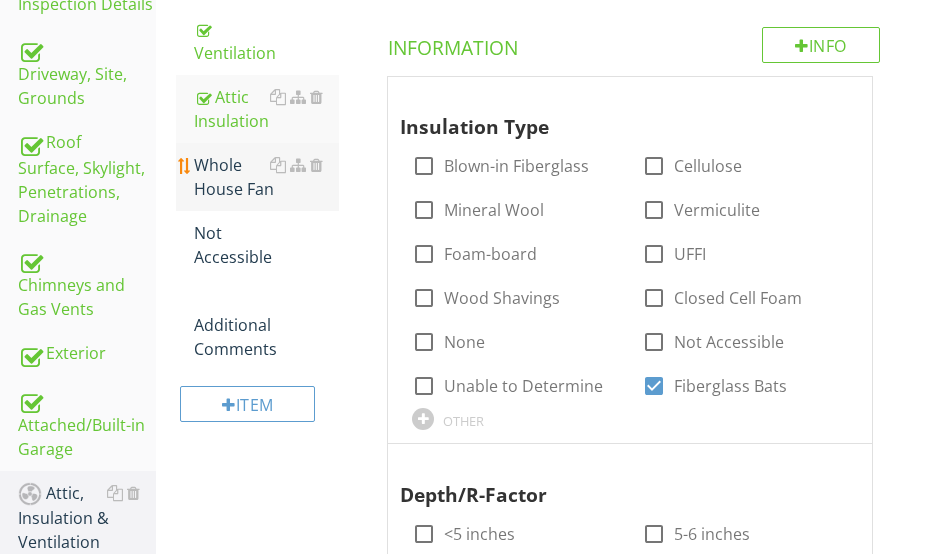 click on "Whole House Fan" at bounding box center [266, 177] 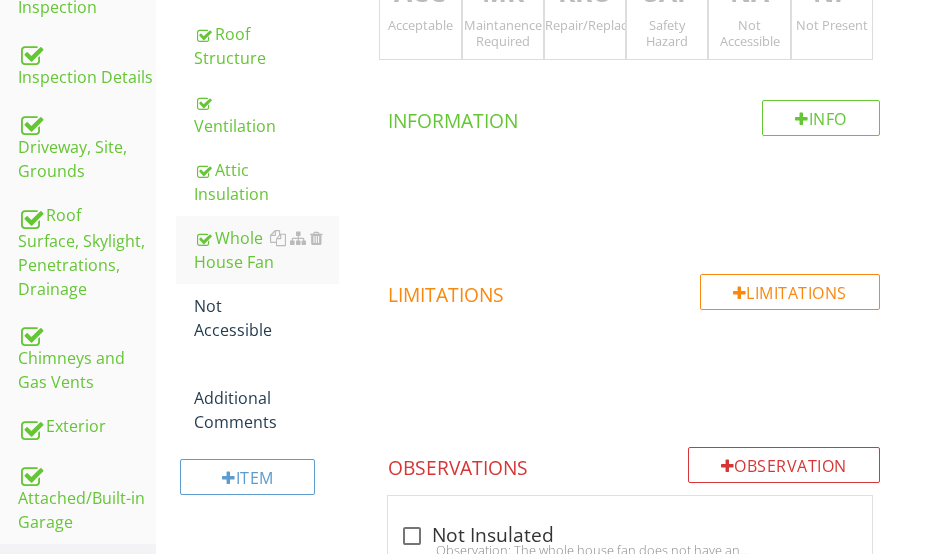 scroll, scrollTop: 230, scrollLeft: 0, axis: vertical 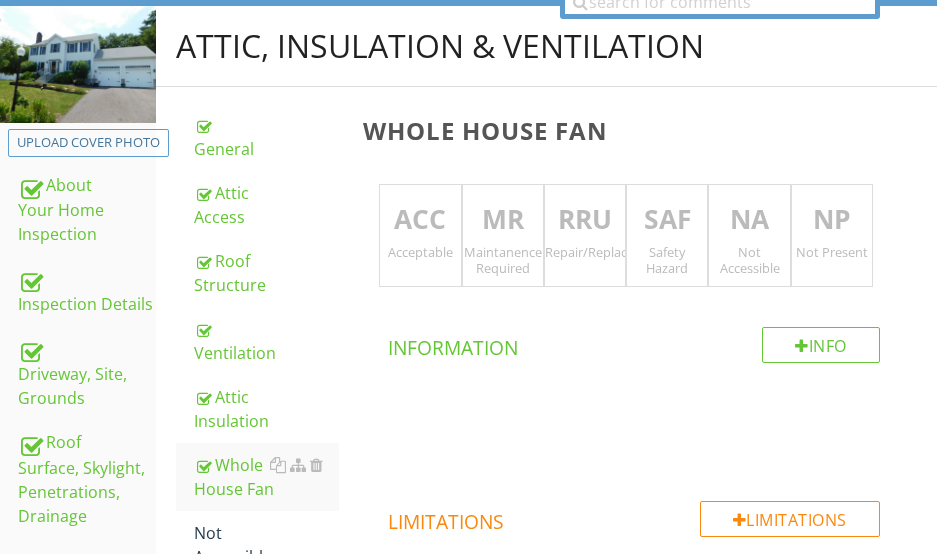 click on "NP" at bounding box center (832, 220) 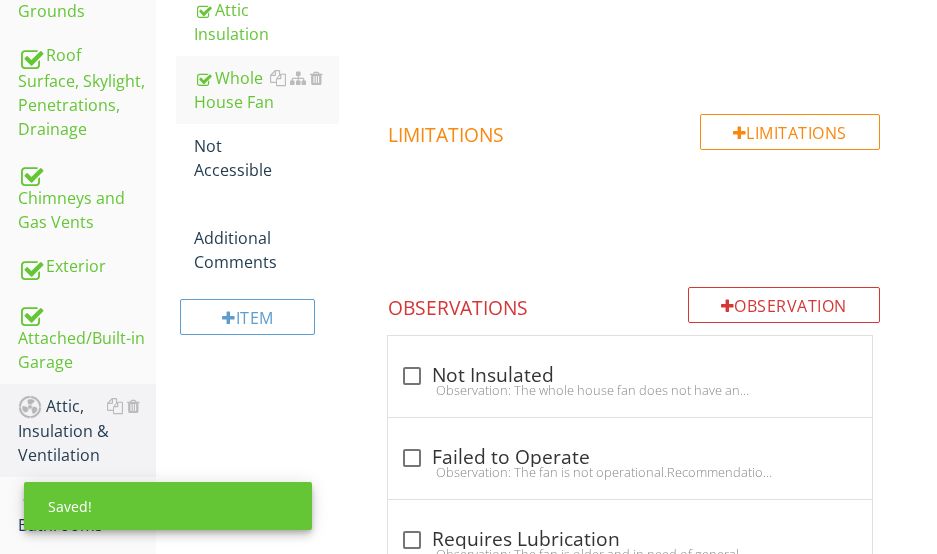 scroll, scrollTop: 630, scrollLeft: 0, axis: vertical 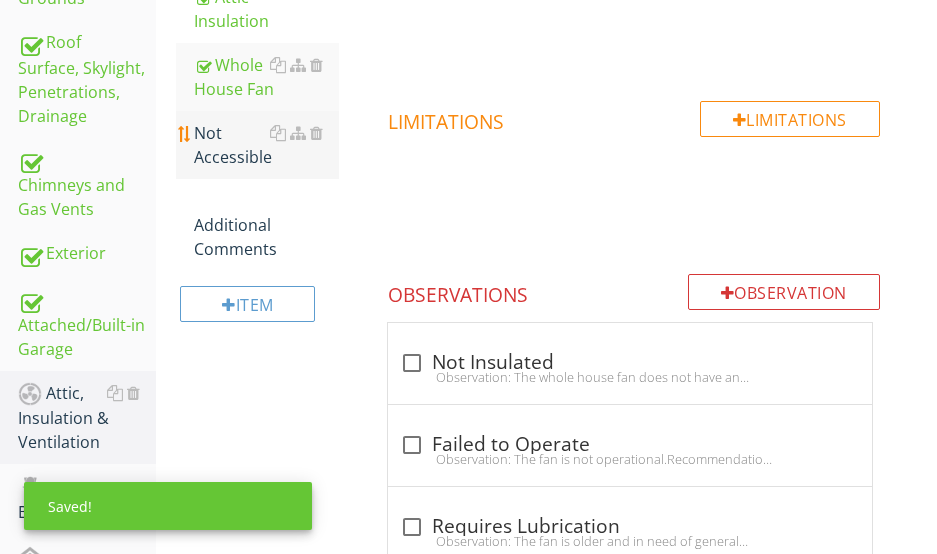 click on "Not Accessible" at bounding box center (266, 145) 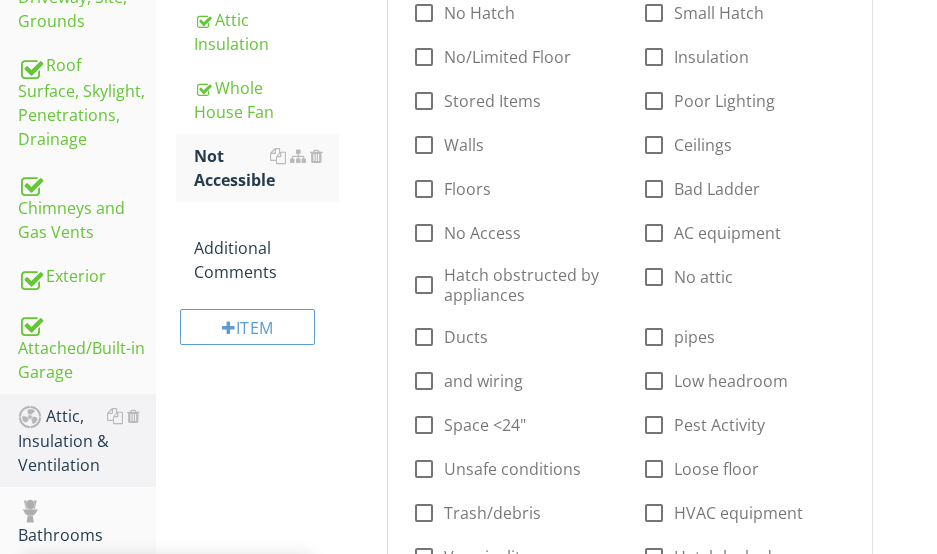 scroll, scrollTop: 530, scrollLeft: 0, axis: vertical 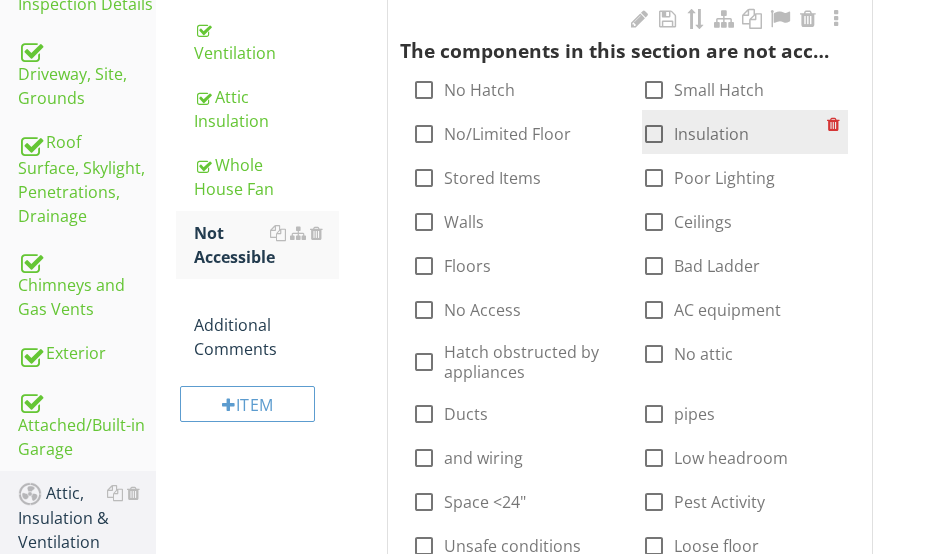 click at bounding box center (654, 134) 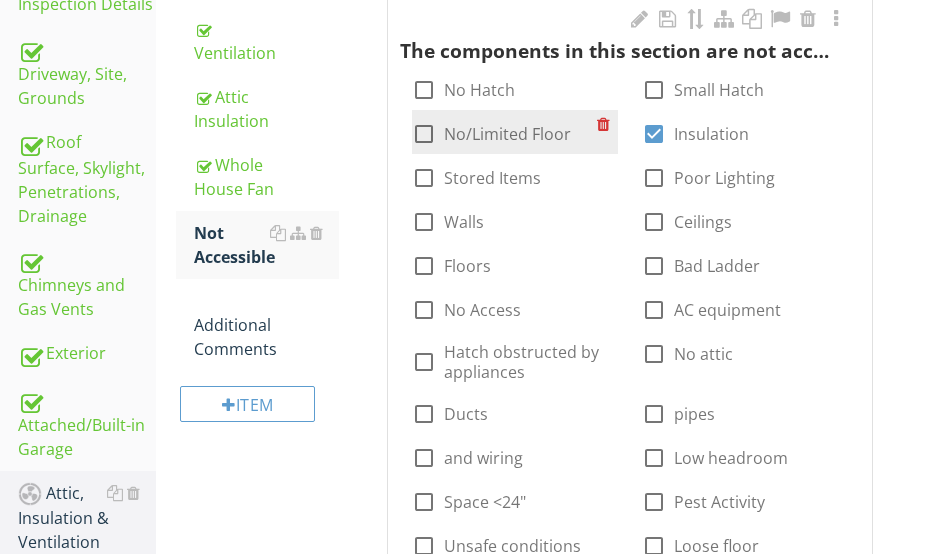 click at bounding box center (424, 134) 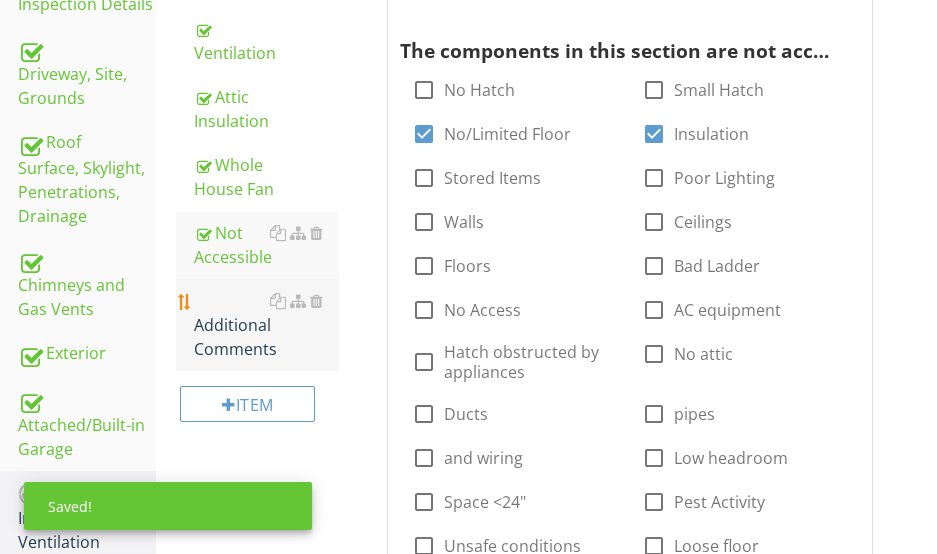 click on "Additional Comments" at bounding box center (266, 325) 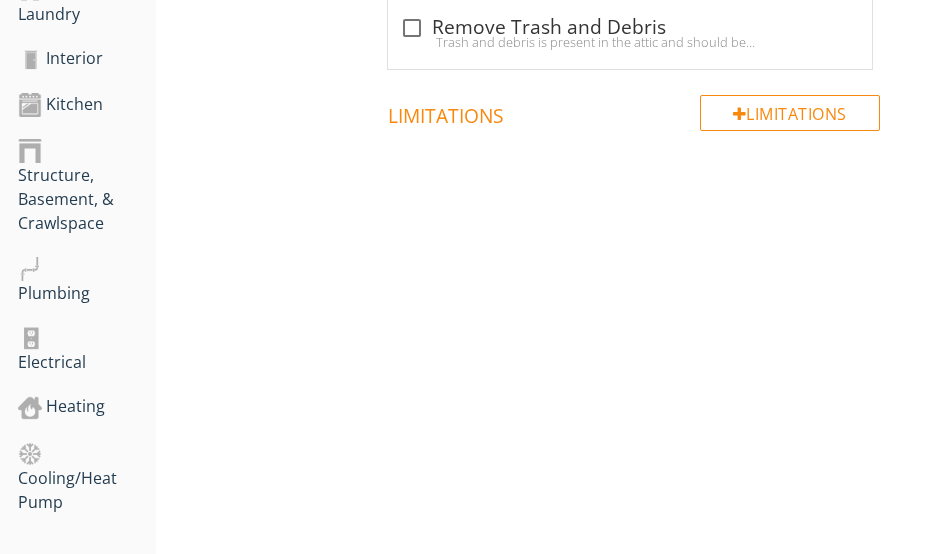 scroll, scrollTop: 1139, scrollLeft: 0, axis: vertical 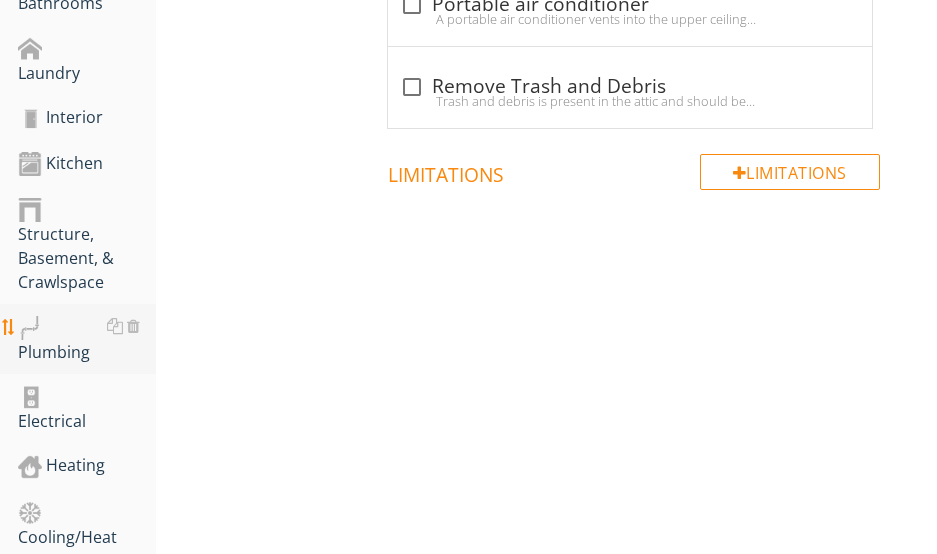 click on "Plumbing" at bounding box center [87, 339] 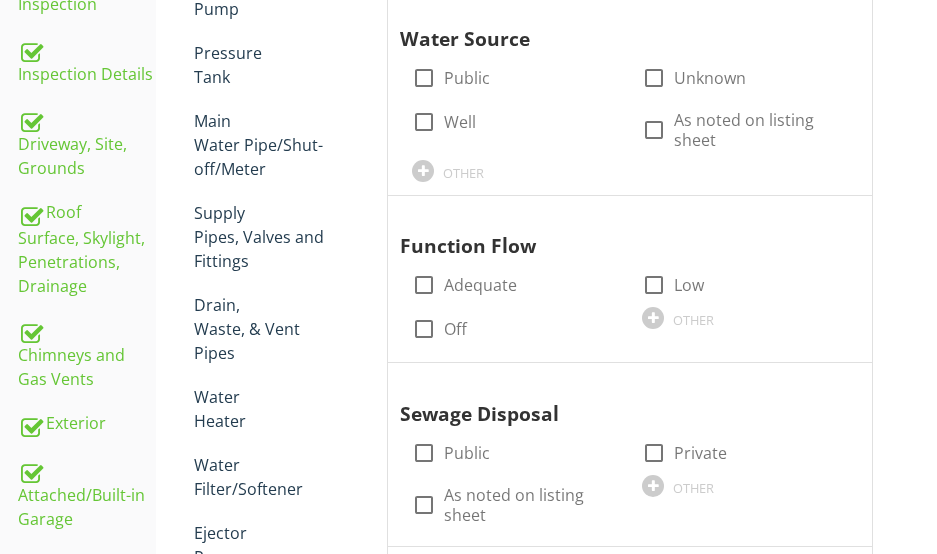 scroll, scrollTop: 339, scrollLeft: 0, axis: vertical 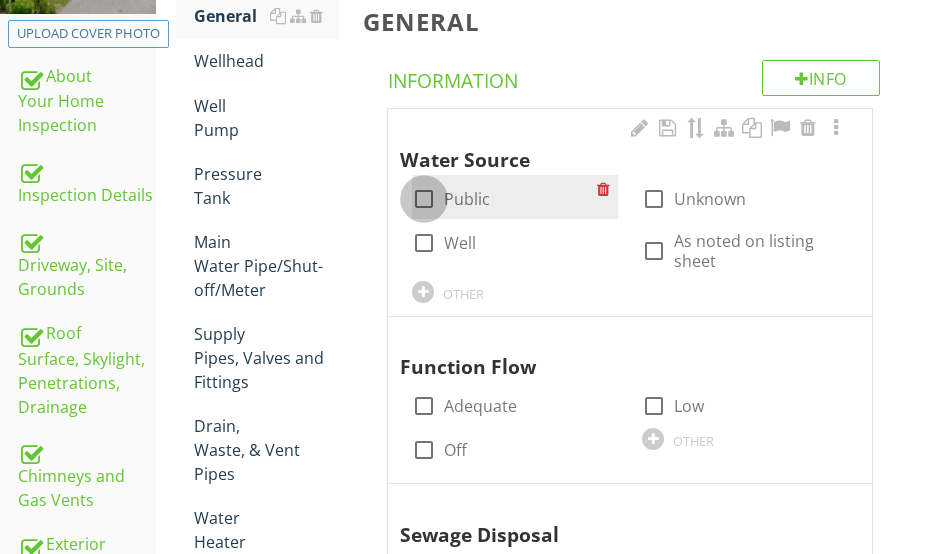 click at bounding box center (424, 199) 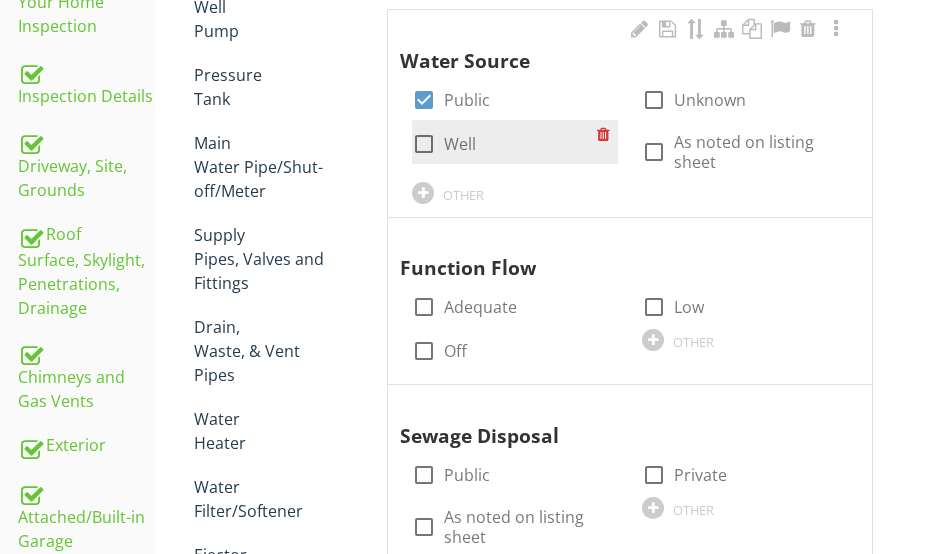 scroll, scrollTop: 439, scrollLeft: 0, axis: vertical 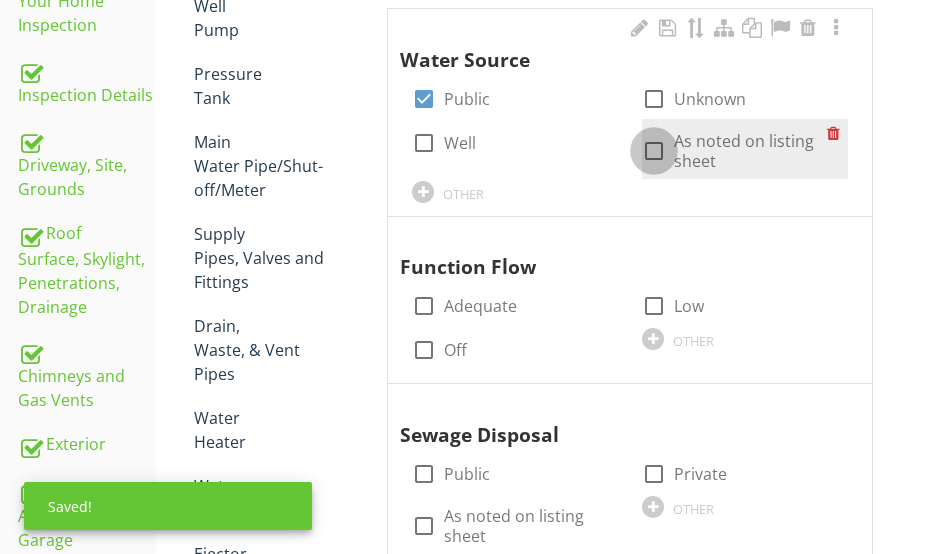 click at bounding box center (654, 151) 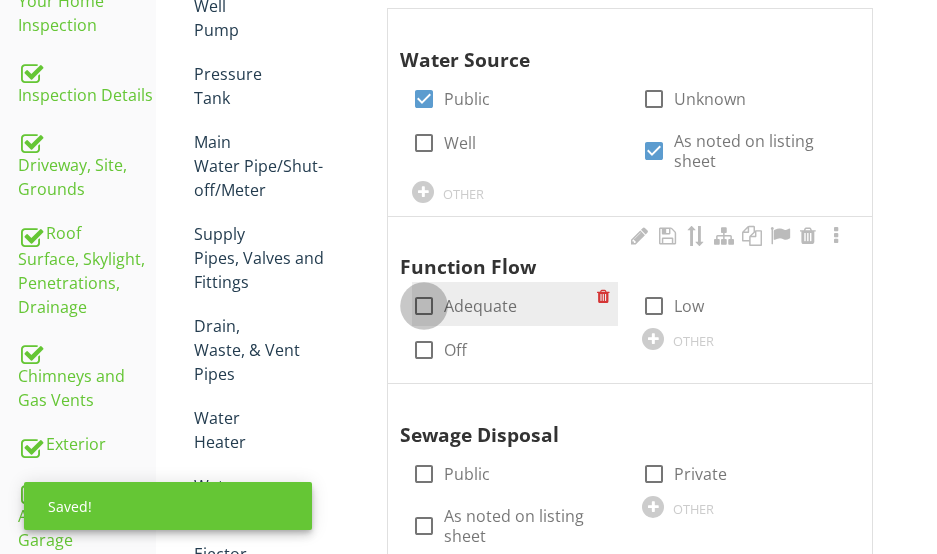 click at bounding box center [424, 306] 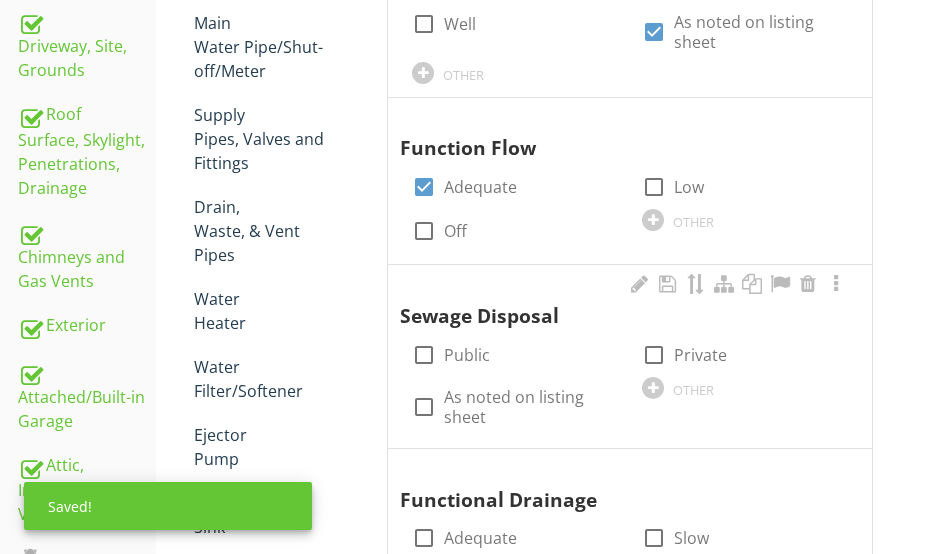 scroll, scrollTop: 639, scrollLeft: 0, axis: vertical 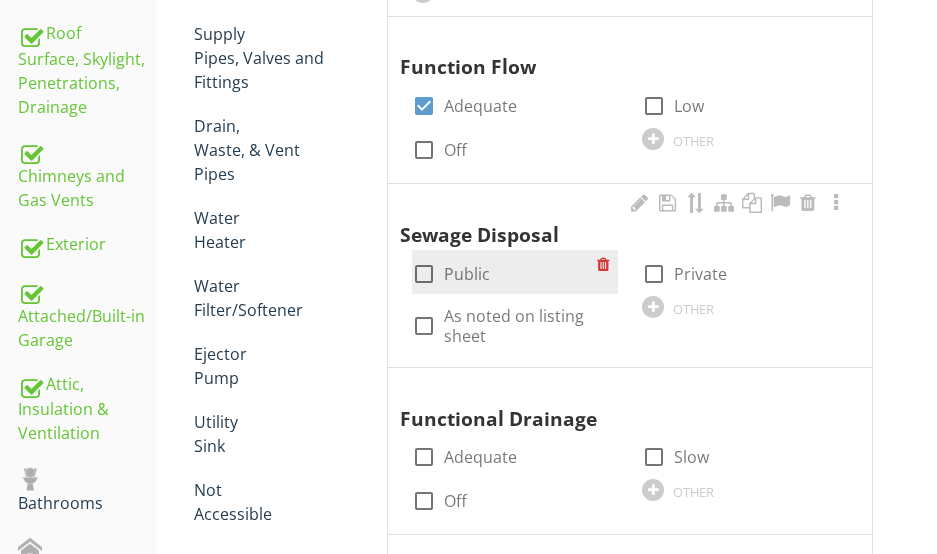 click at bounding box center (424, 274) 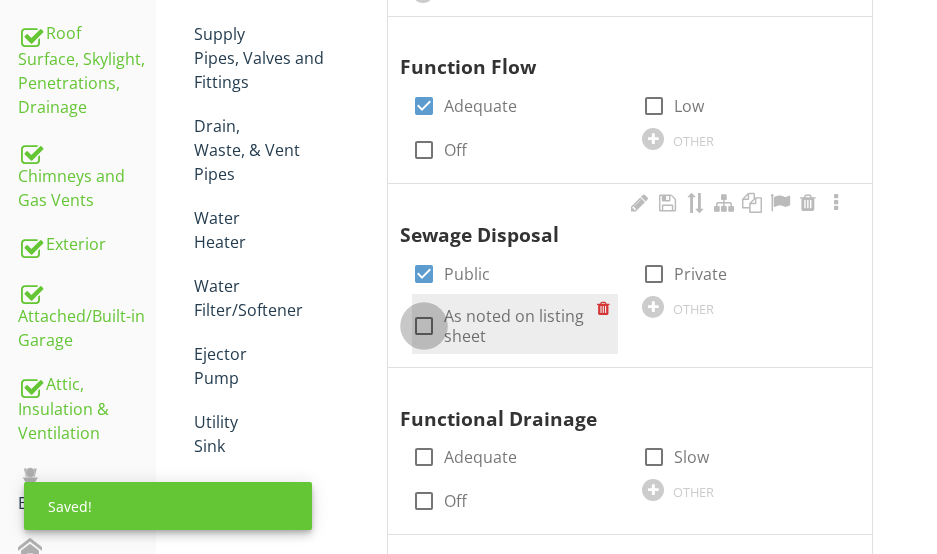 click at bounding box center (424, 326) 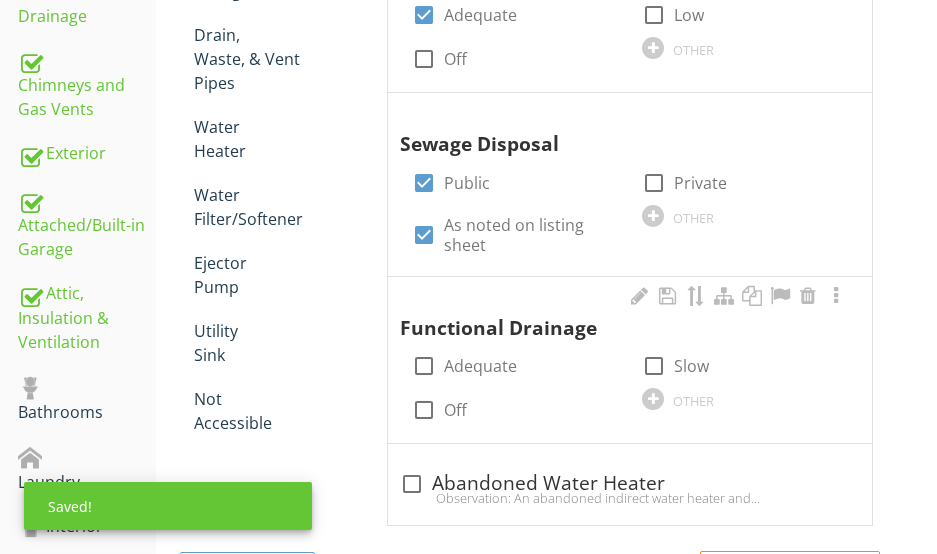 scroll, scrollTop: 839, scrollLeft: 0, axis: vertical 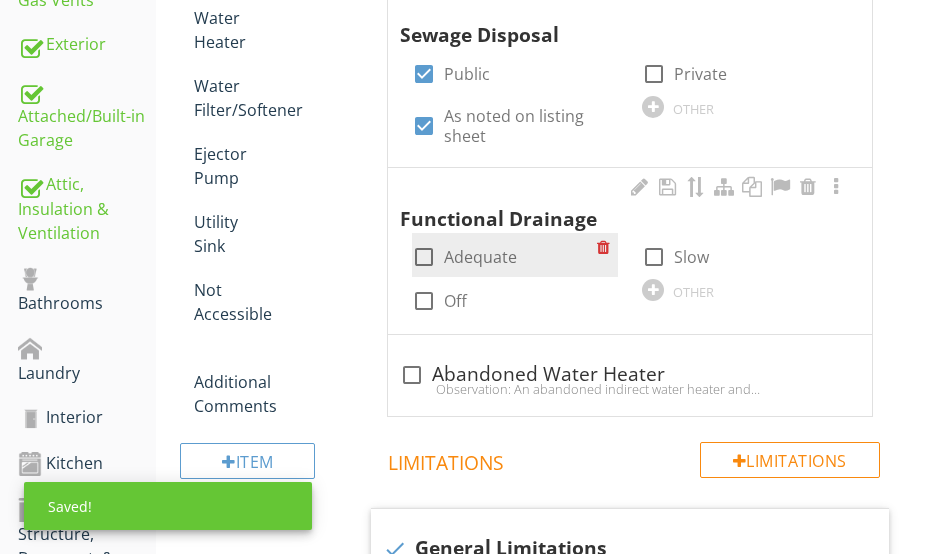 click at bounding box center [424, 257] 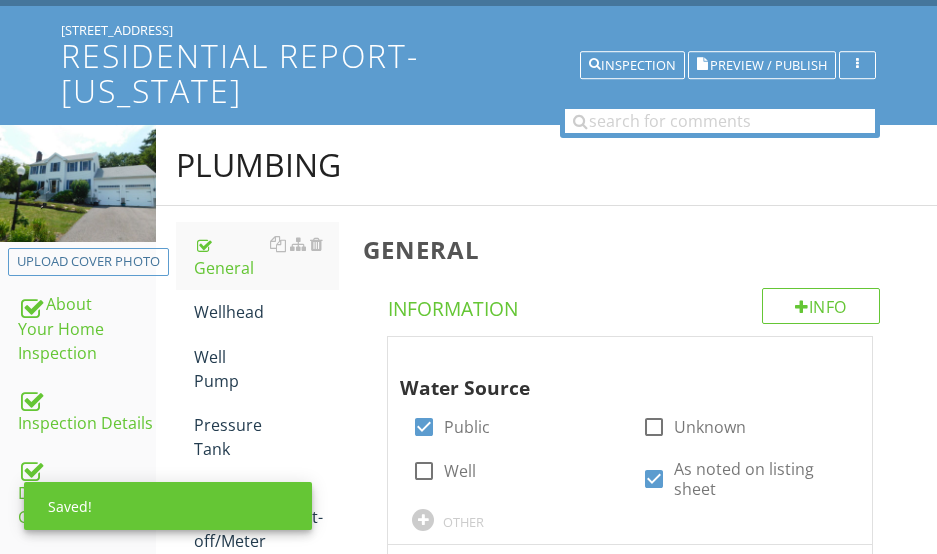 scroll, scrollTop: 99, scrollLeft: 0, axis: vertical 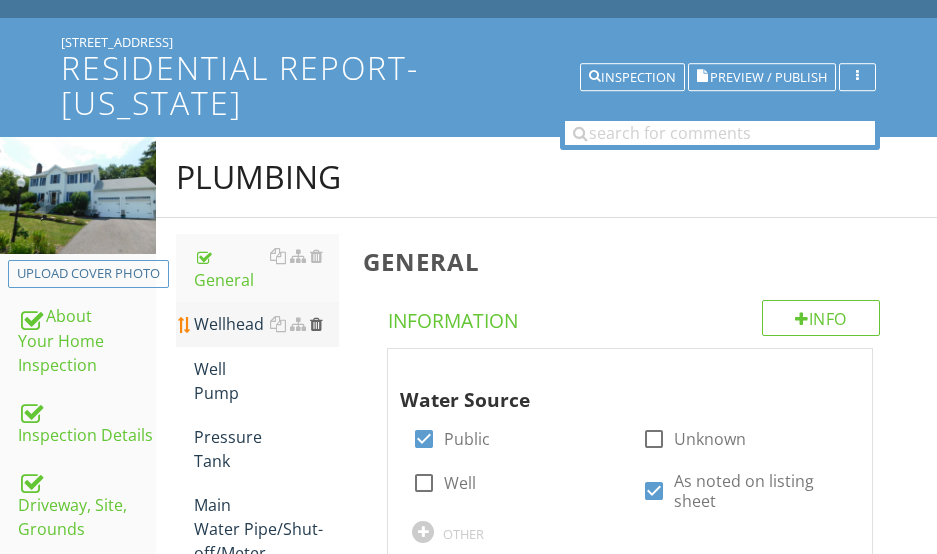 click at bounding box center (316, 324) 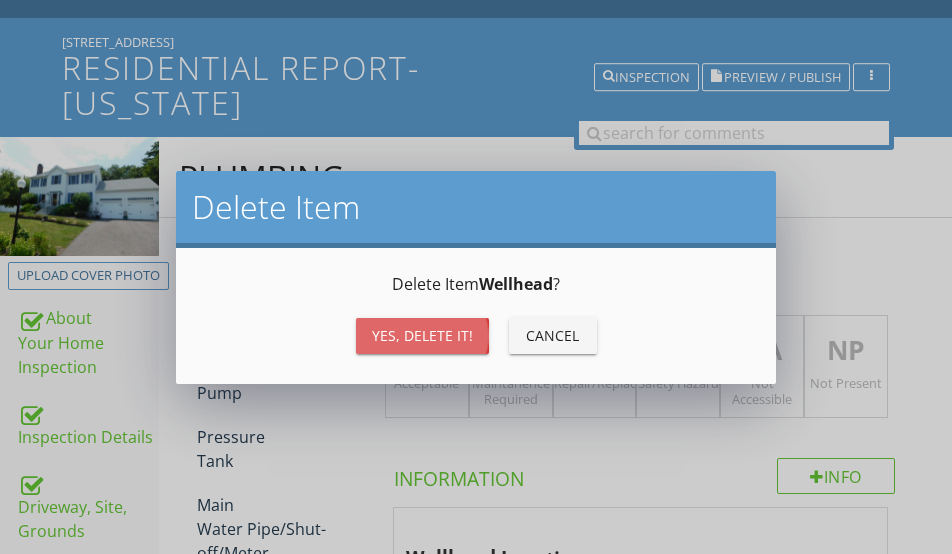 click on "Yes, Delete it!" at bounding box center [422, 335] 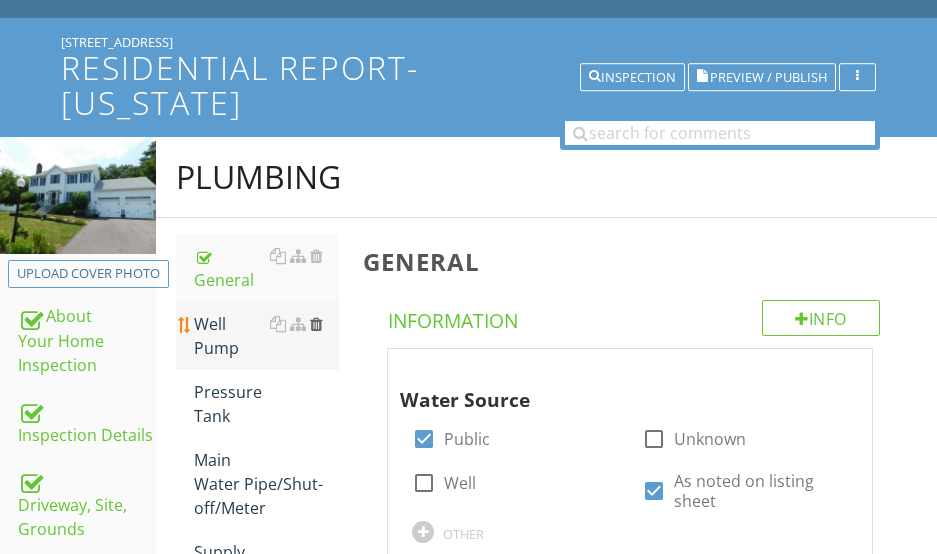 click at bounding box center [316, 324] 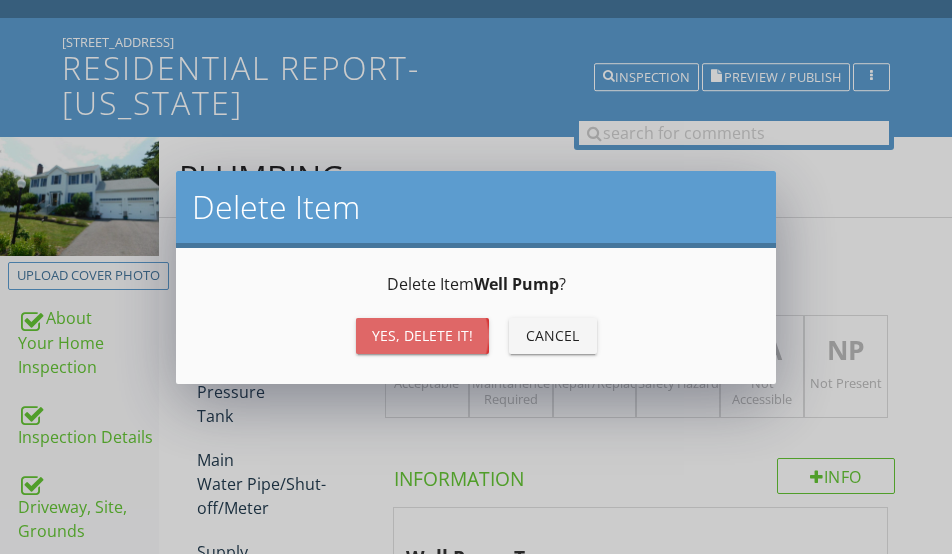 click on "Yes, Delete it!" at bounding box center [422, 335] 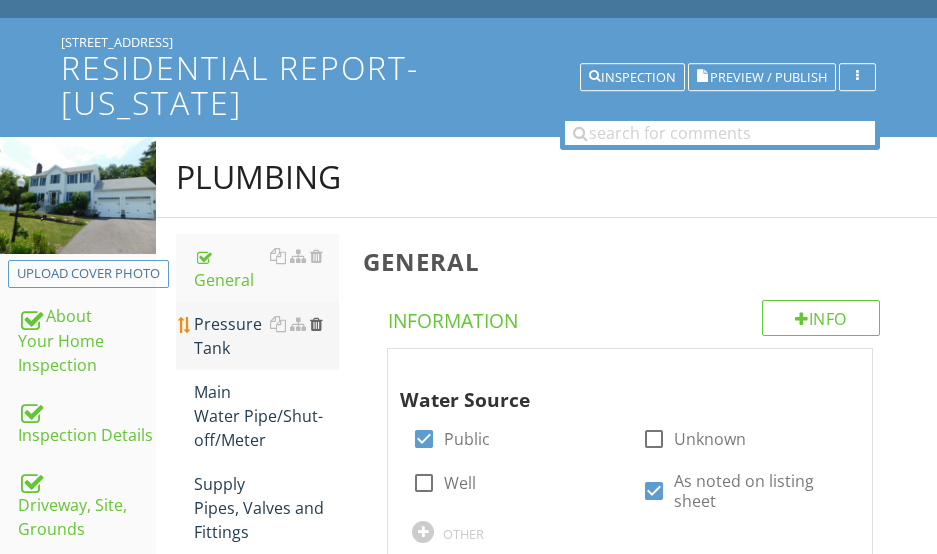 click at bounding box center (316, 324) 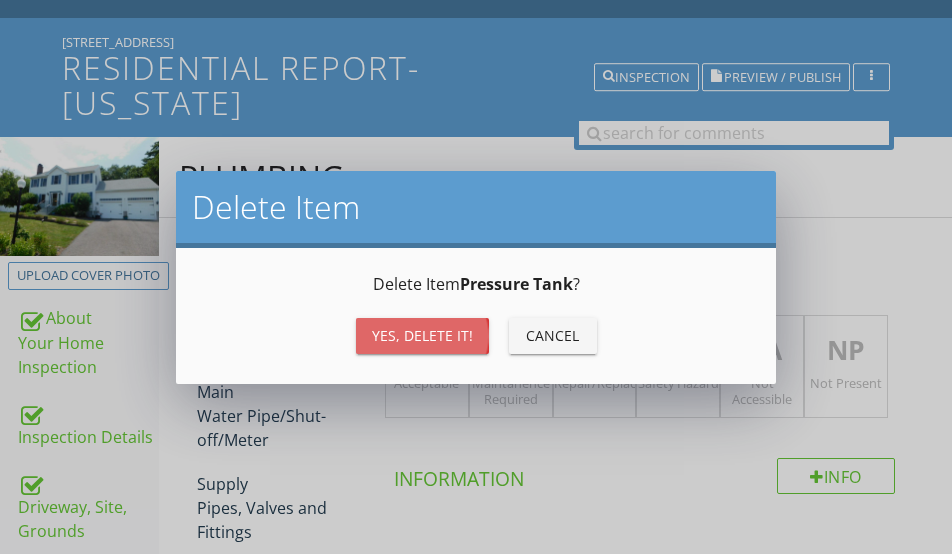 click on "Yes, Delete it!" at bounding box center [422, 335] 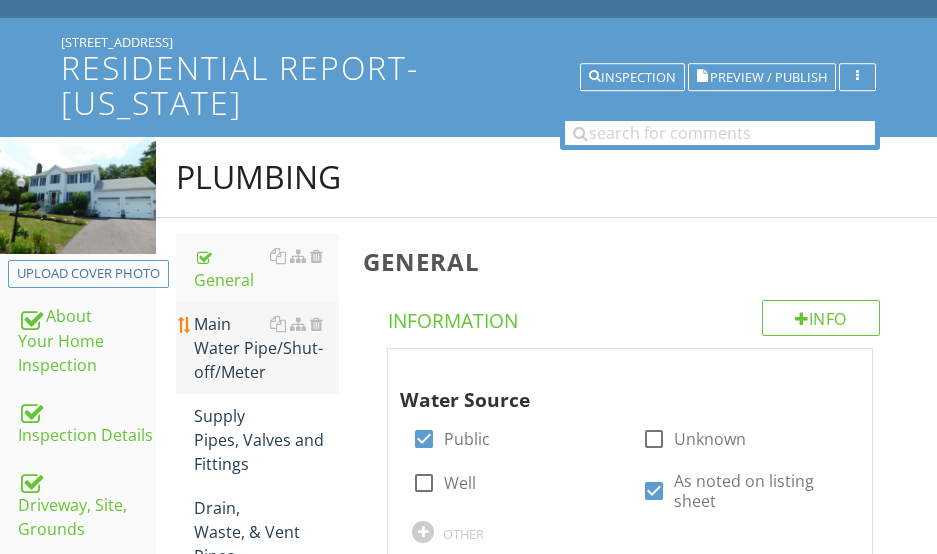 click on "Main Water Pipe/Shut-off/Meter" at bounding box center [266, 348] 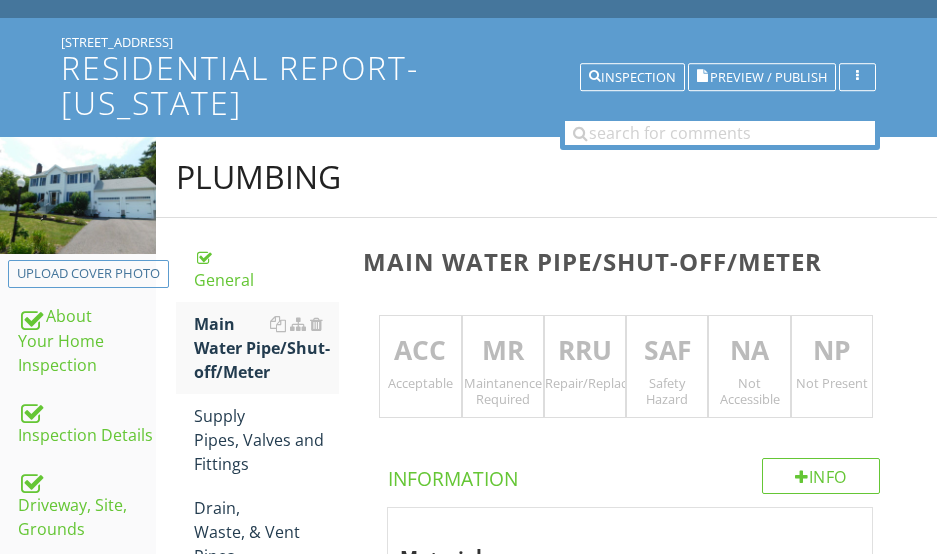 click on "ACC" at bounding box center (420, 351) 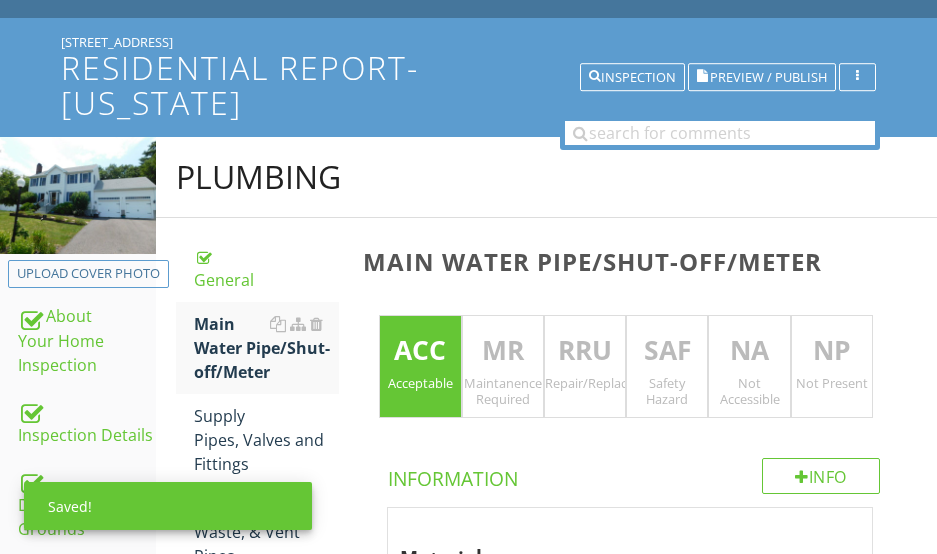 scroll, scrollTop: 399, scrollLeft: 0, axis: vertical 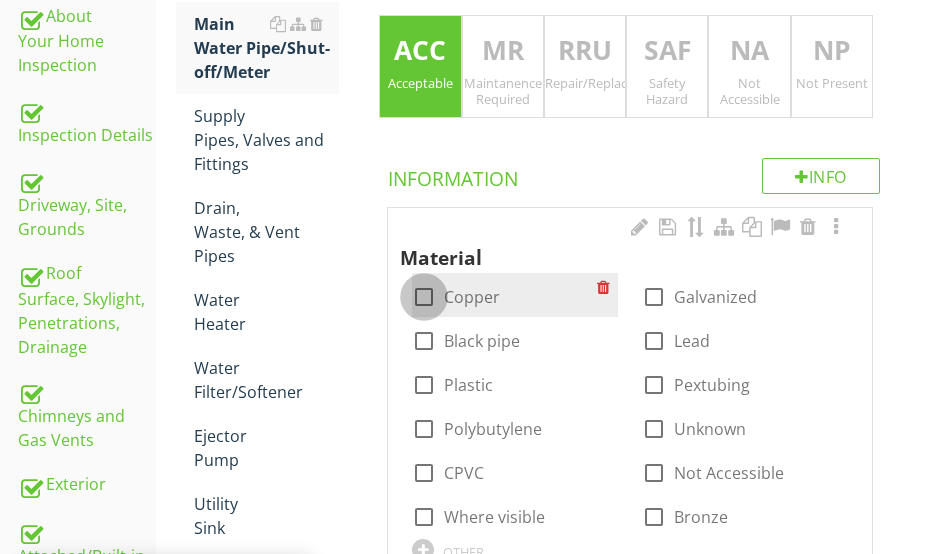 click at bounding box center (424, 297) 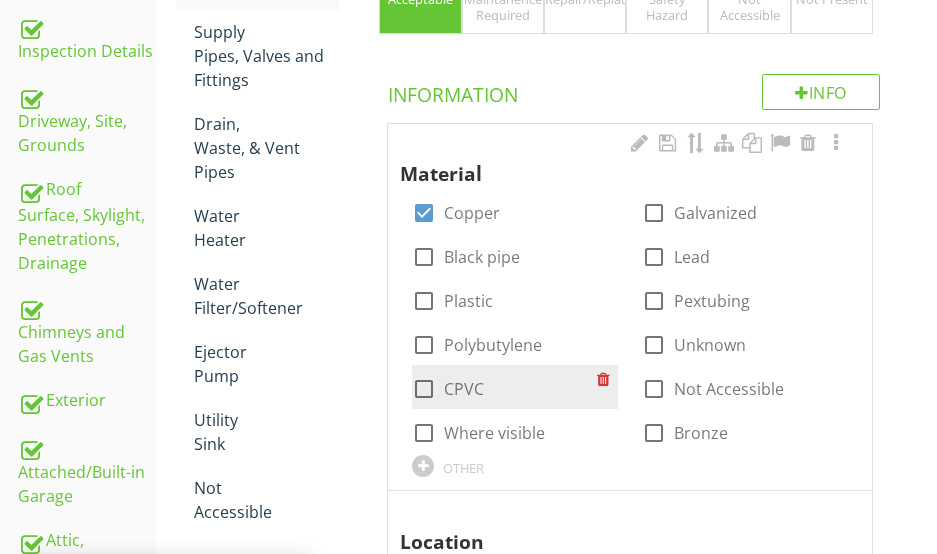 scroll, scrollTop: 599, scrollLeft: 0, axis: vertical 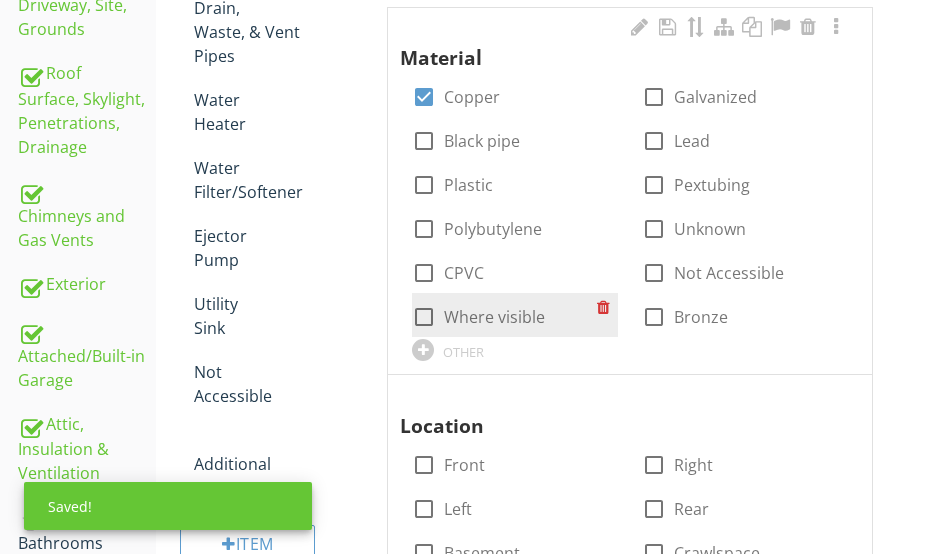 click at bounding box center [424, 317] 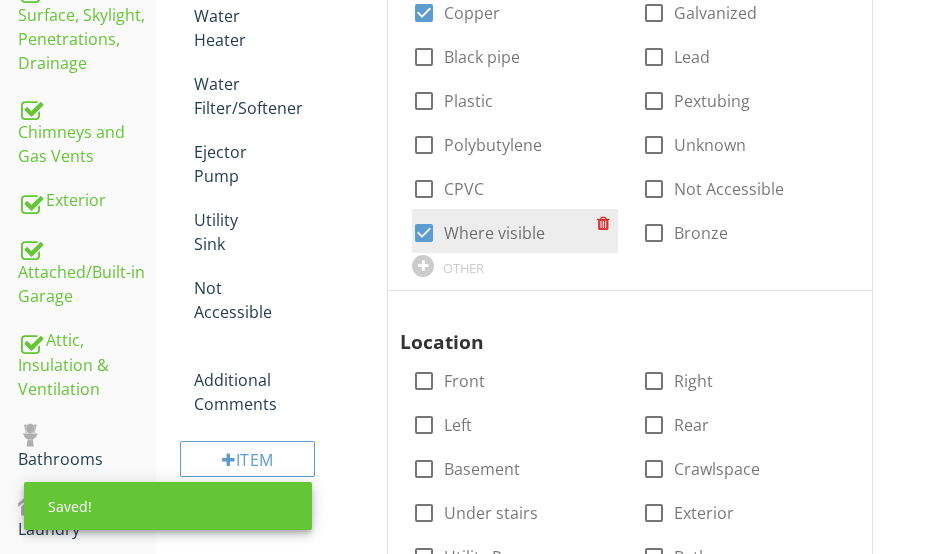 scroll, scrollTop: 799, scrollLeft: 0, axis: vertical 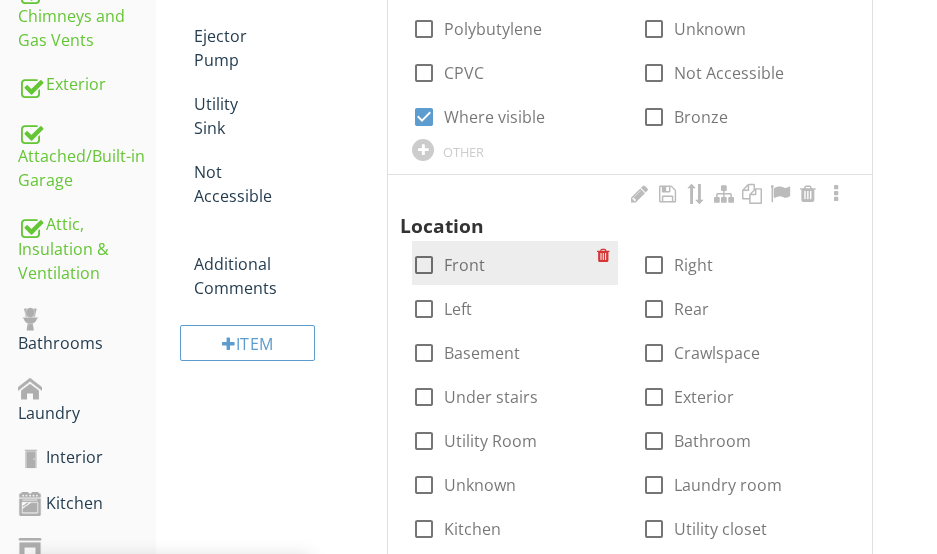 click at bounding box center (424, 265) 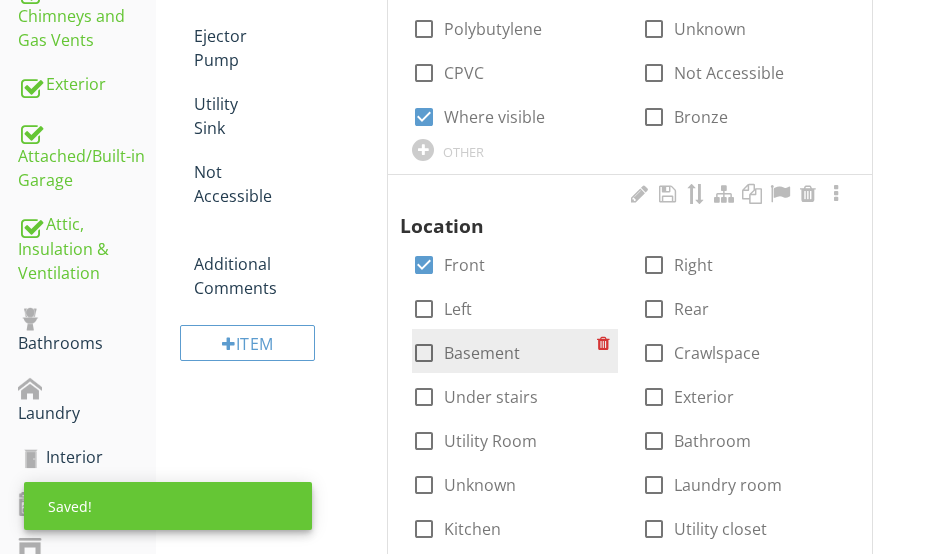 click at bounding box center [424, 353] 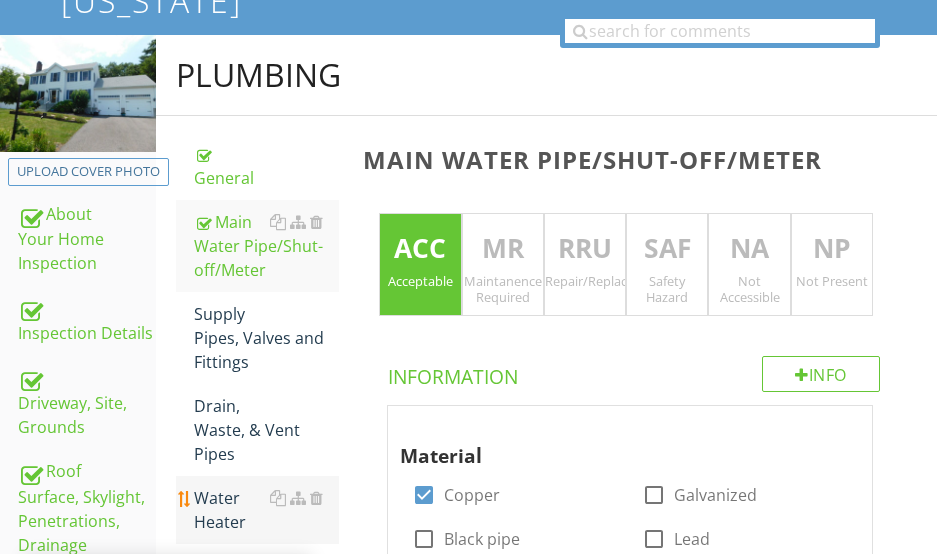 scroll, scrollTop: 199, scrollLeft: 0, axis: vertical 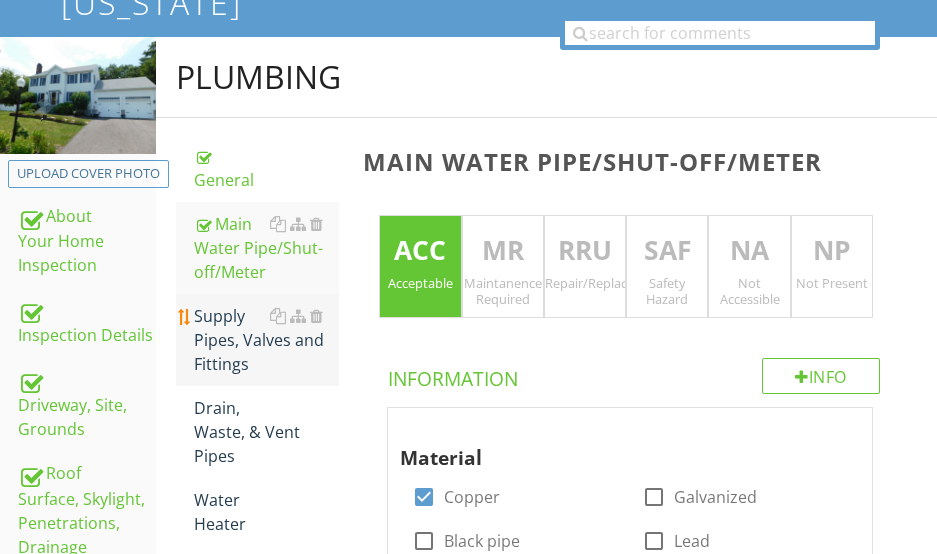 click on "Supply Pipes, Valves and Fittings" at bounding box center (266, 340) 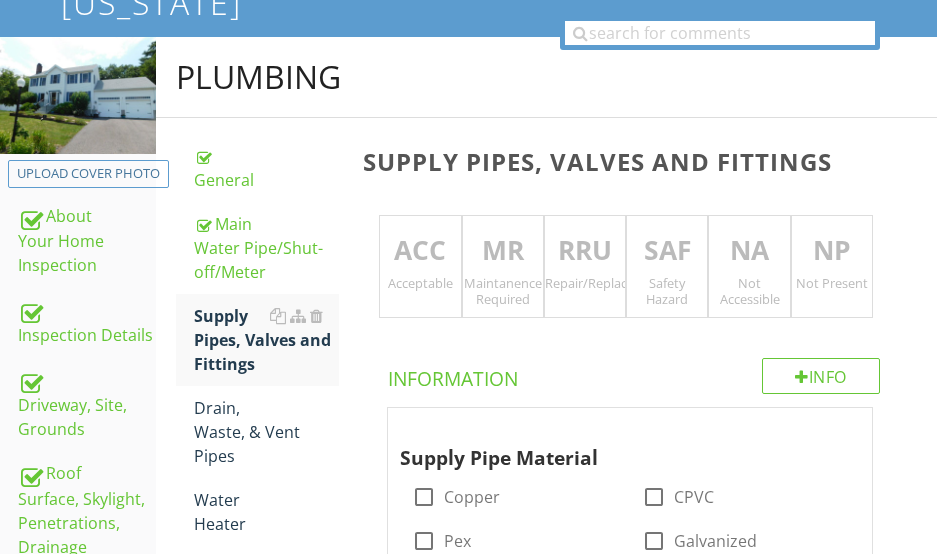 click on "ACC" at bounding box center [420, 251] 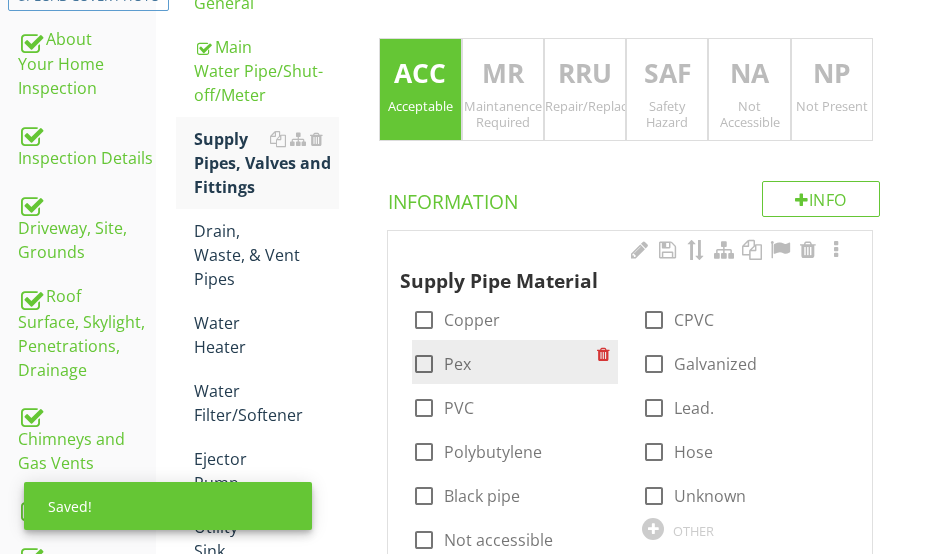 scroll, scrollTop: 399, scrollLeft: 0, axis: vertical 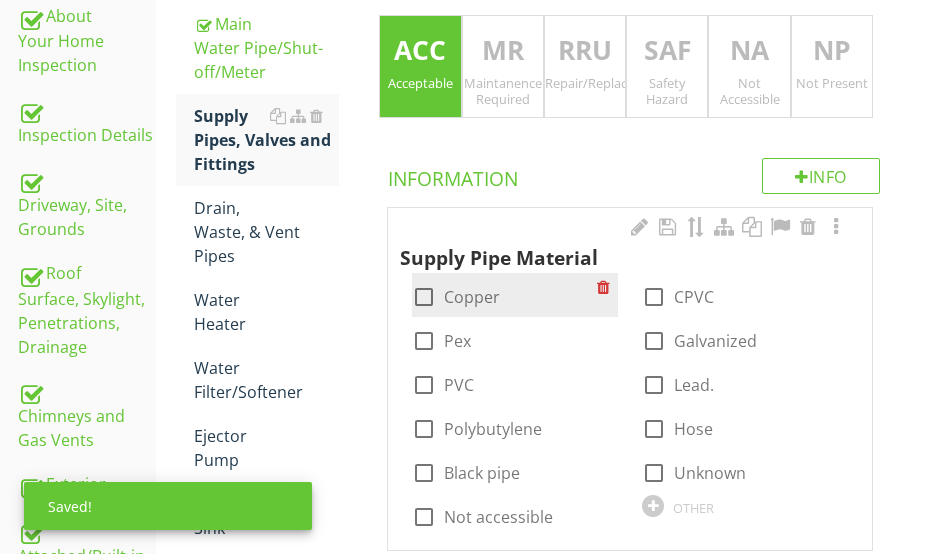 click at bounding box center (424, 297) 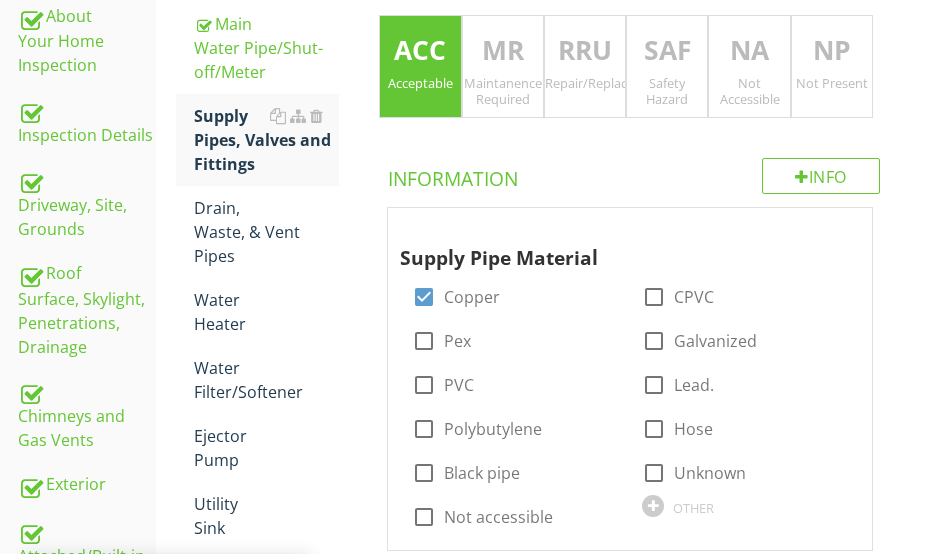 click on "NA" at bounding box center [749, 51] 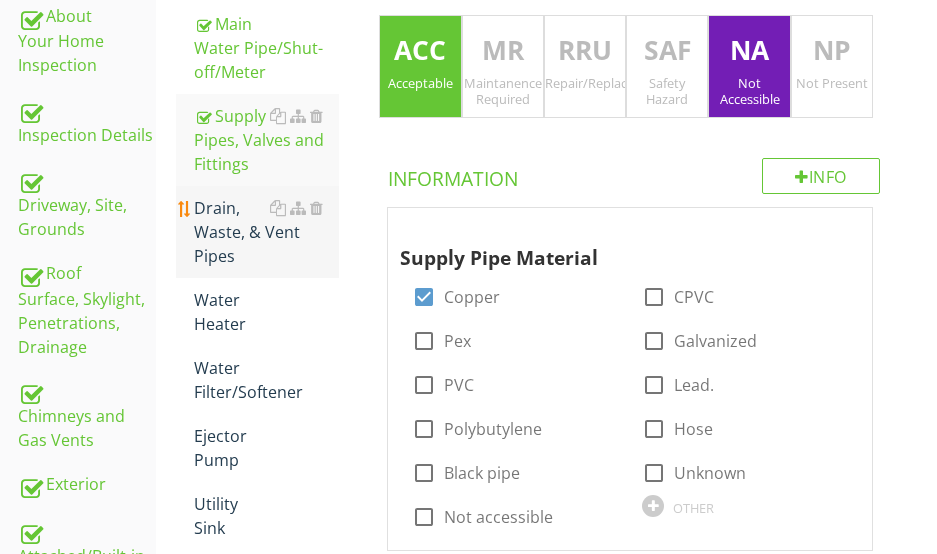click on "Drain, Waste, & Vent Pipes" at bounding box center (266, 232) 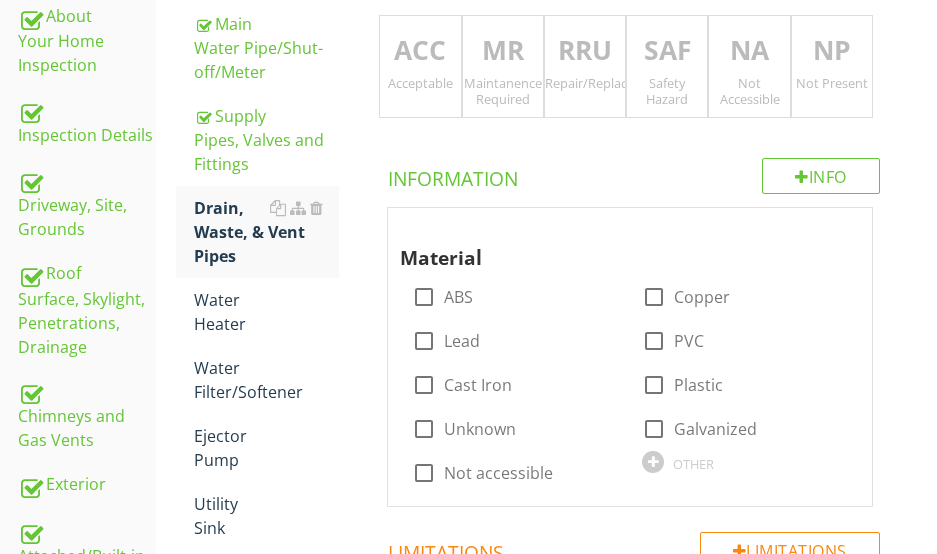 click on "ACC" at bounding box center [420, 51] 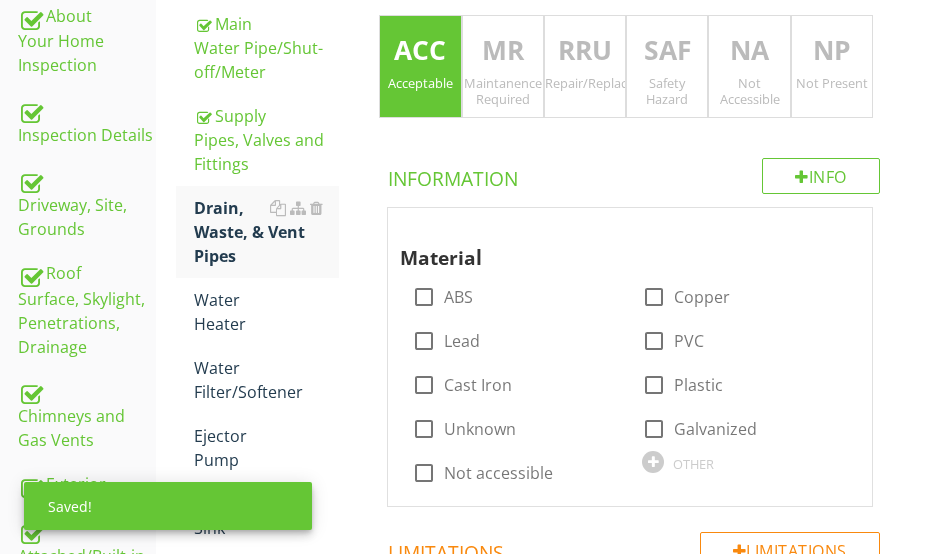 click on "NA" at bounding box center (749, 51) 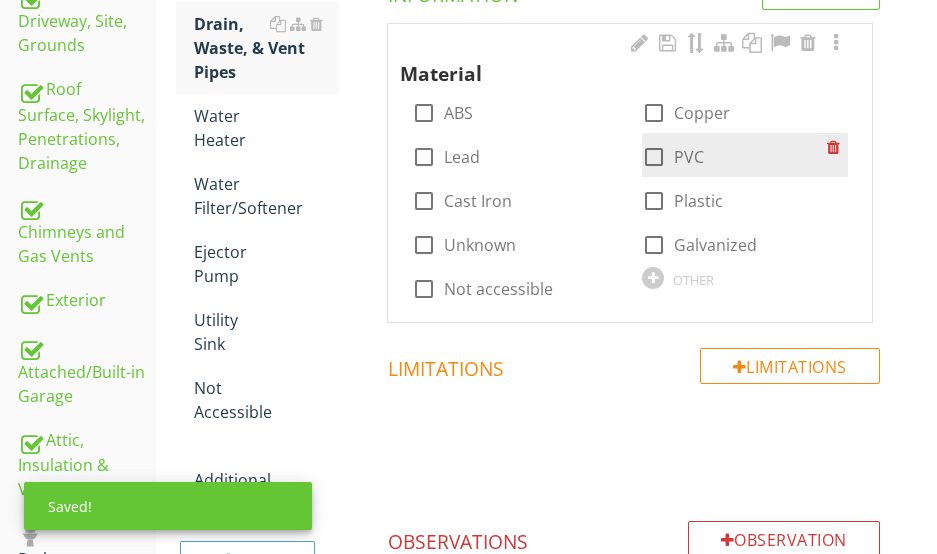 scroll, scrollTop: 599, scrollLeft: 0, axis: vertical 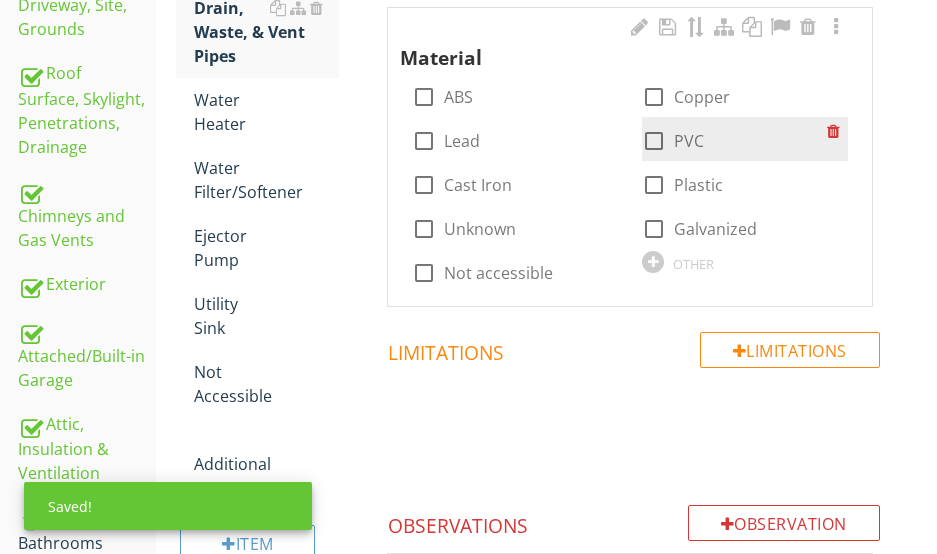click at bounding box center [654, 141] 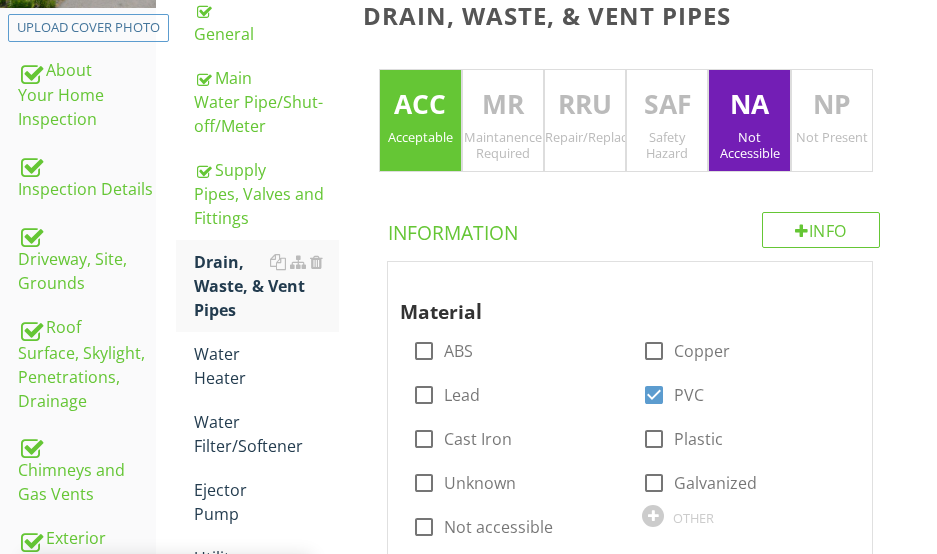 scroll, scrollTop: 299, scrollLeft: 0, axis: vertical 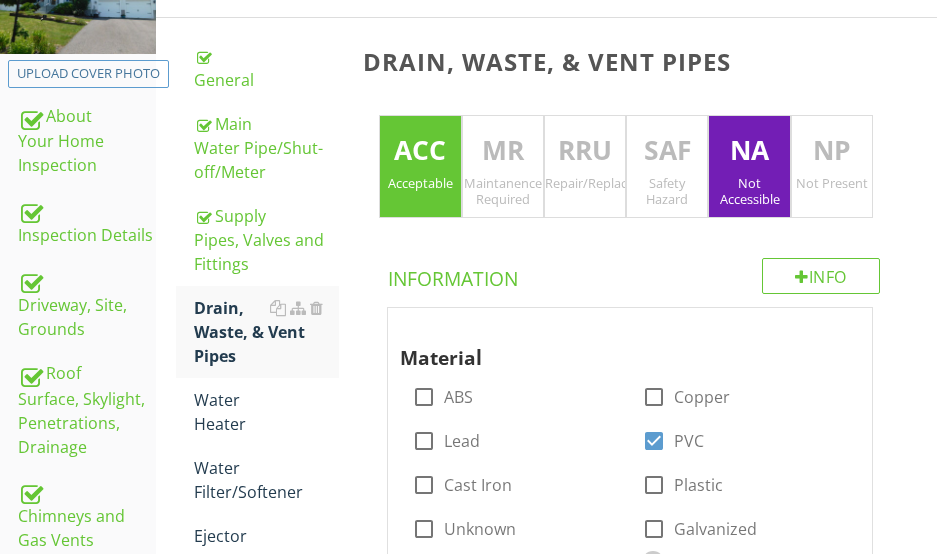 click on "MR" at bounding box center [503, 151] 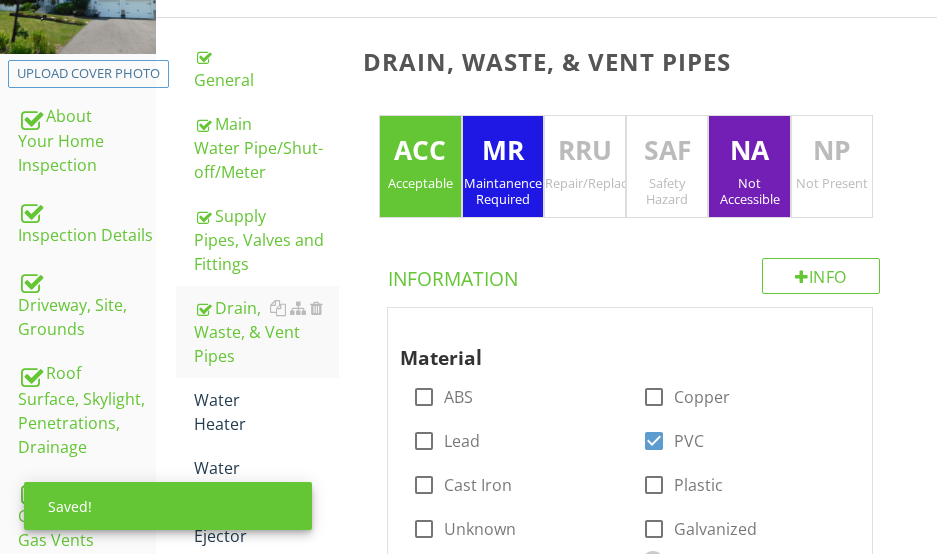 click on "ACC" at bounding box center (420, 151) 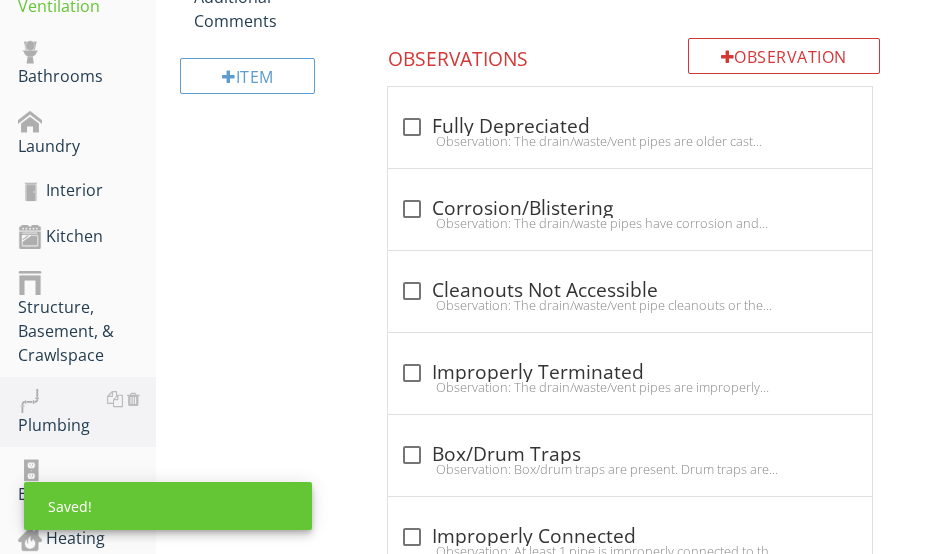 scroll, scrollTop: 1099, scrollLeft: 0, axis: vertical 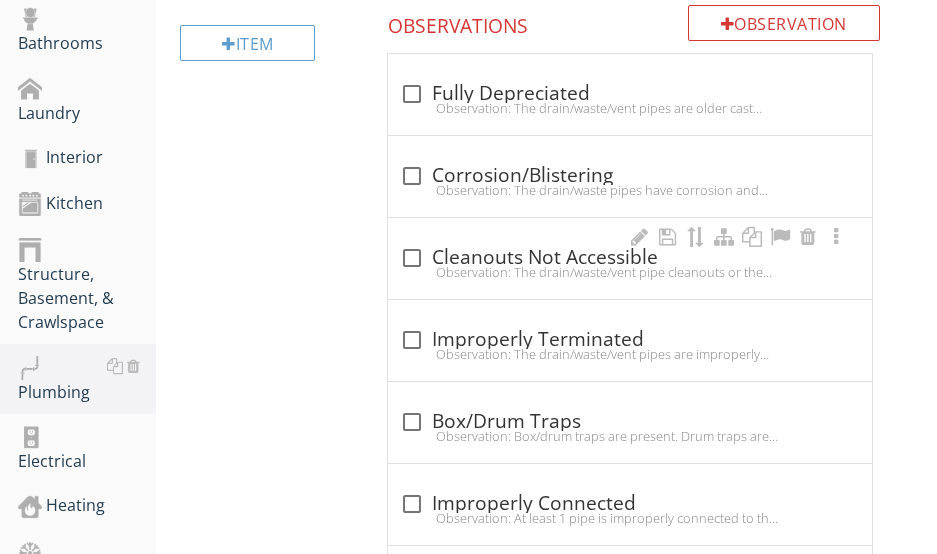 click on "check_box_outline_blank
Cleanouts Not Accessible" at bounding box center [630, 258] 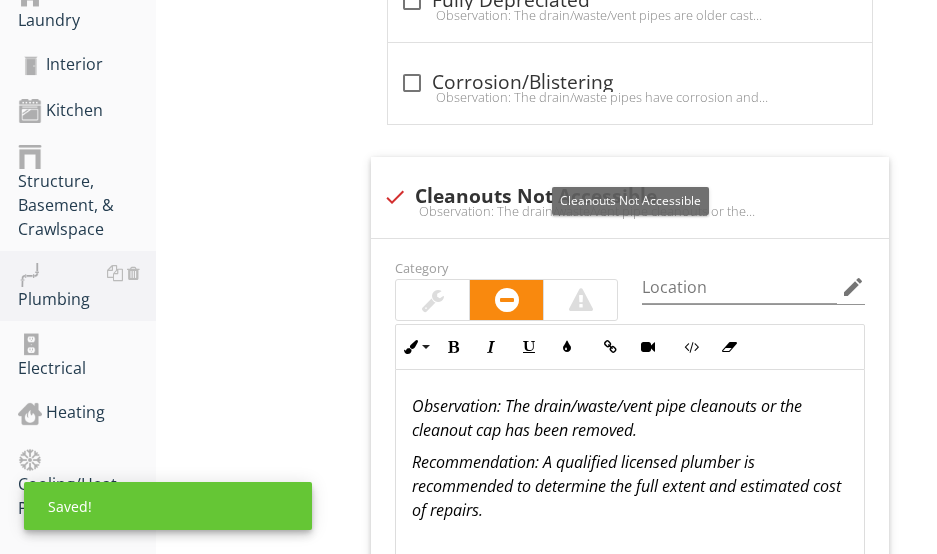 scroll, scrollTop: 1299, scrollLeft: 0, axis: vertical 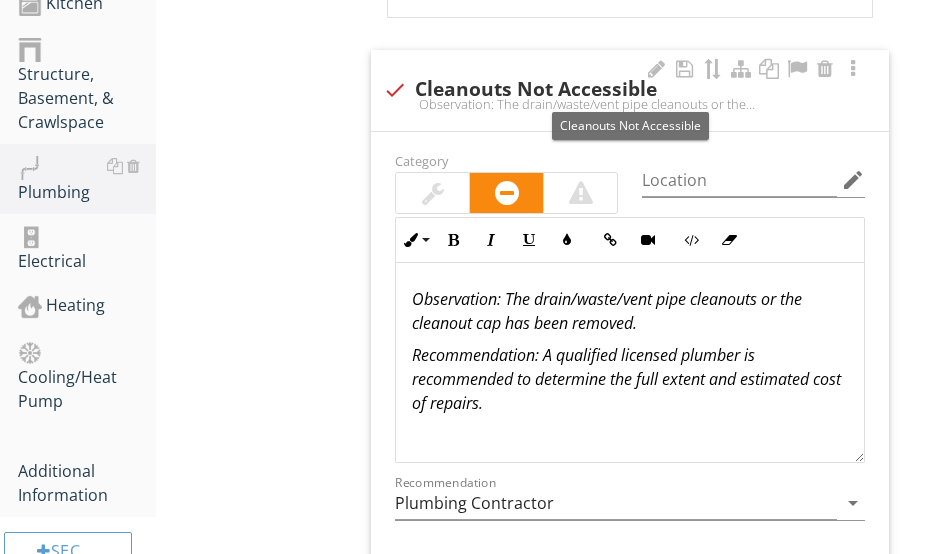 click at bounding box center (395, 90) 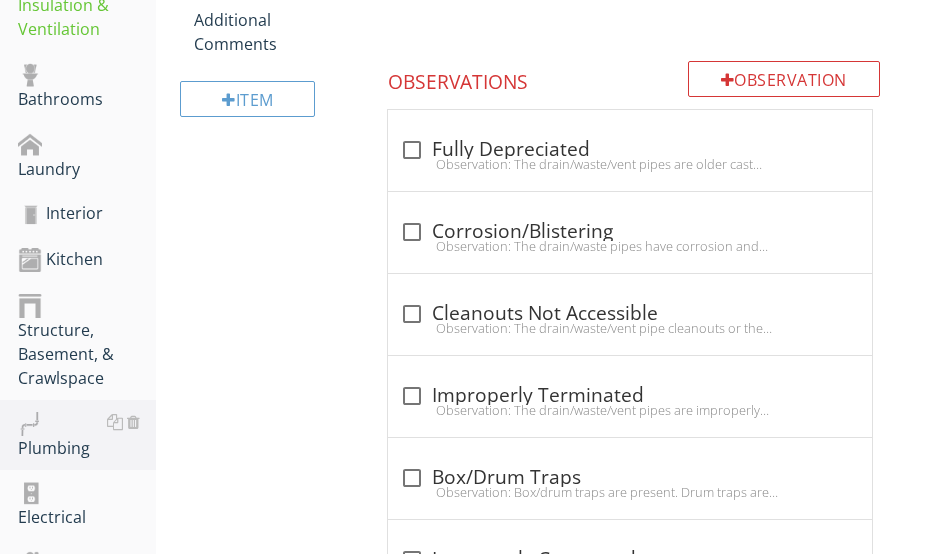scroll, scrollTop: 1143, scrollLeft: 0, axis: vertical 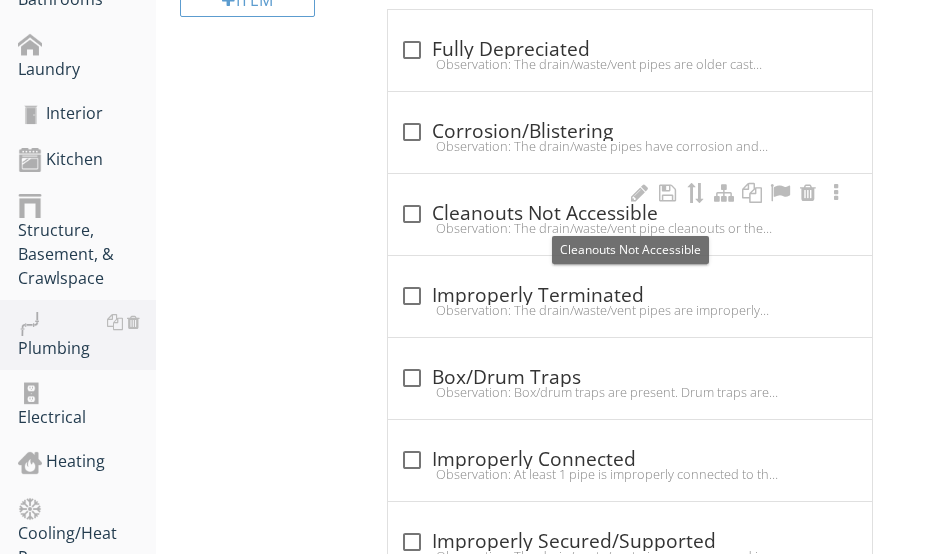 click on "check_box_outline_blank
Cleanouts Not Accessible" at bounding box center (630, 214) 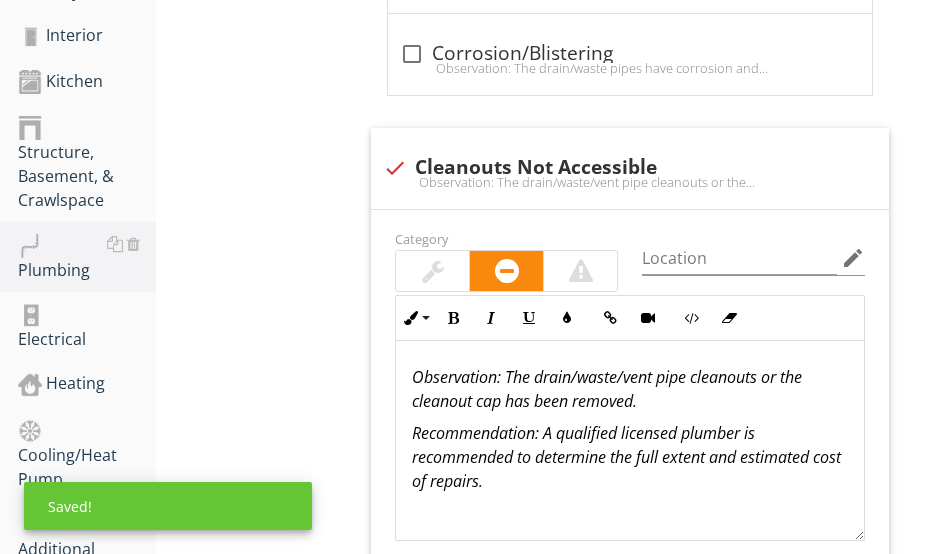 scroll, scrollTop: 1243, scrollLeft: 0, axis: vertical 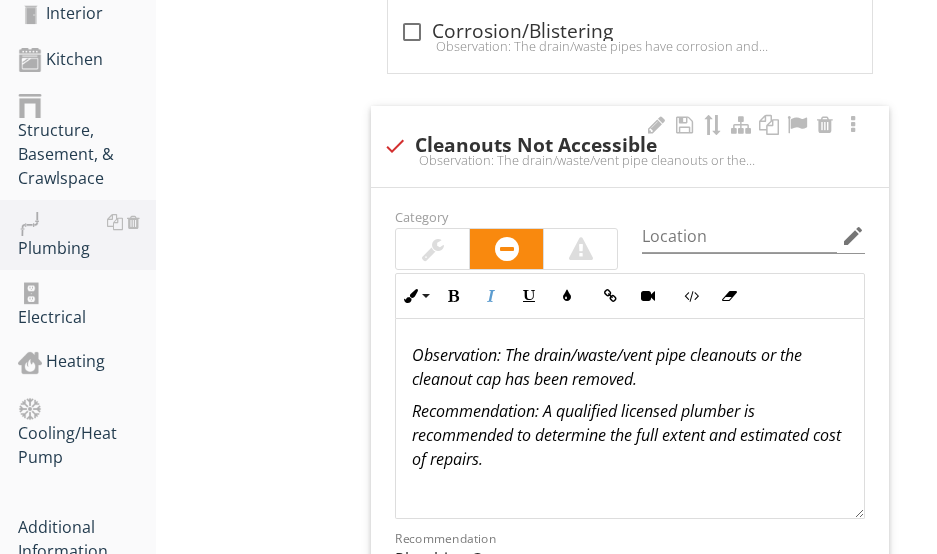 click on "Observation : The drain/waste/vent pipe cleanouts or the cleanout cap has been removed." at bounding box center [630, 367] 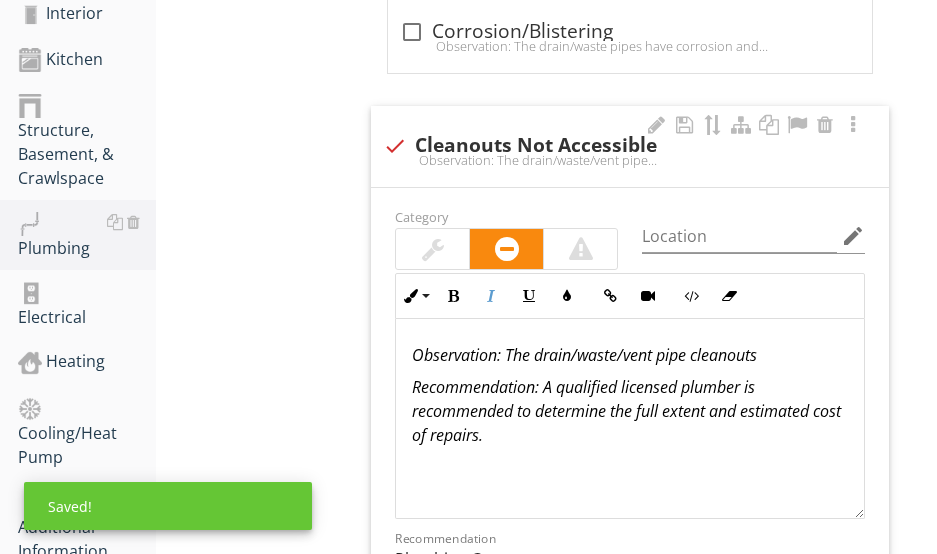 type 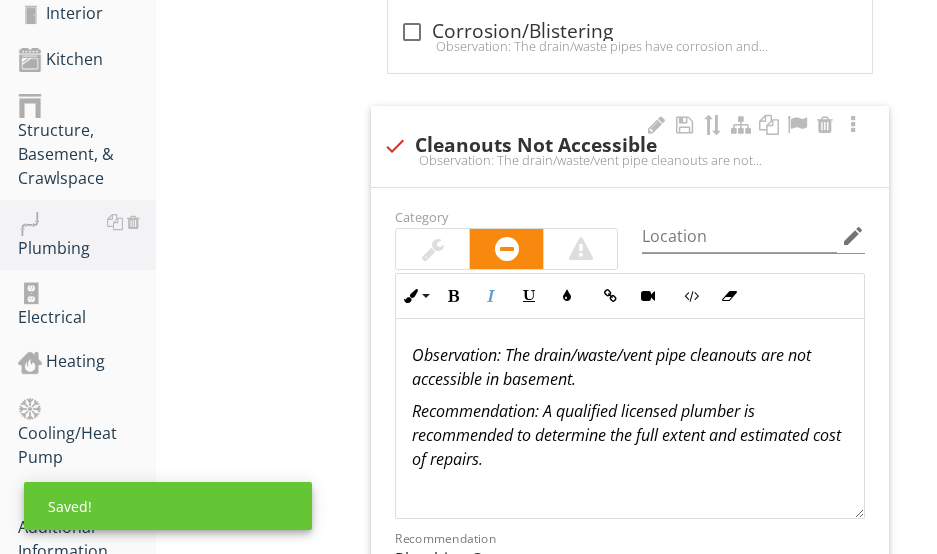 click on "Recommendation: A qualified licensed plumber is recommended to determine the full extent and estimated cost of repairs." at bounding box center [630, 435] 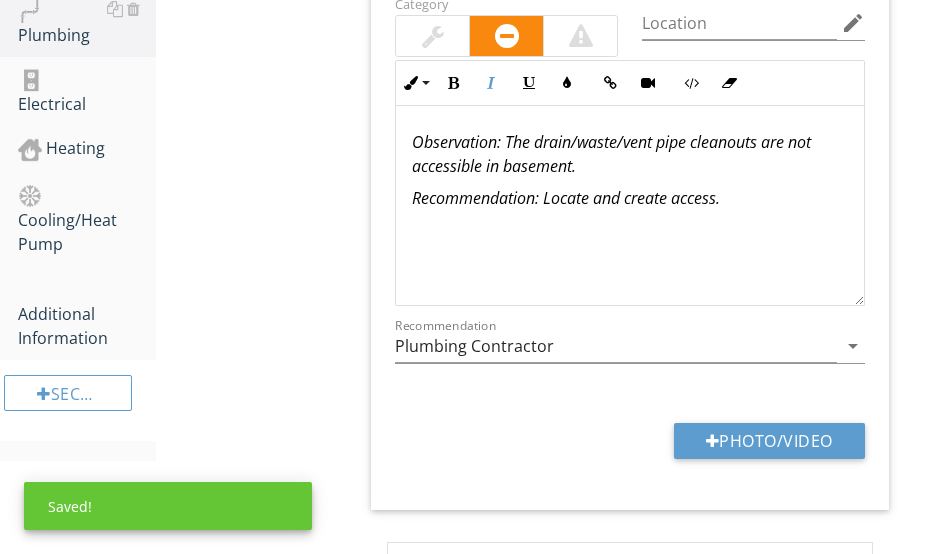 scroll, scrollTop: 1443, scrollLeft: 0, axis: vertical 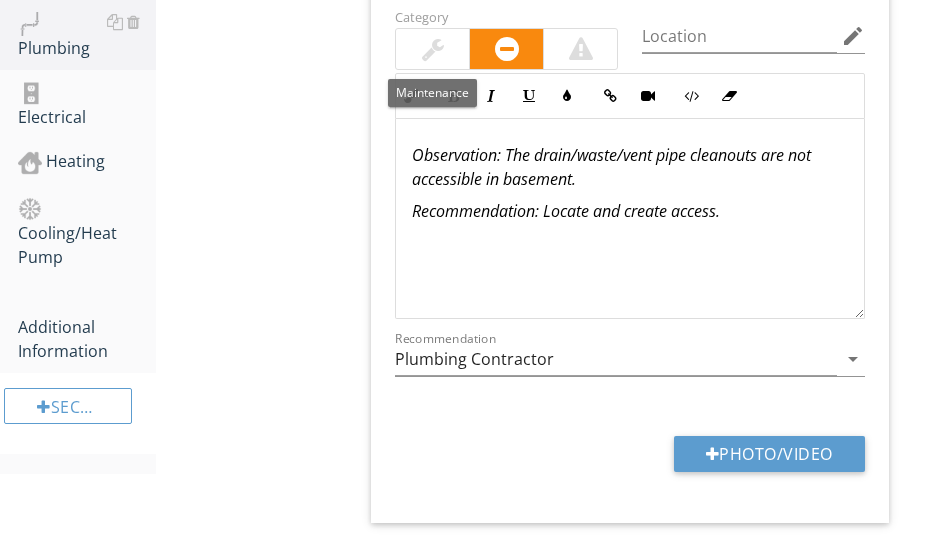click at bounding box center [432, 49] 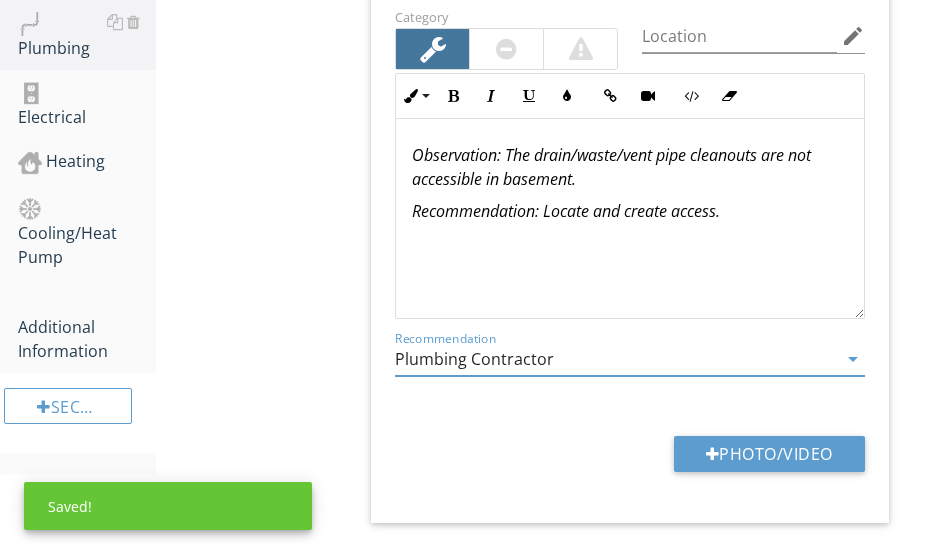 click on "Plumbing Contractor" at bounding box center [616, 359] 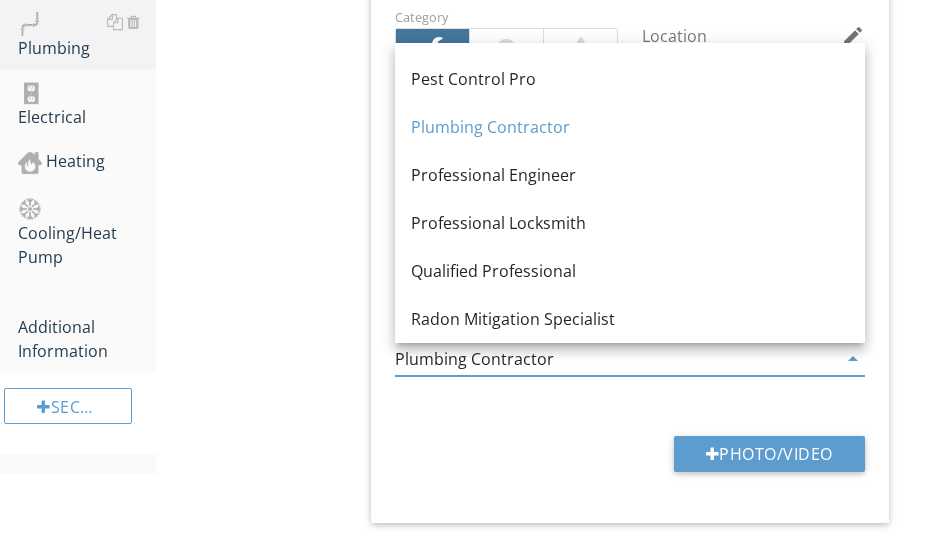 scroll, scrollTop: 2136, scrollLeft: 0, axis: vertical 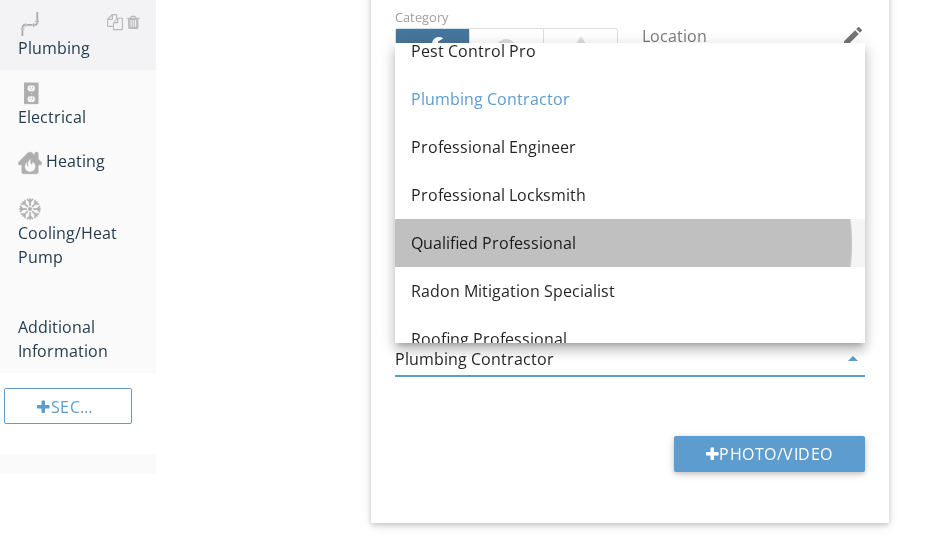 click on "Qualified Professional" at bounding box center (630, 243) 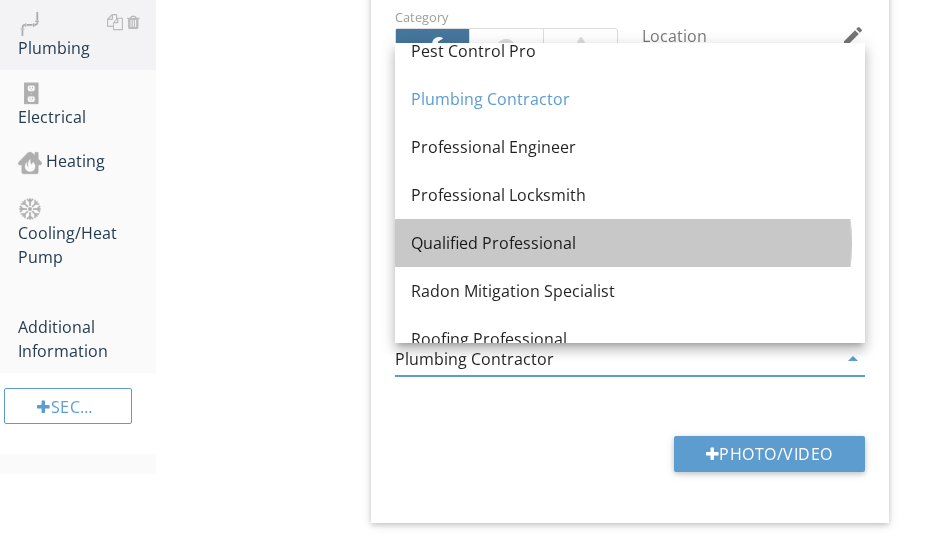 type on "Qualified Professional" 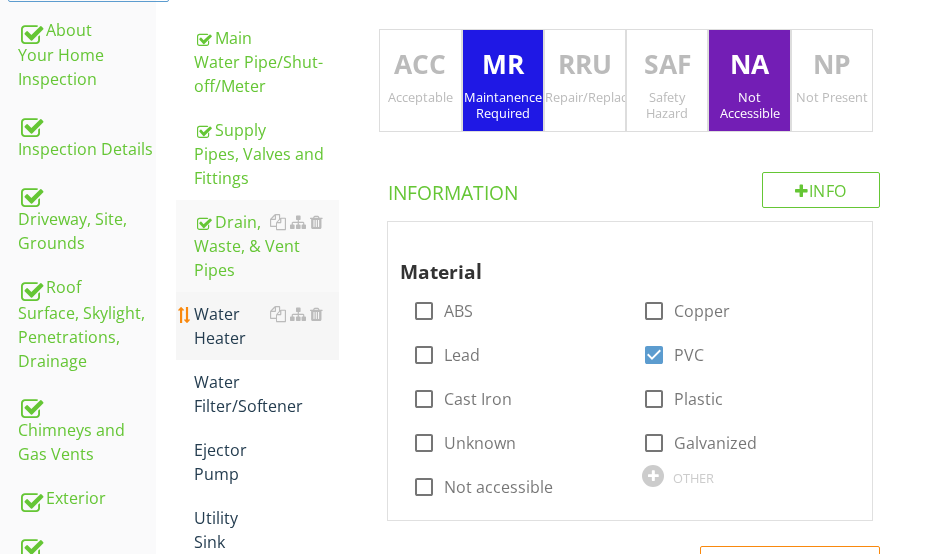 scroll, scrollTop: 443, scrollLeft: 0, axis: vertical 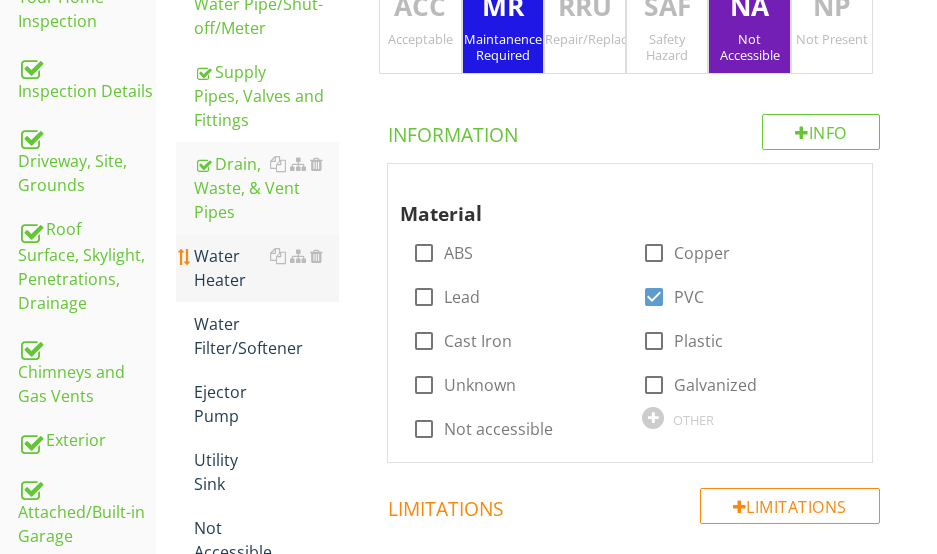 click on "Water Heater" at bounding box center [266, 268] 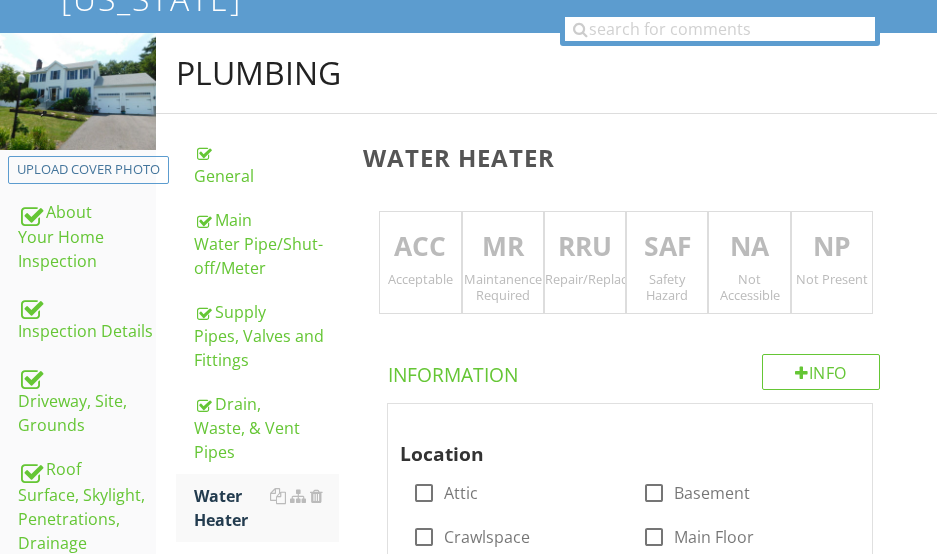 scroll, scrollTop: 143, scrollLeft: 0, axis: vertical 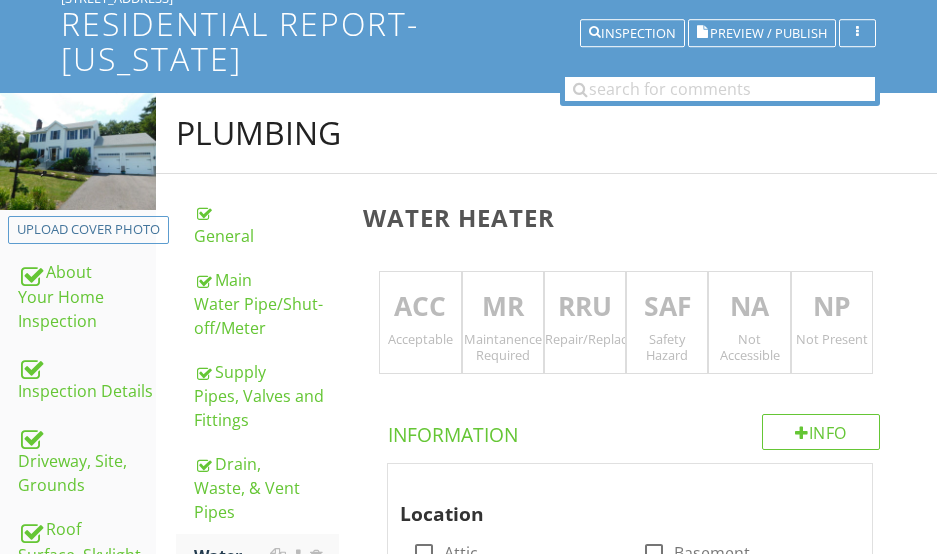 click on "MR" at bounding box center [503, 307] 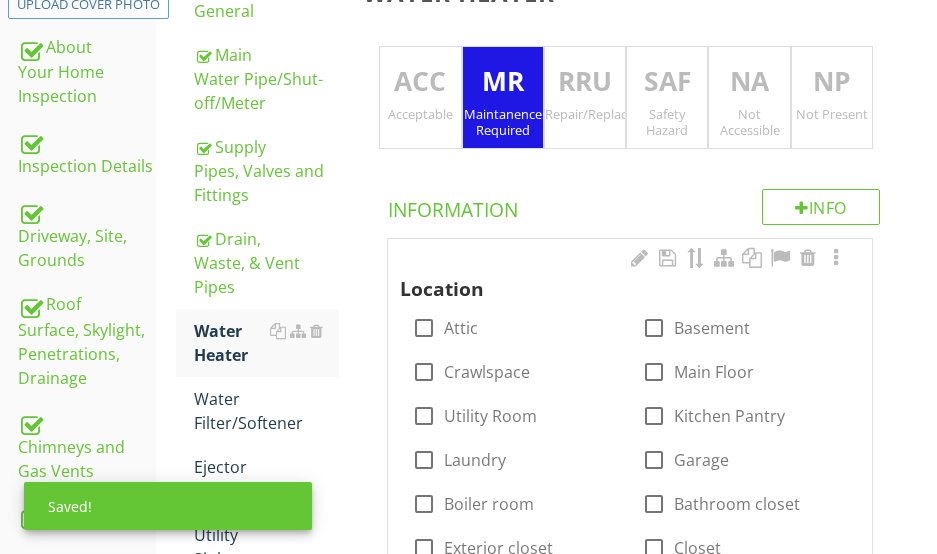 scroll, scrollTop: 543, scrollLeft: 0, axis: vertical 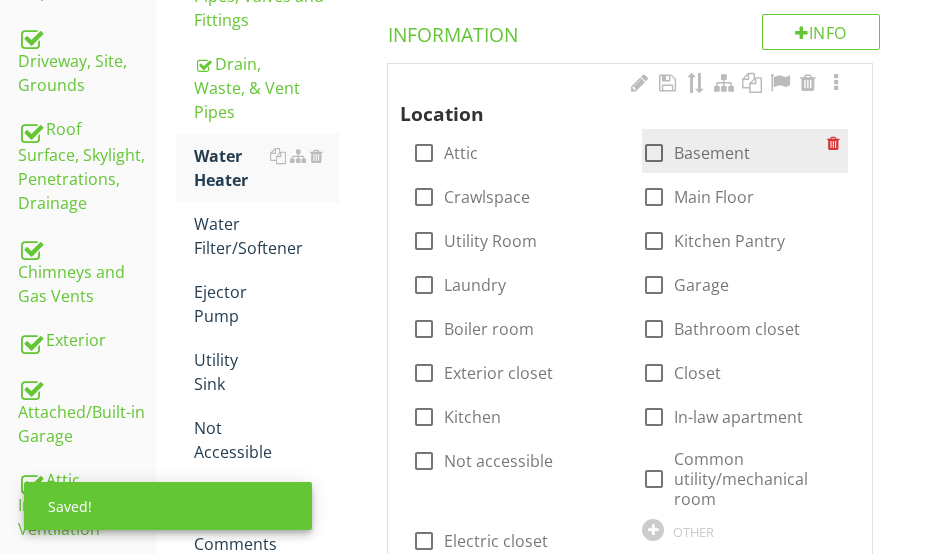 click at bounding box center [654, 153] 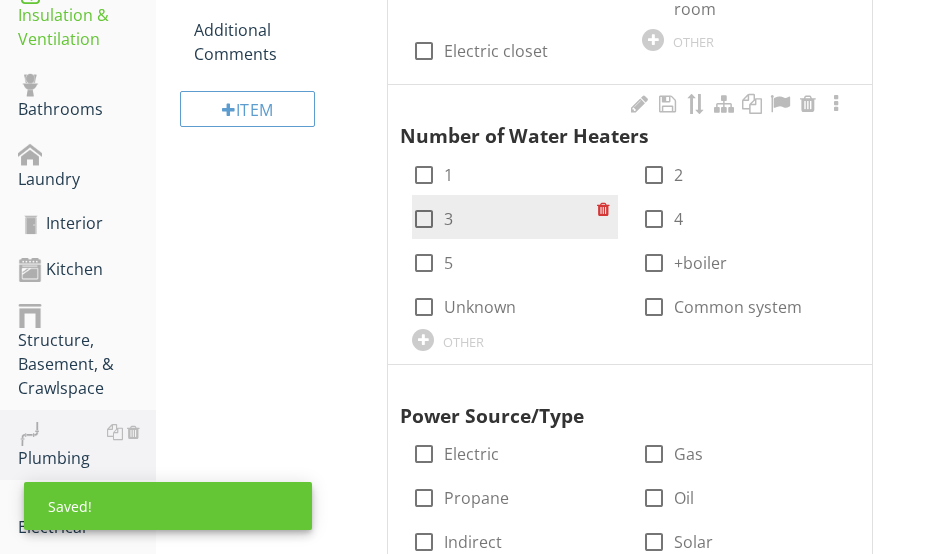 scroll, scrollTop: 1043, scrollLeft: 0, axis: vertical 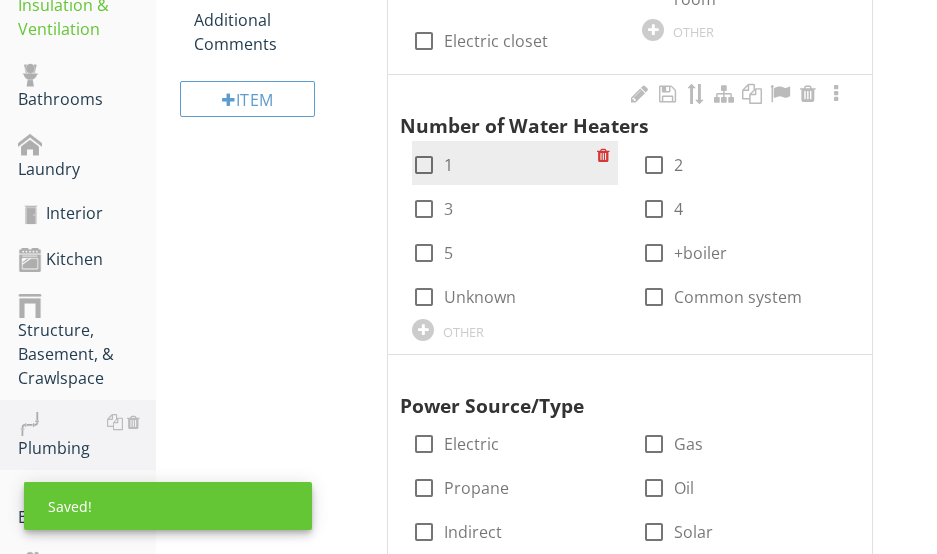click at bounding box center (424, 165) 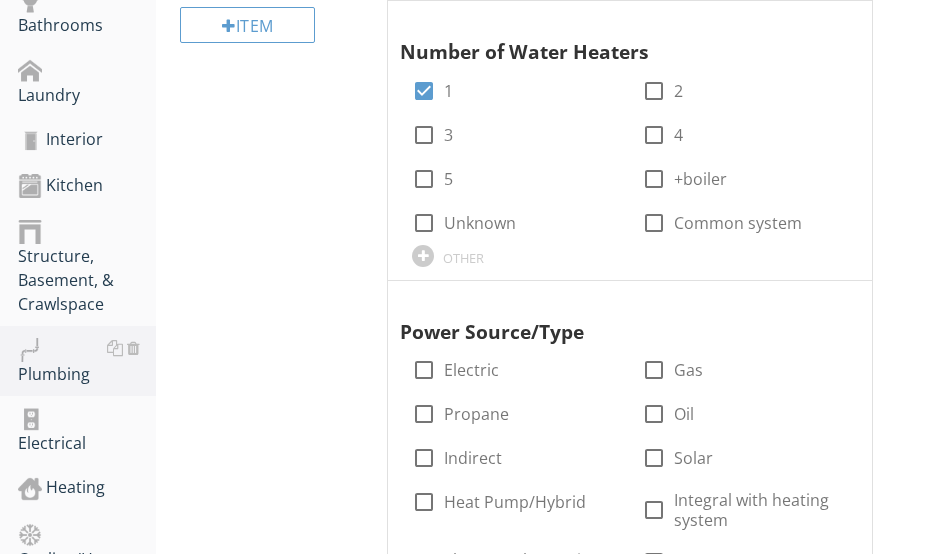 scroll, scrollTop: 1243, scrollLeft: 0, axis: vertical 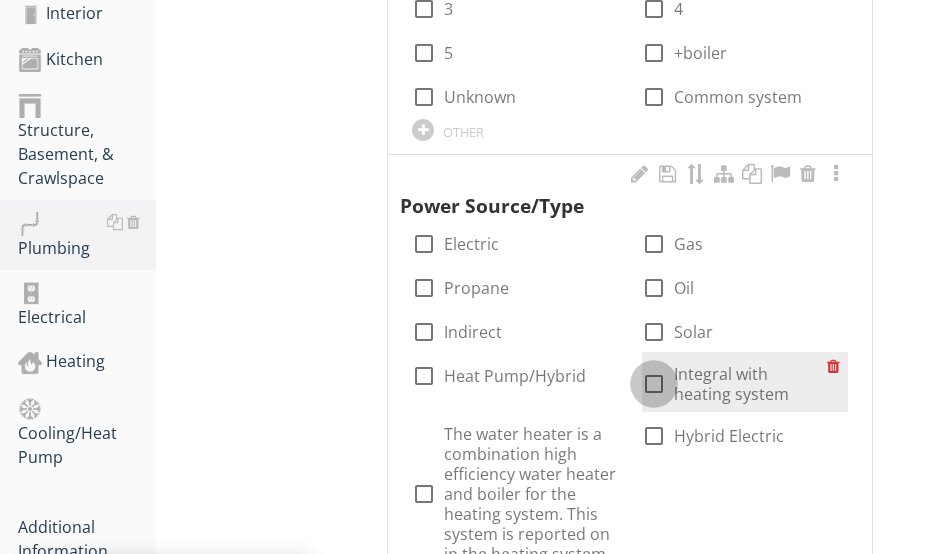 click at bounding box center (654, 384) 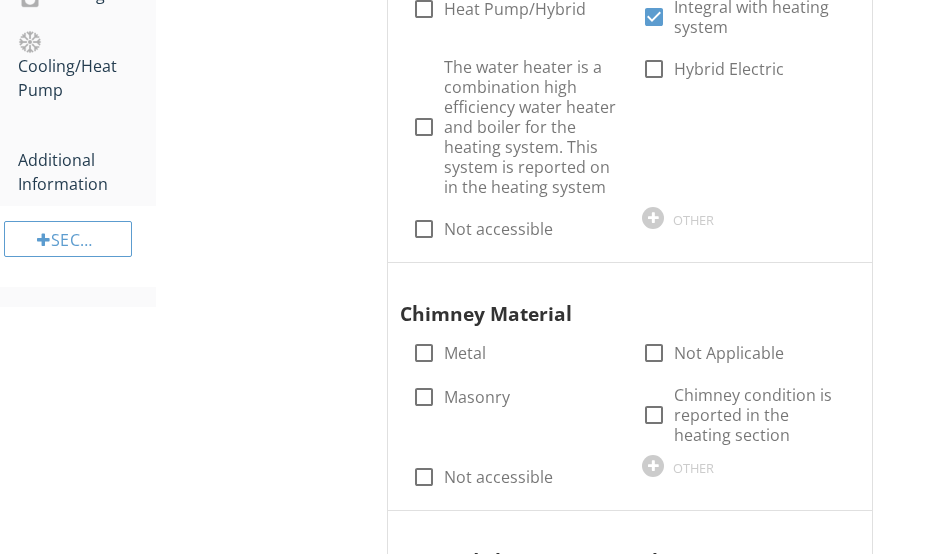 scroll, scrollTop: 1643, scrollLeft: 0, axis: vertical 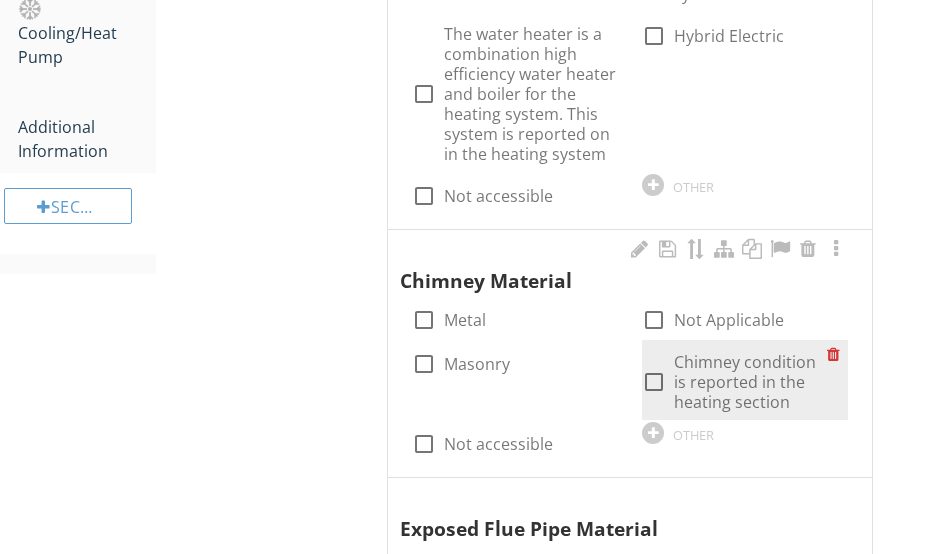 click at bounding box center [654, 382] 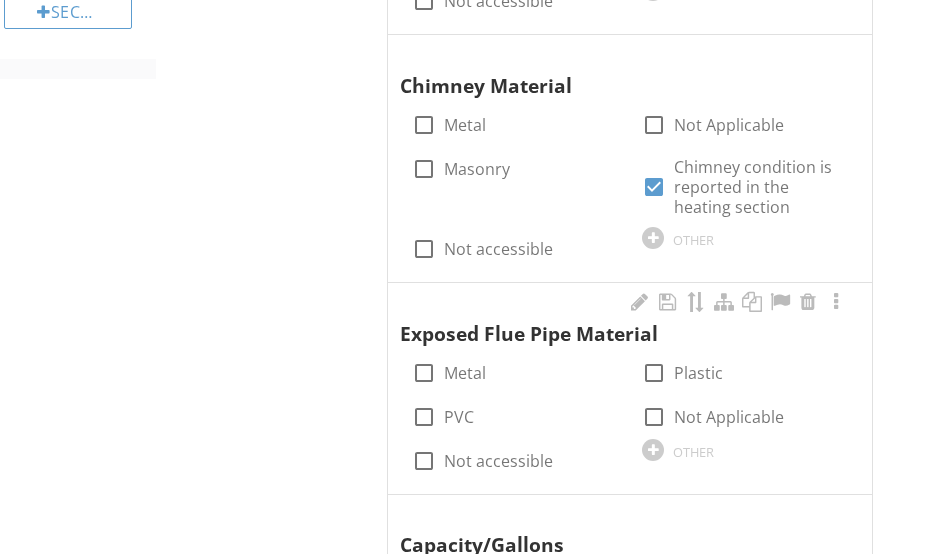 scroll, scrollTop: 1843, scrollLeft: 0, axis: vertical 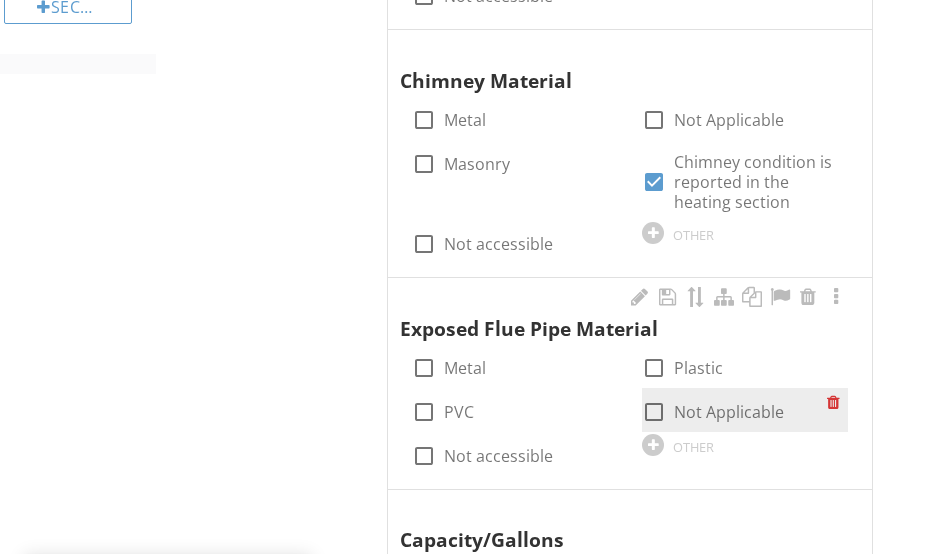 click at bounding box center [654, 412] 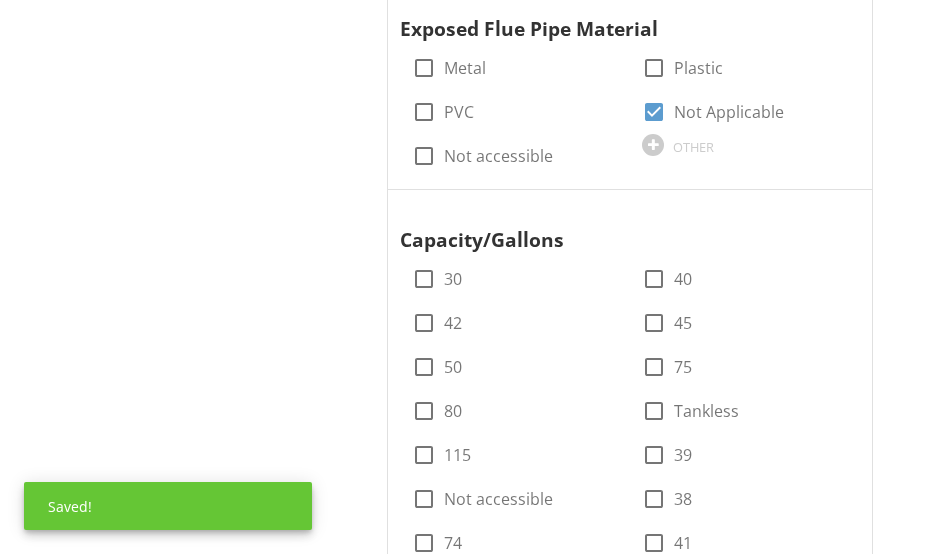 scroll, scrollTop: 2243, scrollLeft: 0, axis: vertical 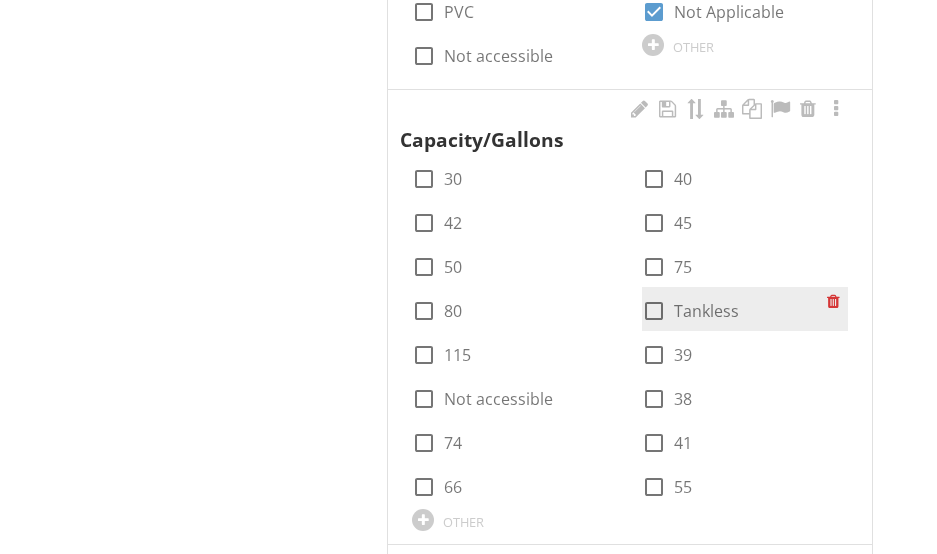 click at bounding box center (654, 311) 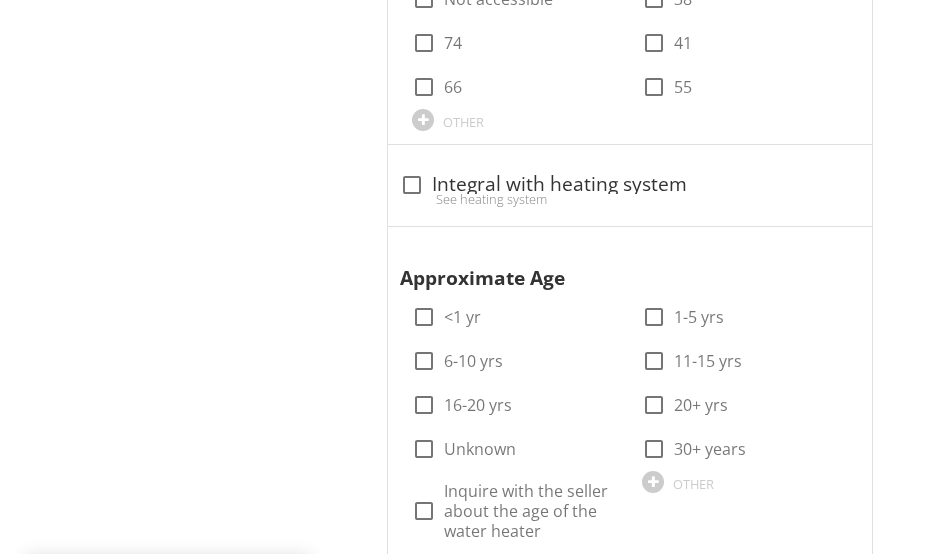 scroll, scrollTop: 2743, scrollLeft: 0, axis: vertical 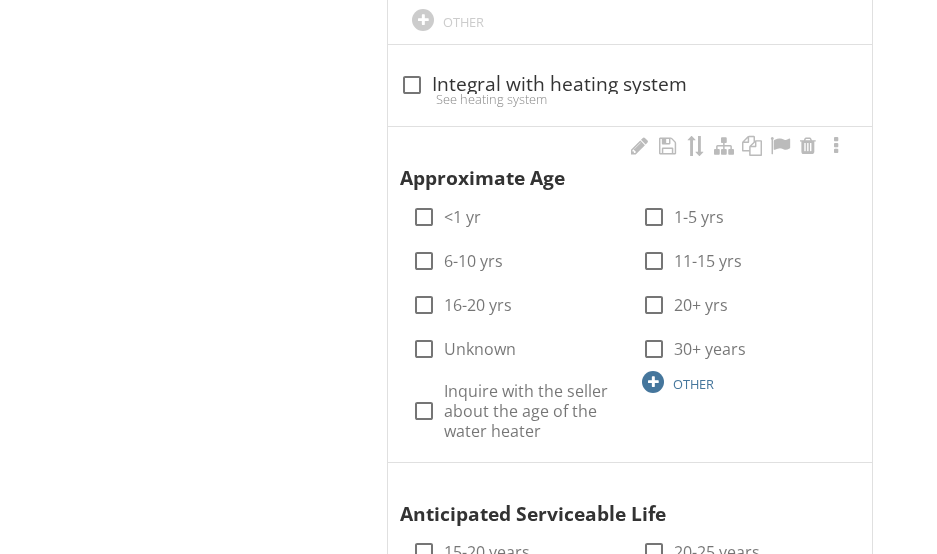 click at bounding box center (653, 382) 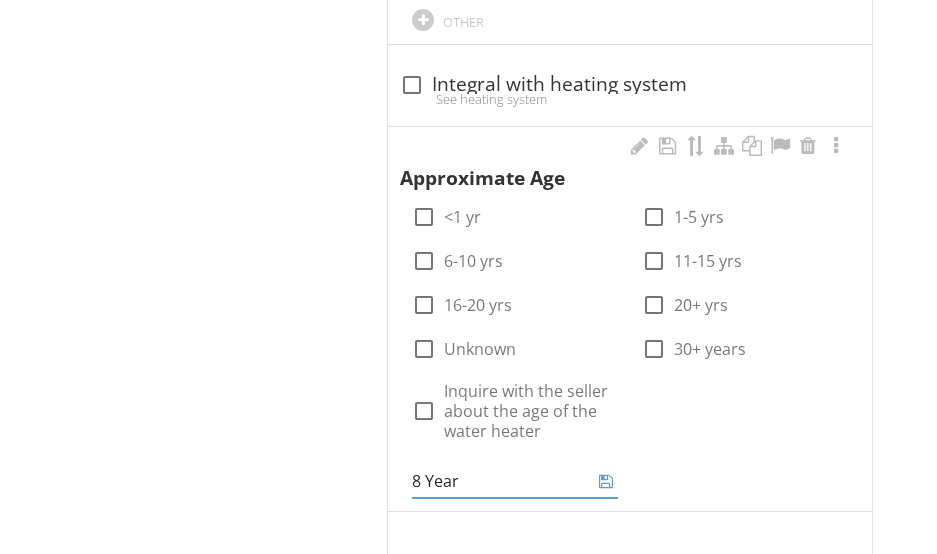 type on "8 Years" 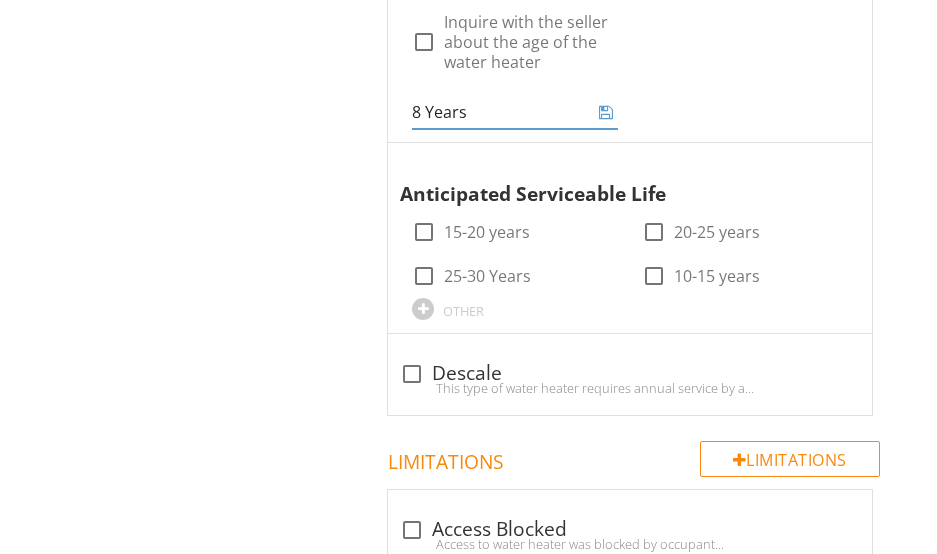scroll, scrollTop: 3143, scrollLeft: 0, axis: vertical 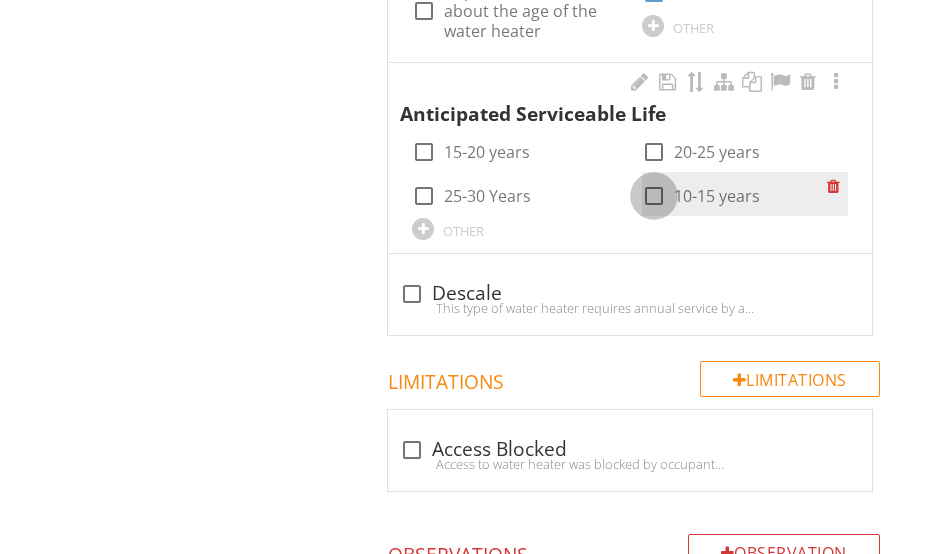 click on "Anticipated Serviceable Life
check_box_outline_blank 15-20 years   check_box_outline_blank 20-25 years   check_box_outline_blank 25-30 Years   check_box_outline_blank 10-15 years         OTHER" at bounding box center [630, 155] 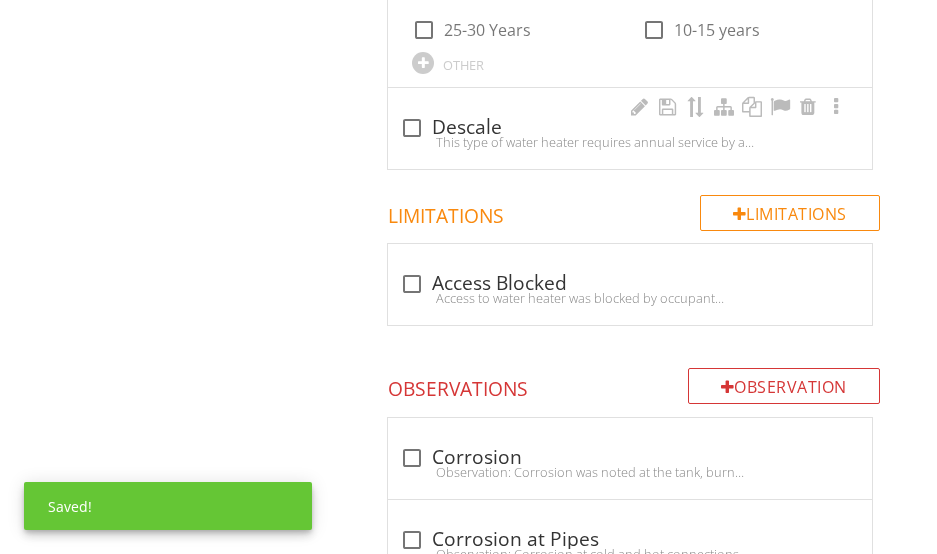 scroll, scrollTop: 3143, scrollLeft: 0, axis: vertical 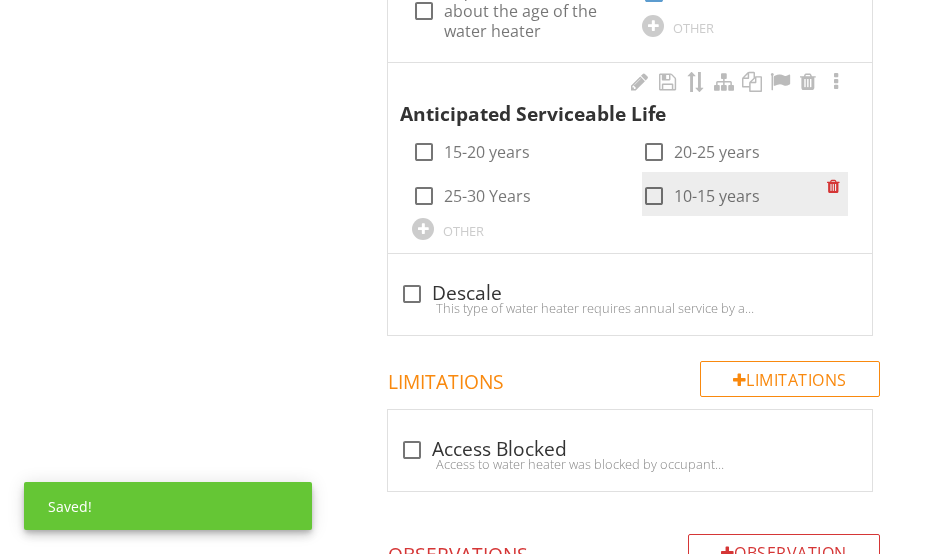 click at bounding box center [654, 196] 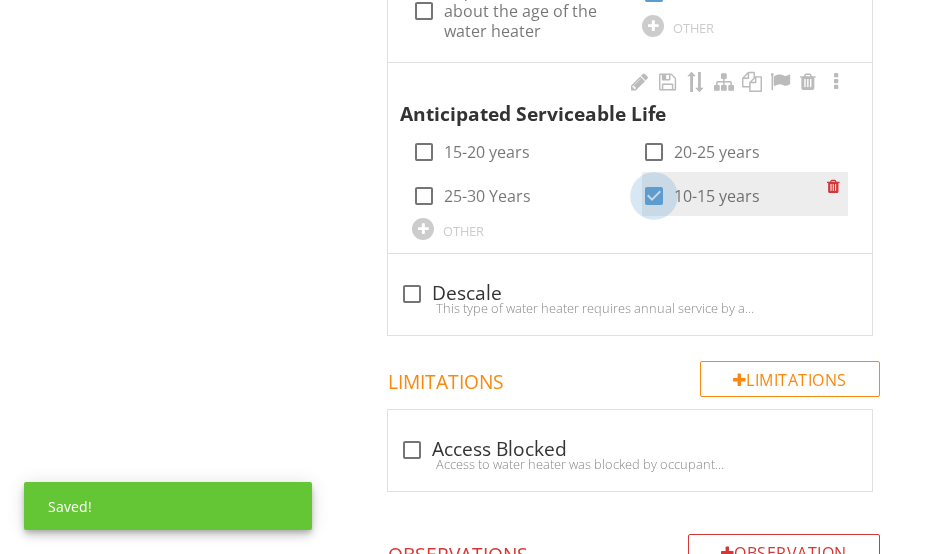 checkbox on "true" 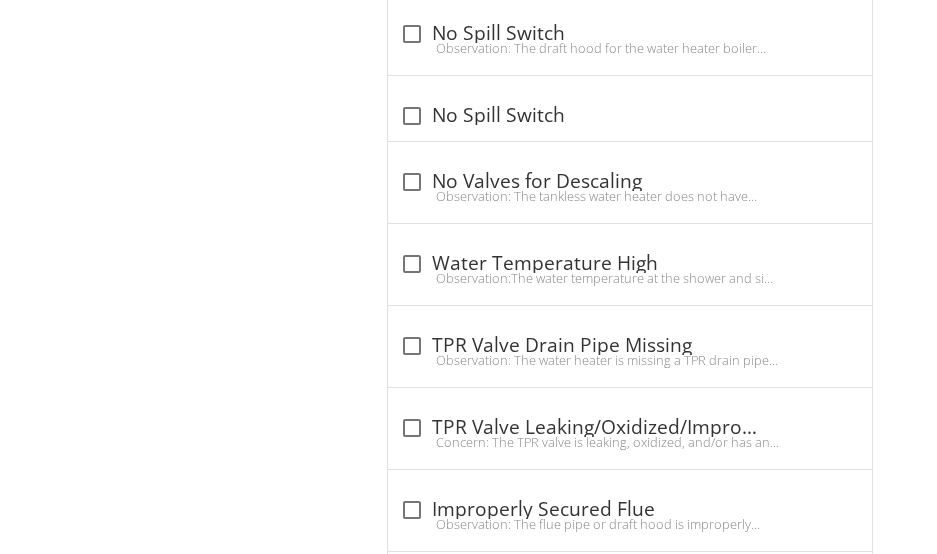 scroll, scrollTop: 4687, scrollLeft: 0, axis: vertical 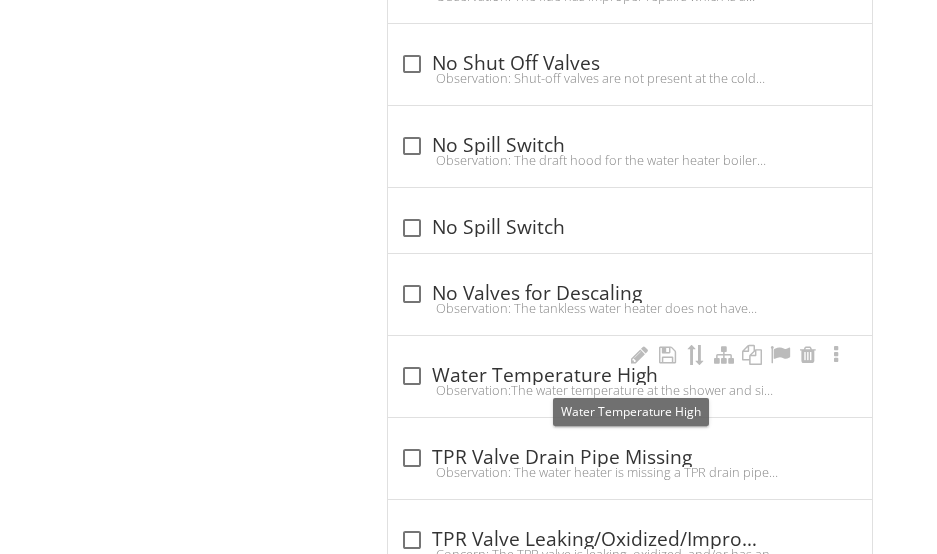 click on "check_box_outline_blank
Water Temperature High" at bounding box center (630, 376) 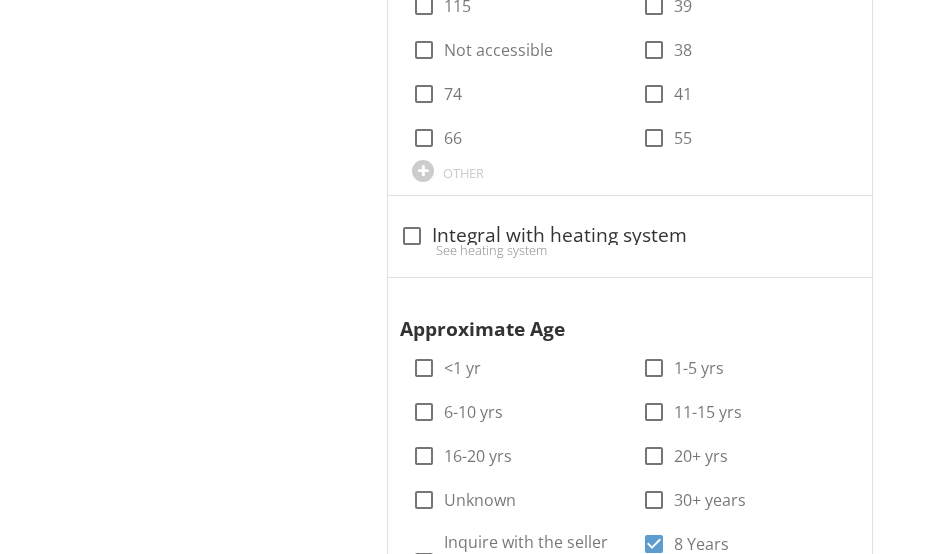 scroll, scrollTop: 2587, scrollLeft: 0, axis: vertical 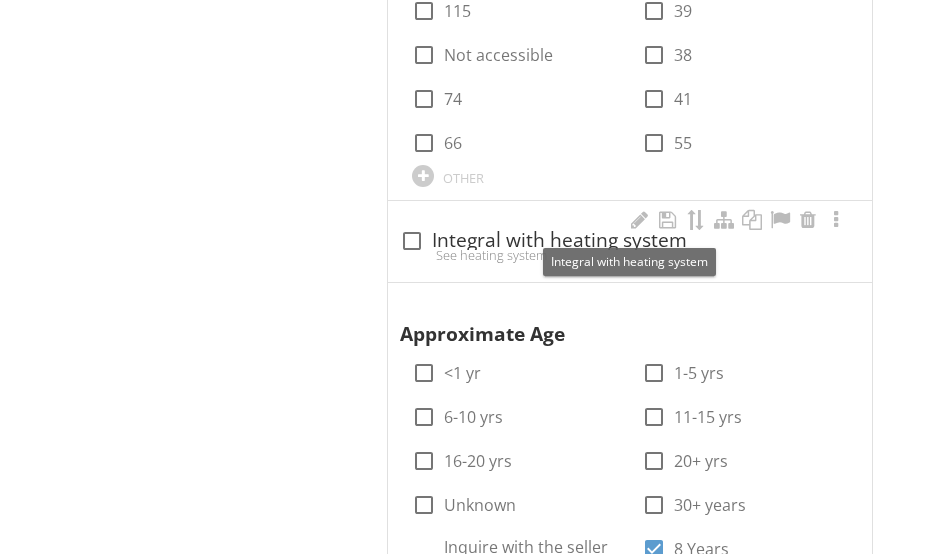 click on "check_box_outline_blank
Integral with heating system" at bounding box center (630, 241) 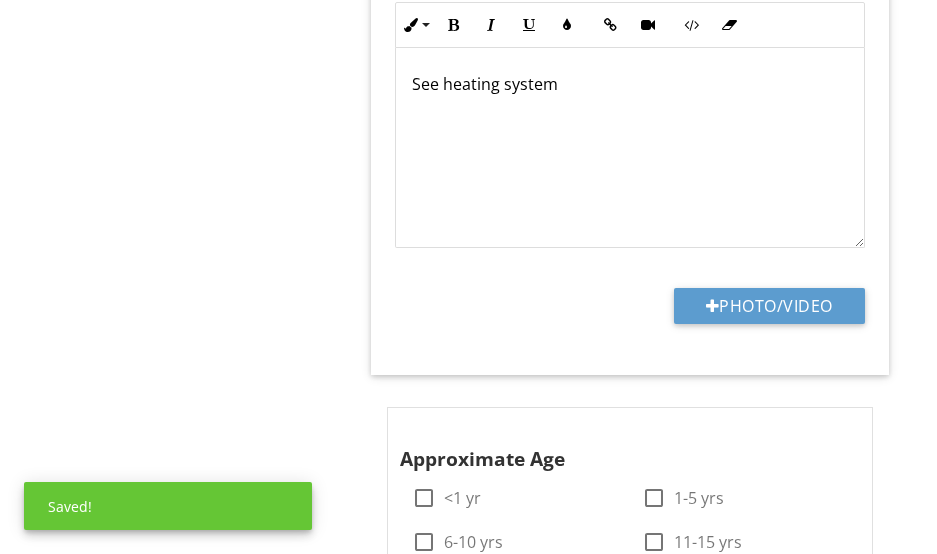 scroll, scrollTop: 2987, scrollLeft: 0, axis: vertical 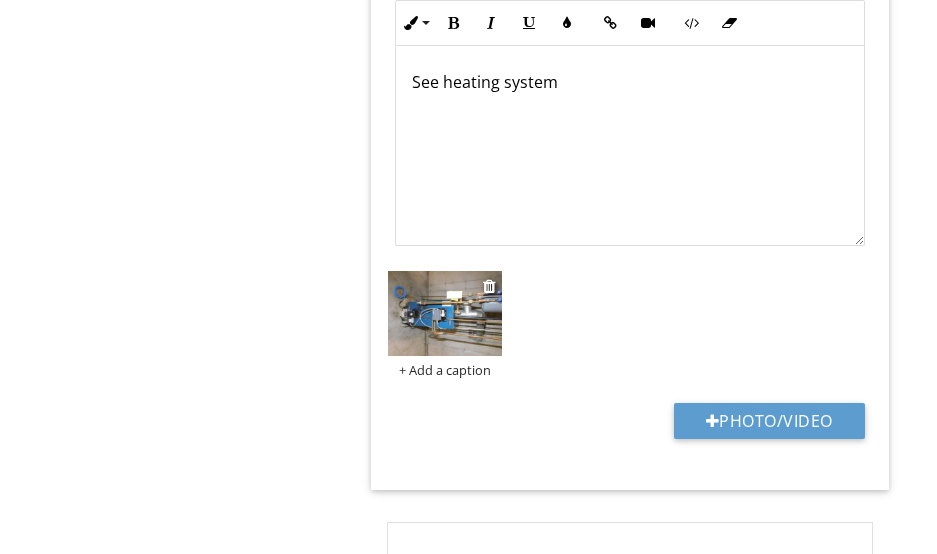 click at bounding box center [444, 313] 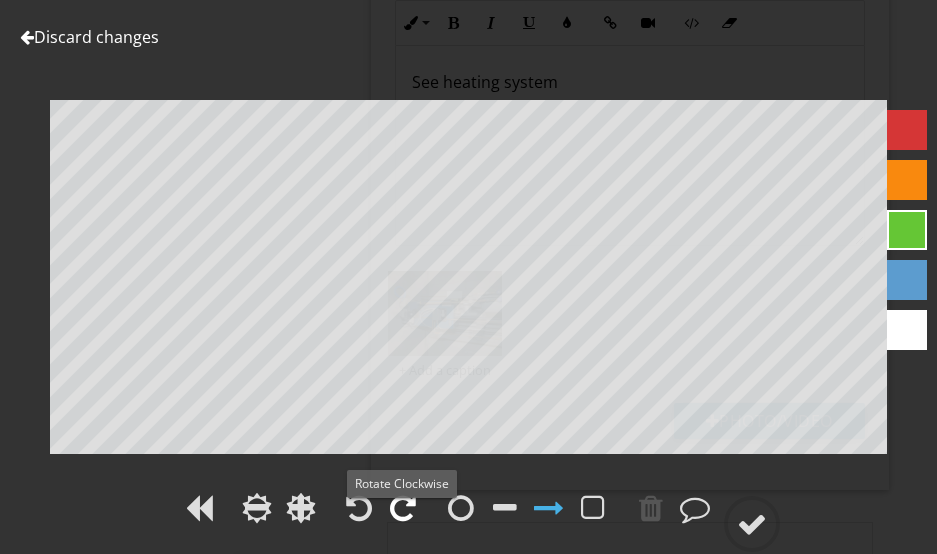 click at bounding box center [403, 508] 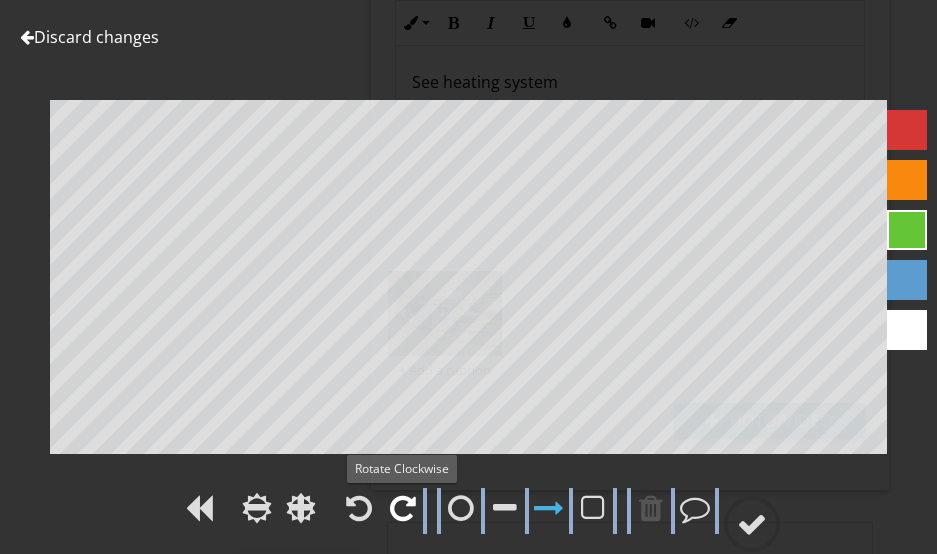 click at bounding box center (403, 508) 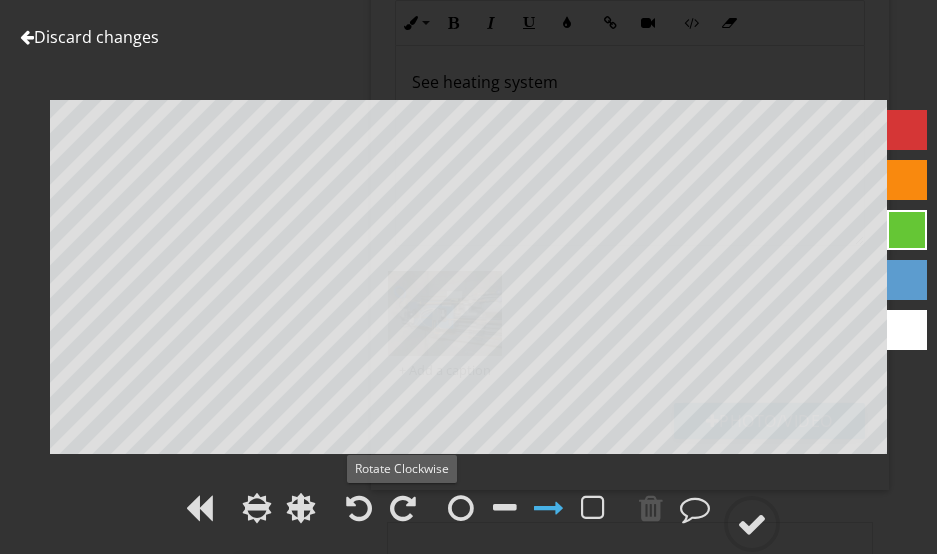 drag, startPoint x: 408, startPoint y: 497, endPoint x: 409, endPoint y: 457, distance: 40.012497 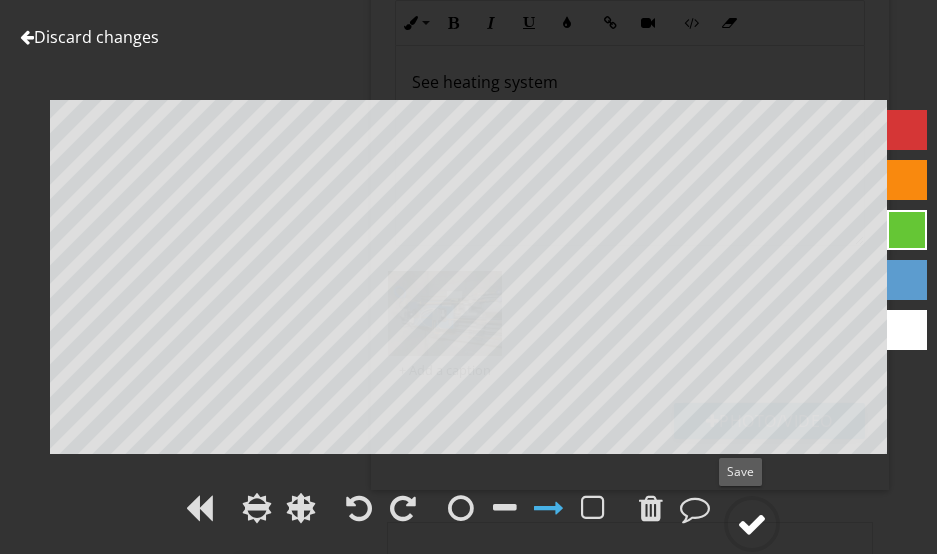 click at bounding box center (752, 524) 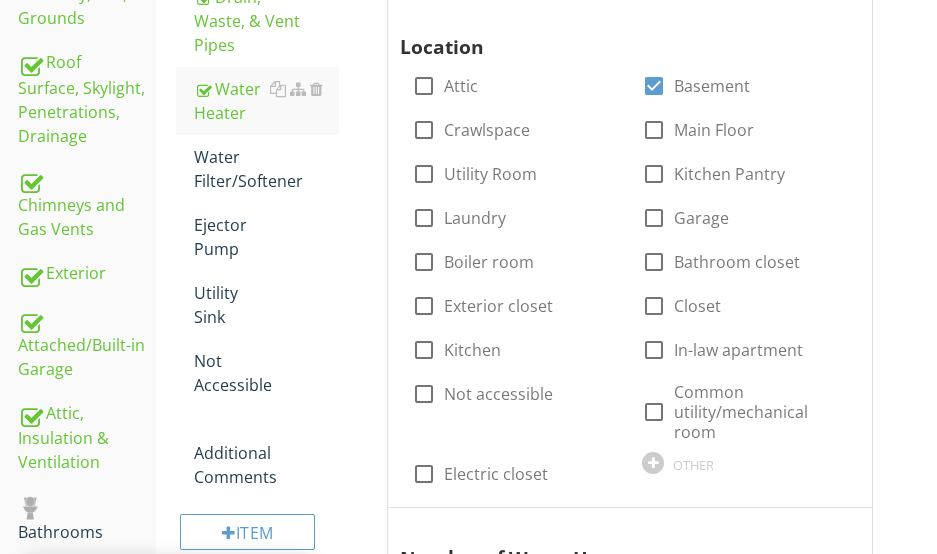 scroll, scrollTop: 587, scrollLeft: 0, axis: vertical 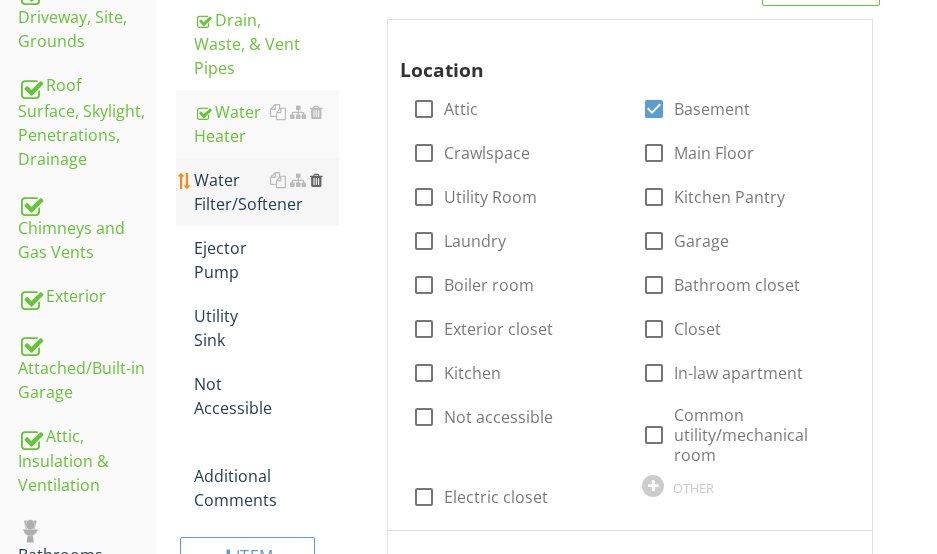 click at bounding box center [316, 180] 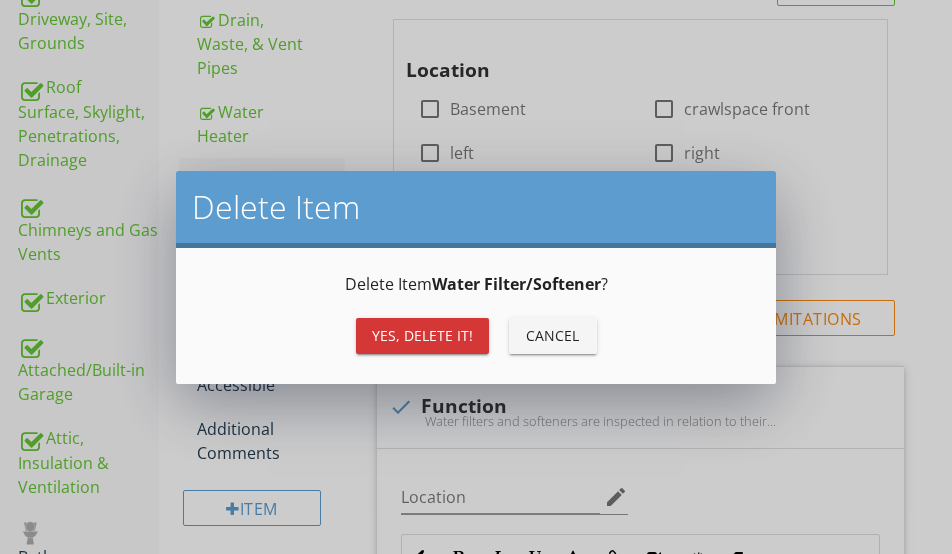 click on "Yes, Delete it!" at bounding box center (422, 335) 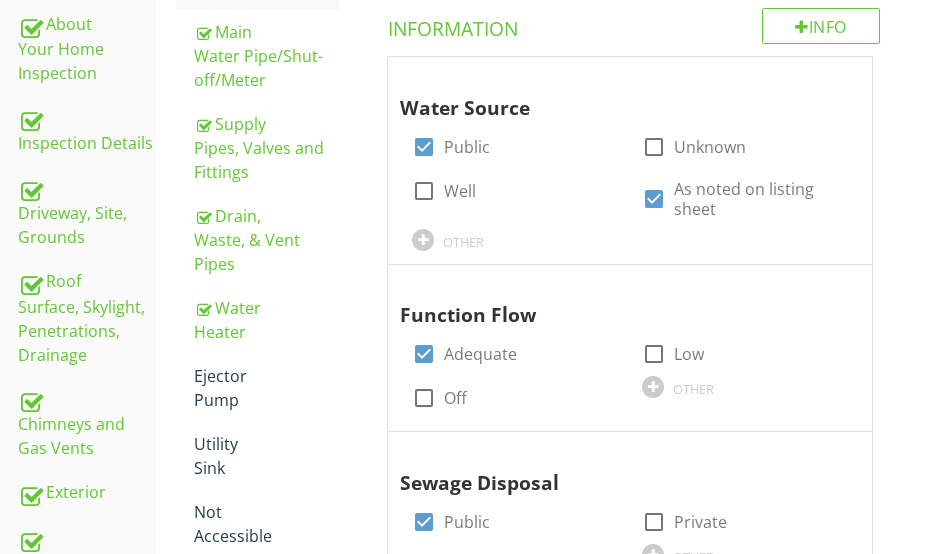 scroll, scrollTop: 400, scrollLeft: 0, axis: vertical 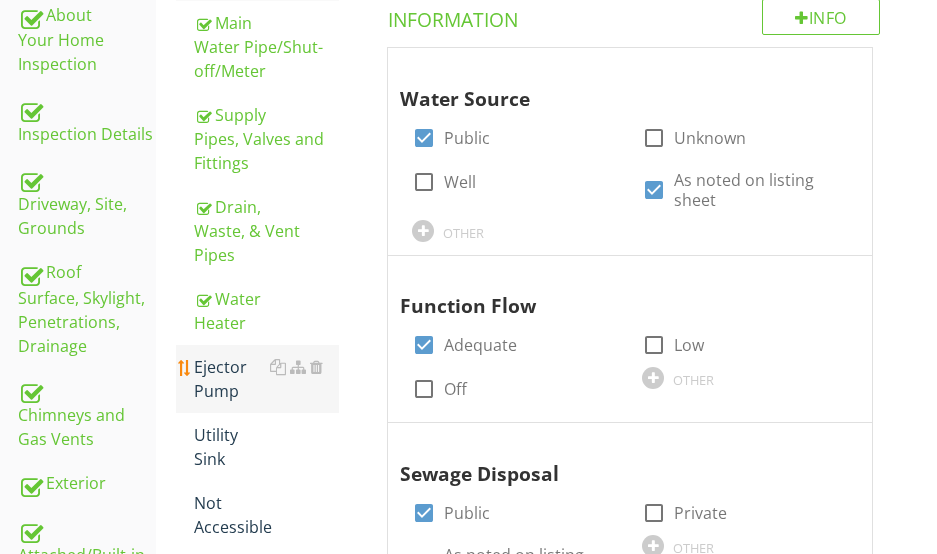 click on "Ejector Pump" at bounding box center [266, 379] 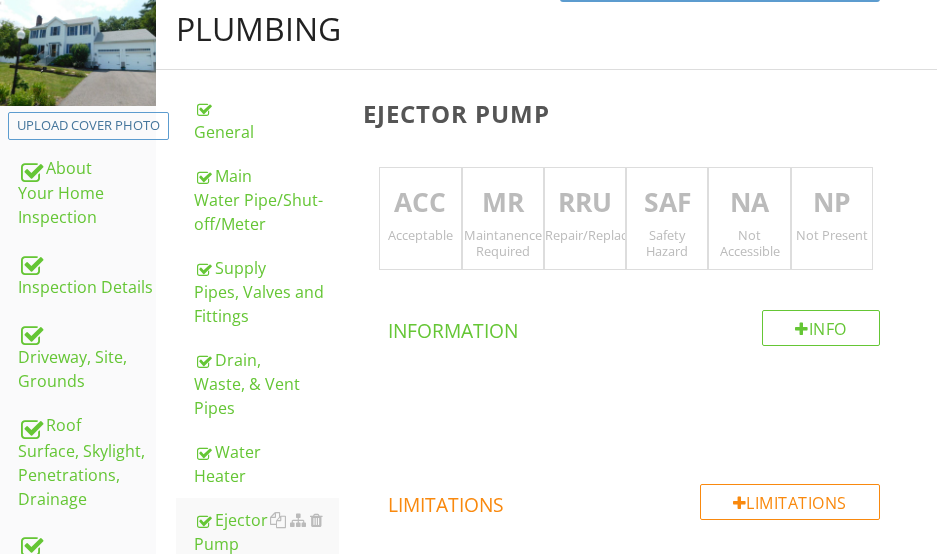 scroll, scrollTop: 300, scrollLeft: 0, axis: vertical 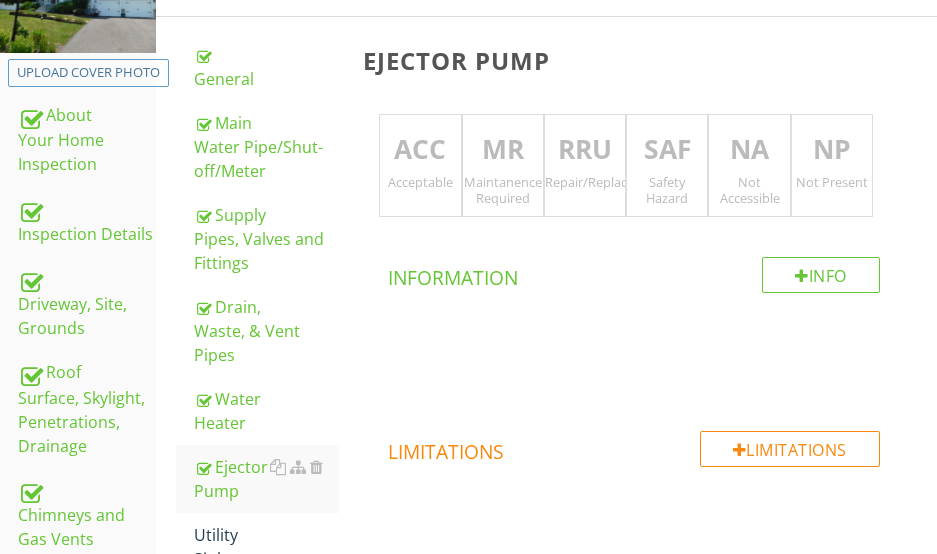 click on "NP" at bounding box center [832, 150] 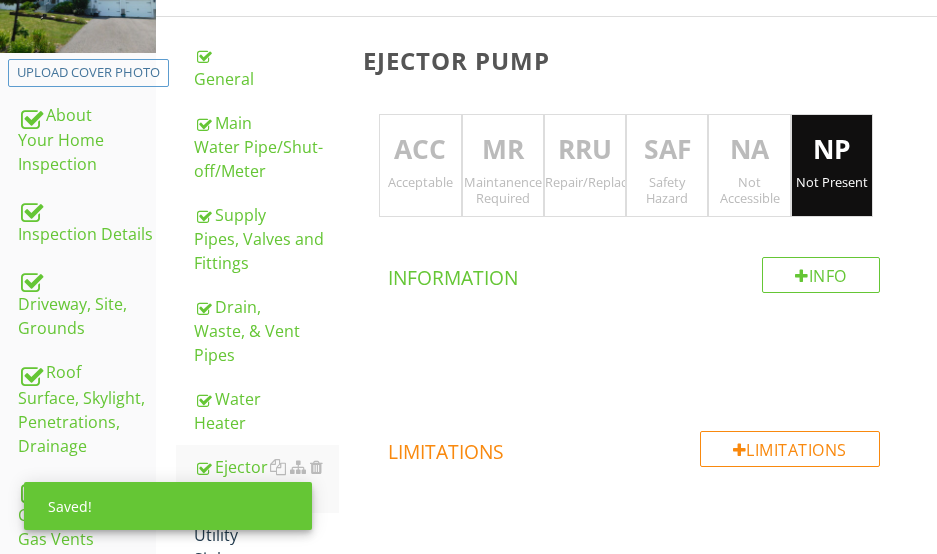 click on "NA" at bounding box center (749, 150) 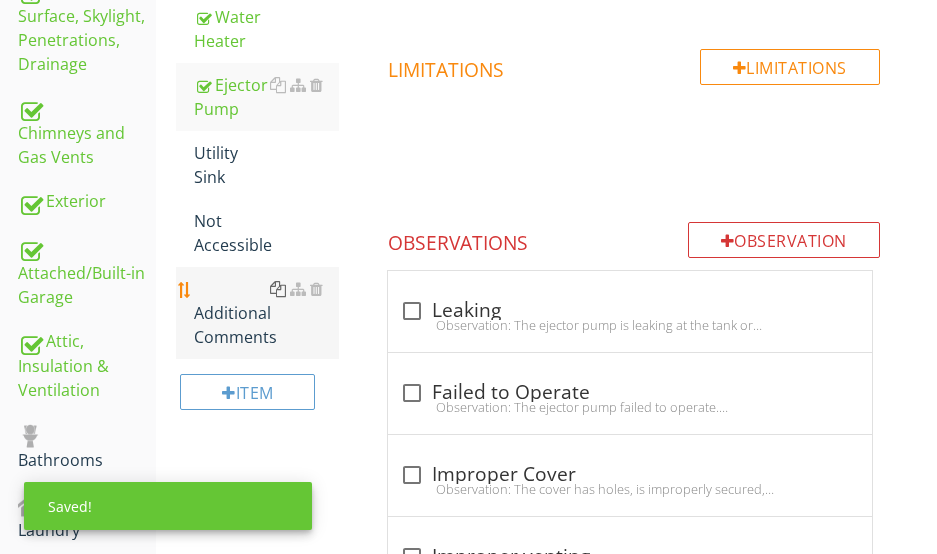 scroll, scrollTop: 700, scrollLeft: 0, axis: vertical 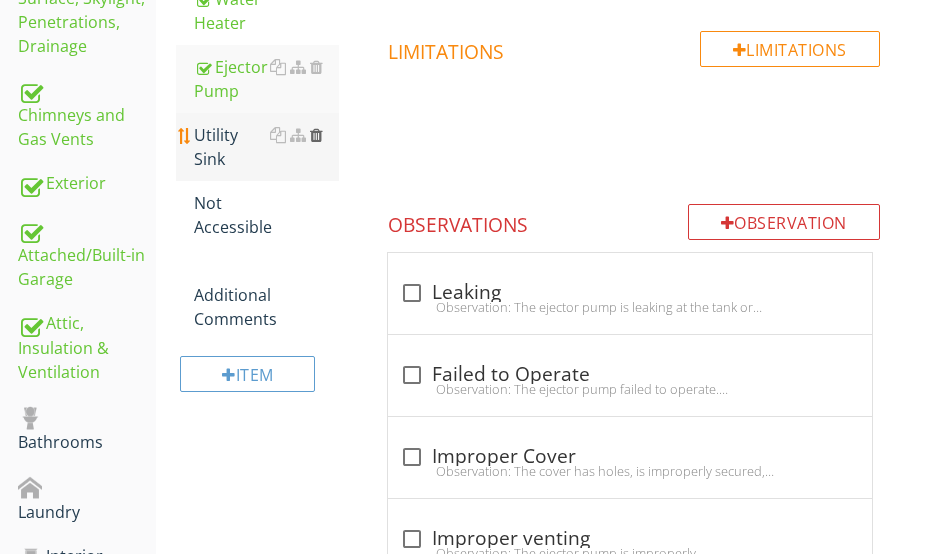 click at bounding box center (316, 135) 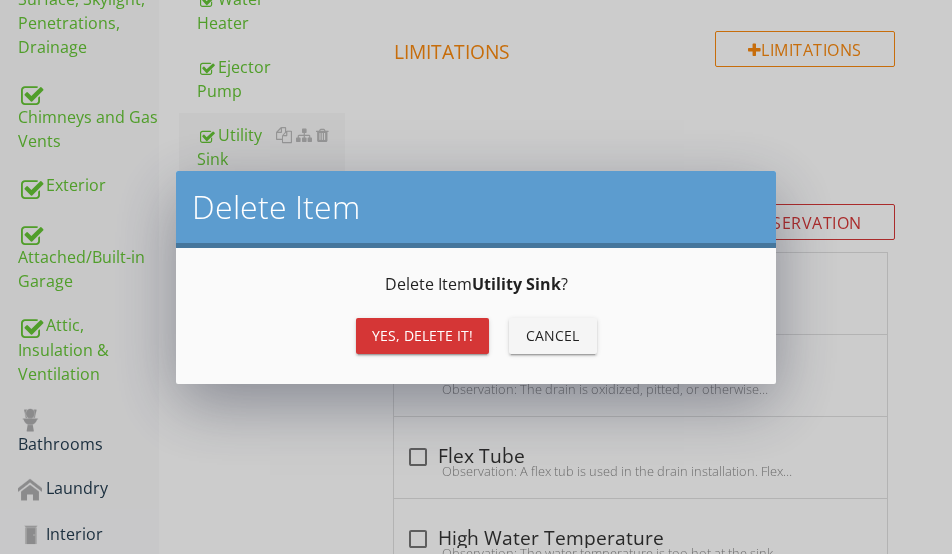 click on "Yes, Delete it!" at bounding box center [422, 335] 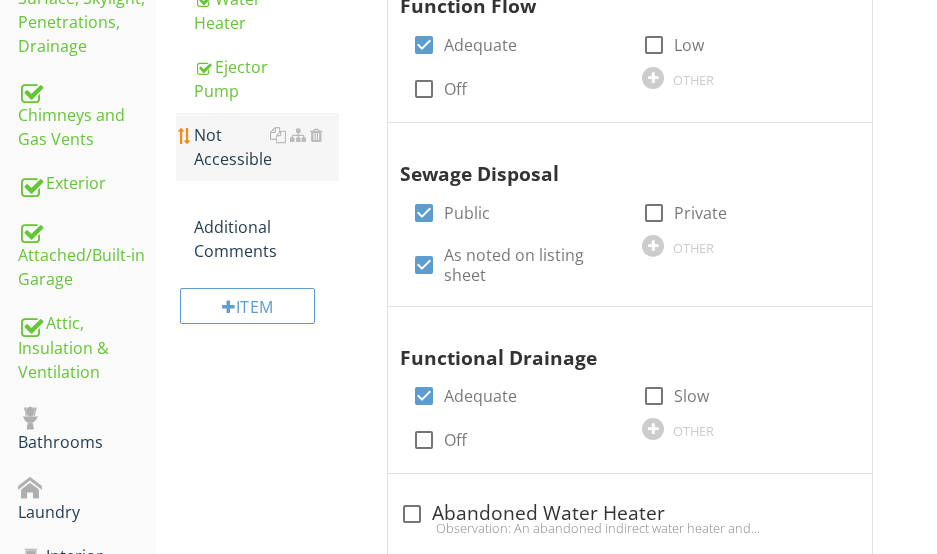 click on "Not Accessible" at bounding box center [266, 147] 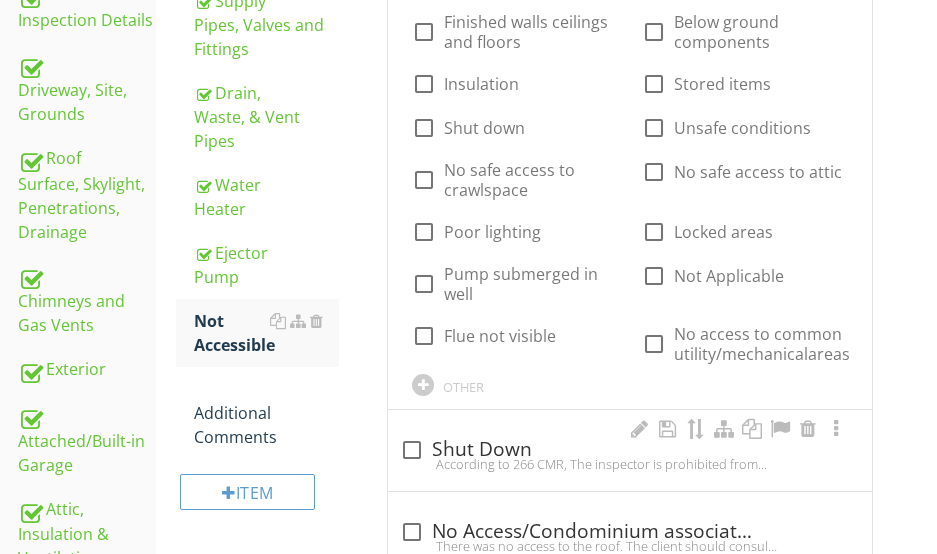 scroll, scrollTop: 400, scrollLeft: 0, axis: vertical 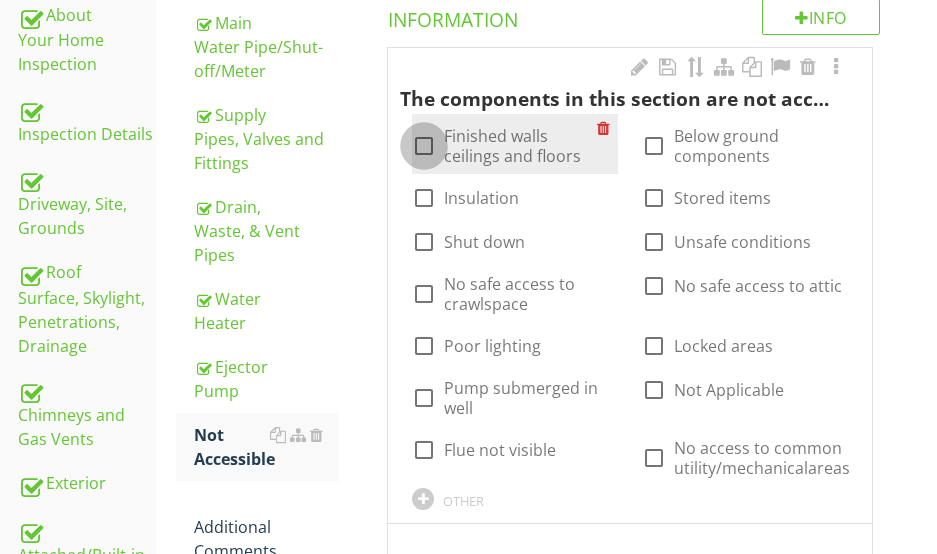click at bounding box center [424, 146] 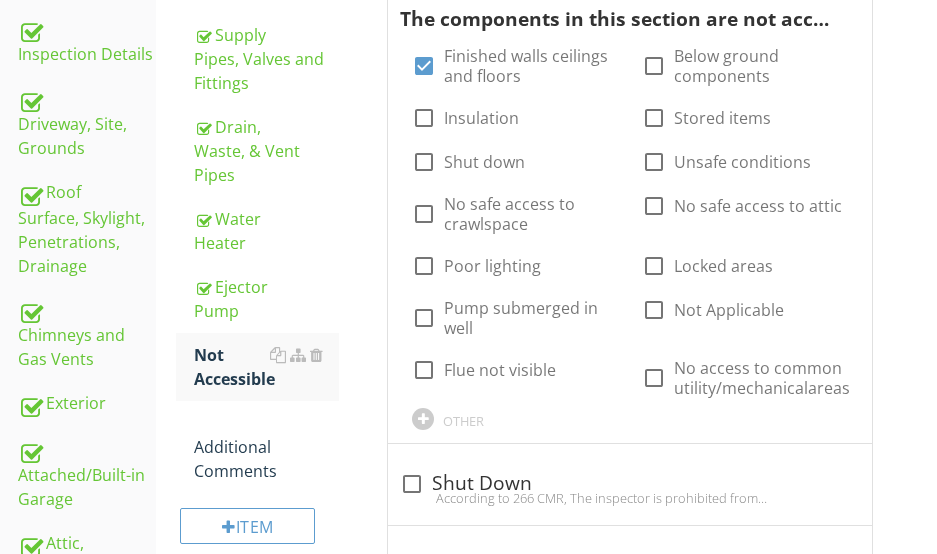 scroll, scrollTop: 600, scrollLeft: 0, axis: vertical 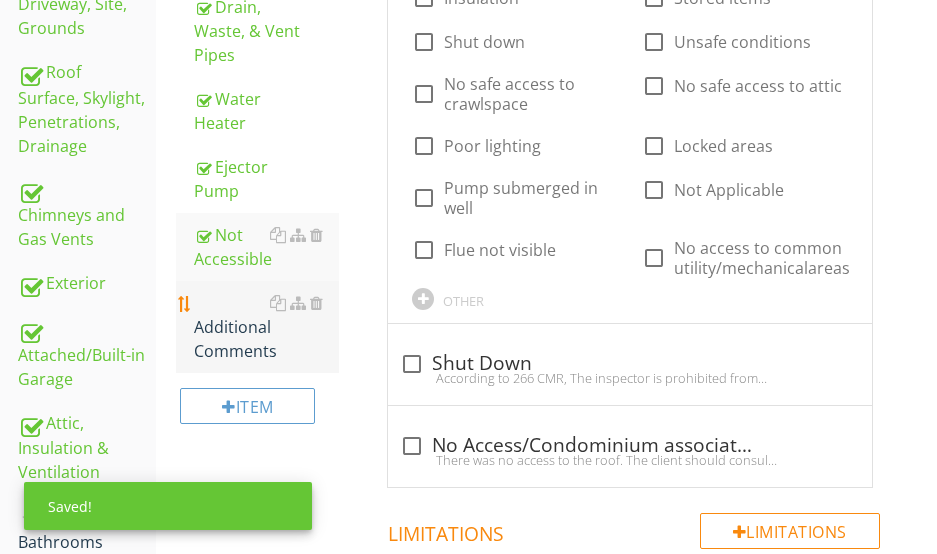 click on "Additional Comments" at bounding box center [266, 327] 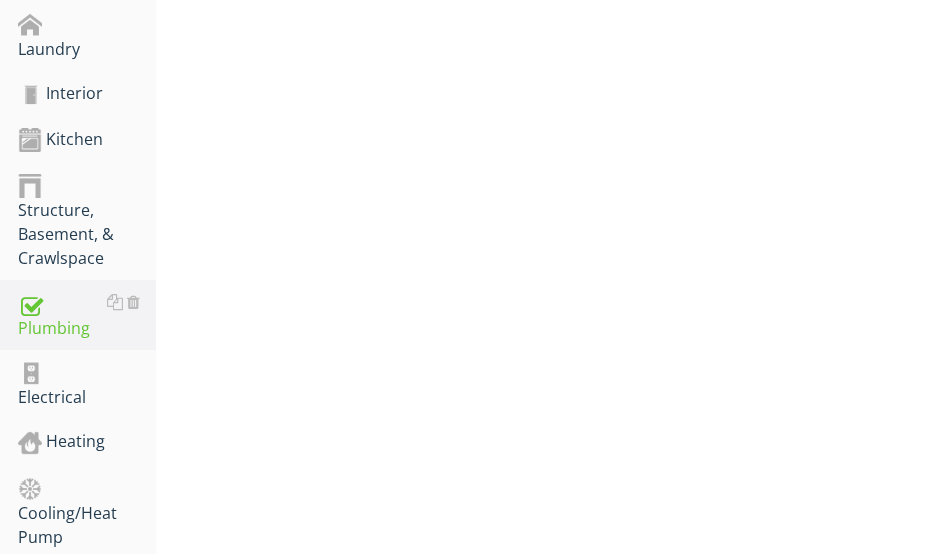 scroll, scrollTop: 1300, scrollLeft: 0, axis: vertical 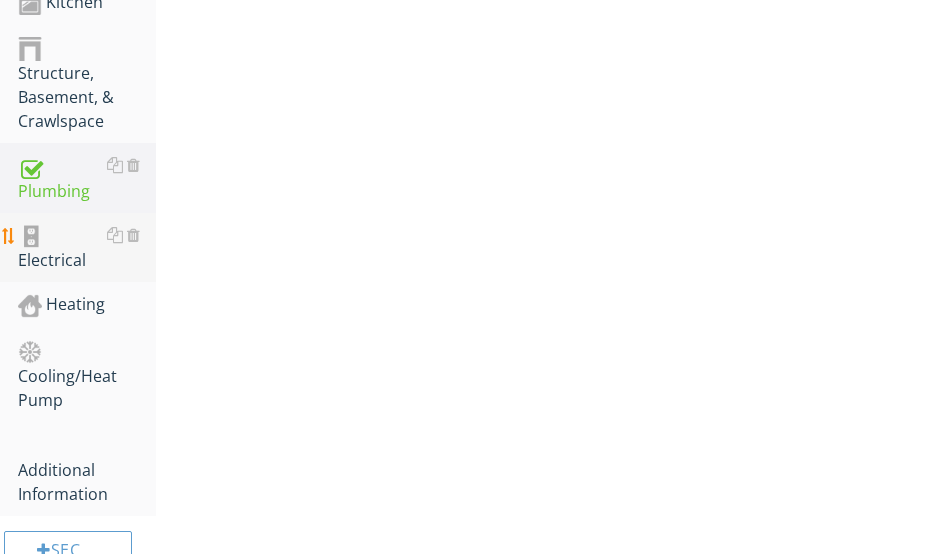 click on "Electrical" at bounding box center (87, 248) 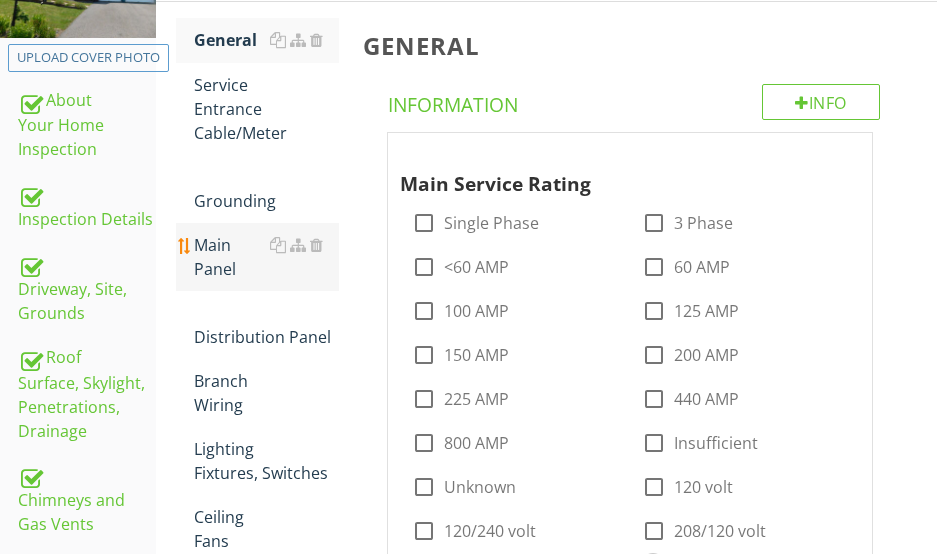 scroll, scrollTop: 300, scrollLeft: 0, axis: vertical 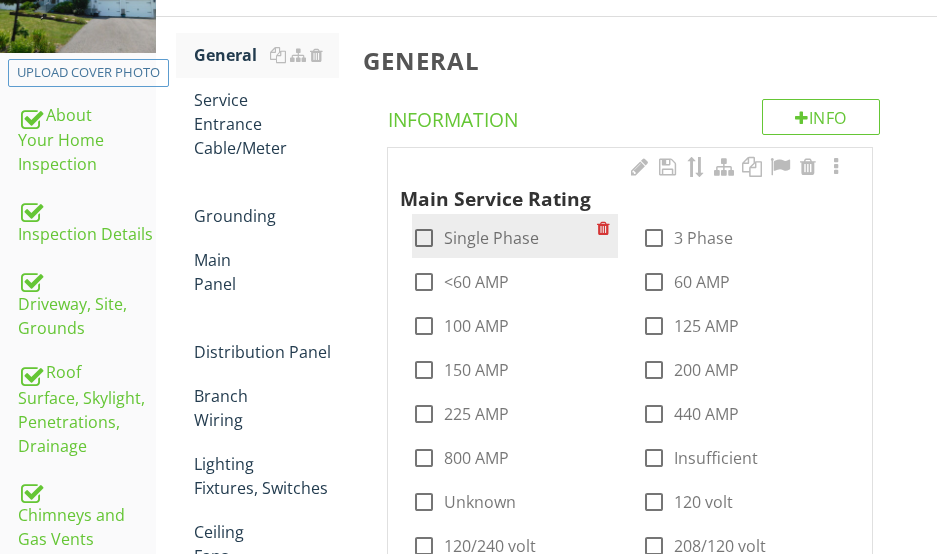 click at bounding box center (424, 238) 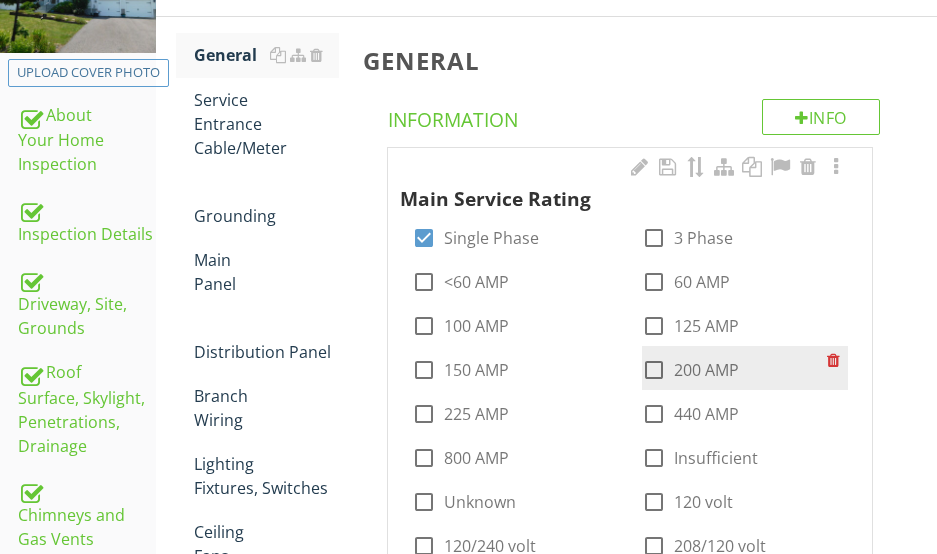 click at bounding box center [654, 370] 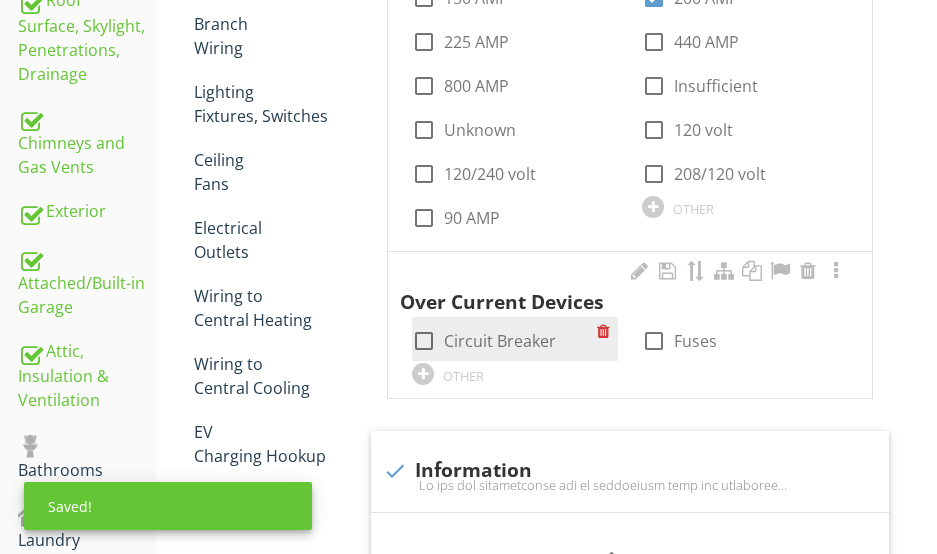 scroll, scrollTop: 700, scrollLeft: 0, axis: vertical 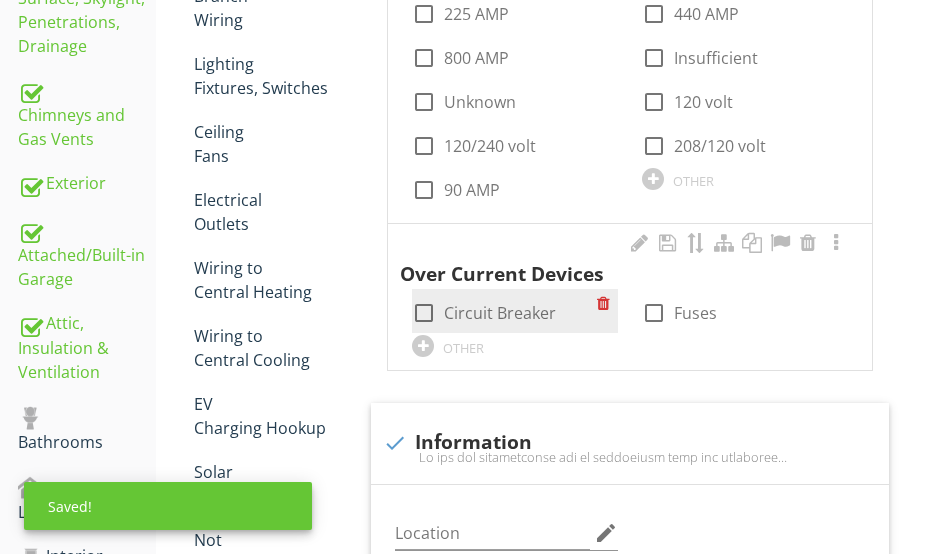 click at bounding box center (424, 313) 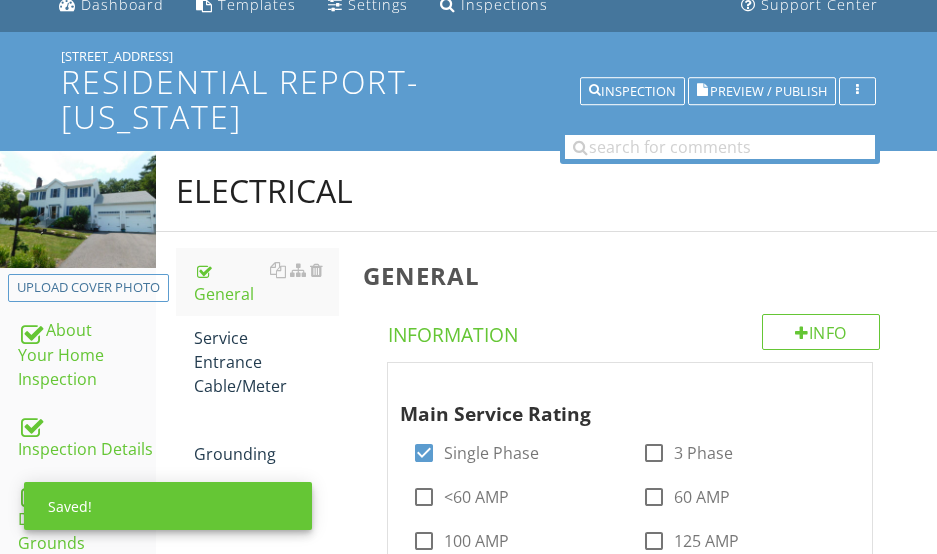 scroll, scrollTop: 84, scrollLeft: 0, axis: vertical 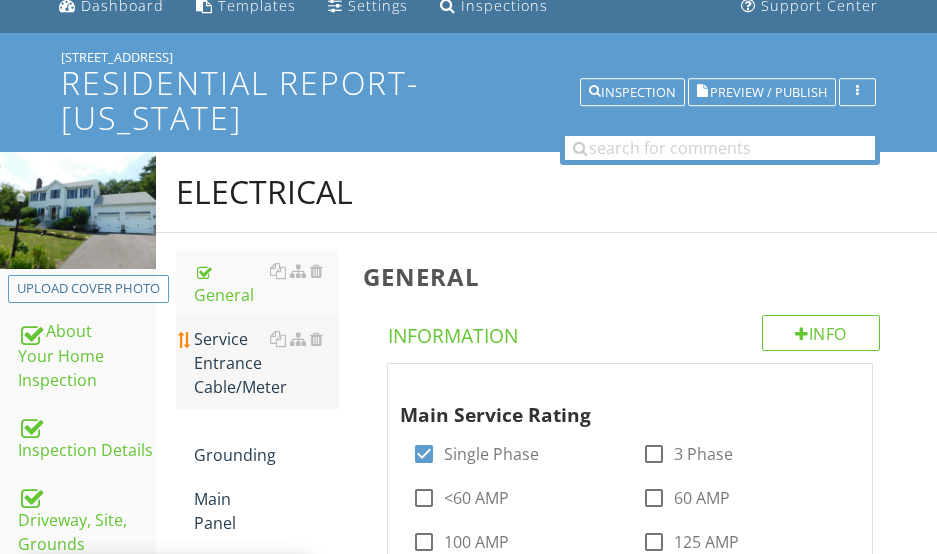 click on "Service Entrance Cable/Meter" at bounding box center (266, 363) 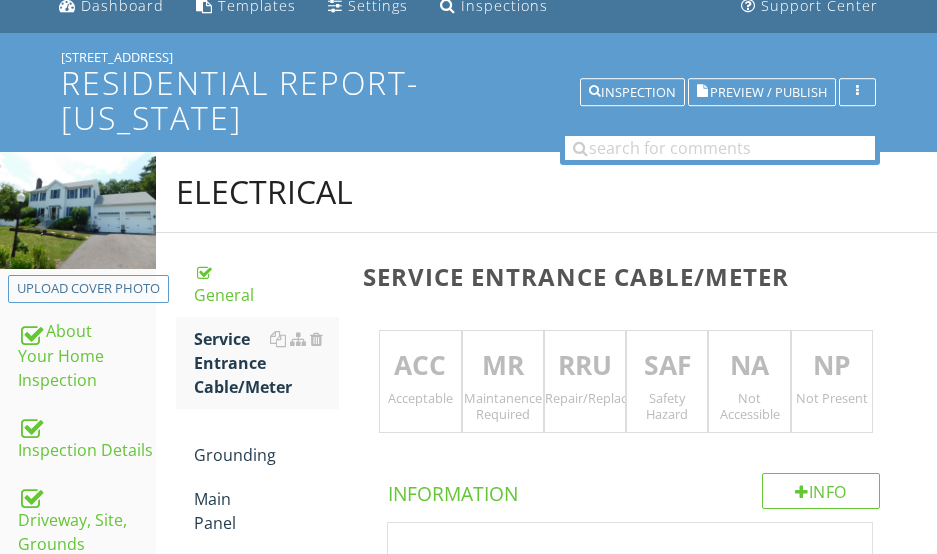 click on "ACC" at bounding box center [420, 366] 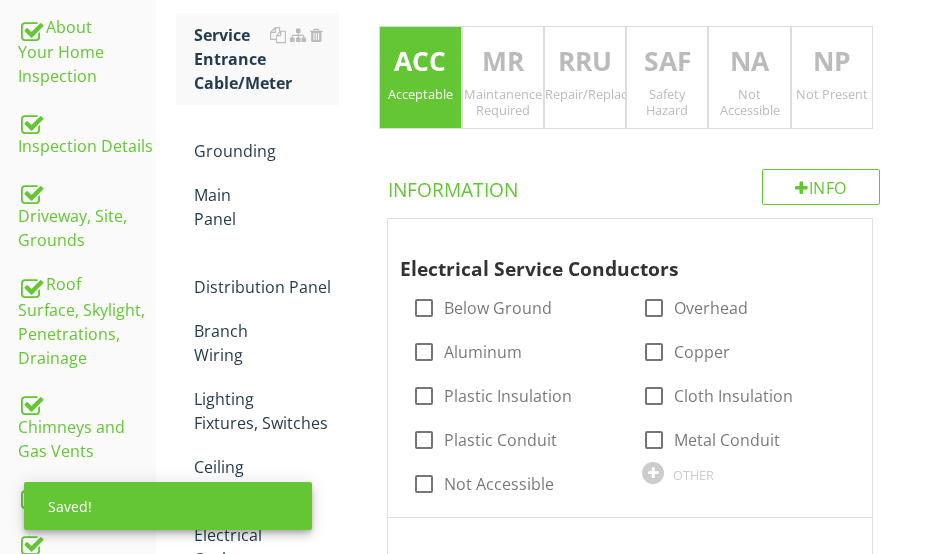 scroll, scrollTop: 584, scrollLeft: 0, axis: vertical 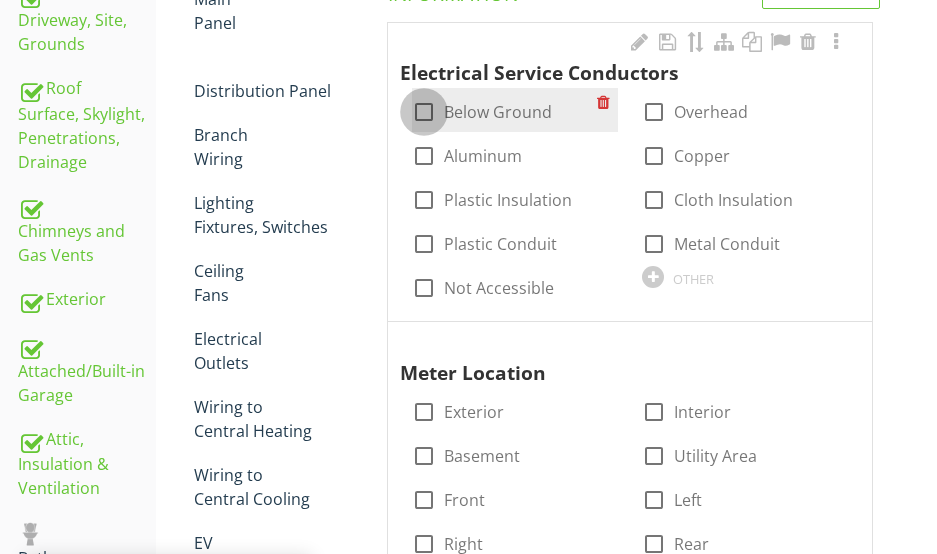 click at bounding box center [424, 112] 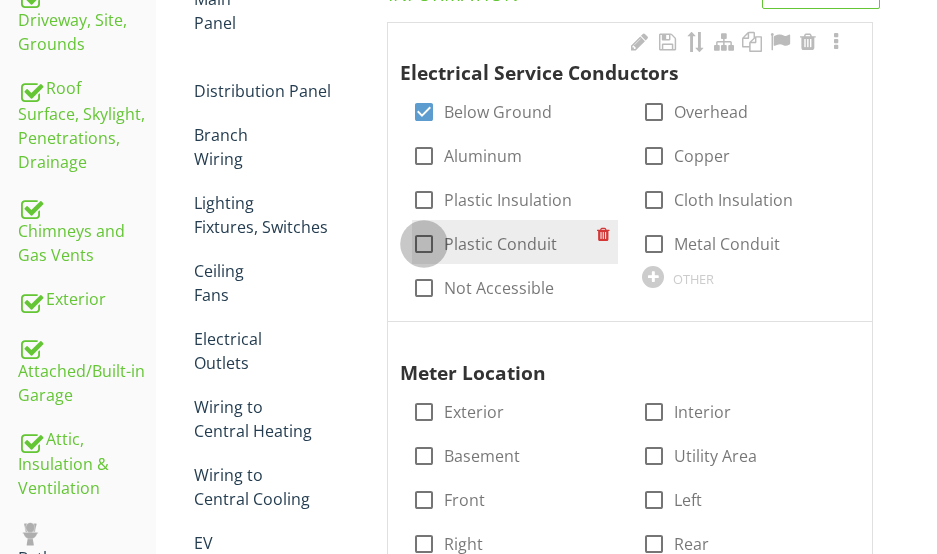 click at bounding box center [424, 244] 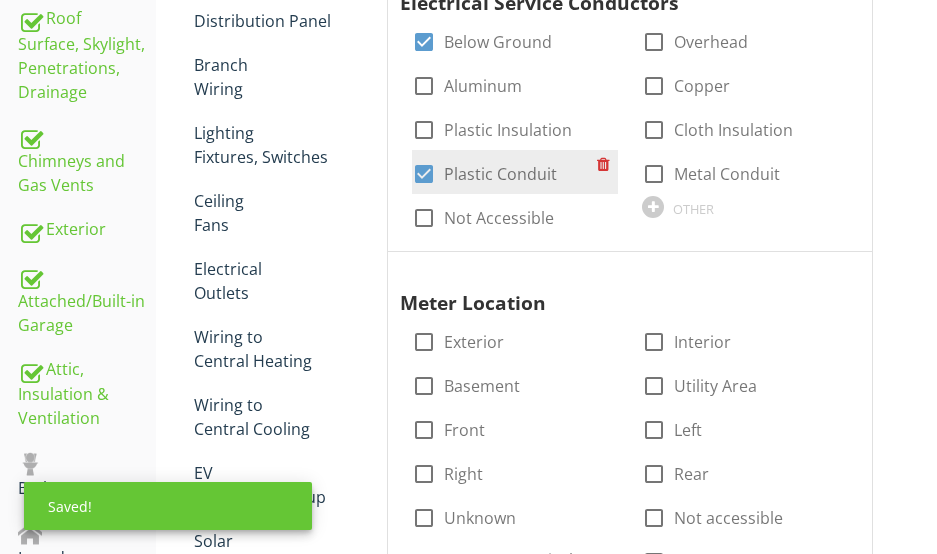 scroll, scrollTop: 784, scrollLeft: 0, axis: vertical 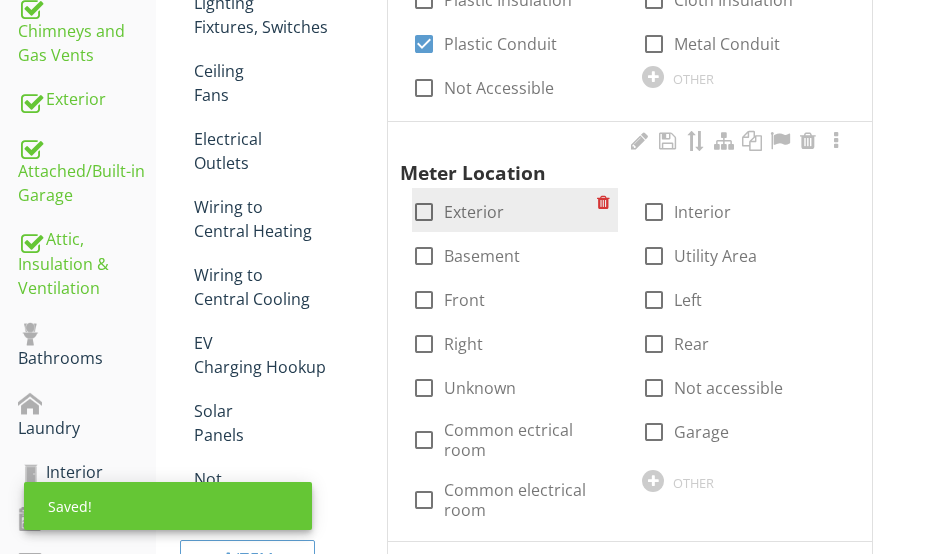 click at bounding box center [424, 212] 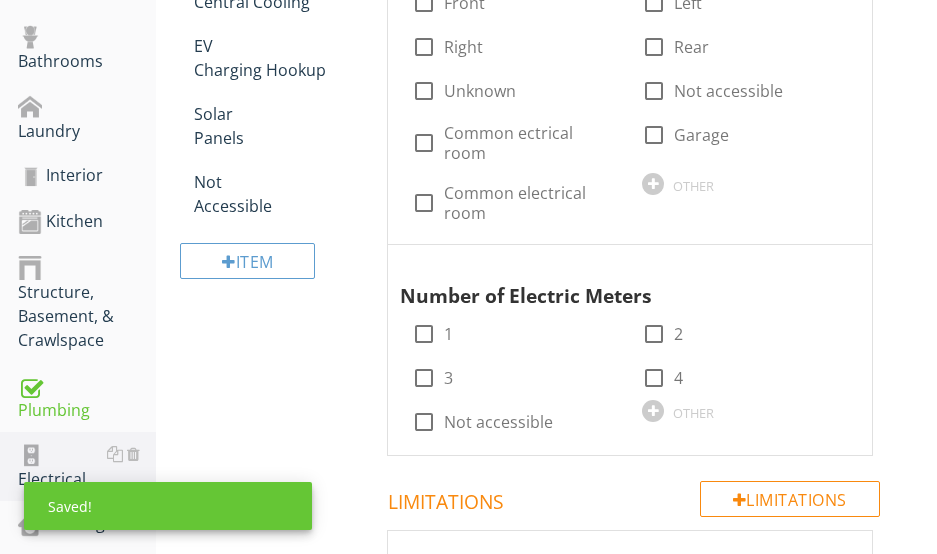 scroll, scrollTop: 1184, scrollLeft: 0, axis: vertical 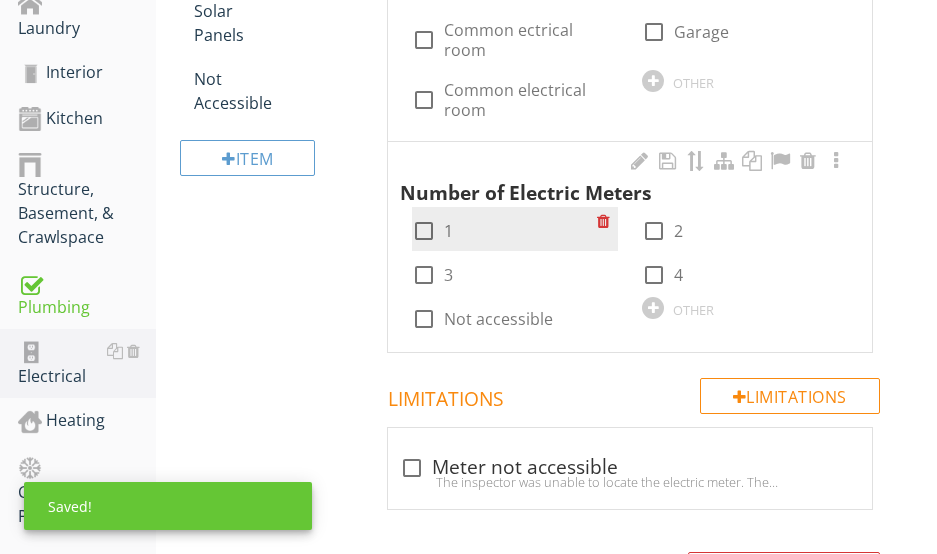 click at bounding box center (424, 231) 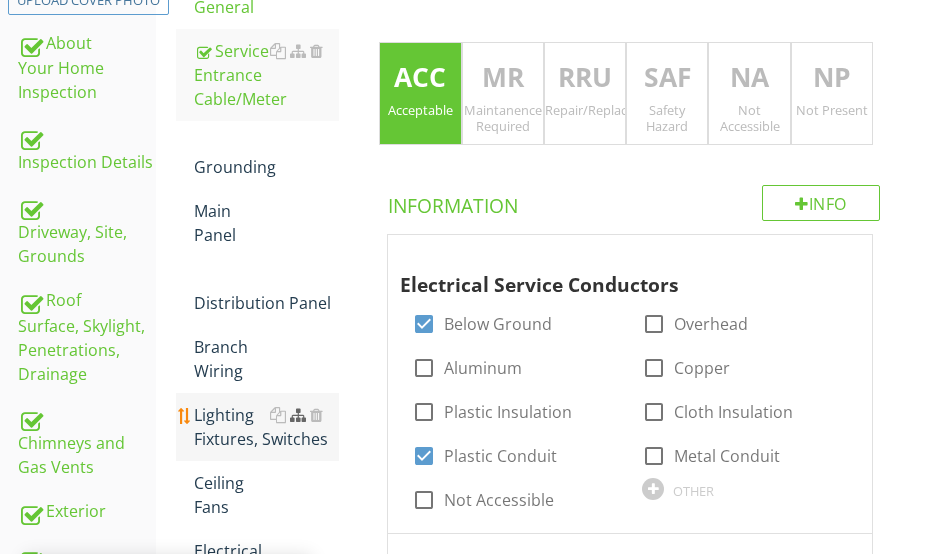 scroll, scrollTop: 284, scrollLeft: 0, axis: vertical 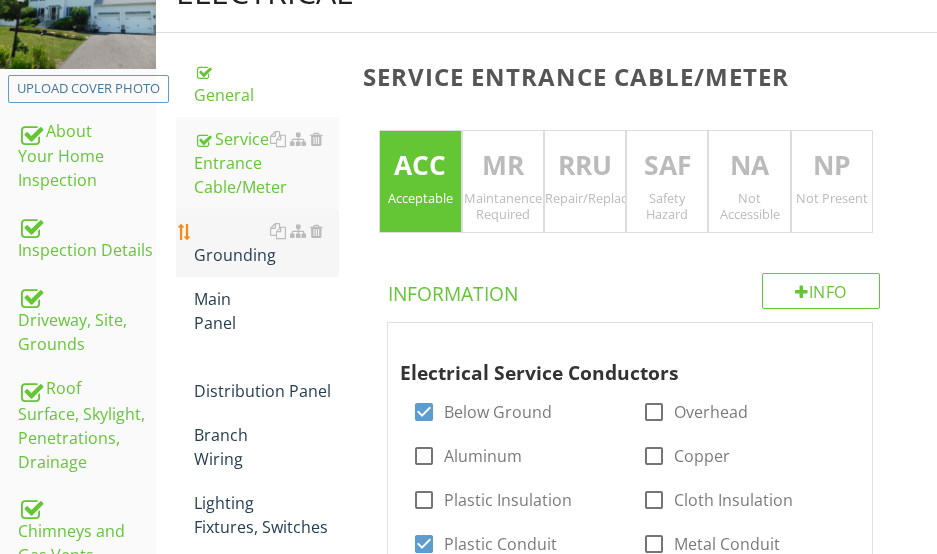 click on "Grounding" at bounding box center (266, 243) 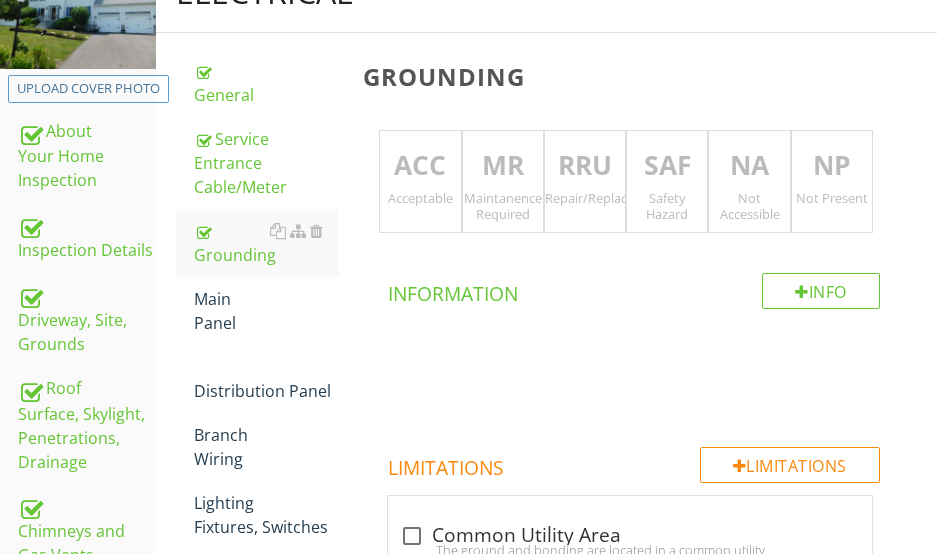 click on "ACC" at bounding box center [420, 166] 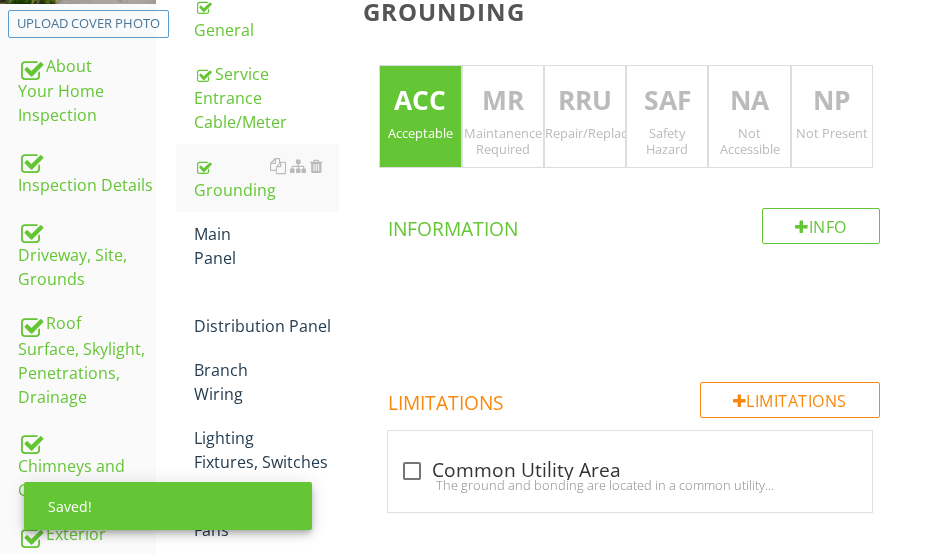 scroll, scrollTop: 384, scrollLeft: 0, axis: vertical 